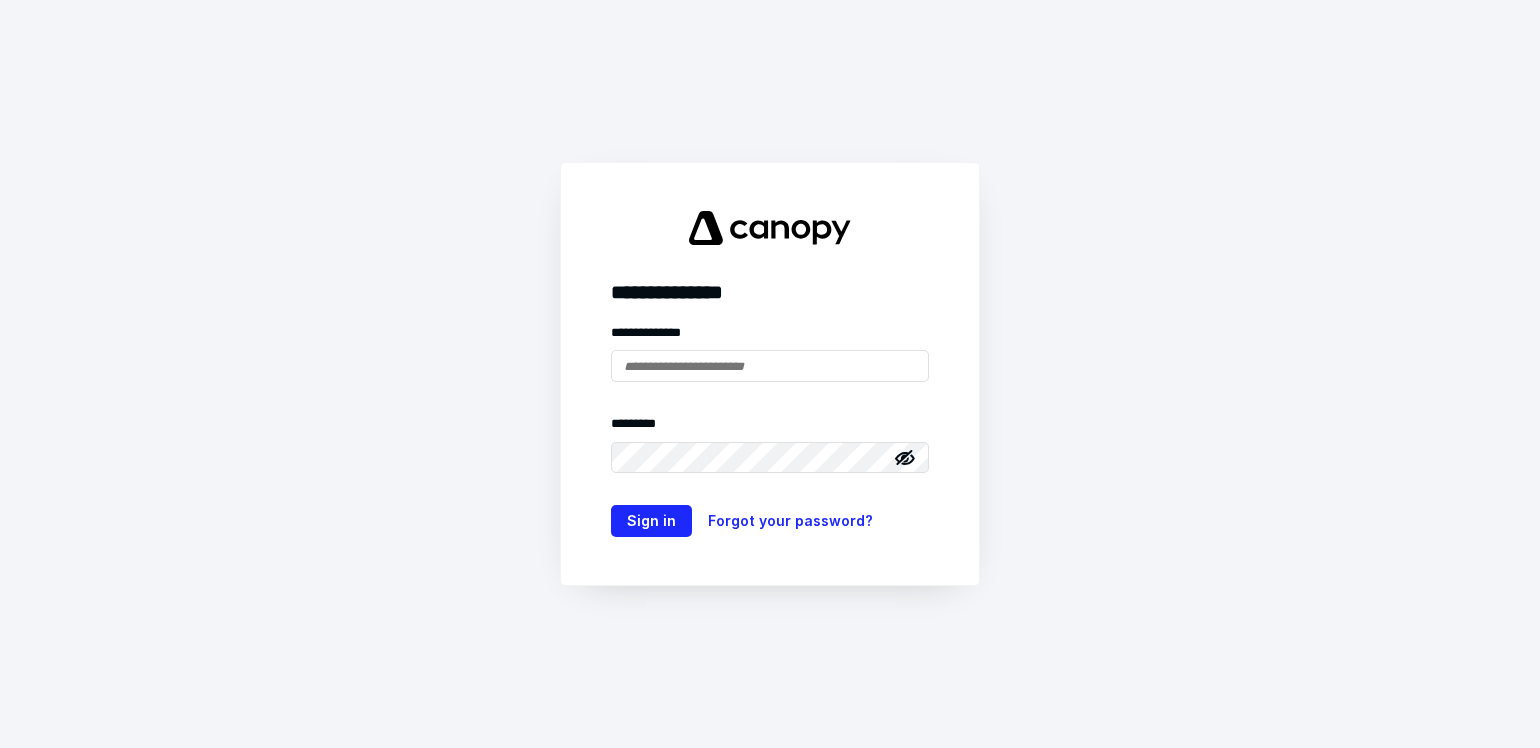 scroll, scrollTop: 0, scrollLeft: 0, axis: both 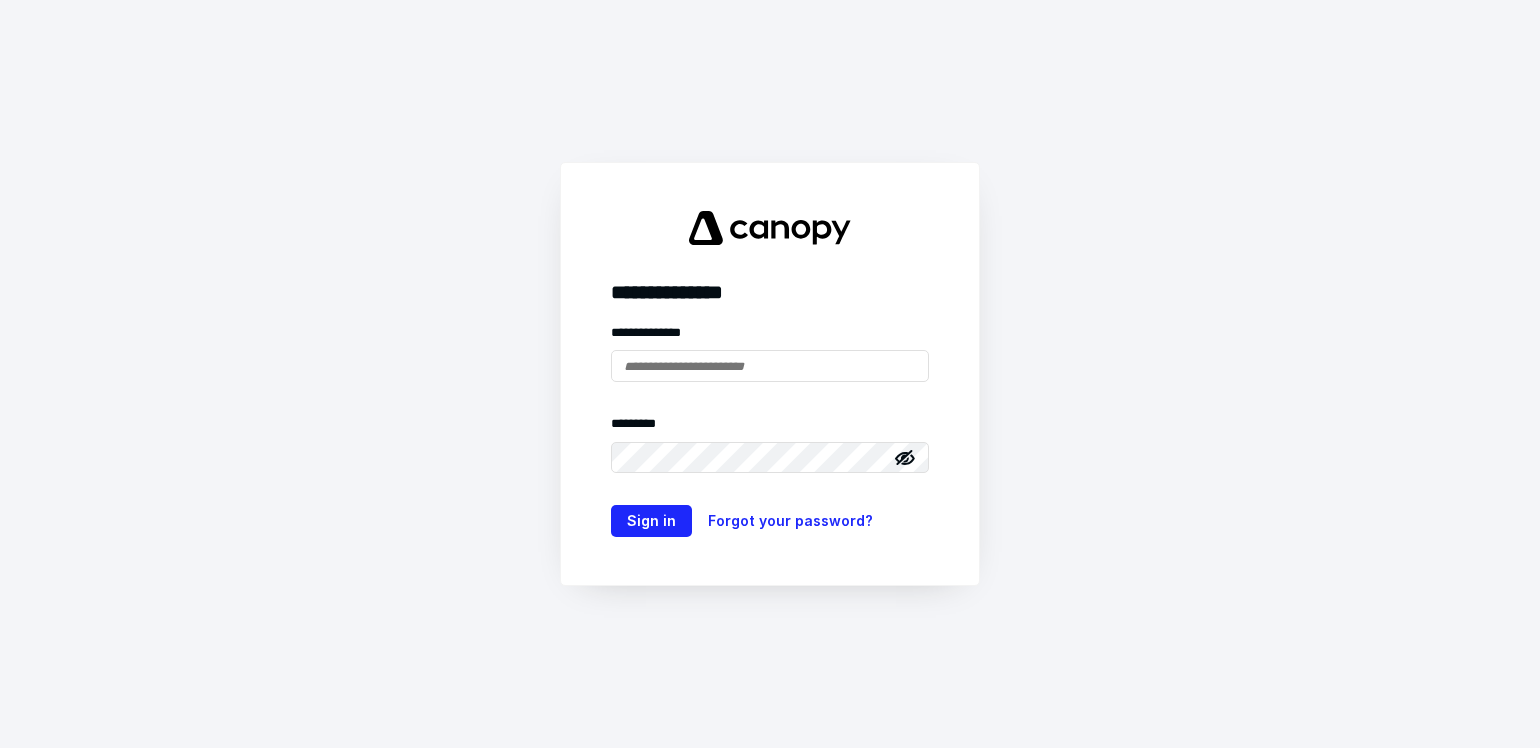 type on "**********" 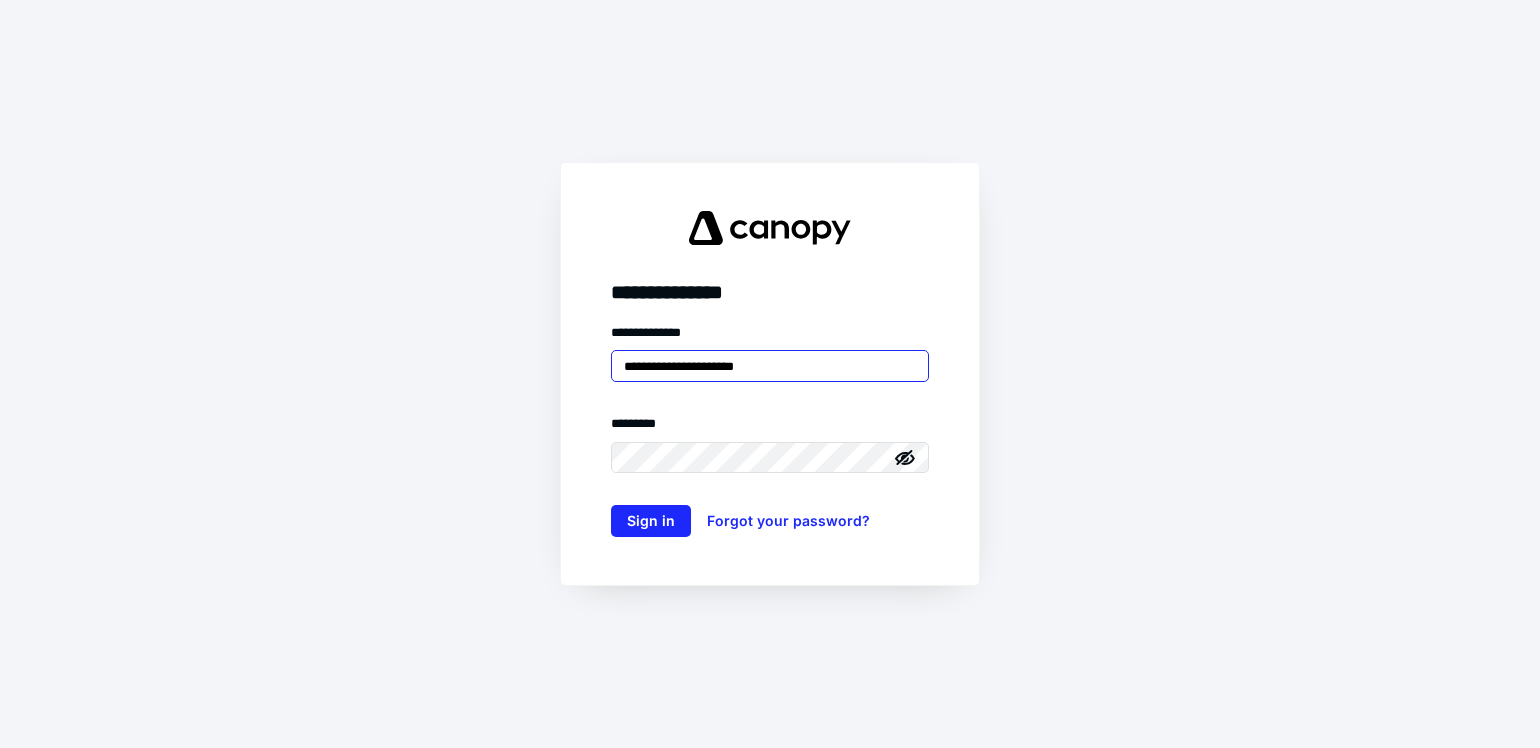 scroll, scrollTop: 0, scrollLeft: 0, axis: both 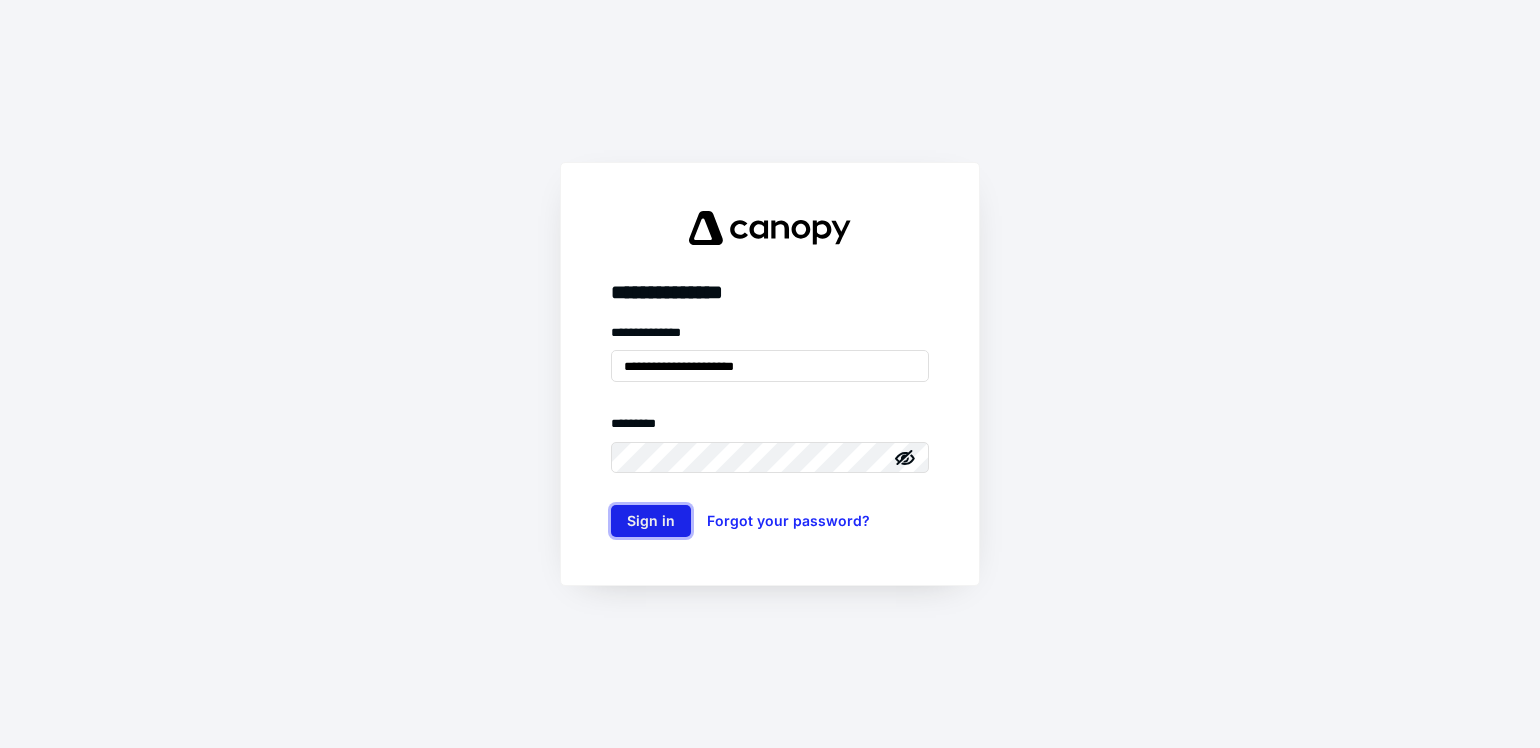 click on "Sign in" at bounding box center (651, 521) 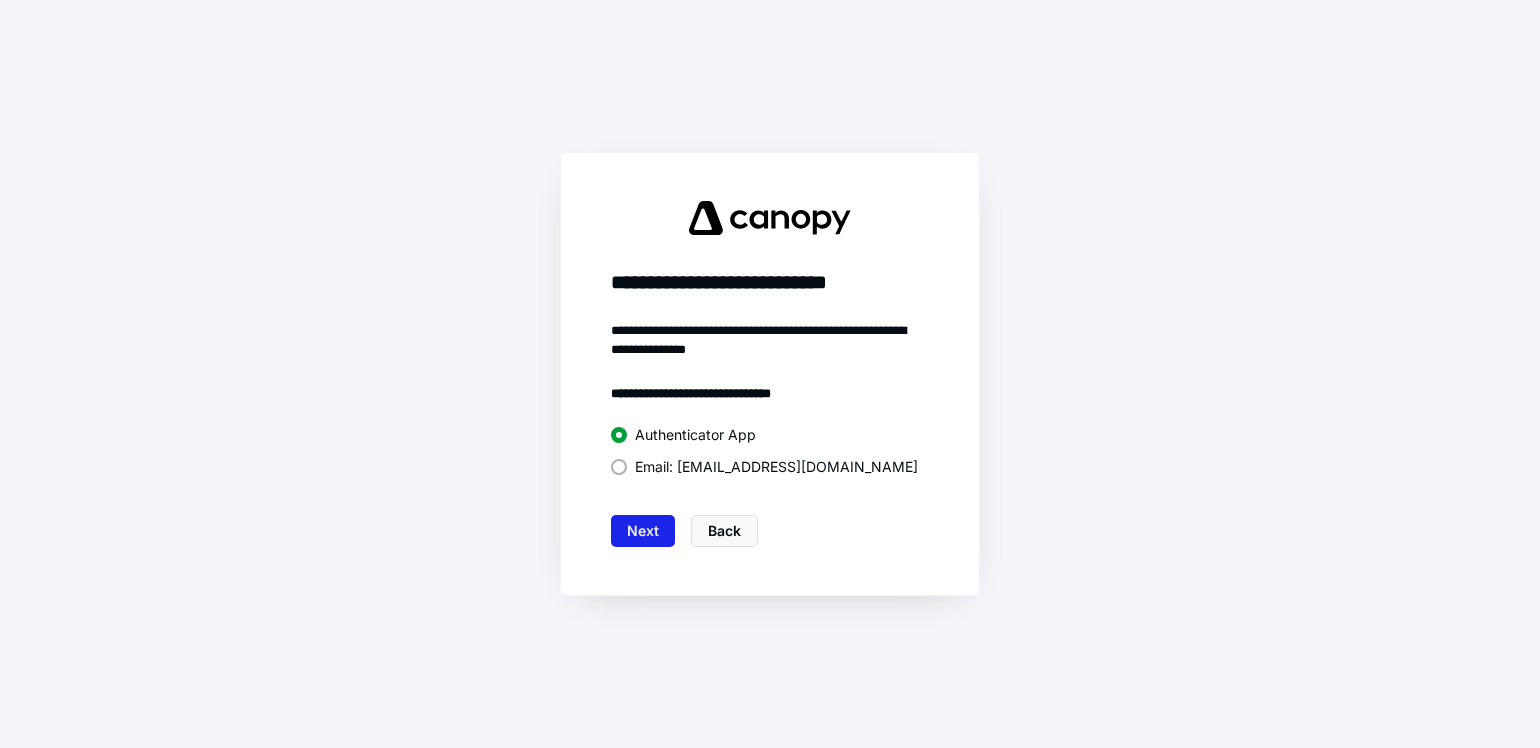 click on "Next" at bounding box center [643, 531] 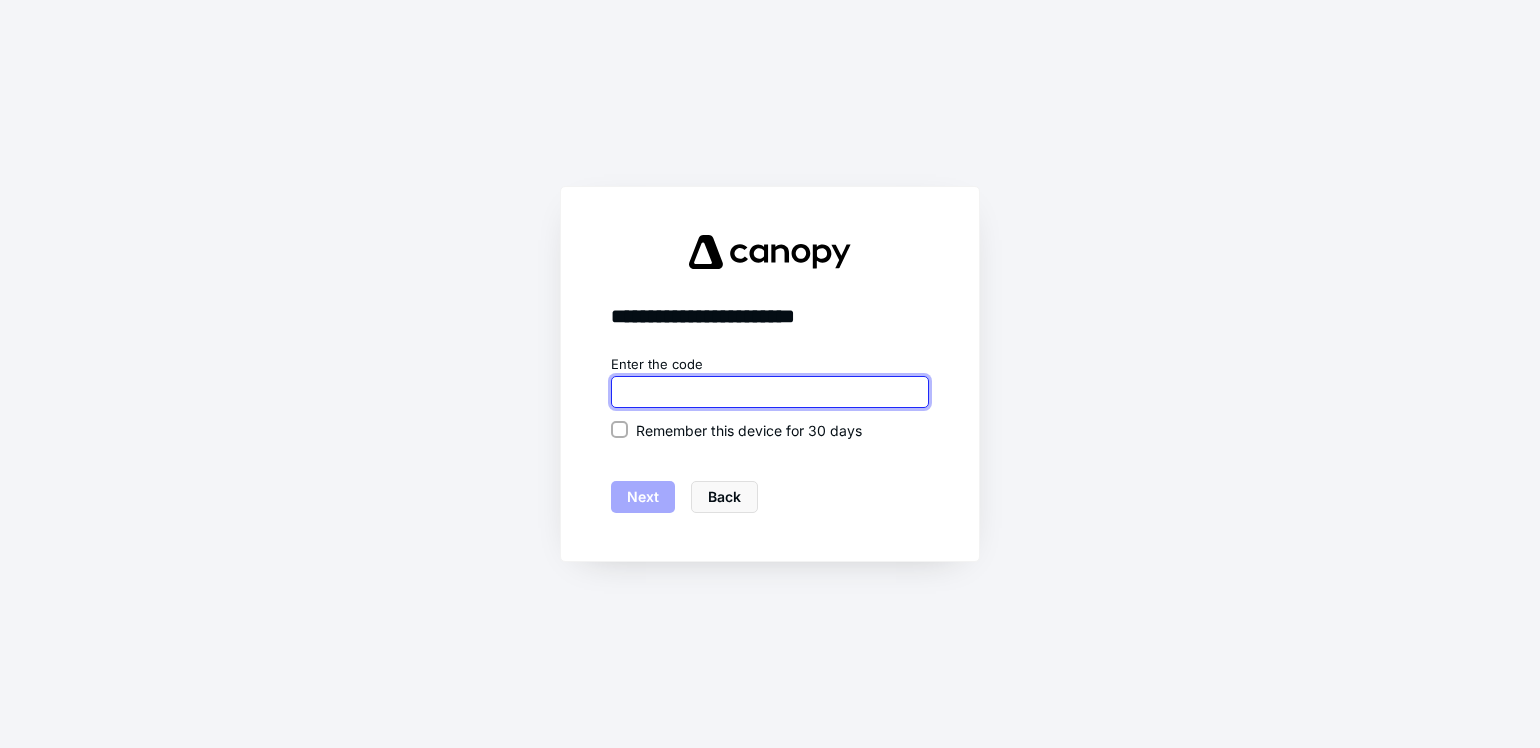 click at bounding box center [770, 392] 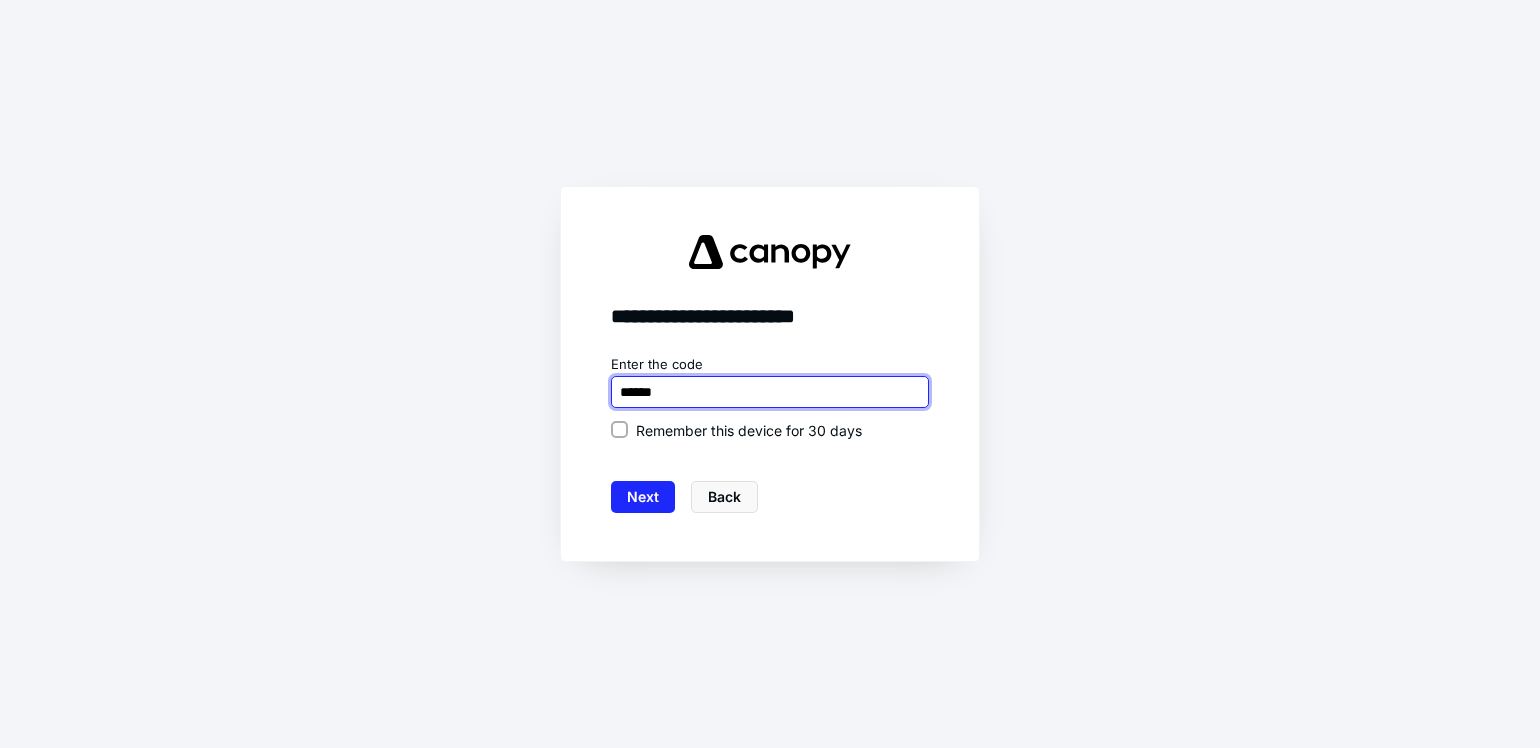 type on "******" 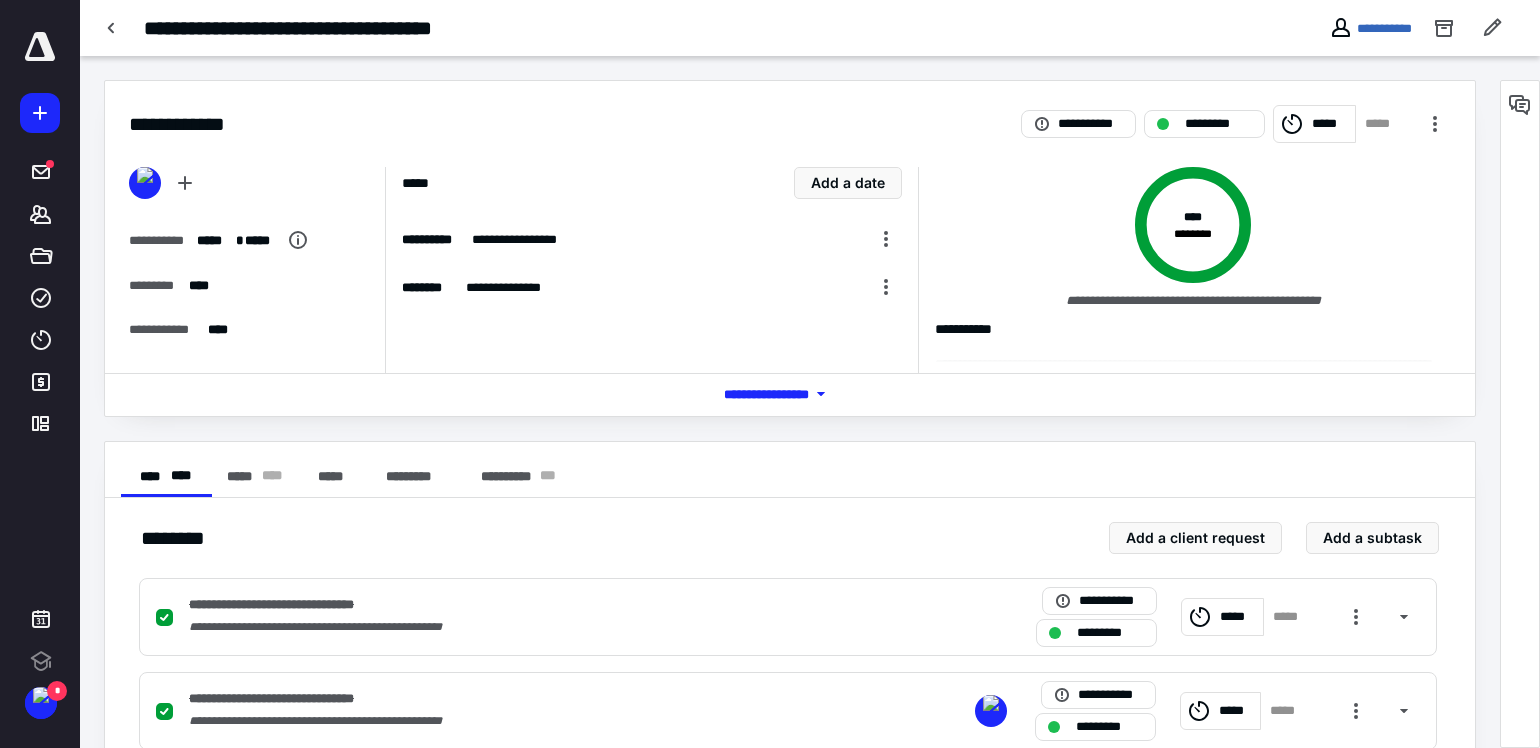 scroll, scrollTop: 0, scrollLeft: 0, axis: both 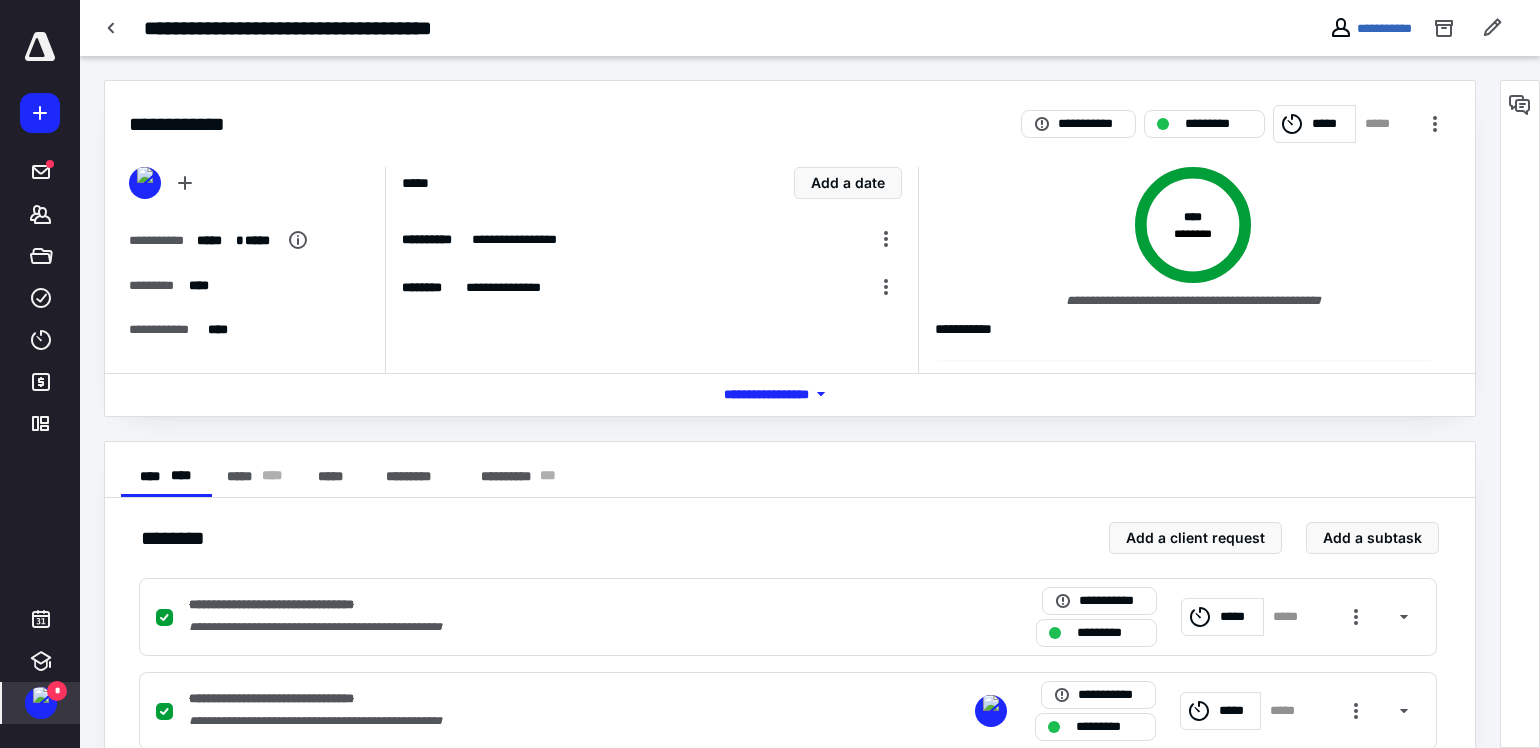 click at bounding box center (41, 695) 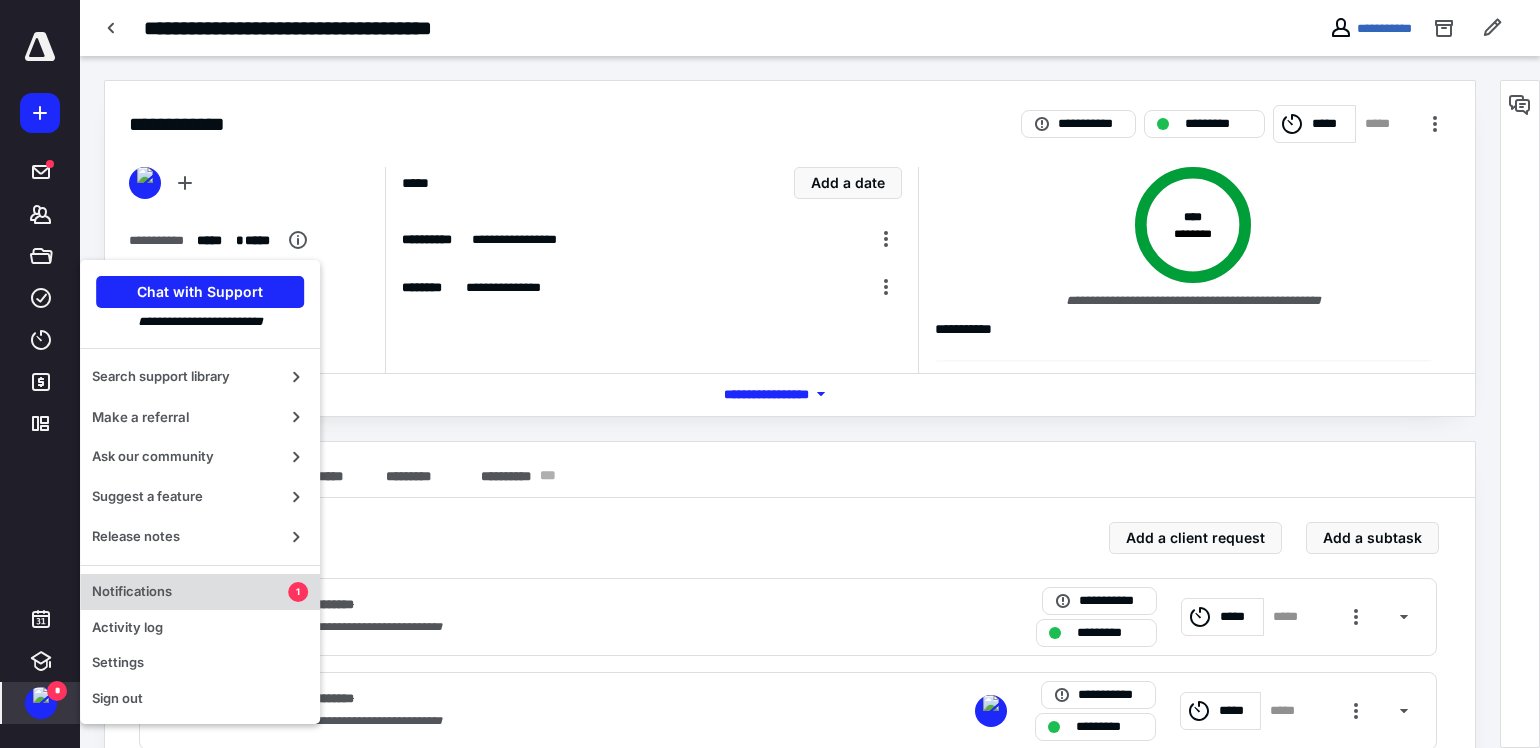 click on "Notifications" at bounding box center (190, 592) 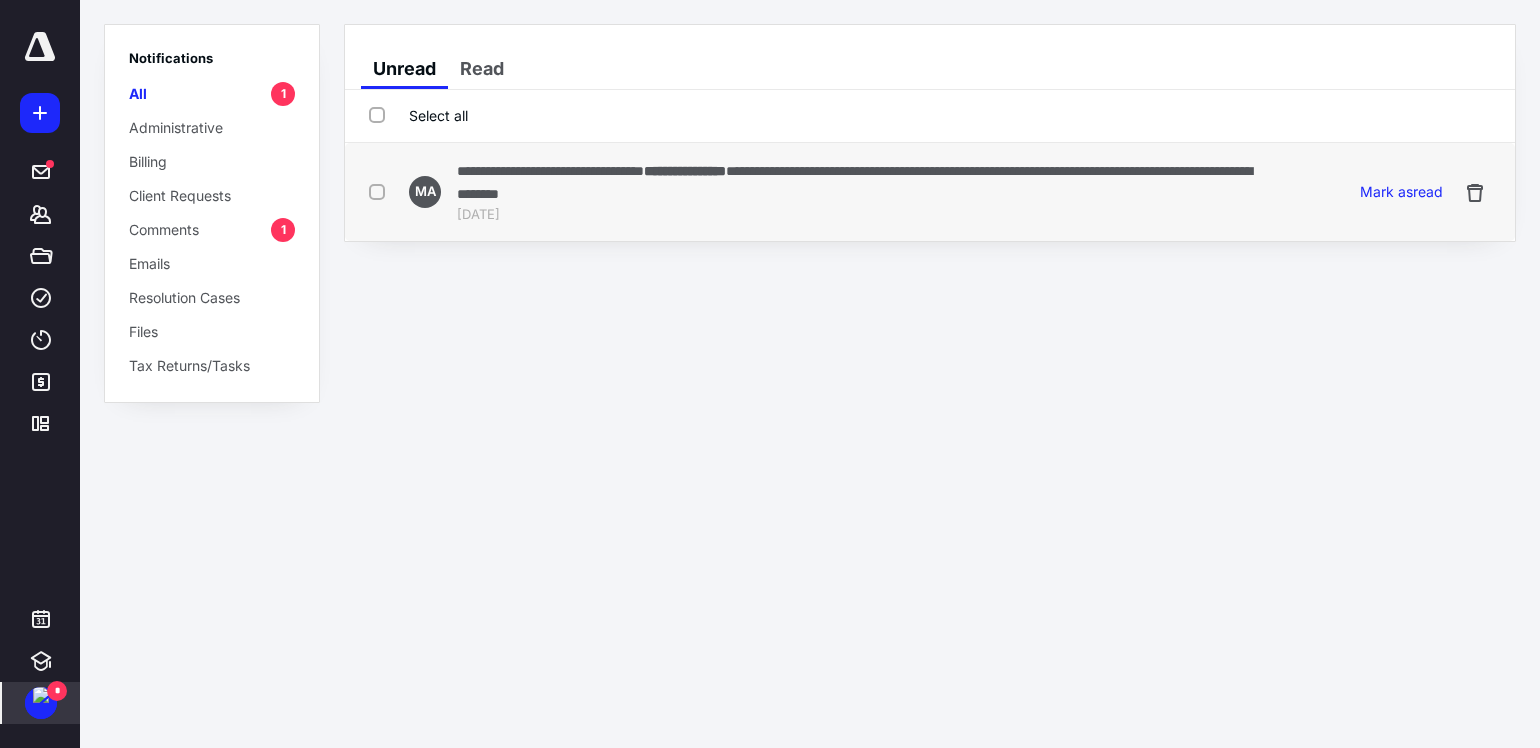 click on "**********" at bounding box center [854, 182] 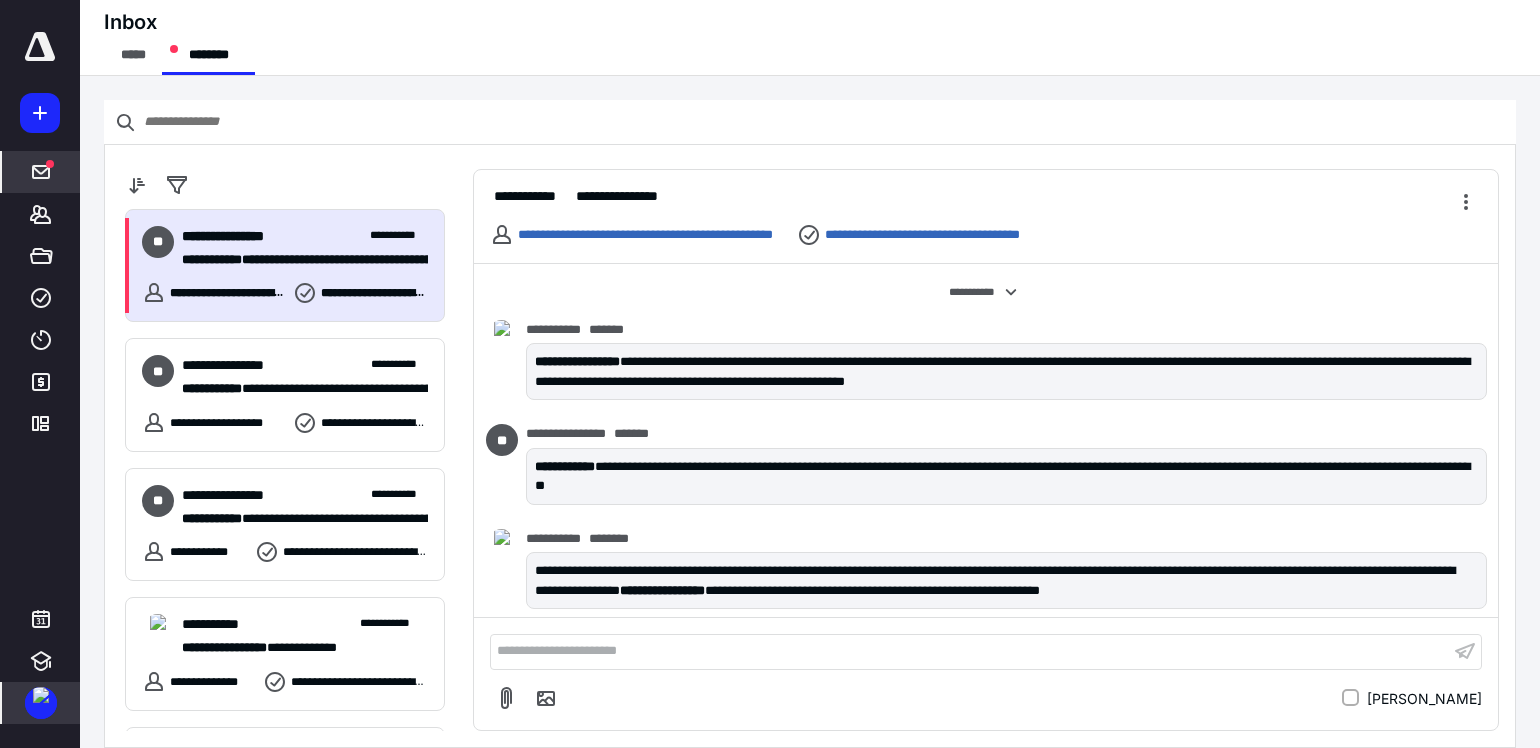scroll, scrollTop: 235, scrollLeft: 0, axis: vertical 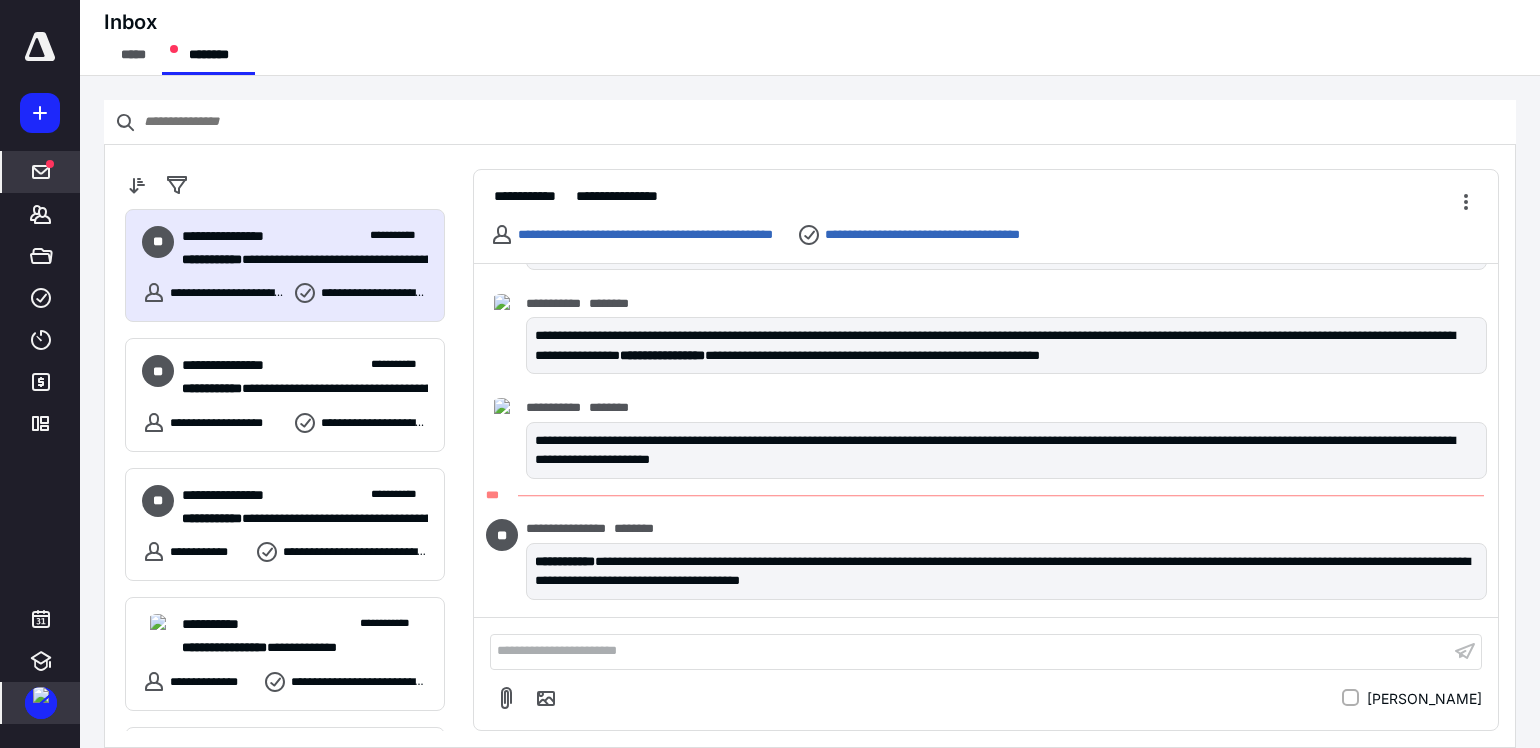 click on "**********" at bounding box center (810, 374) 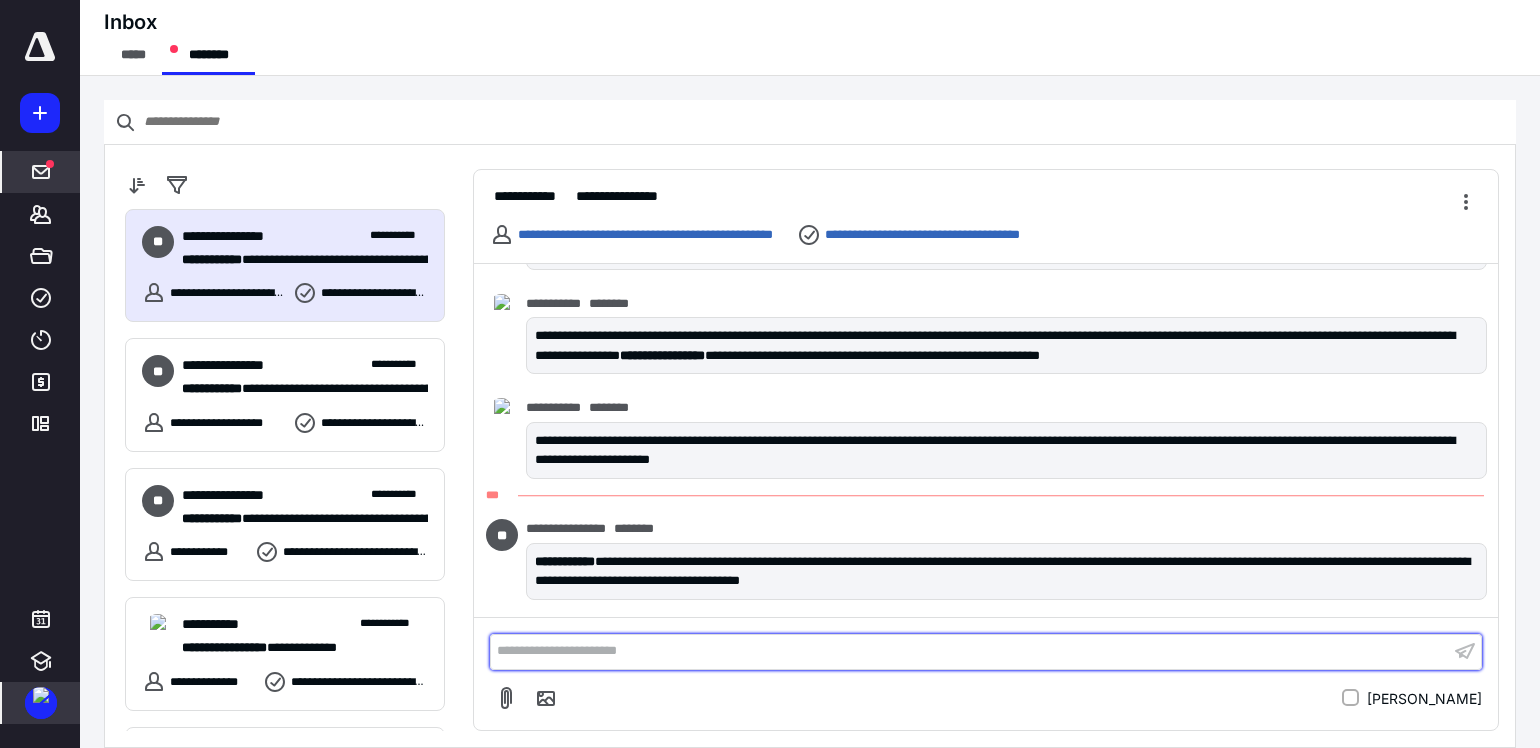 click on "**********" at bounding box center [970, 651] 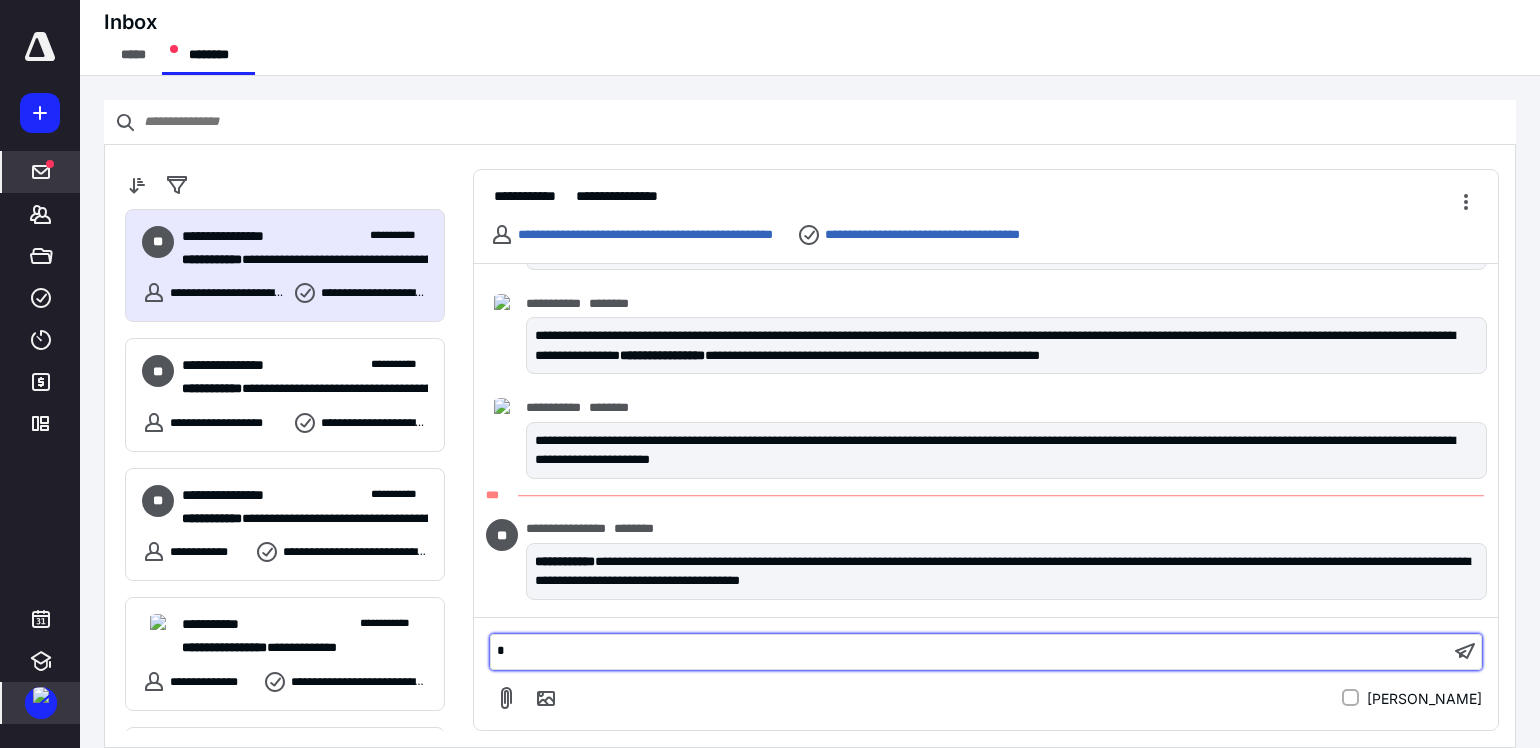 type 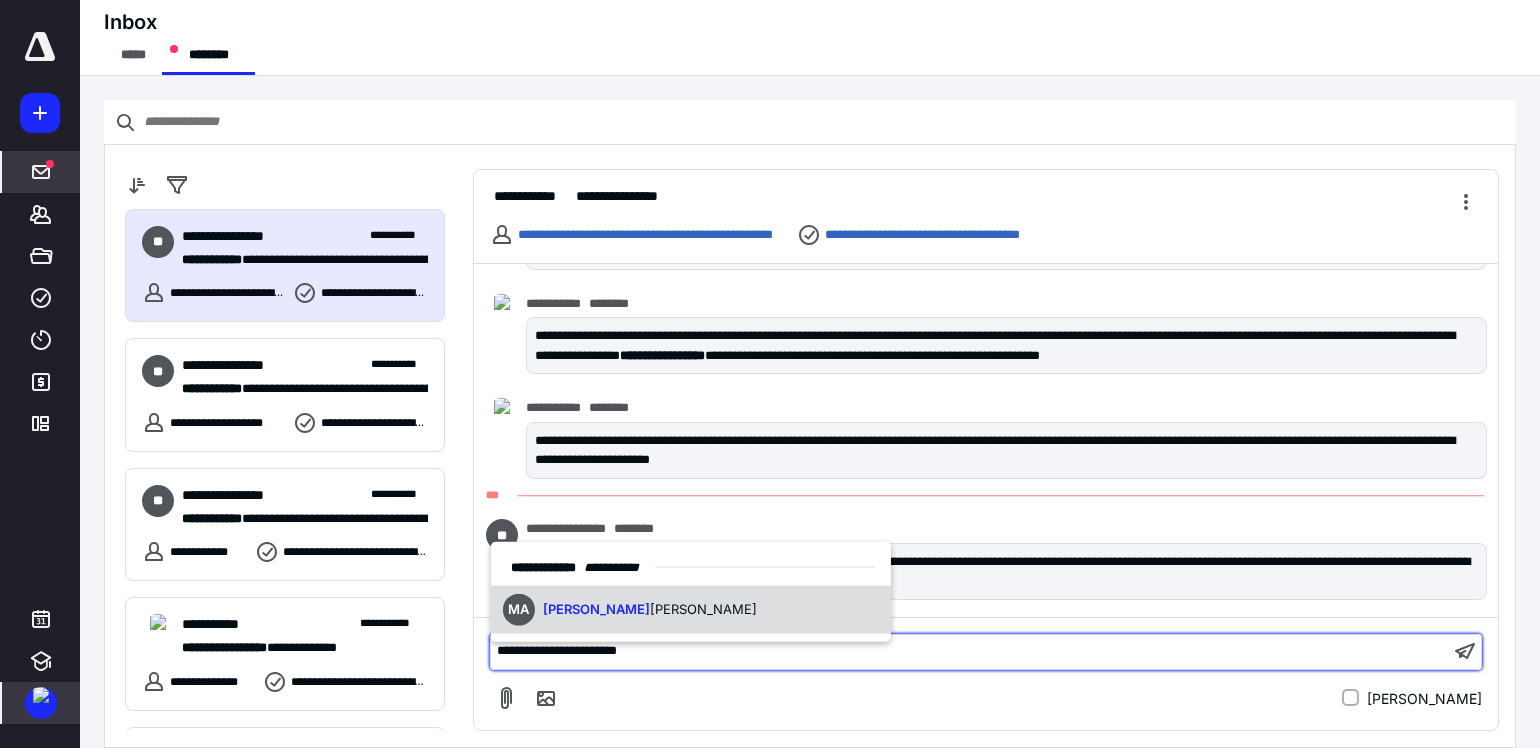 click on "[PERSON_NAME]" at bounding box center (650, 610) 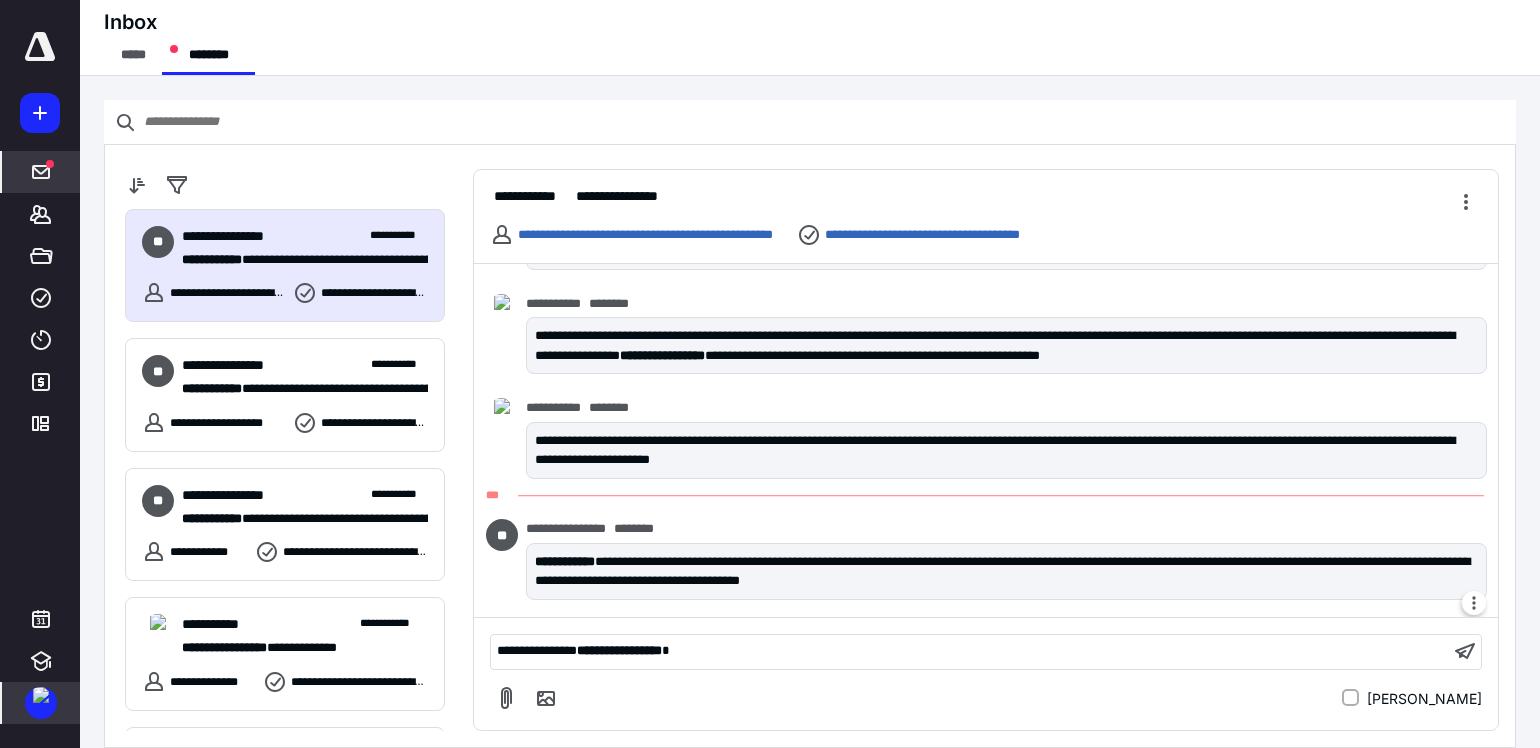 click on "**********" at bounding box center (1006, 571) 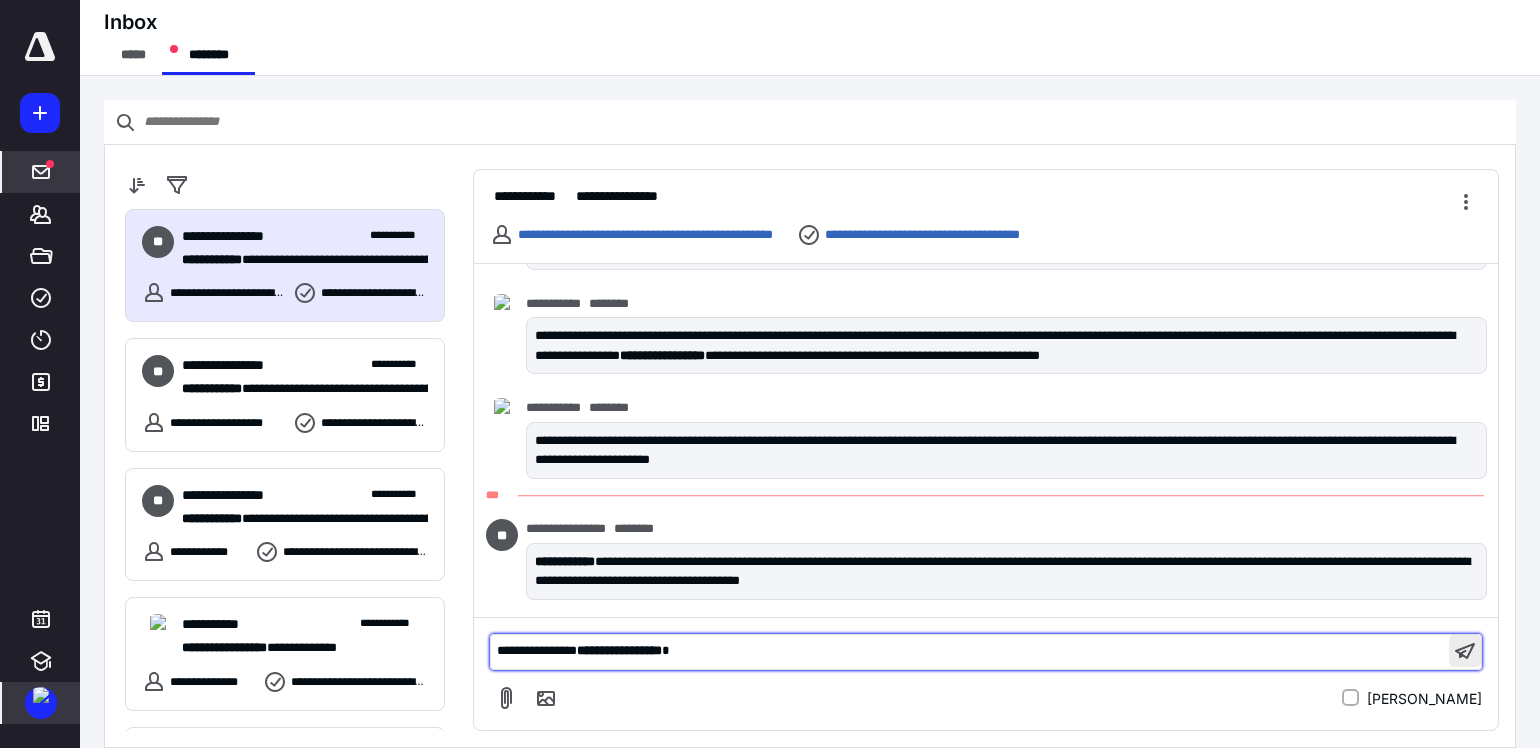 click at bounding box center [1465, 651] 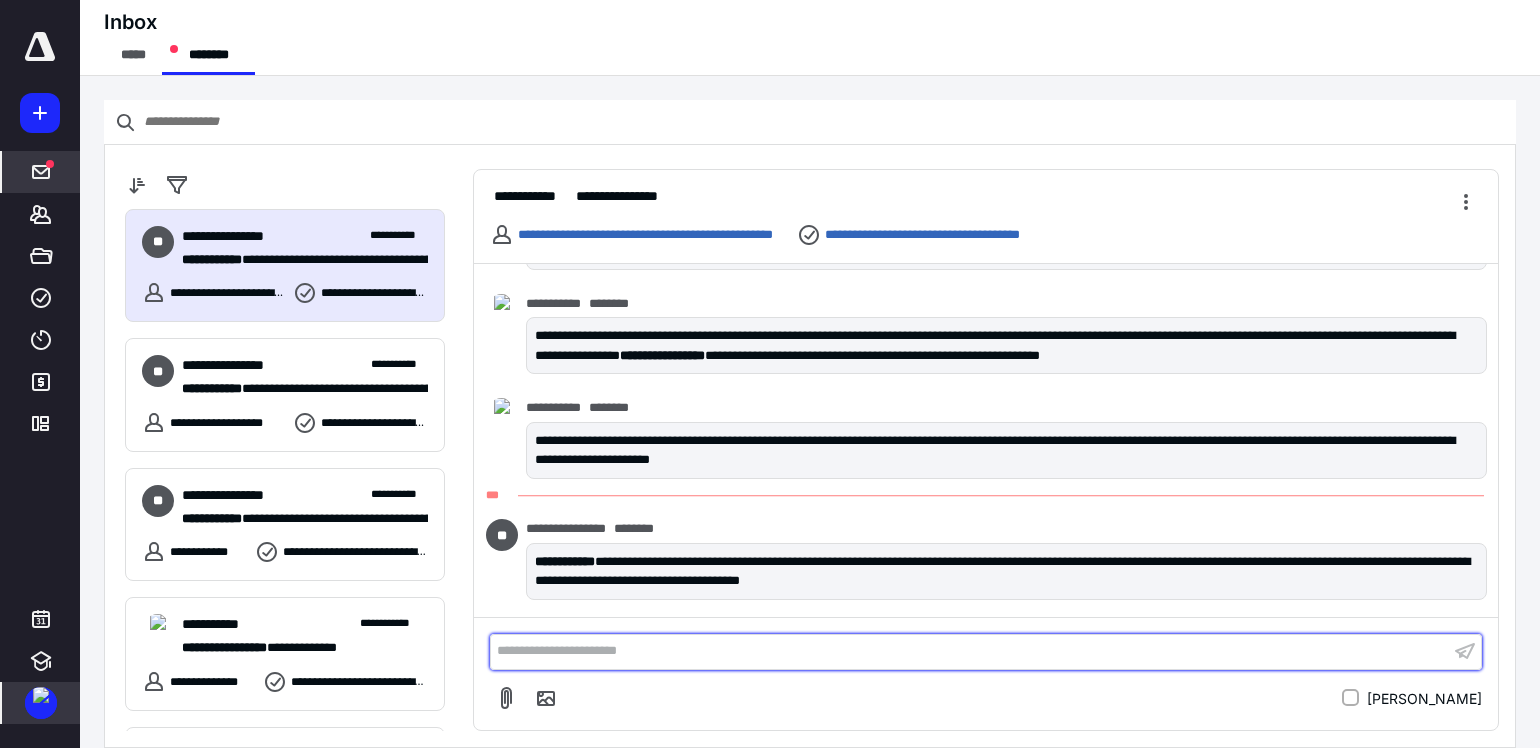 scroll, scrollTop: 360, scrollLeft: 0, axis: vertical 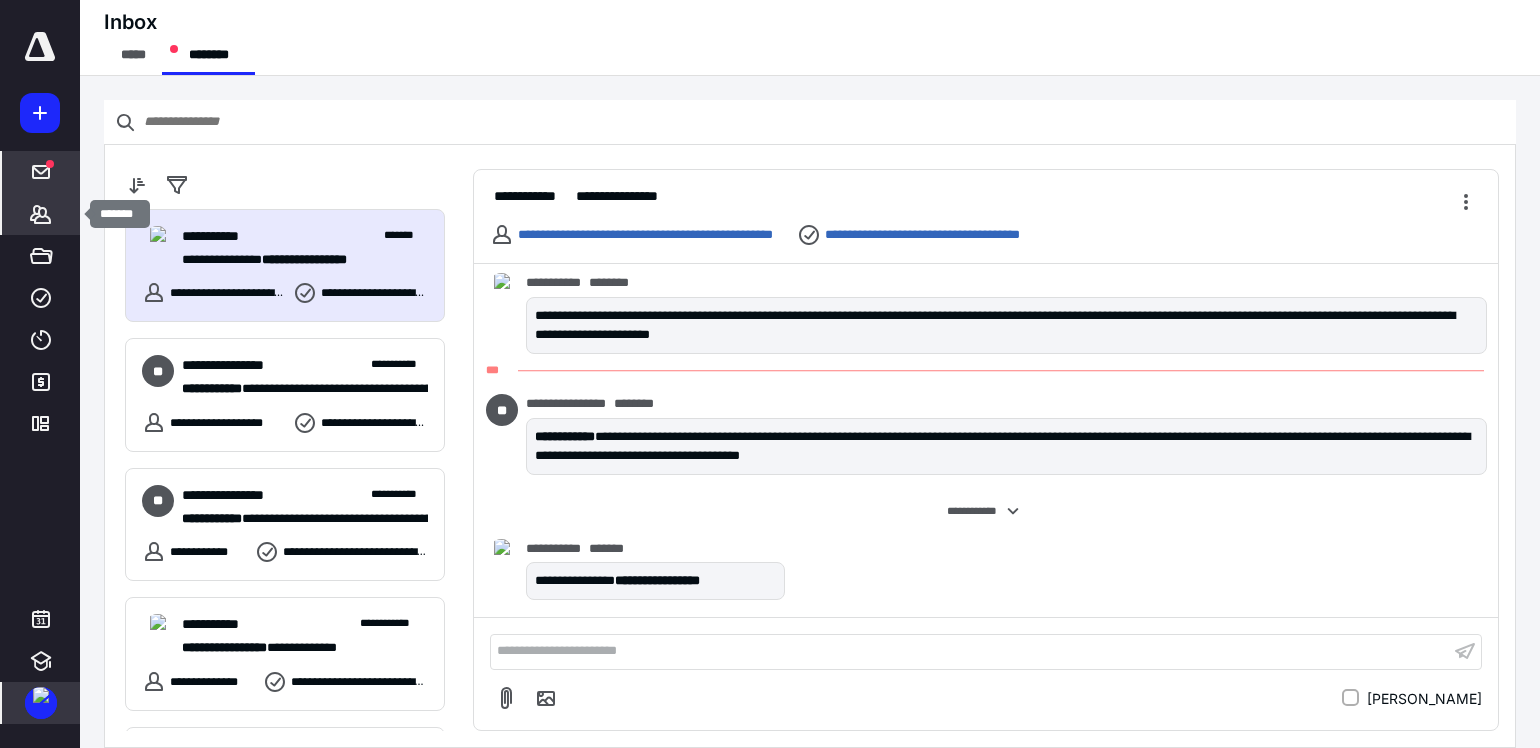 click 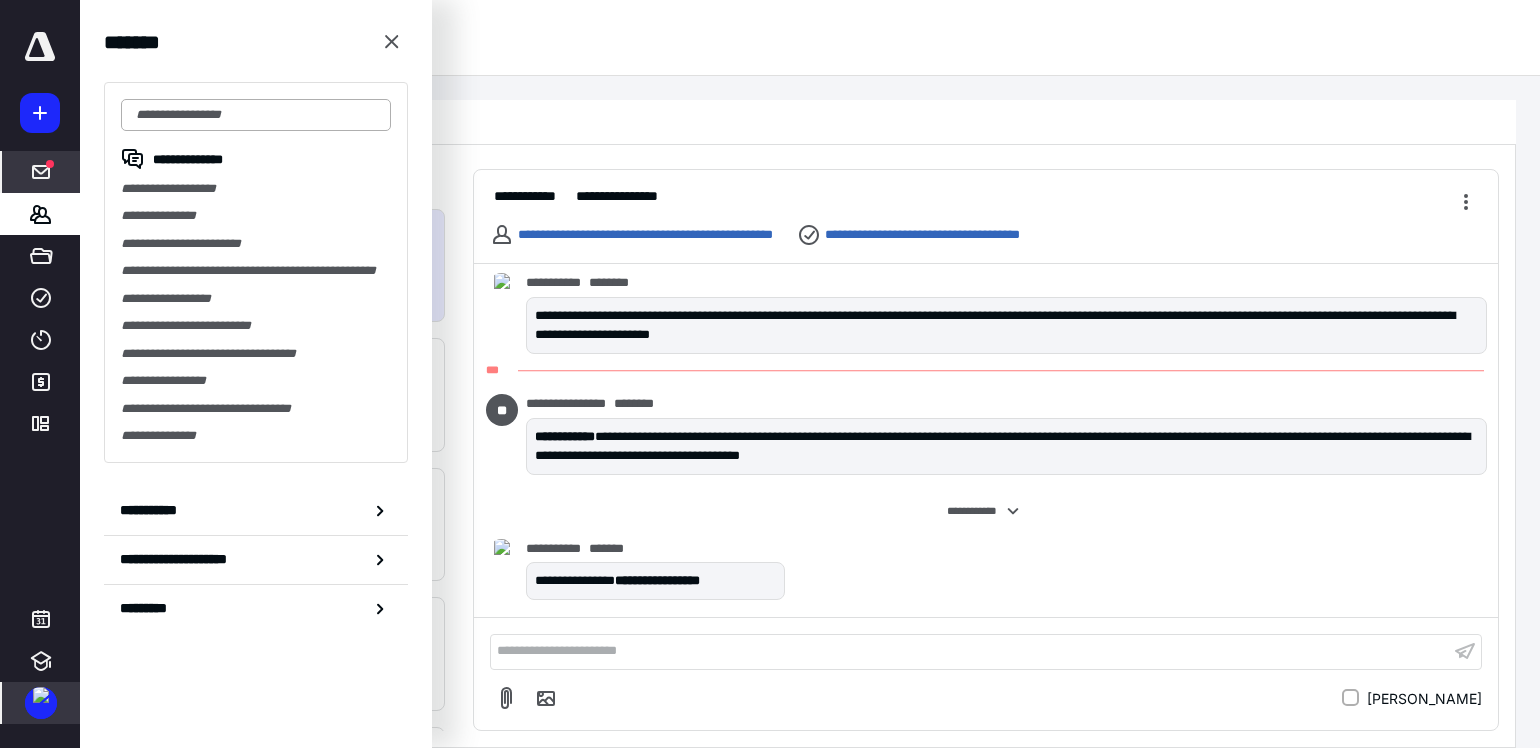 click at bounding box center [256, 115] 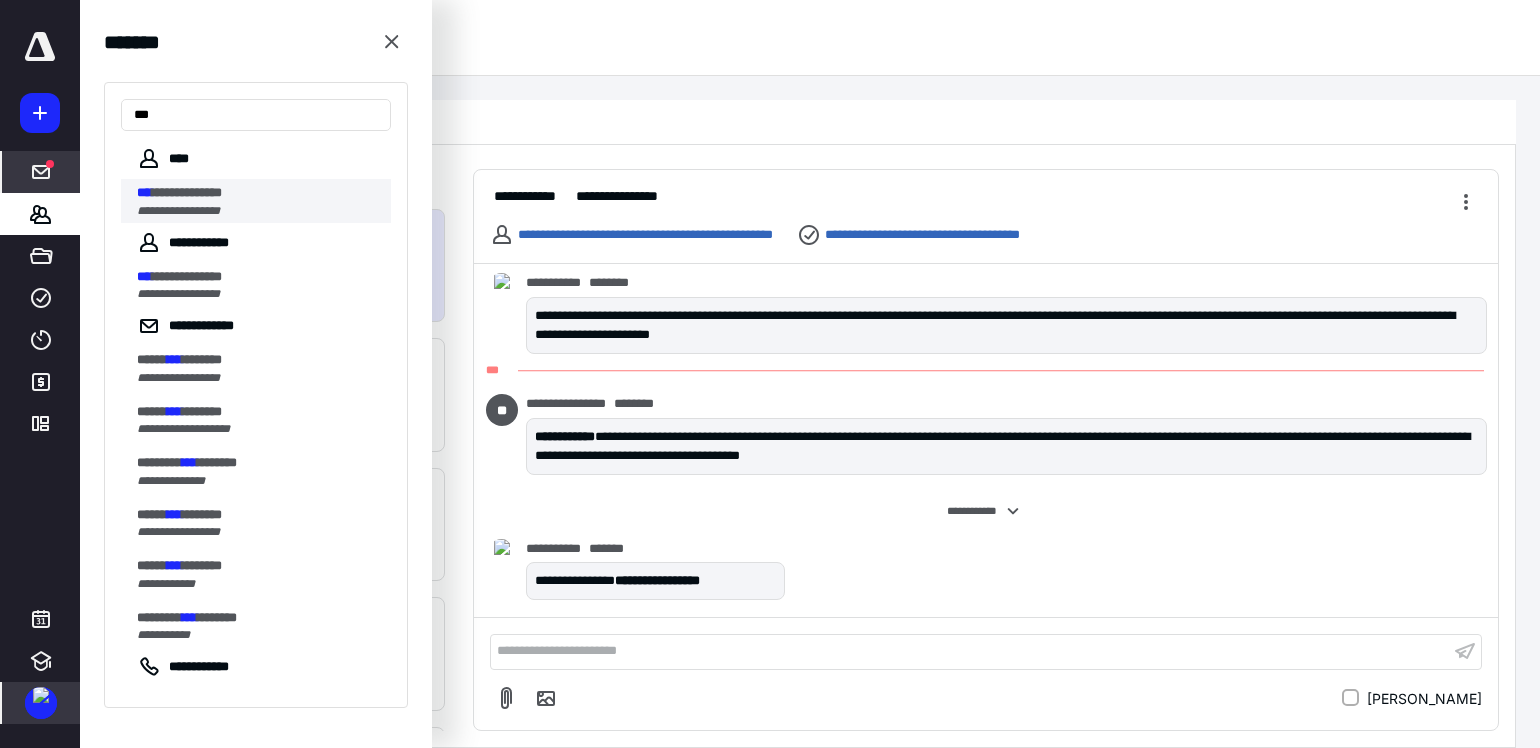 type on "***" 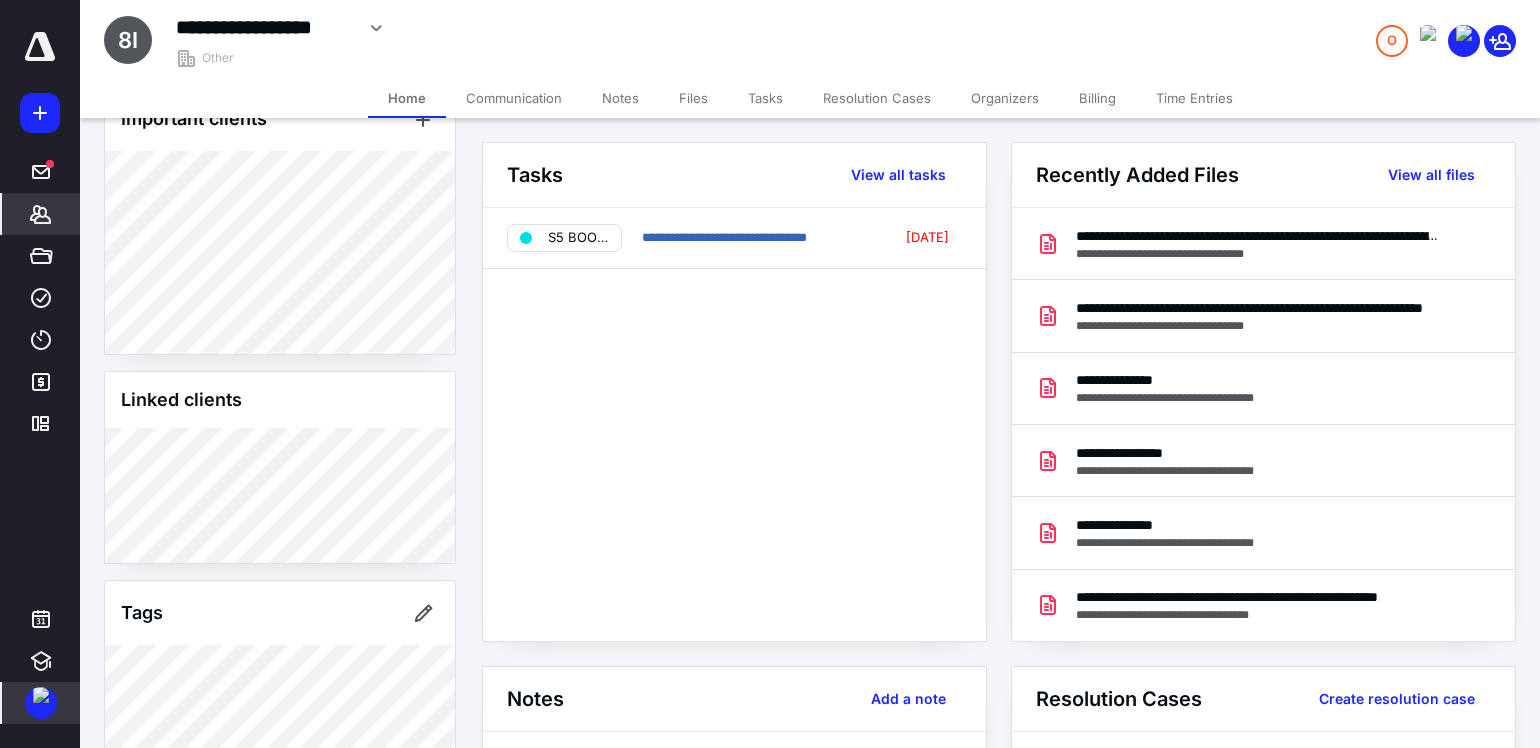 scroll, scrollTop: 4210, scrollLeft: 0, axis: vertical 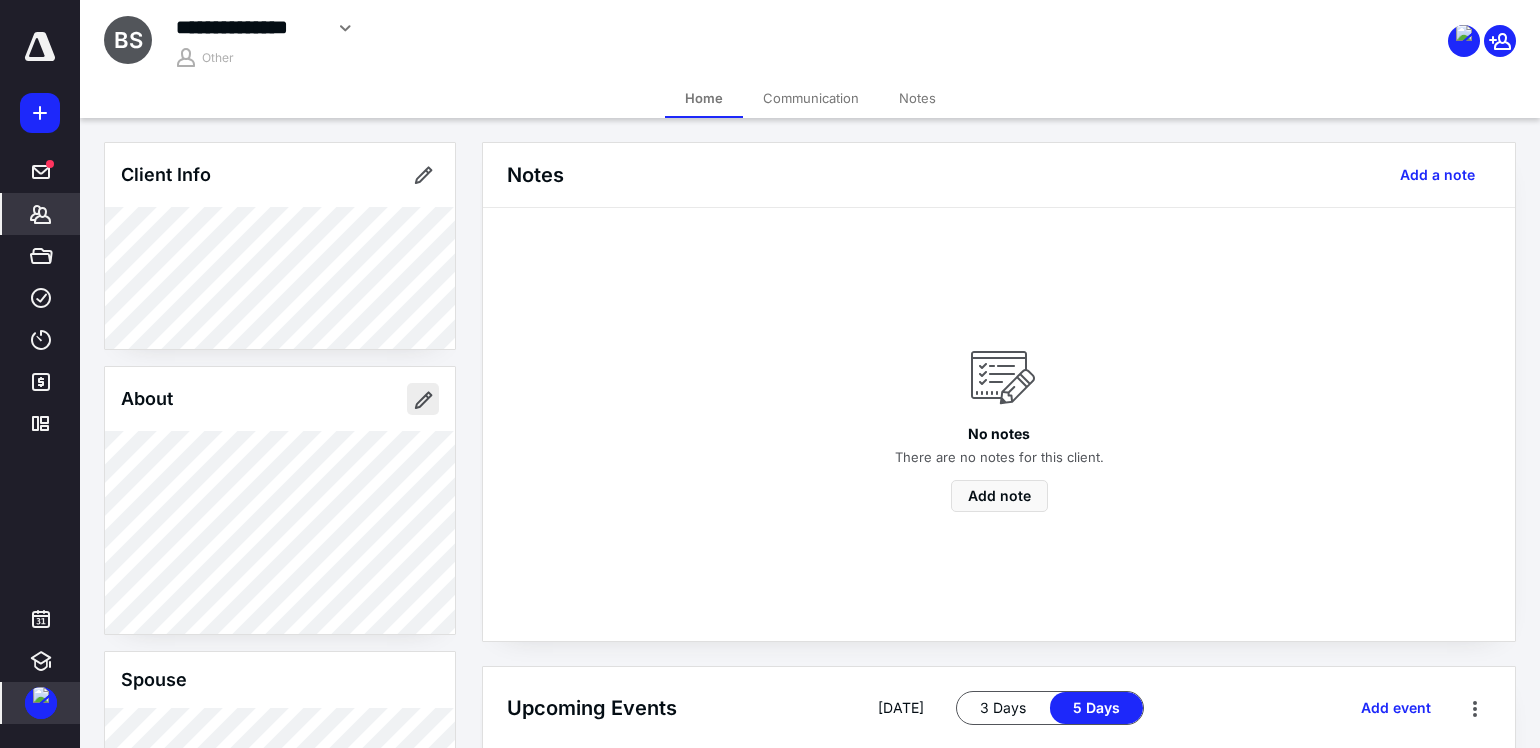 click at bounding box center [423, 399] 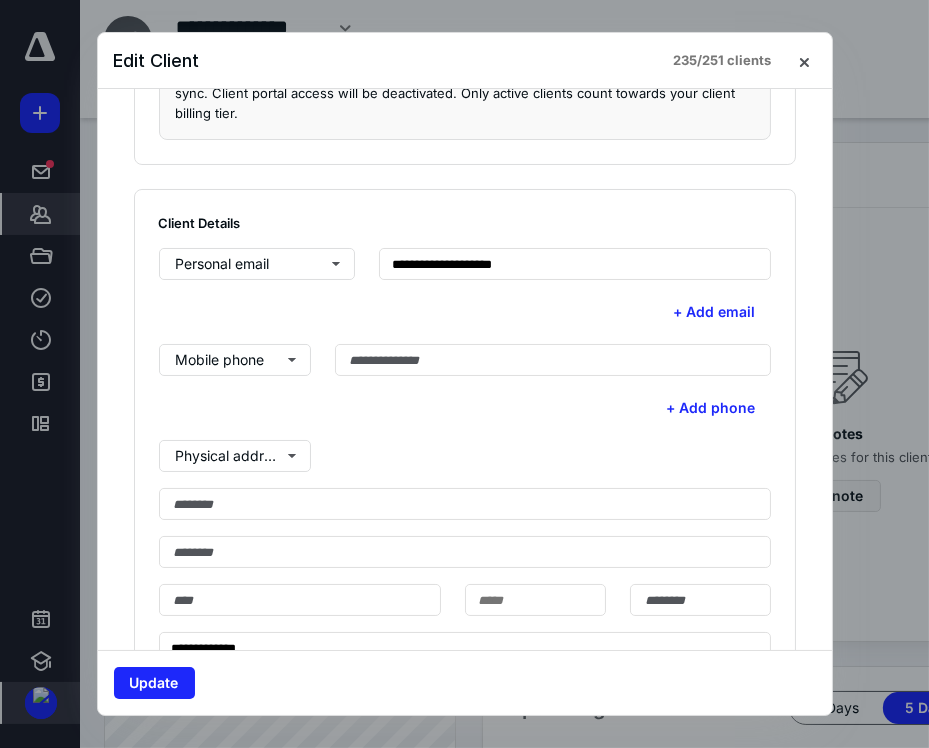 scroll, scrollTop: 402, scrollLeft: 0, axis: vertical 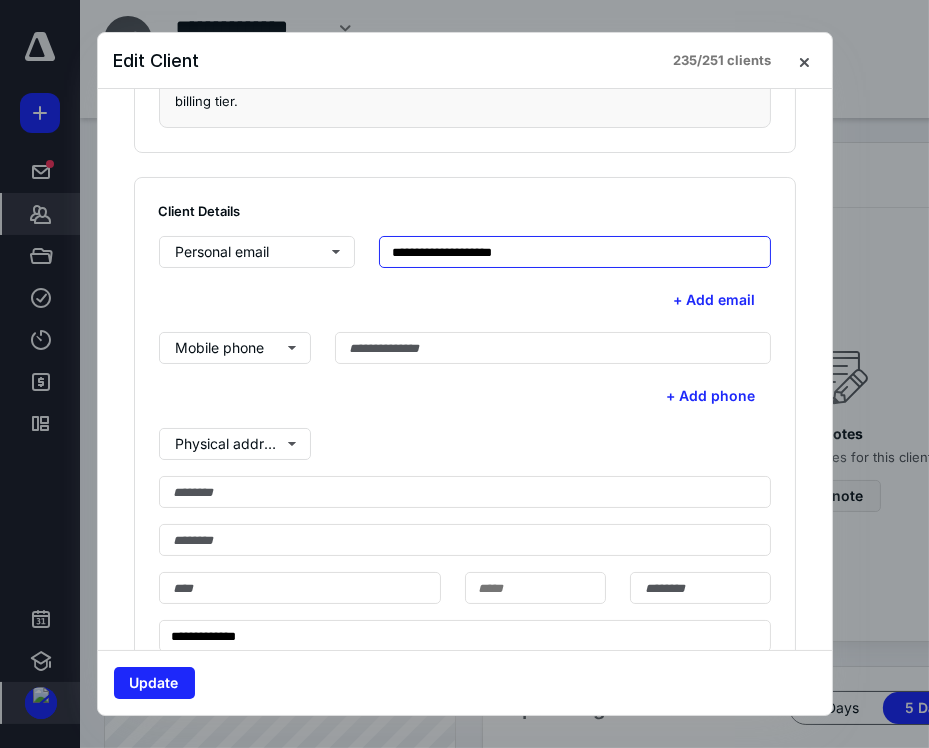 drag, startPoint x: 543, startPoint y: 256, endPoint x: 377, endPoint y: 248, distance: 166.19266 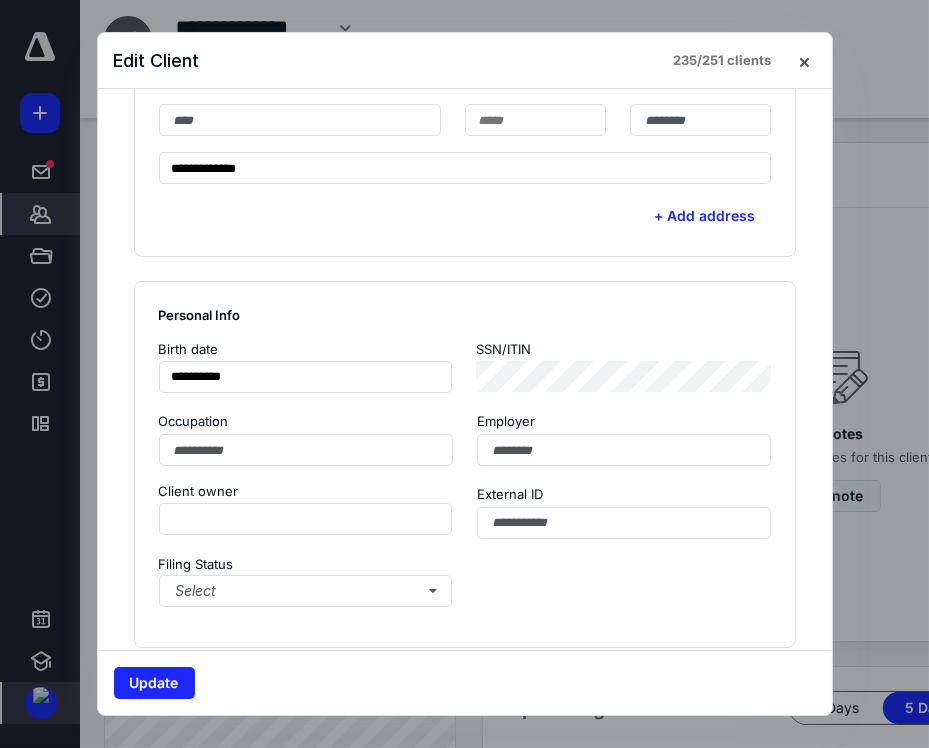 scroll, scrollTop: 873, scrollLeft: 0, axis: vertical 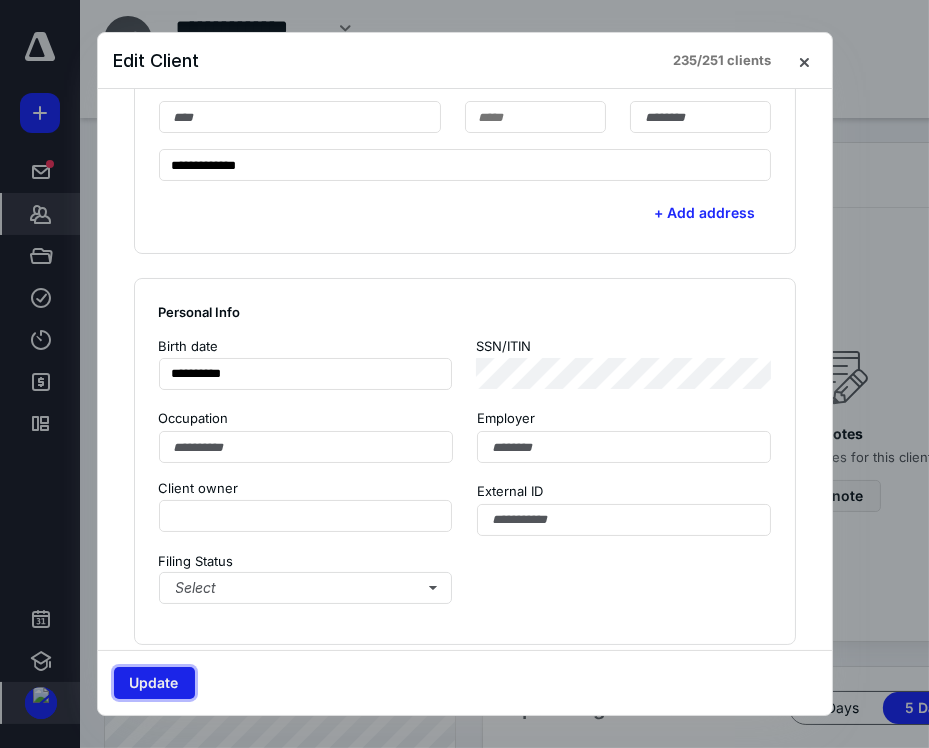 click on "Update" at bounding box center [154, 683] 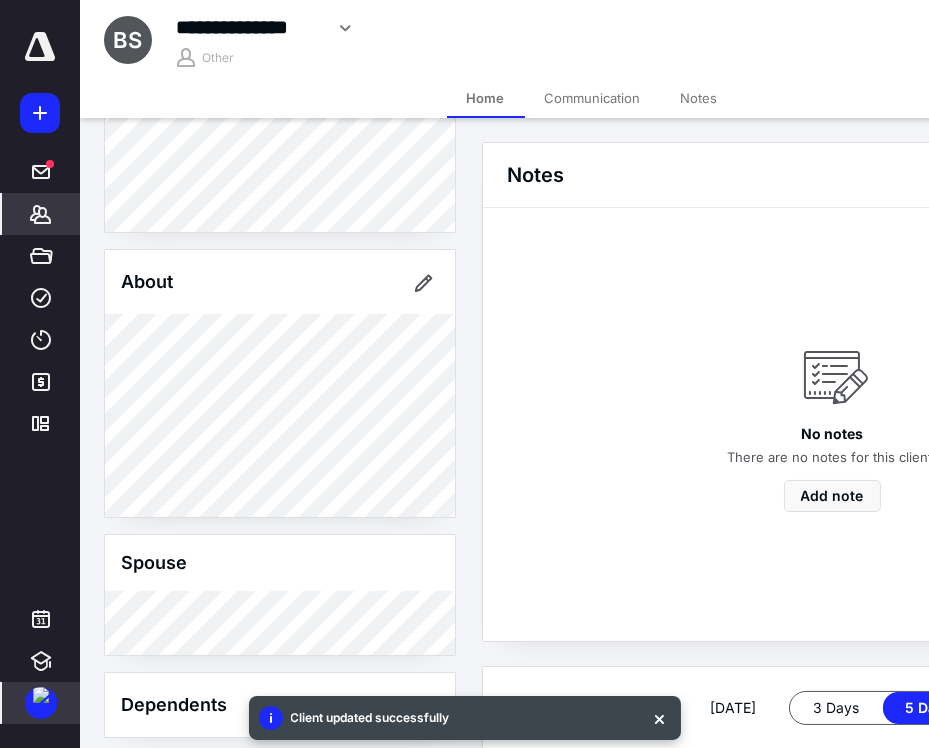 scroll, scrollTop: 435, scrollLeft: 0, axis: vertical 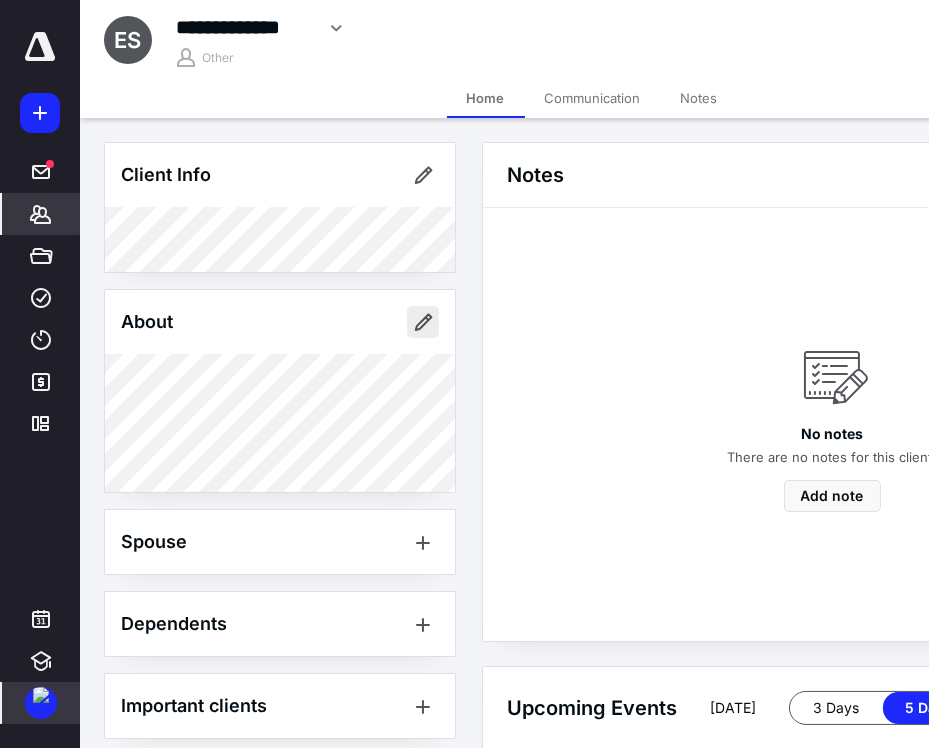 click at bounding box center [423, 322] 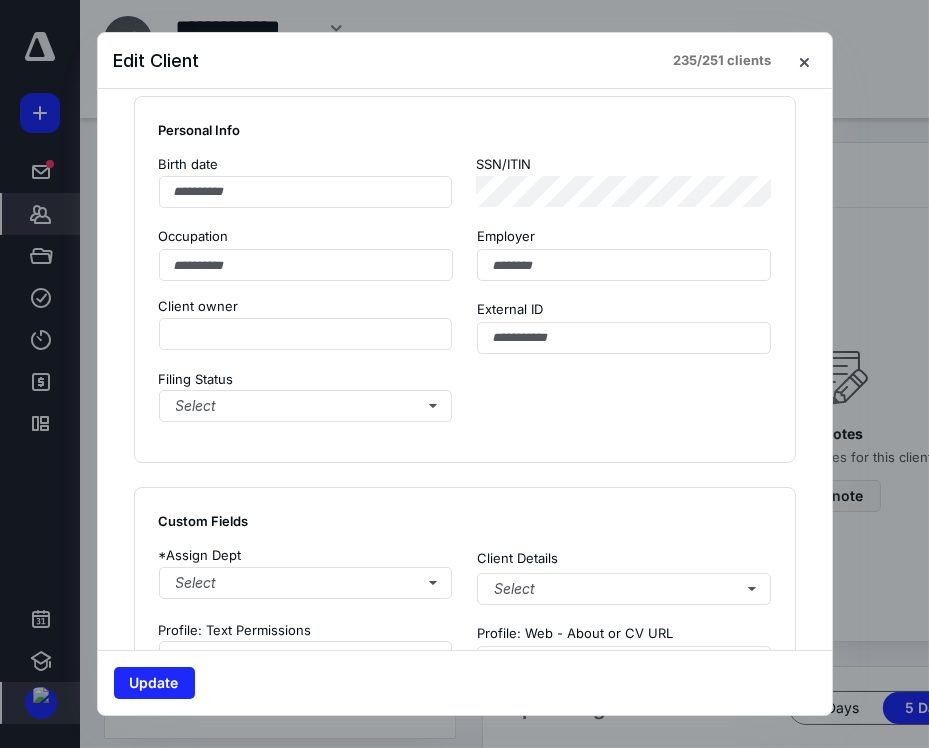 scroll, scrollTop: 1065, scrollLeft: 0, axis: vertical 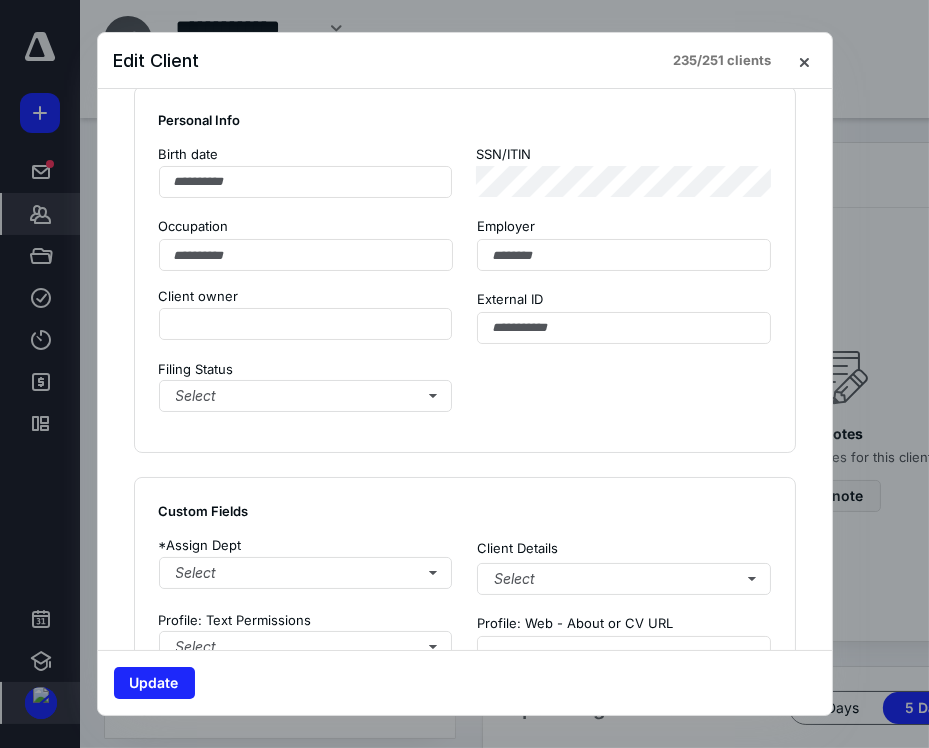 click on "Birth date SSN/ITIN" at bounding box center (465, 171) 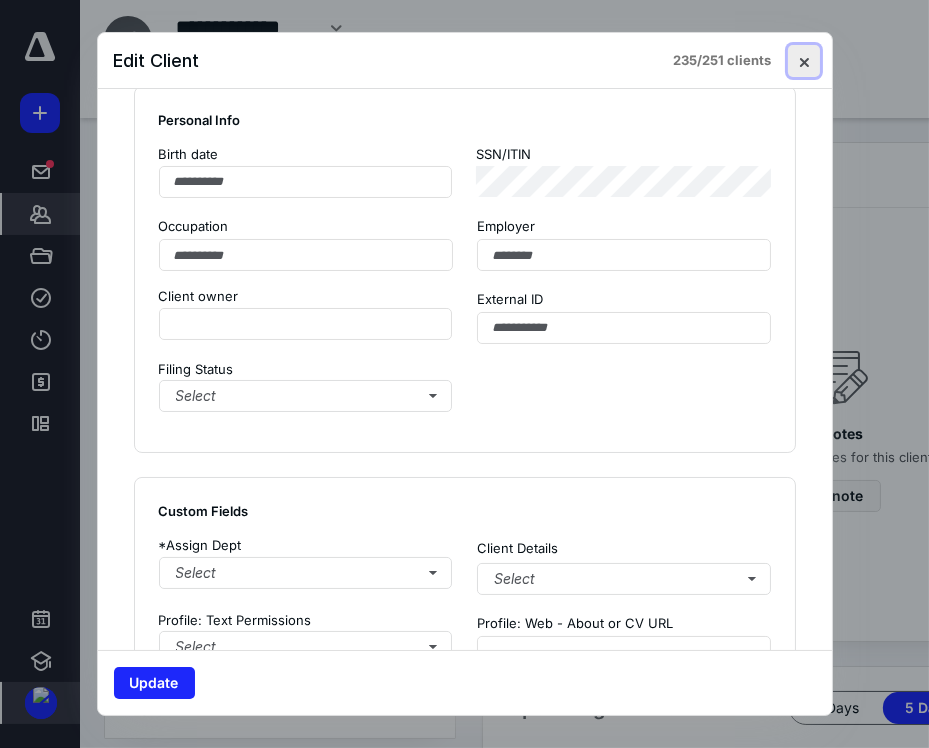 click at bounding box center (804, 61) 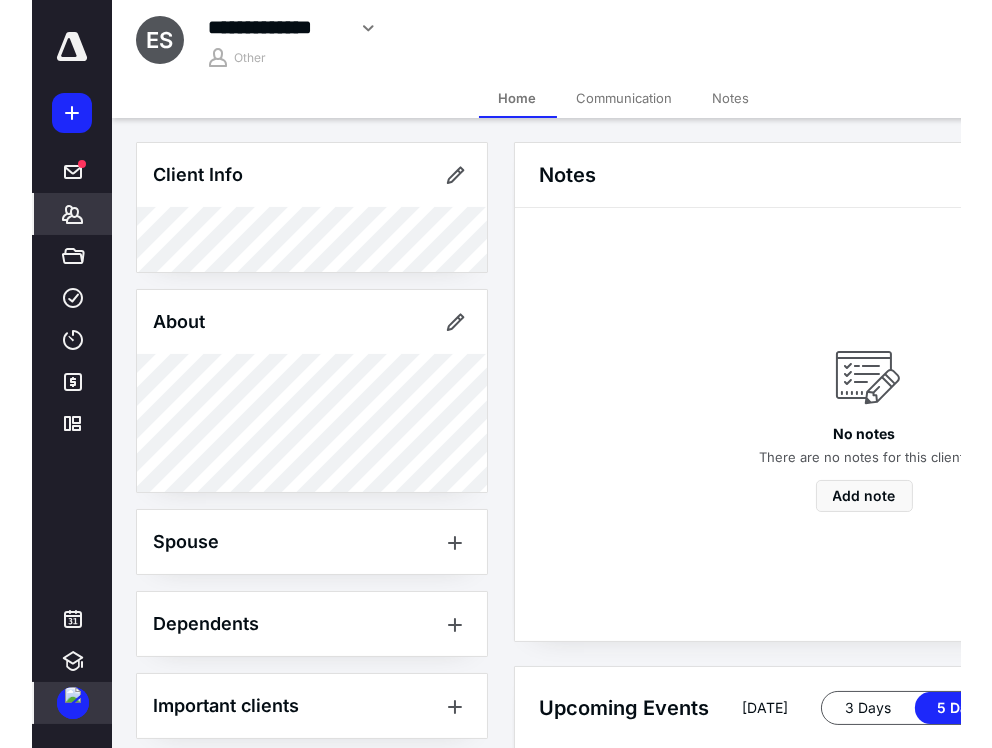 scroll, scrollTop: 236, scrollLeft: 0, axis: vertical 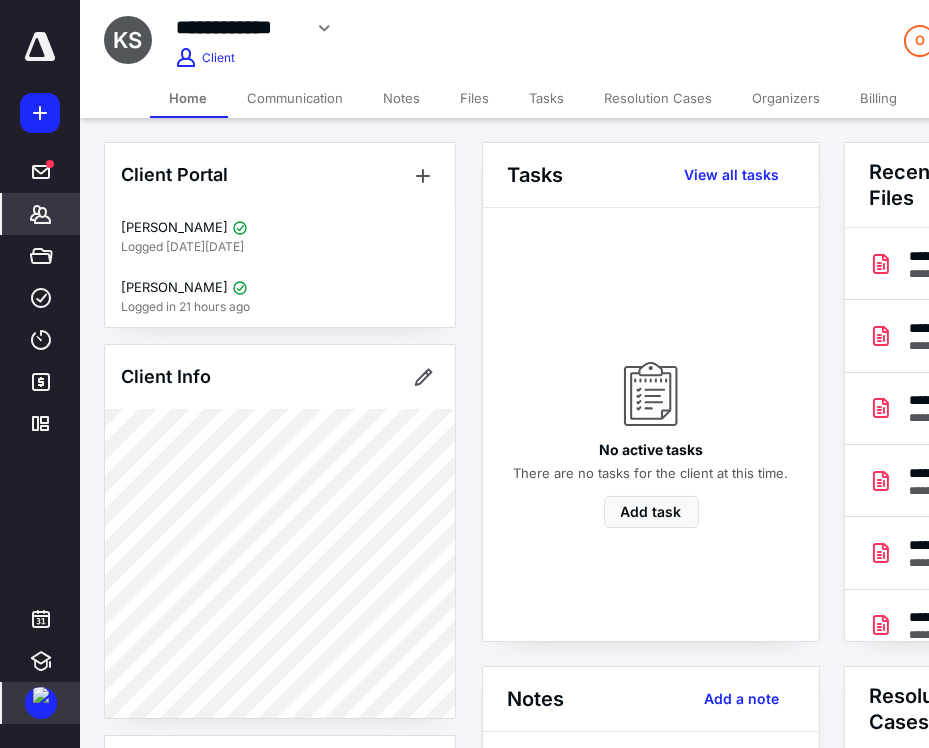 click on "Organizers" at bounding box center (787, 98) 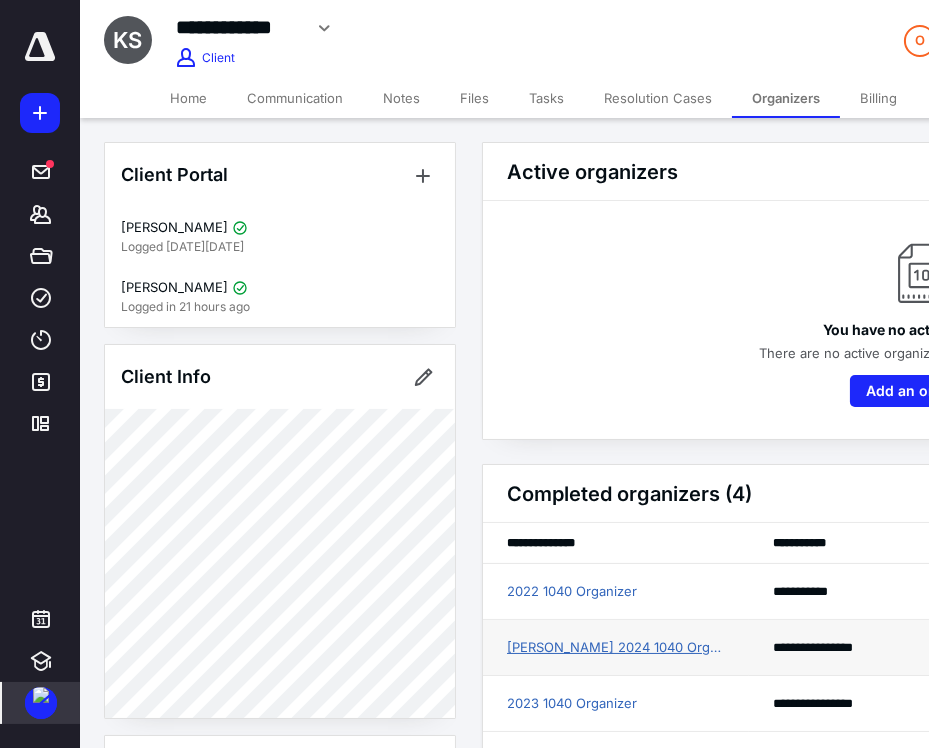 click on "[PERSON_NAME] 2024 1040 Organizer" at bounding box center [616, 648] 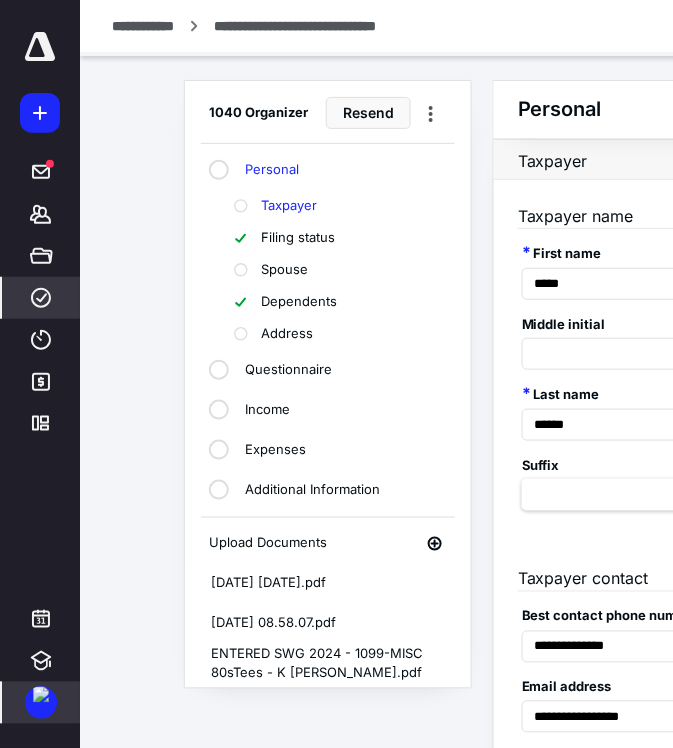 click on "Dependents" at bounding box center (299, 302) 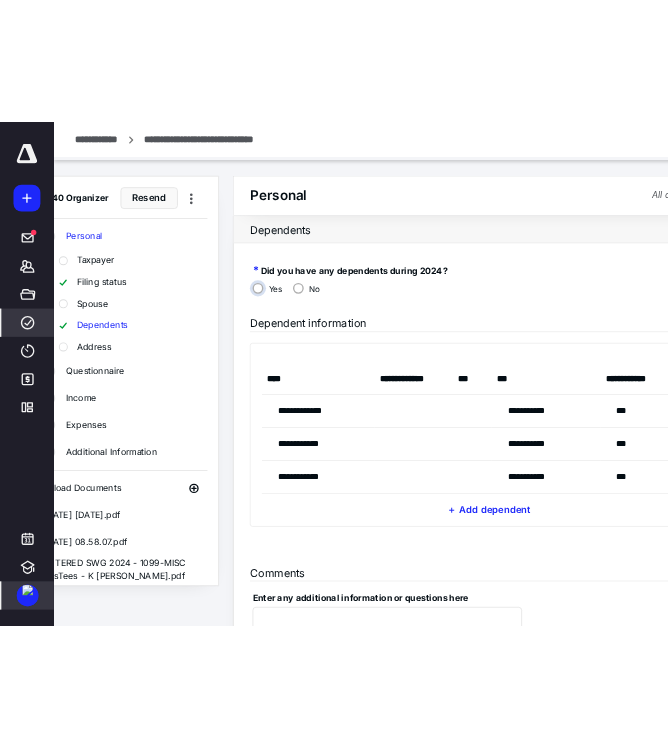 scroll, scrollTop: 0, scrollLeft: 266, axis: horizontal 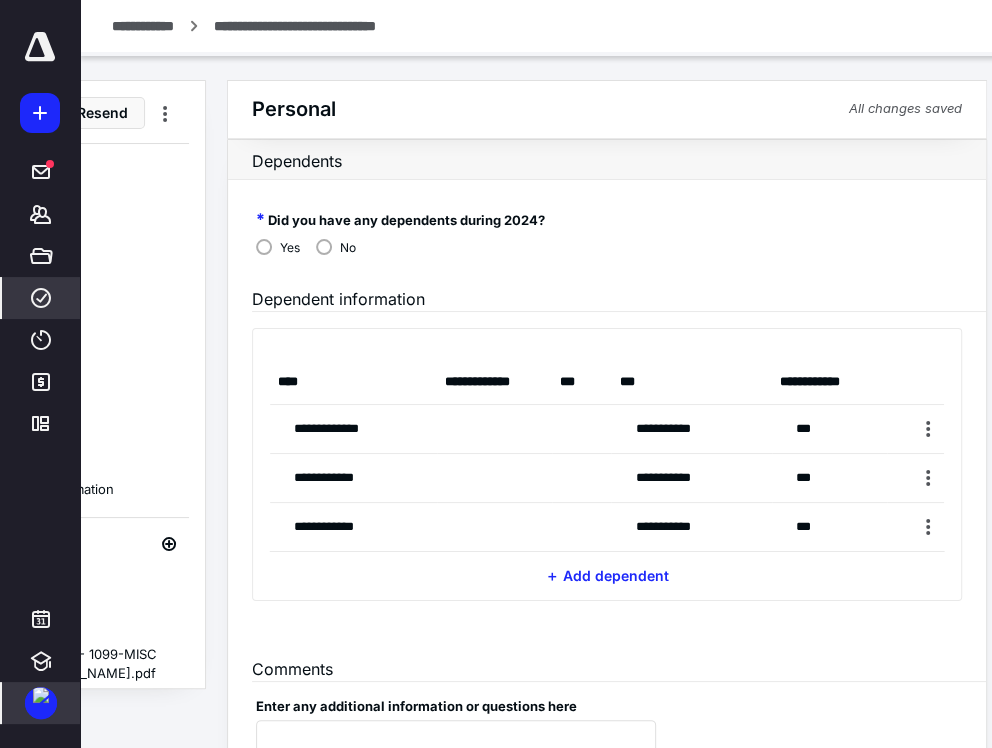 drag, startPoint x: 712, startPoint y: 476, endPoint x: 637, endPoint y: 474, distance: 75.026665 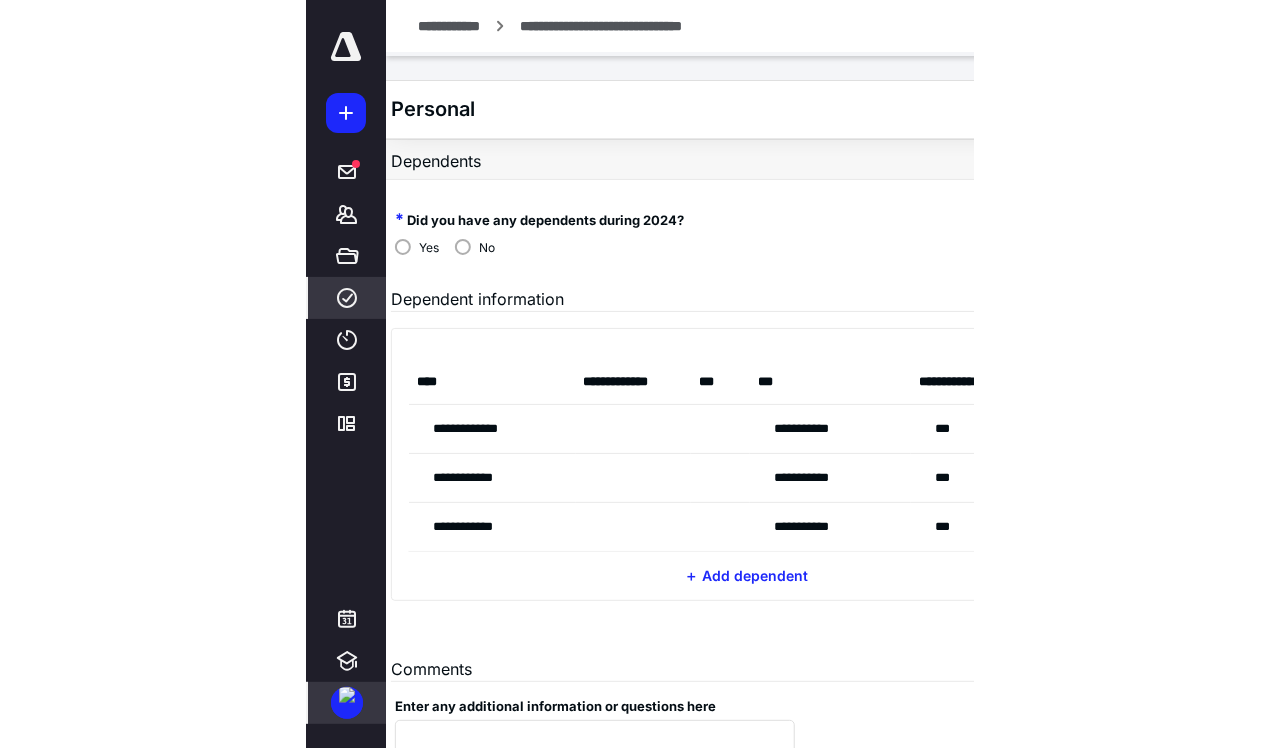 scroll, scrollTop: 0, scrollLeft: 0, axis: both 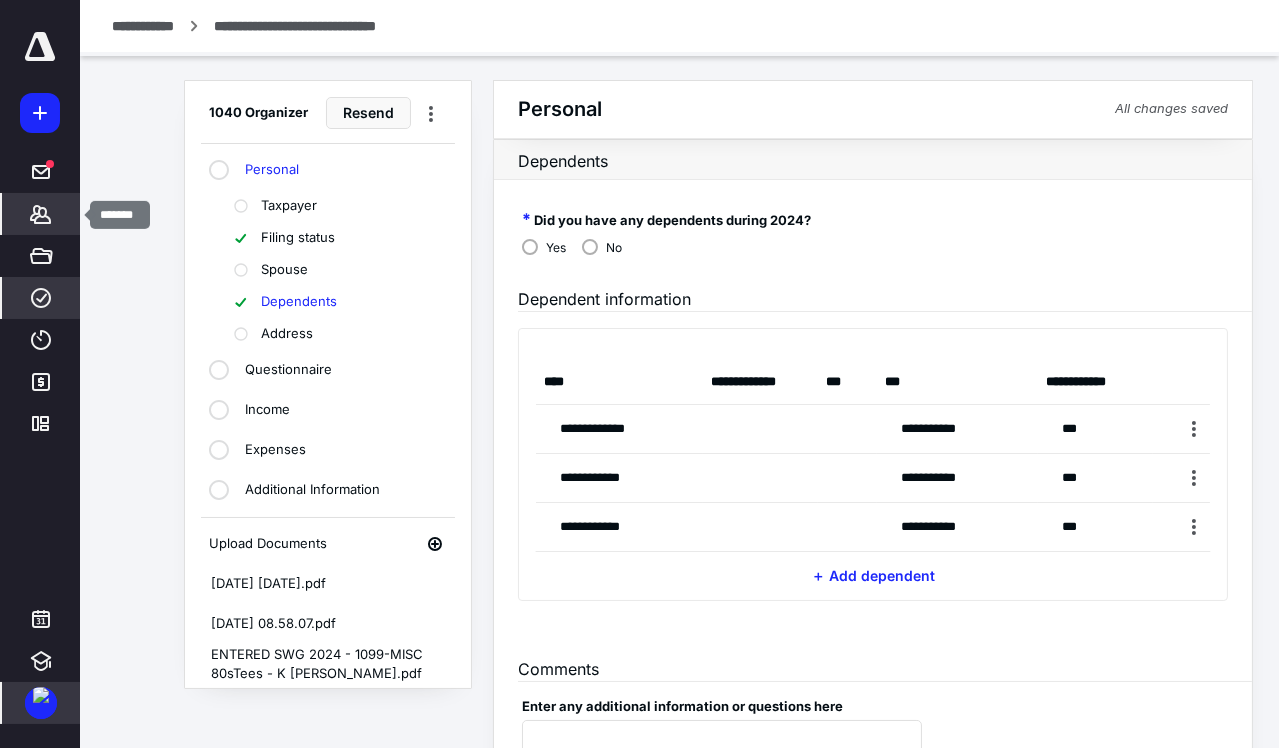 click 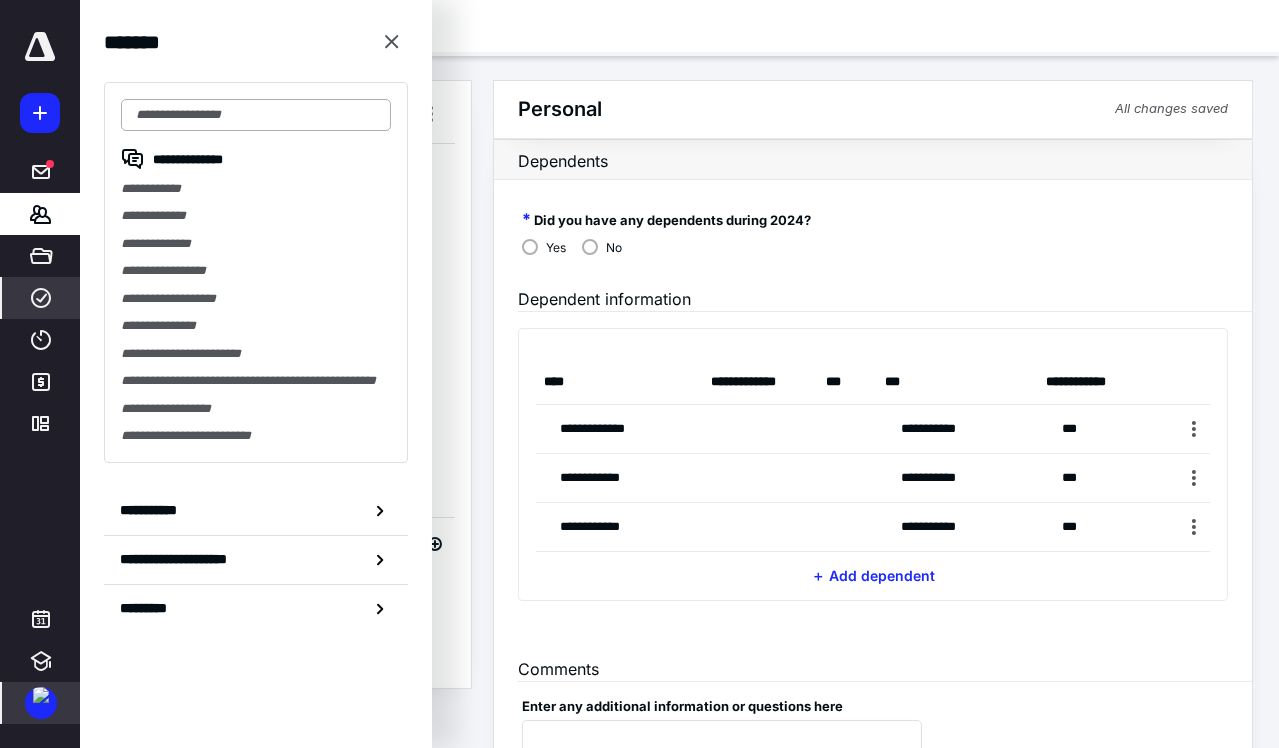 click at bounding box center (256, 115) 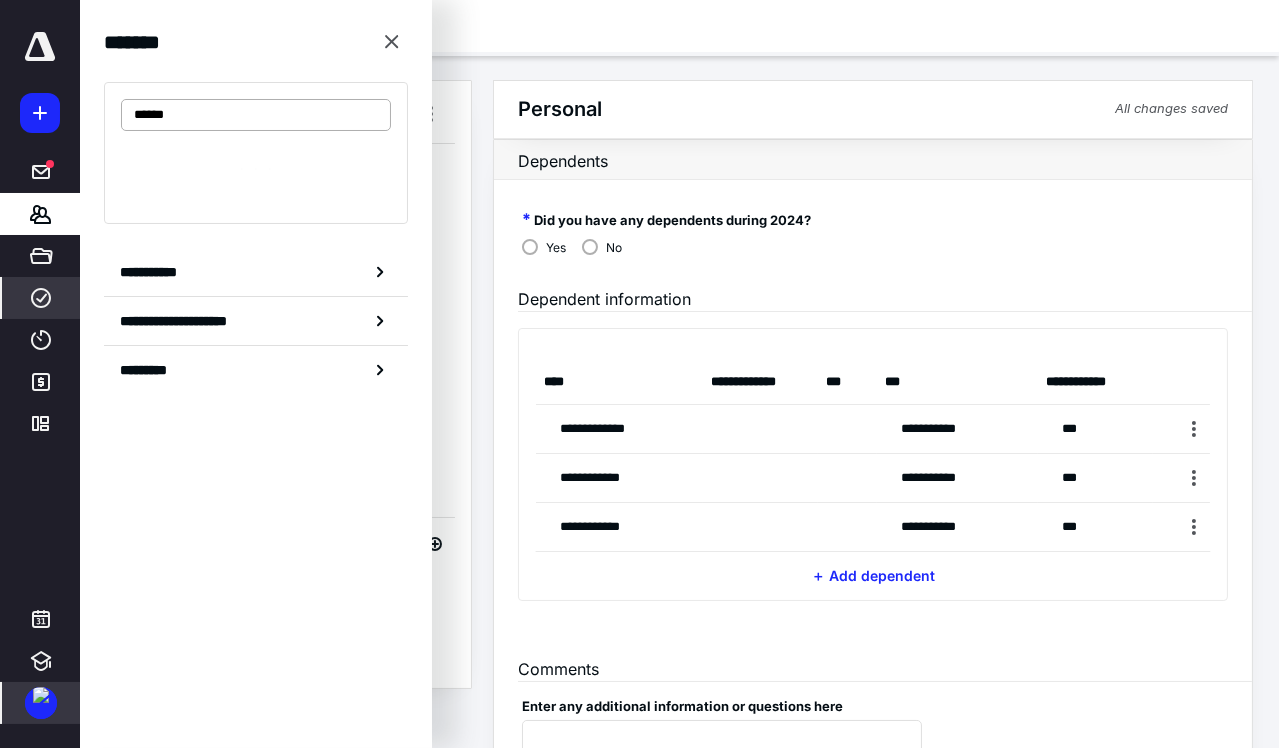 type on "******" 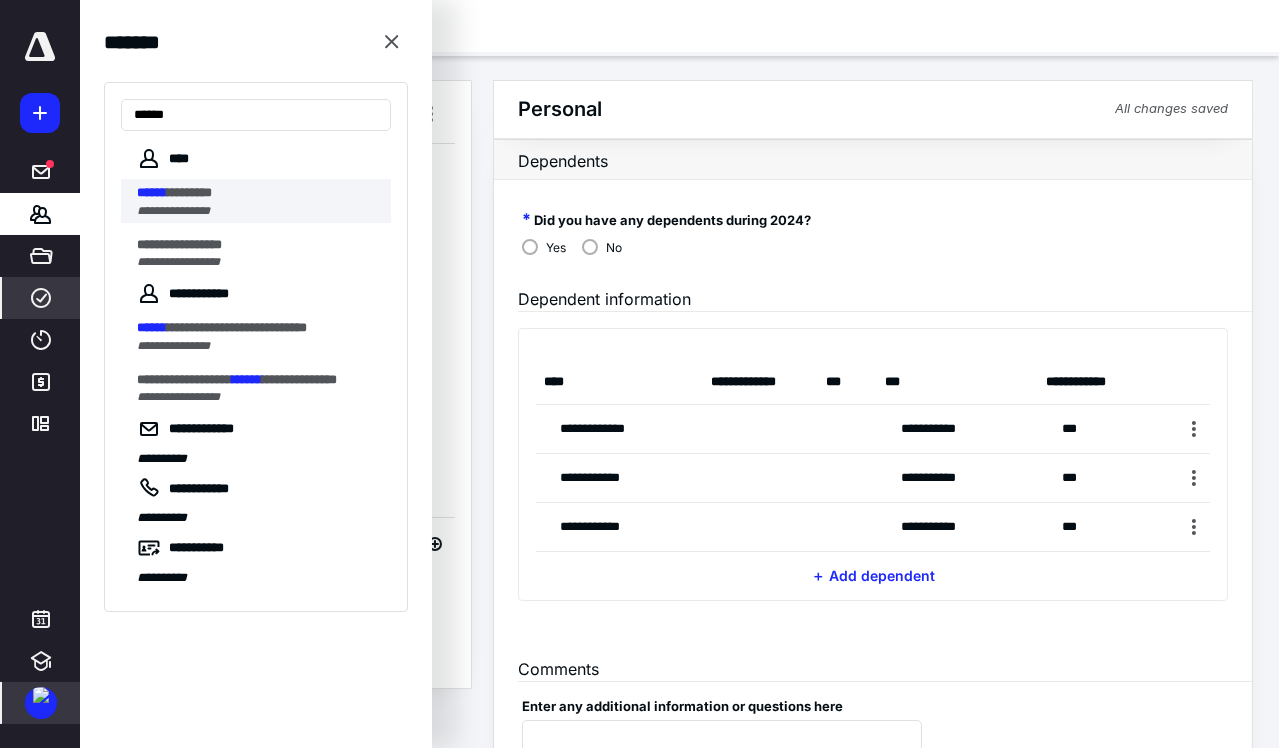 click on "********" at bounding box center [189, 192] 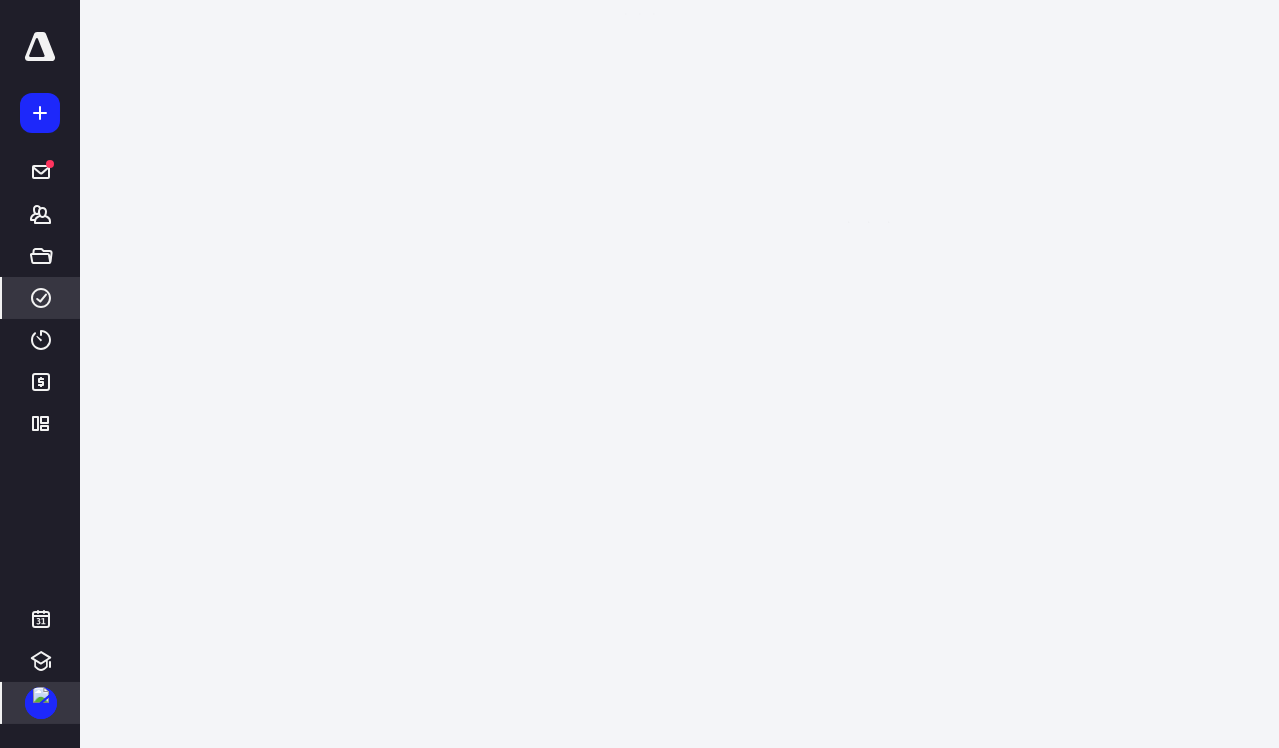scroll, scrollTop: 0, scrollLeft: 0, axis: both 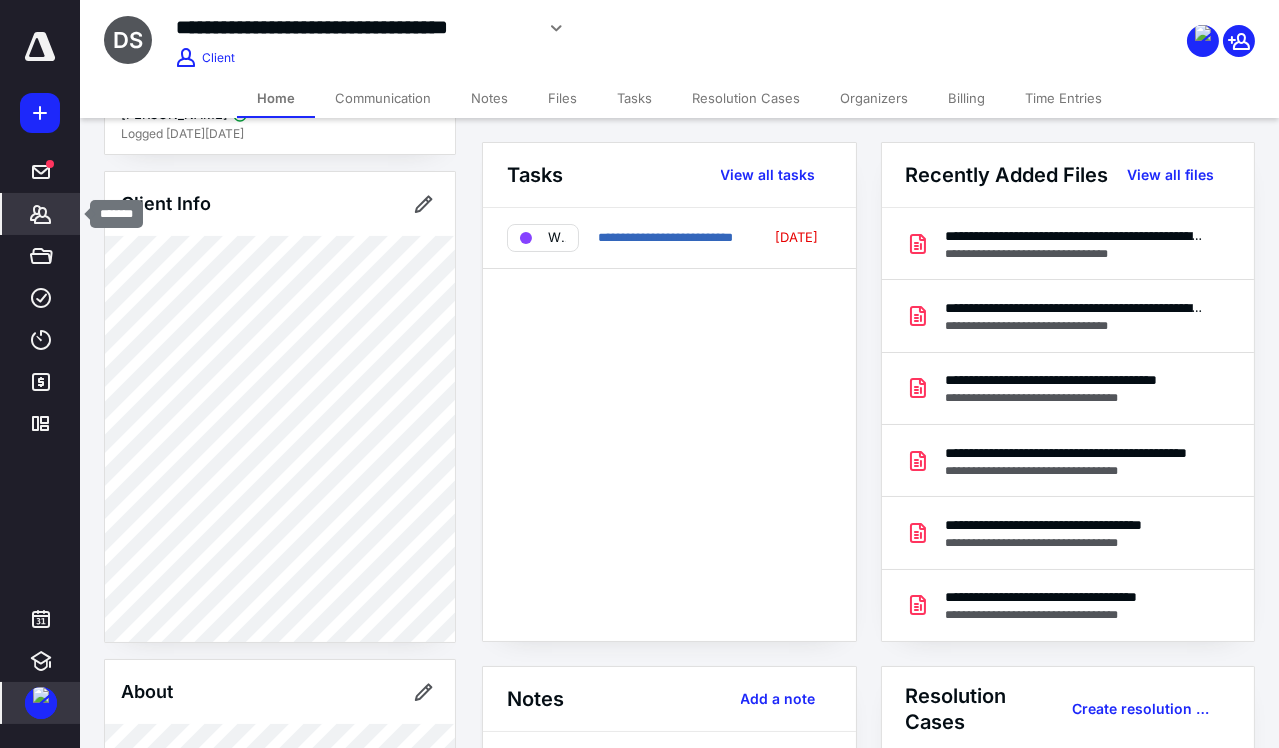 click 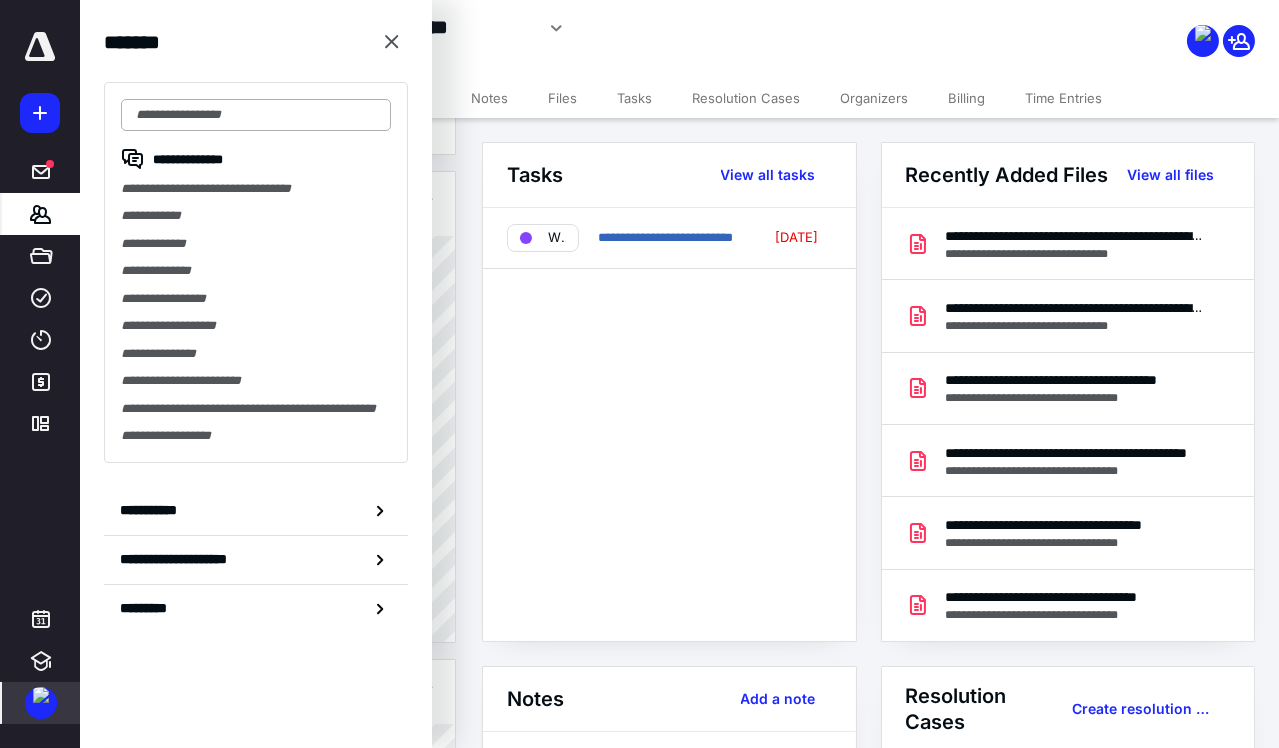 click at bounding box center (256, 115) 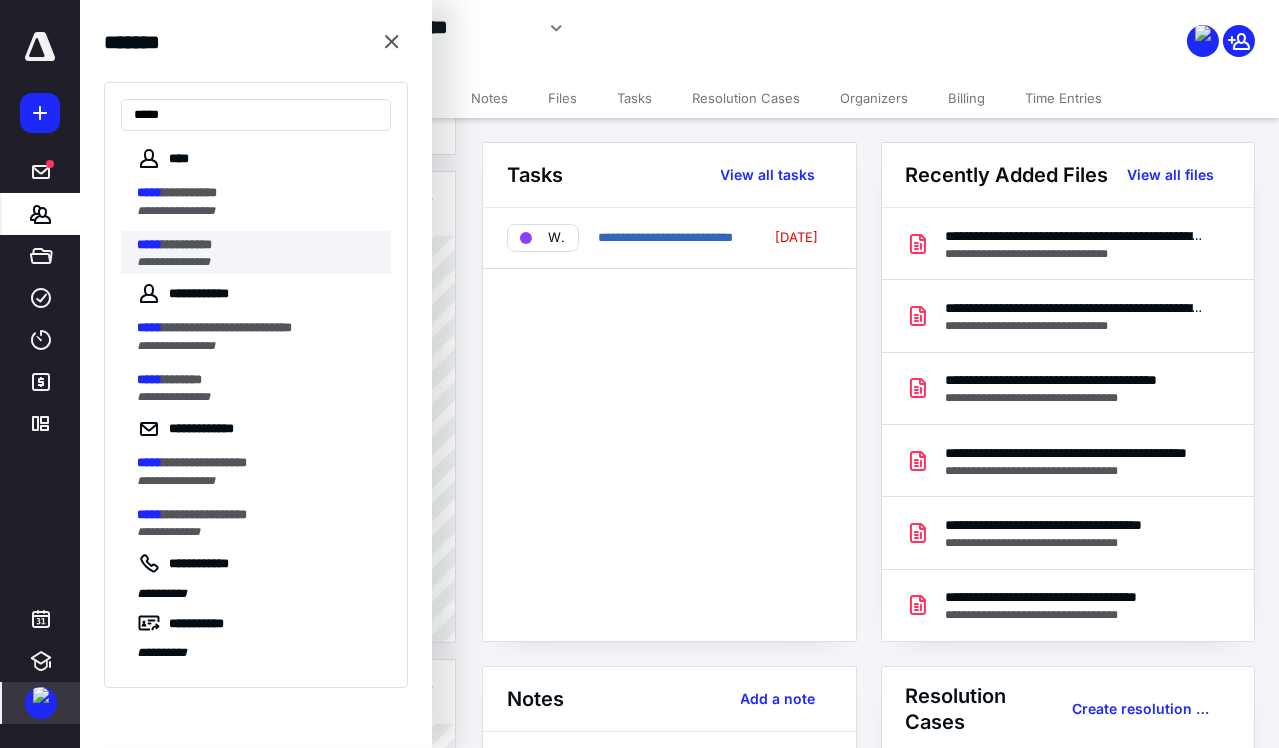 type on "*****" 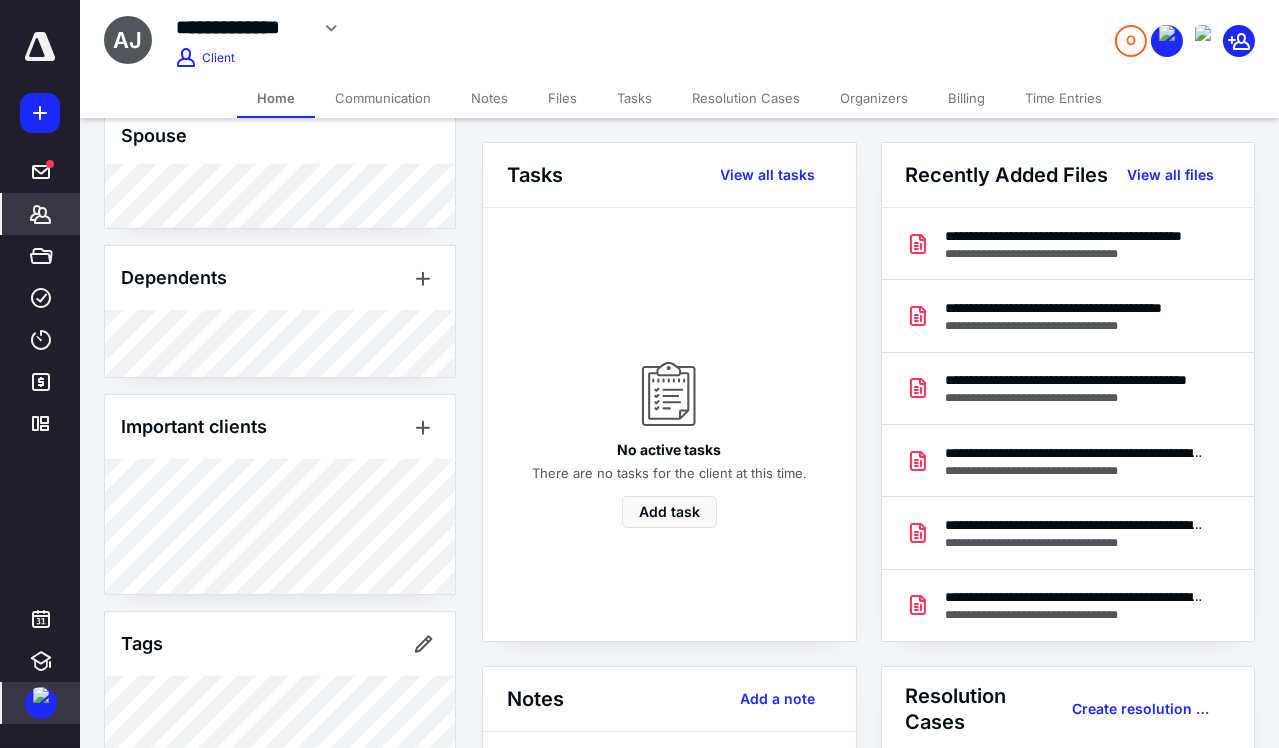 scroll, scrollTop: 2033, scrollLeft: 0, axis: vertical 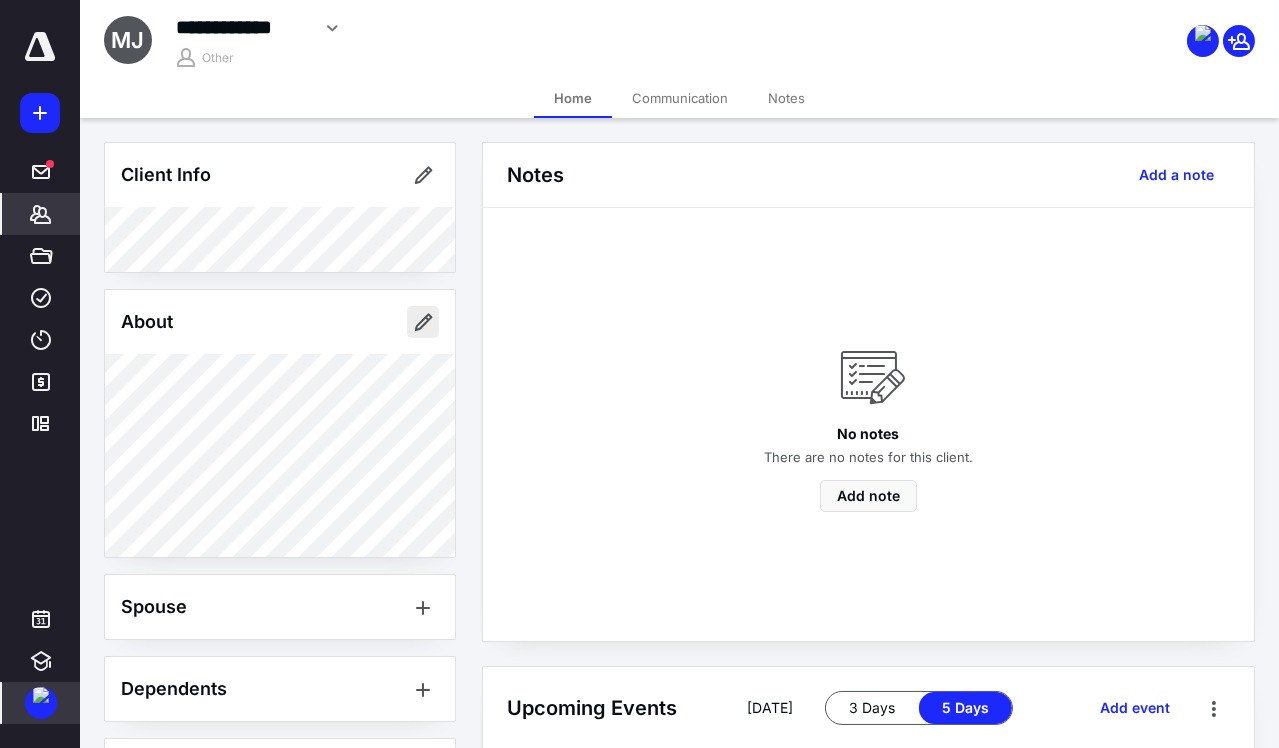 click at bounding box center [423, 322] 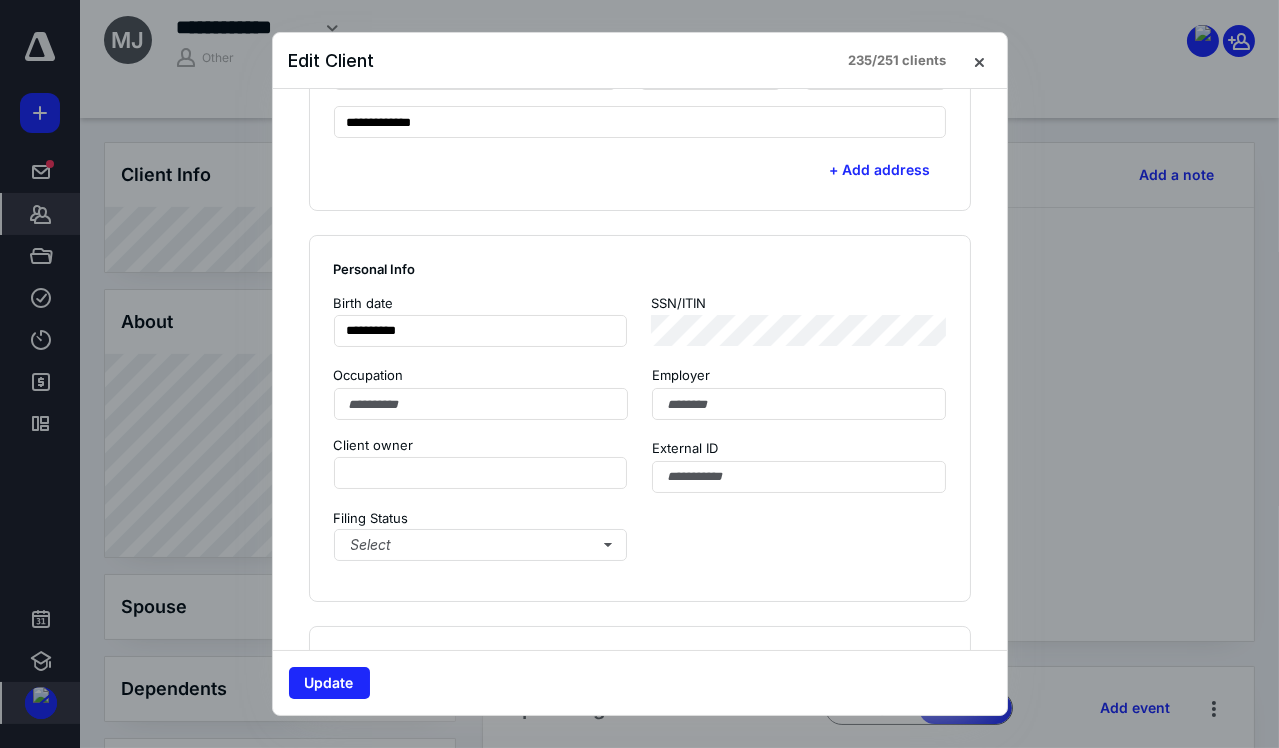 scroll, scrollTop: 920, scrollLeft: 0, axis: vertical 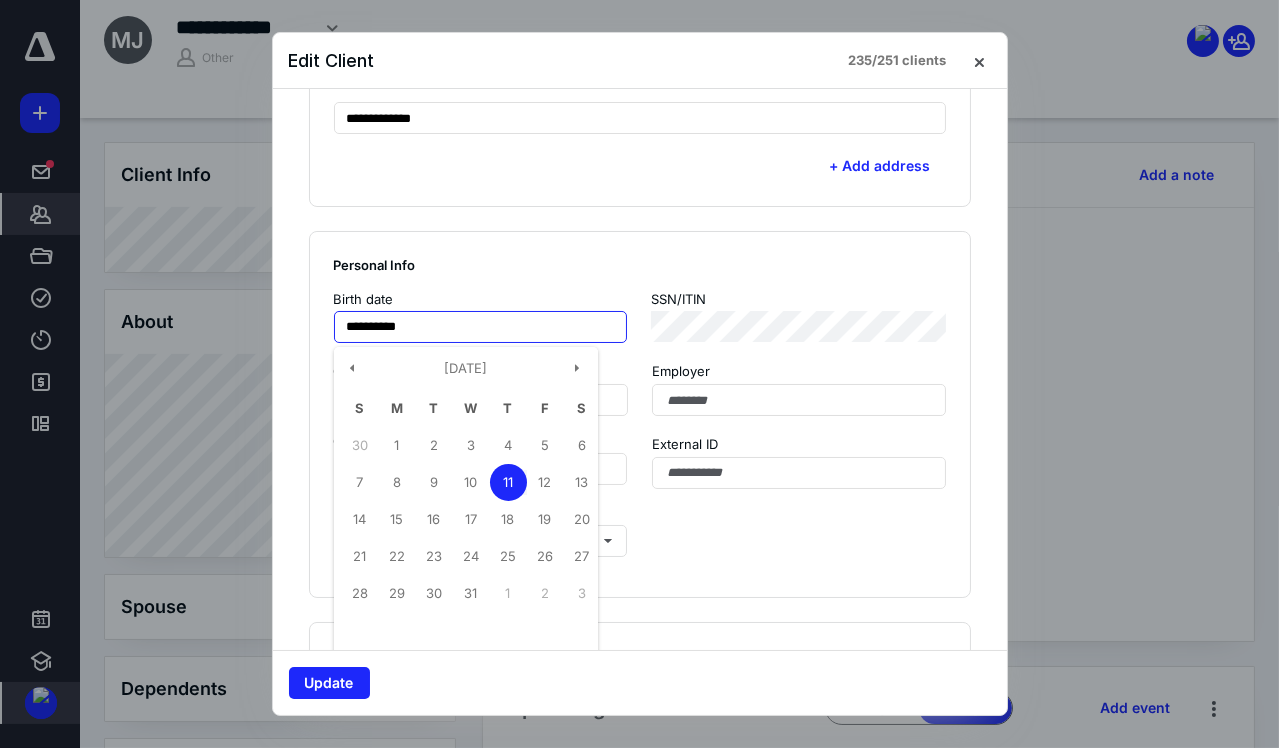 drag, startPoint x: 427, startPoint y: 323, endPoint x: 333, endPoint y: 324, distance: 94.00532 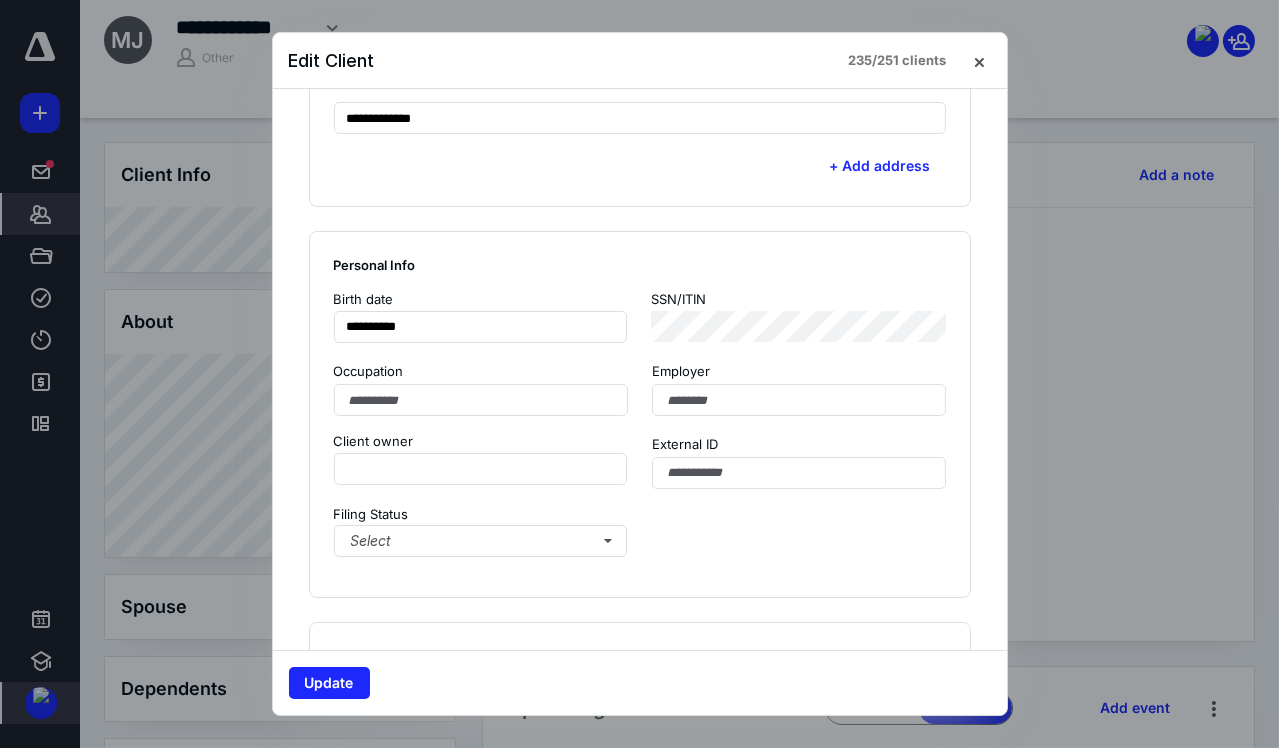 click on "**********" at bounding box center (640, 316) 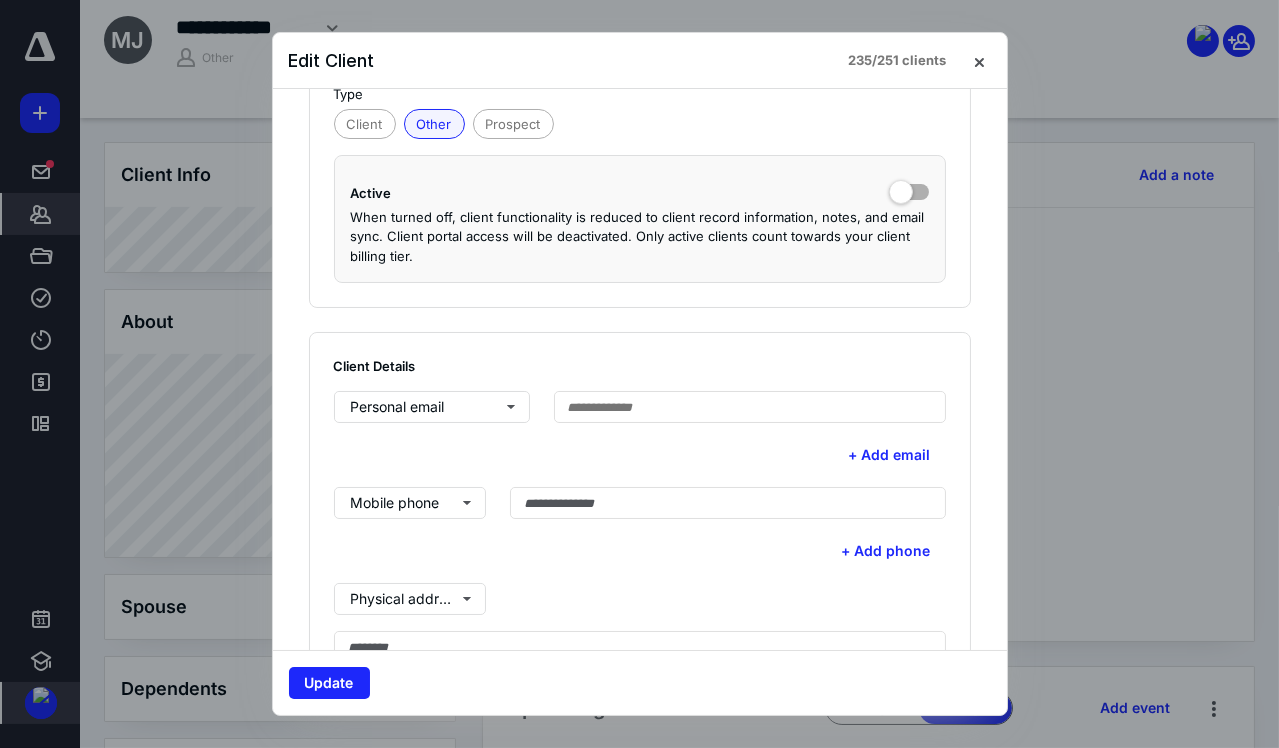 scroll, scrollTop: 0, scrollLeft: 0, axis: both 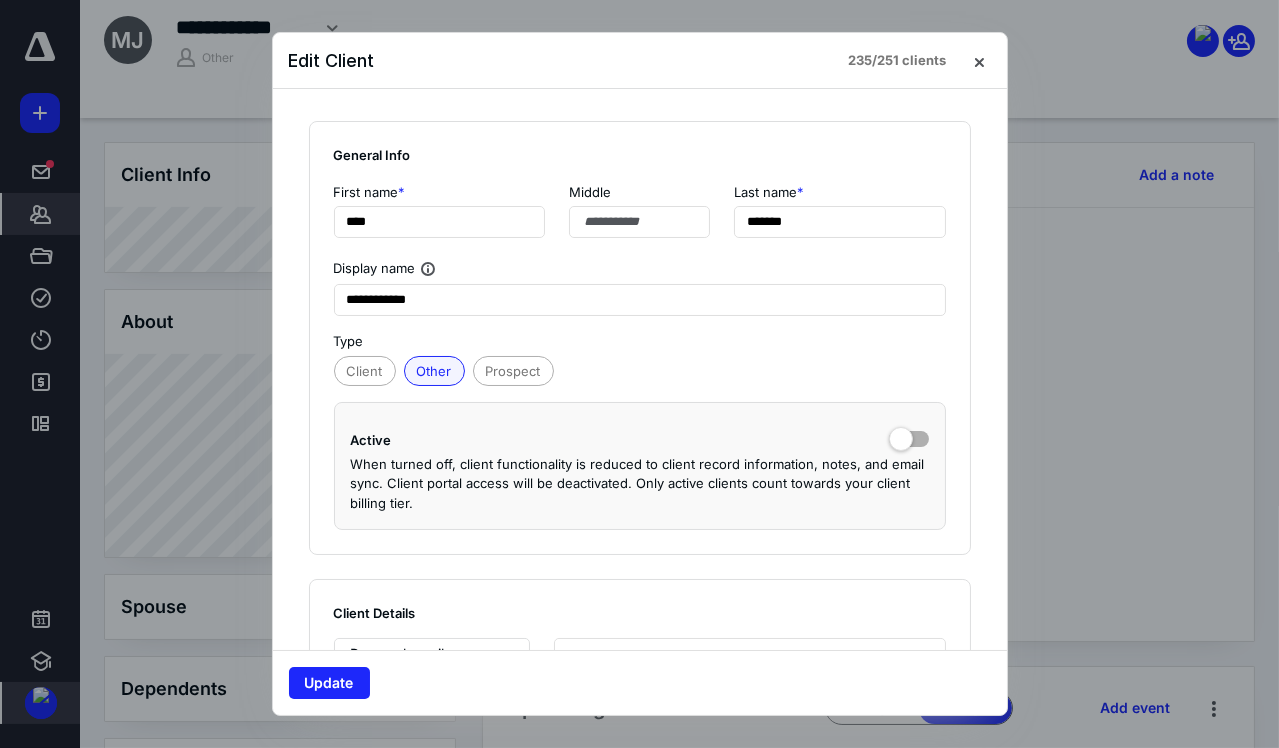 click at bounding box center (639, 374) 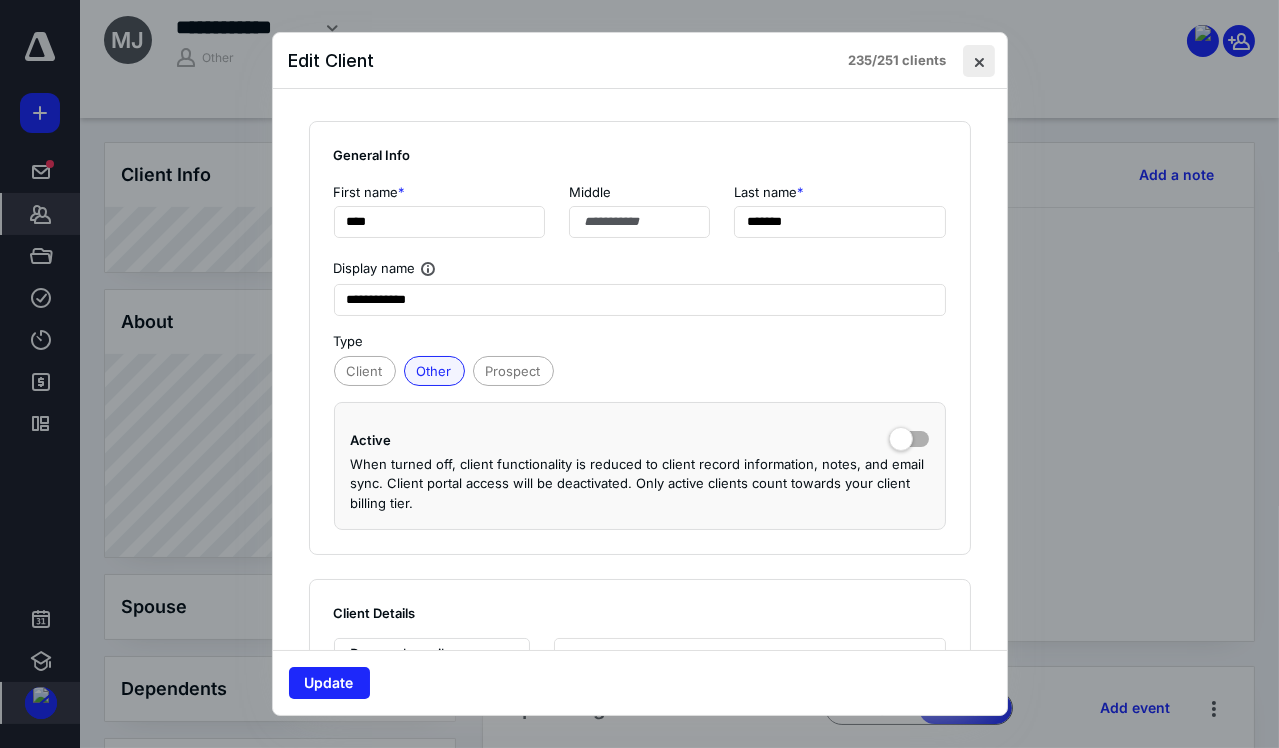 click at bounding box center [979, 61] 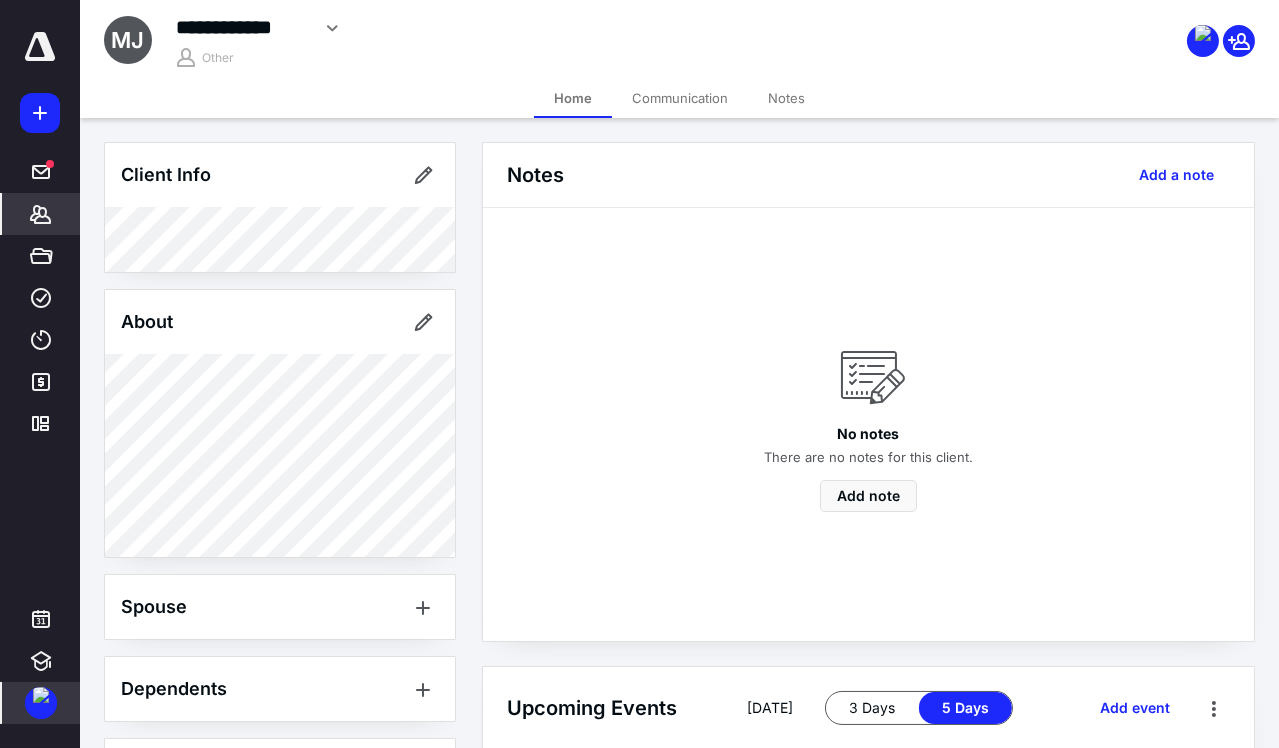 click on "*******" at bounding box center [41, 214] 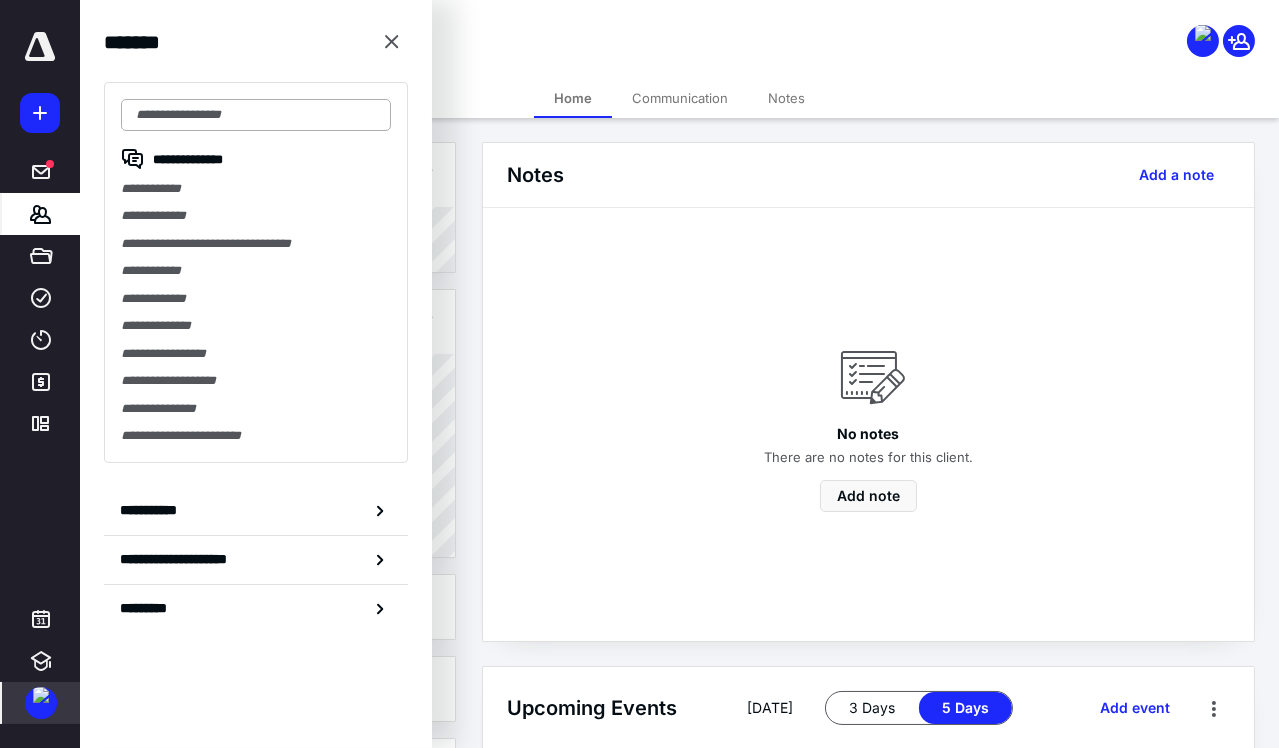 click at bounding box center (256, 115) 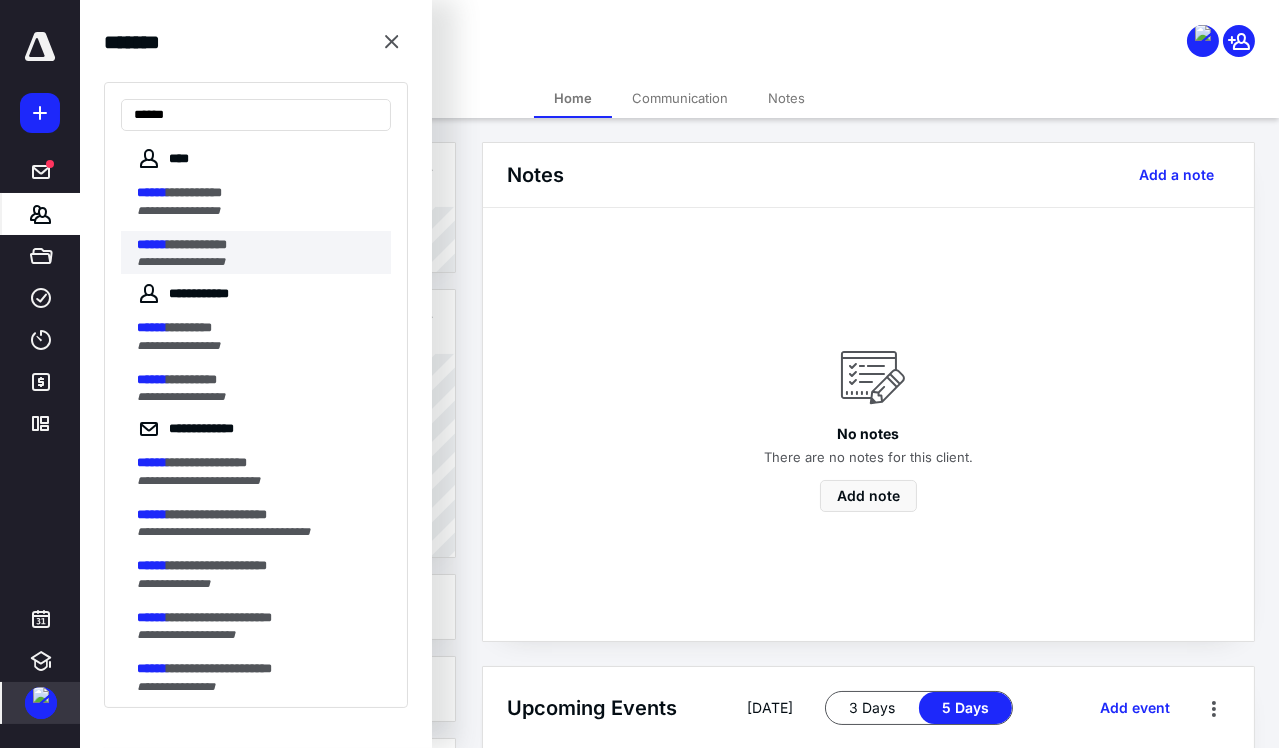 type on "******" 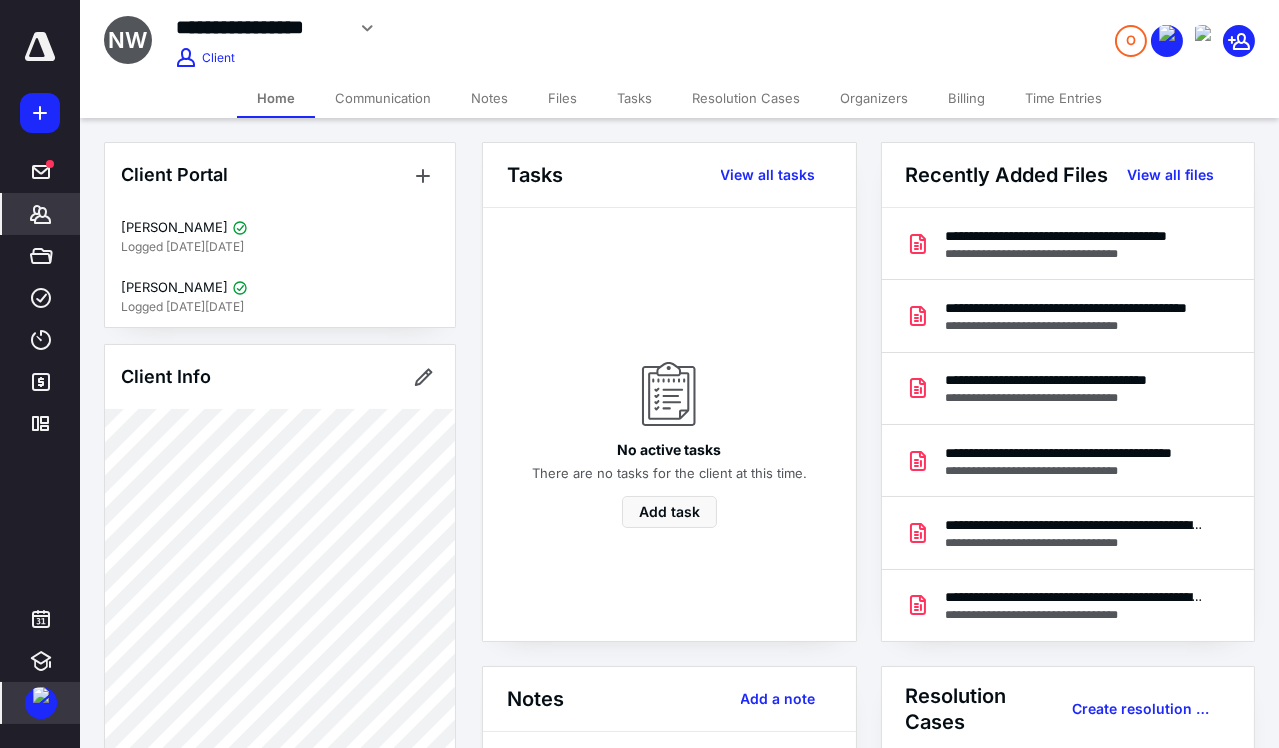 click on "Organizers" at bounding box center [874, 98] 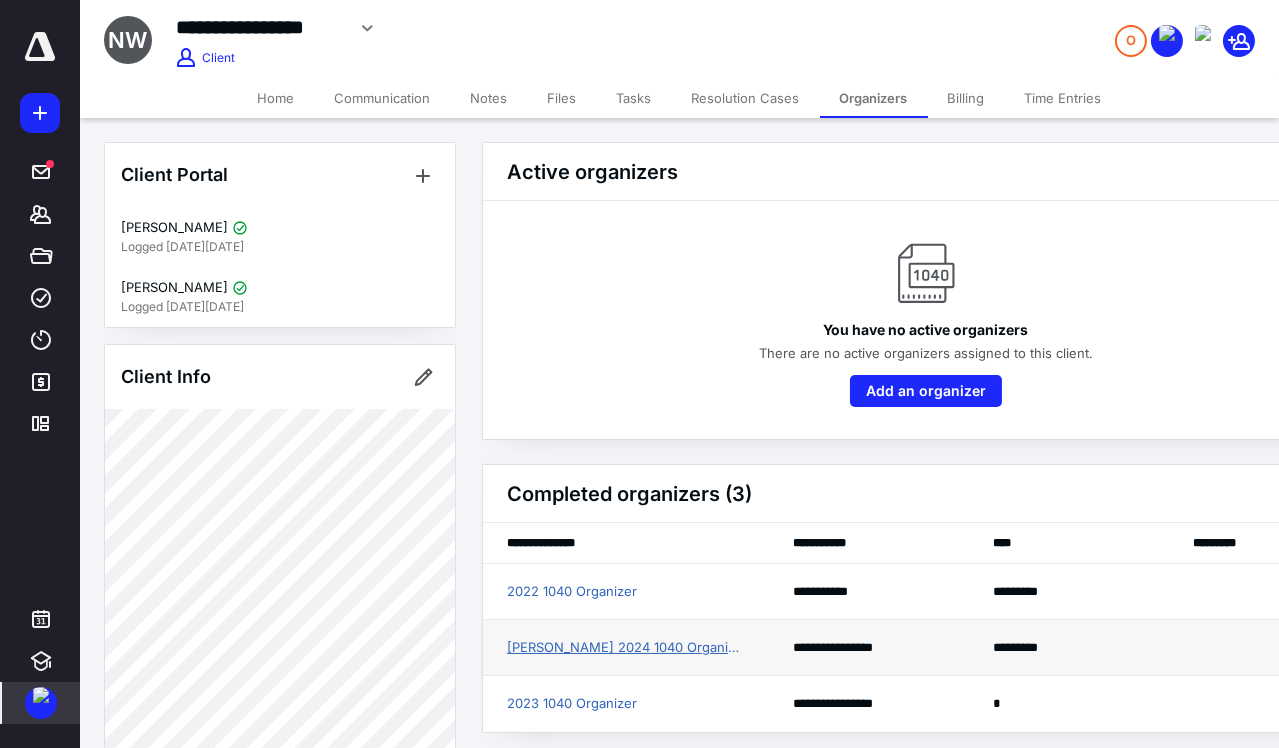 click on "[PERSON_NAME] 2024 1040 Organizer" at bounding box center (626, 648) 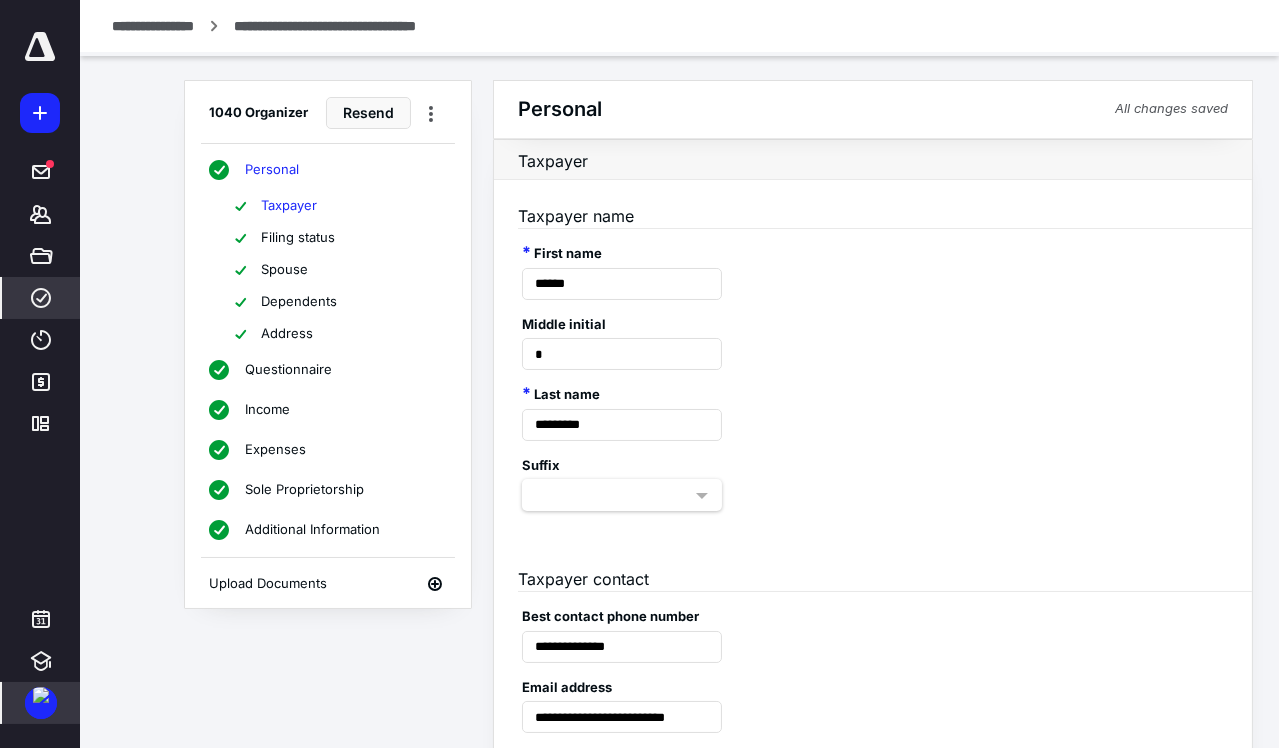 click on "Dependents" at bounding box center (299, 302) 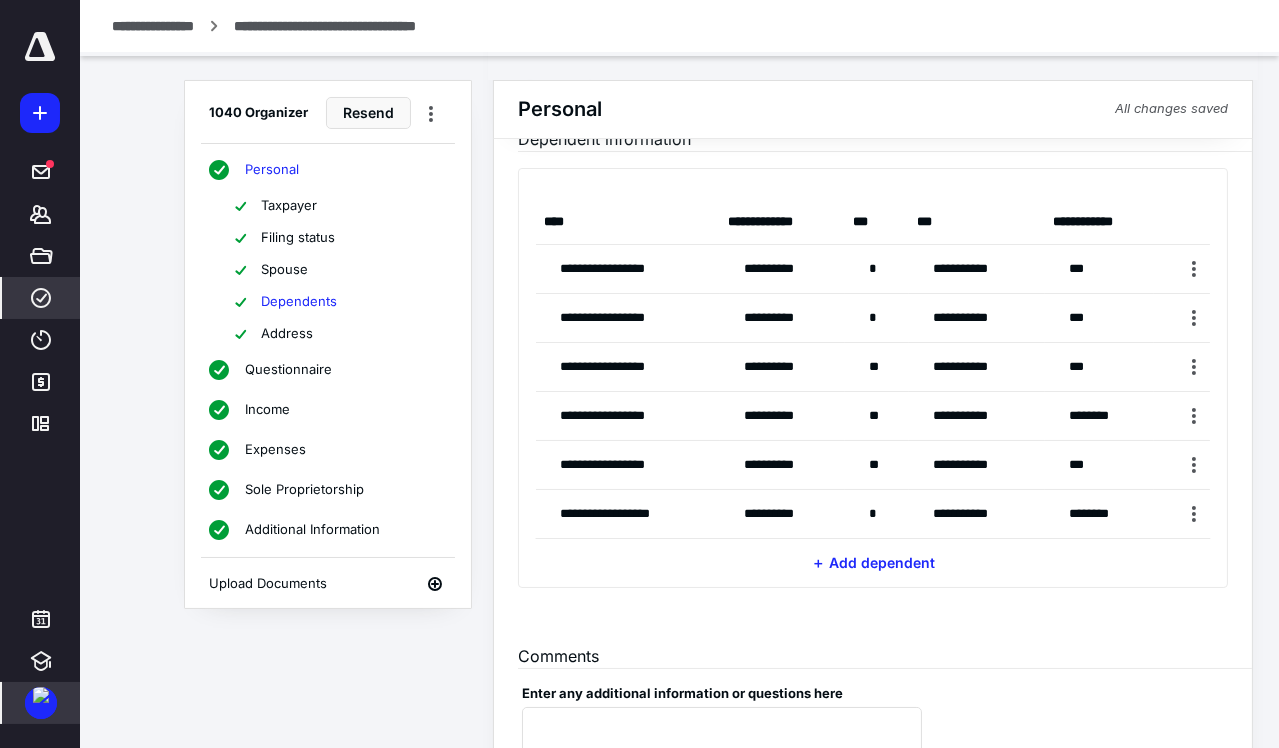 scroll, scrollTop: 163, scrollLeft: 0, axis: vertical 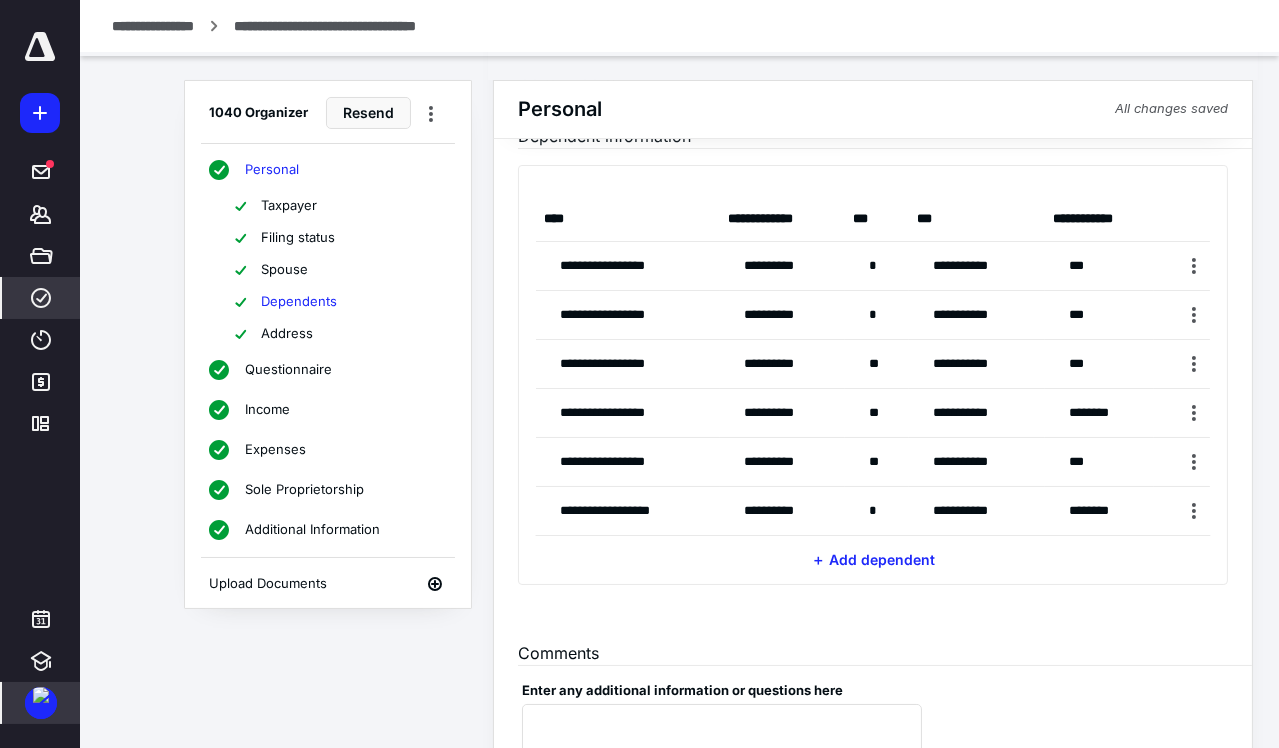 drag, startPoint x: 685, startPoint y: 264, endPoint x: 581, endPoint y: 266, distance: 104.019226 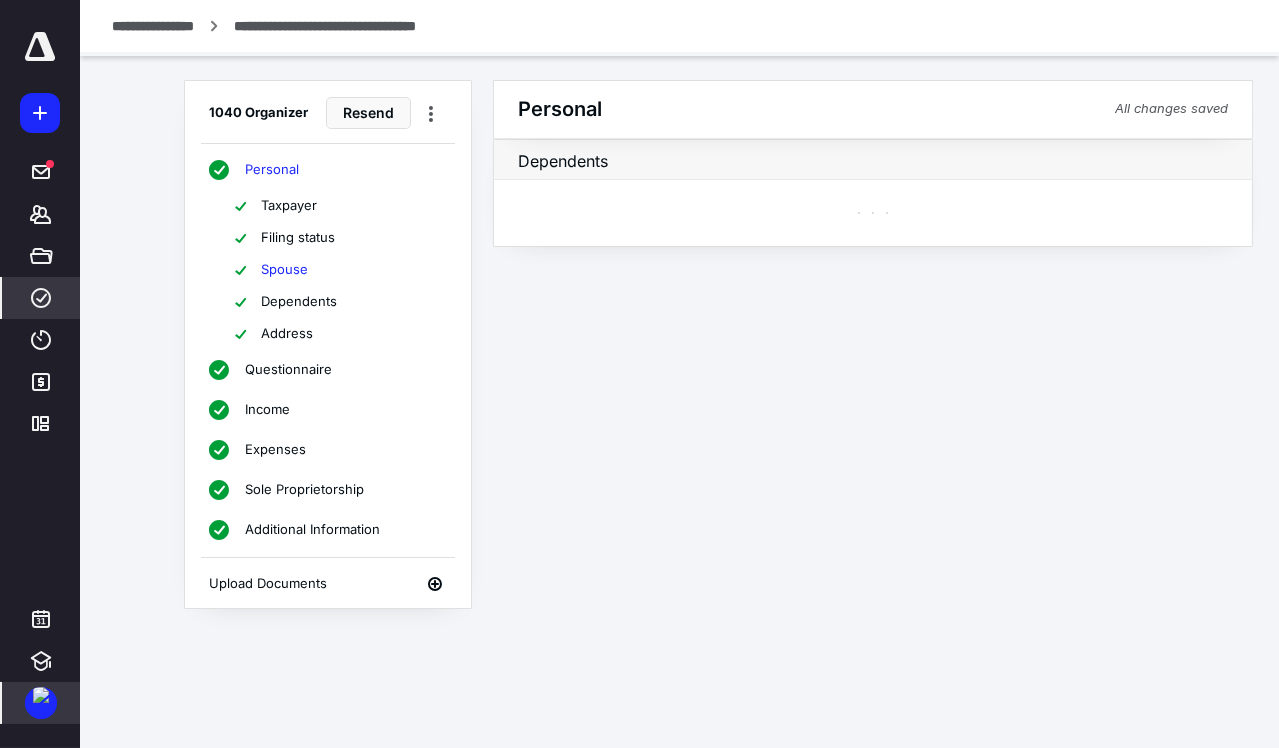 scroll, scrollTop: 0, scrollLeft: 0, axis: both 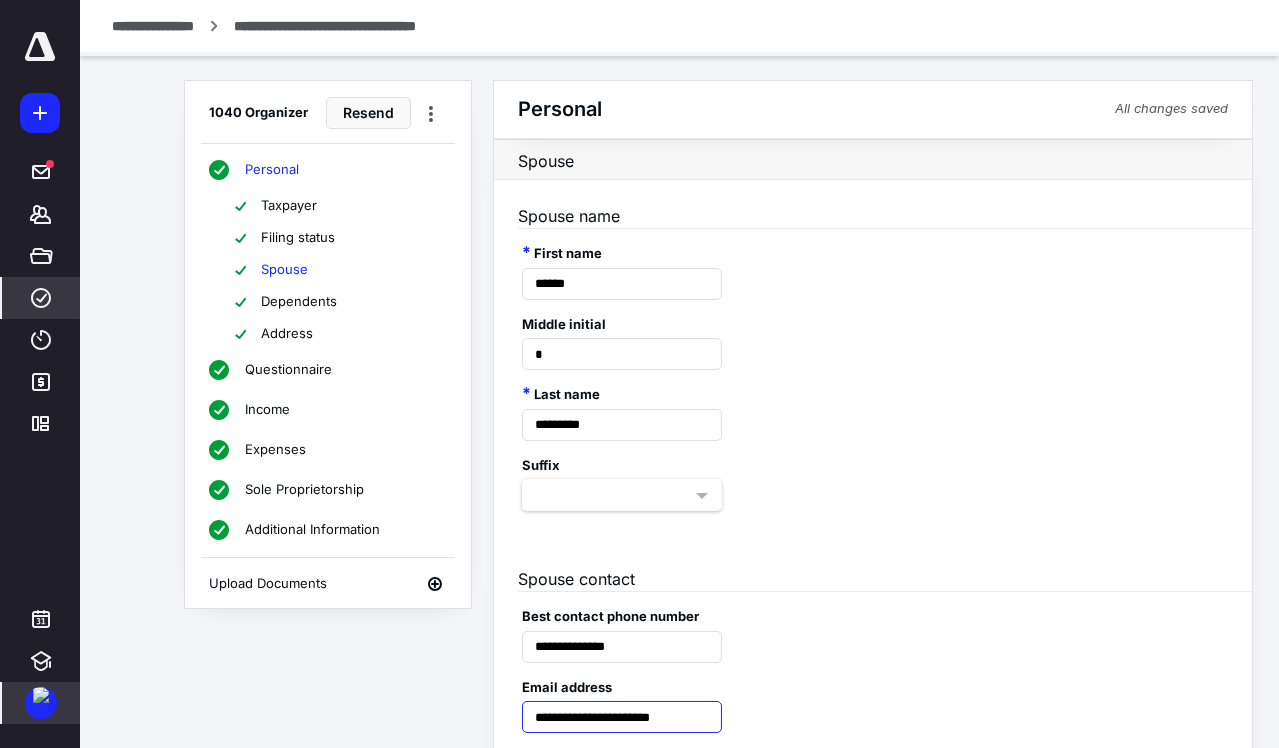 drag, startPoint x: 703, startPoint y: 718, endPoint x: 528, endPoint y: 721, distance: 175.02571 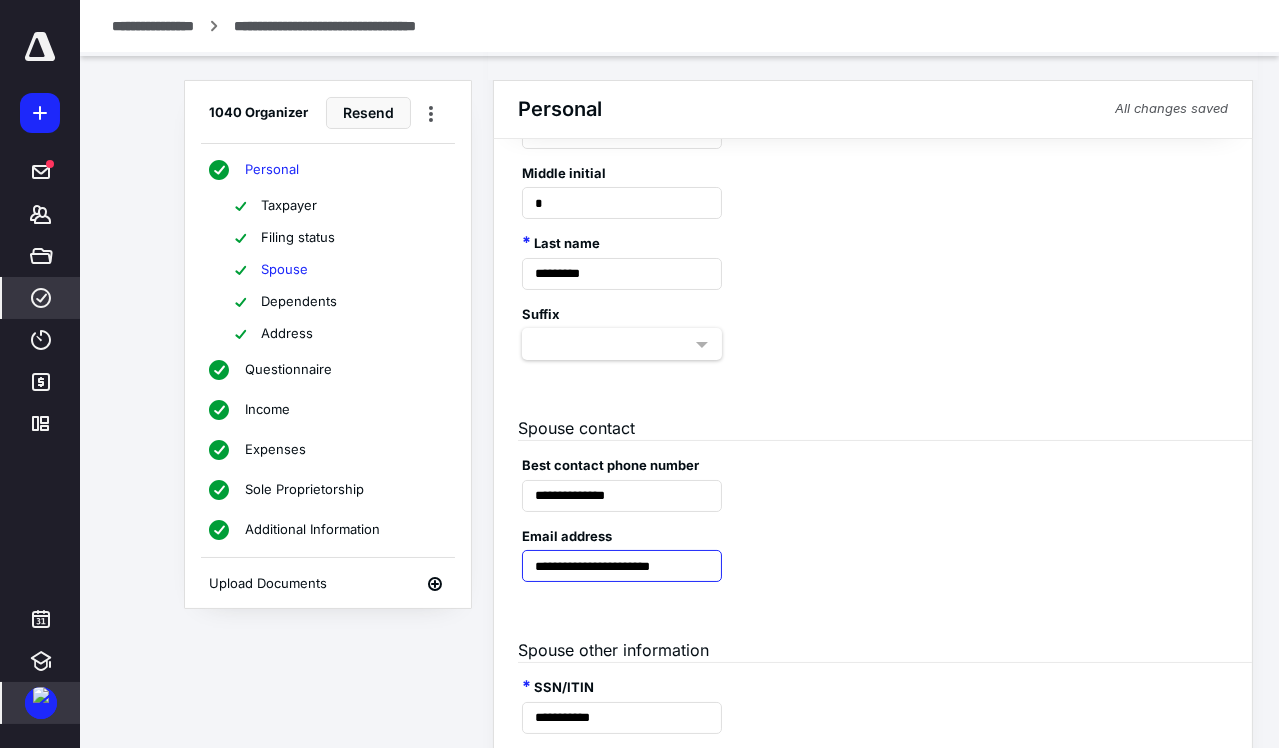 scroll, scrollTop: 194, scrollLeft: 0, axis: vertical 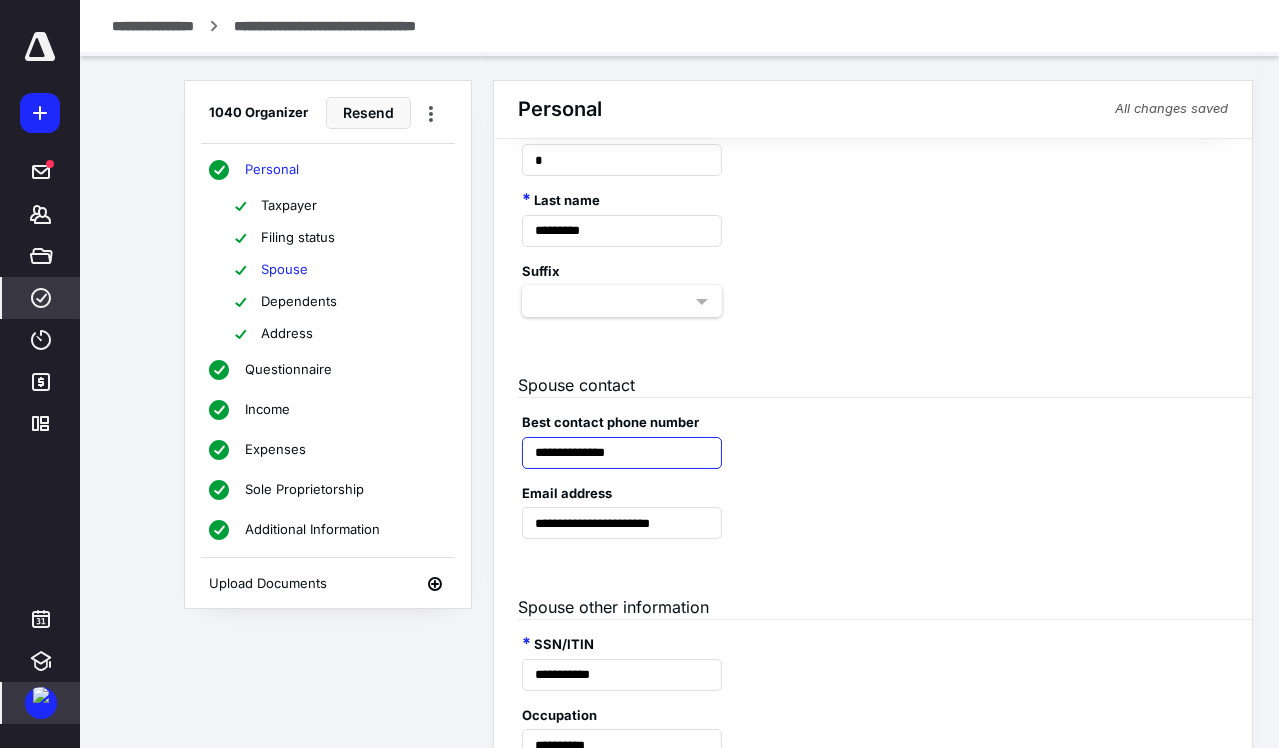 drag, startPoint x: 651, startPoint y: 458, endPoint x: 504, endPoint y: 453, distance: 147.085 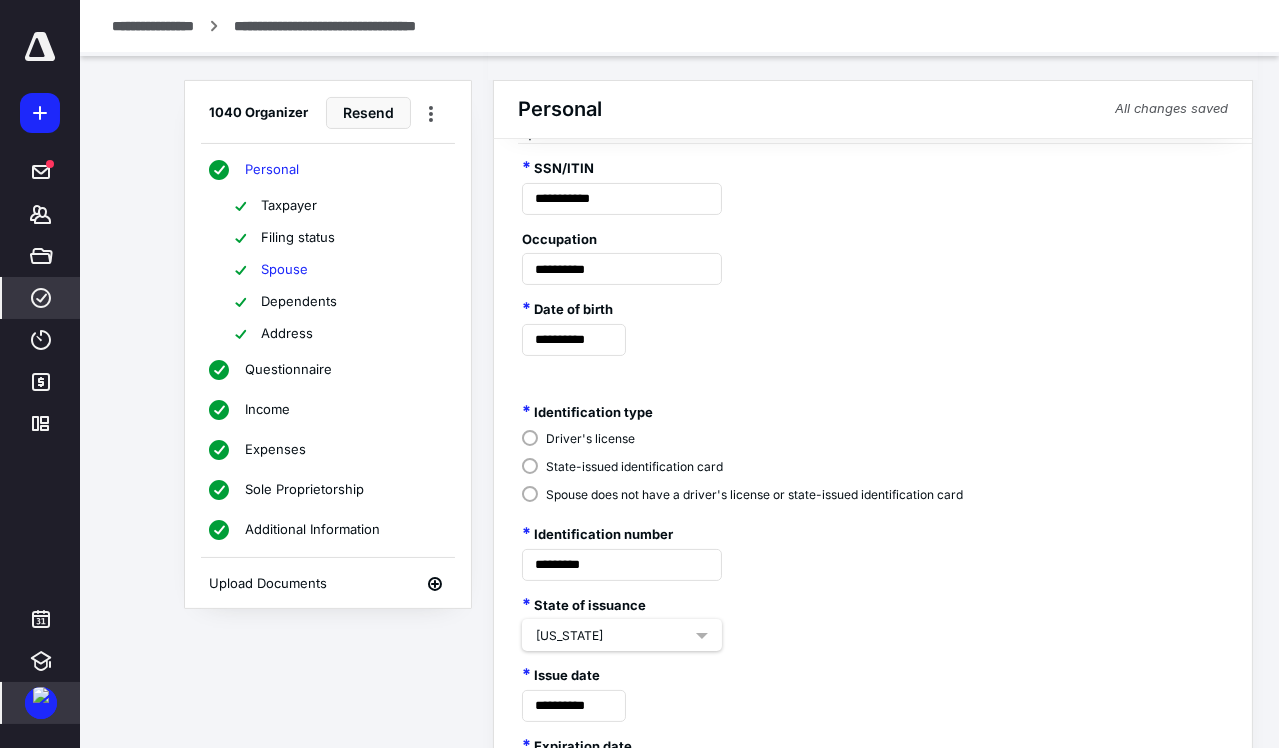 scroll, scrollTop: 675, scrollLeft: 0, axis: vertical 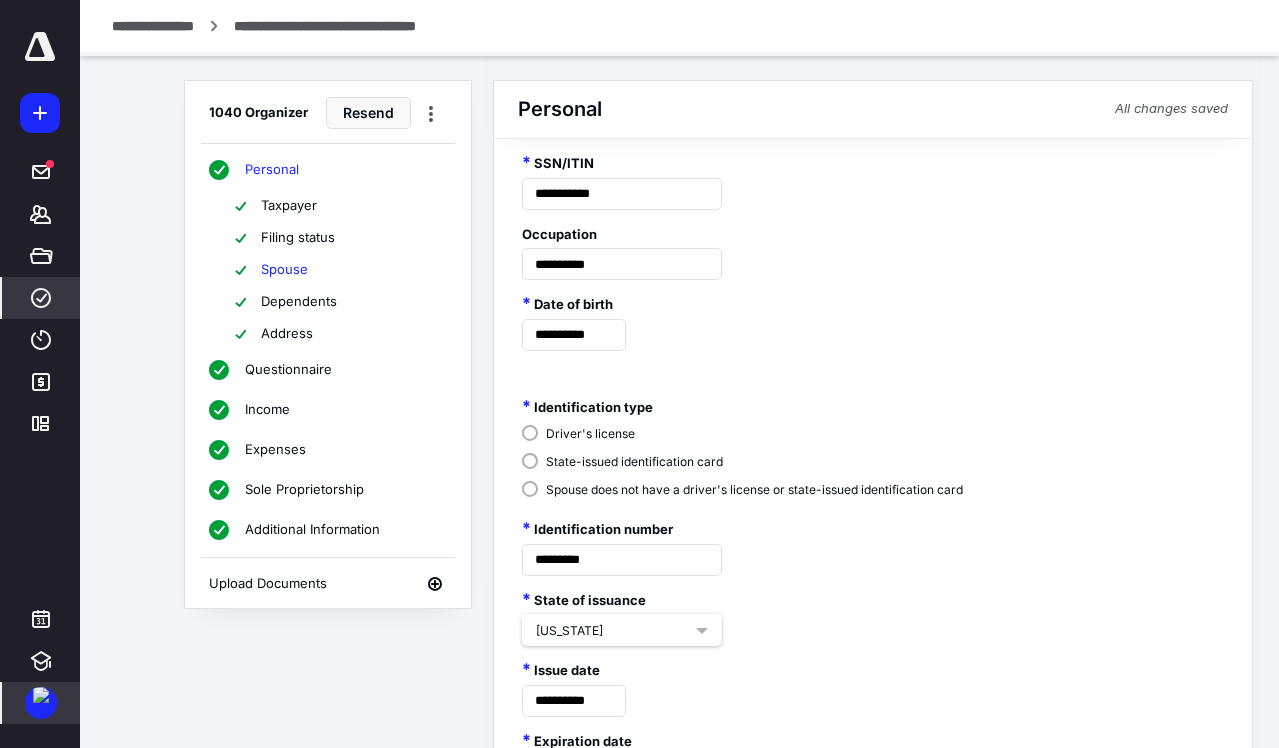 click on "Address" at bounding box center (287, 334) 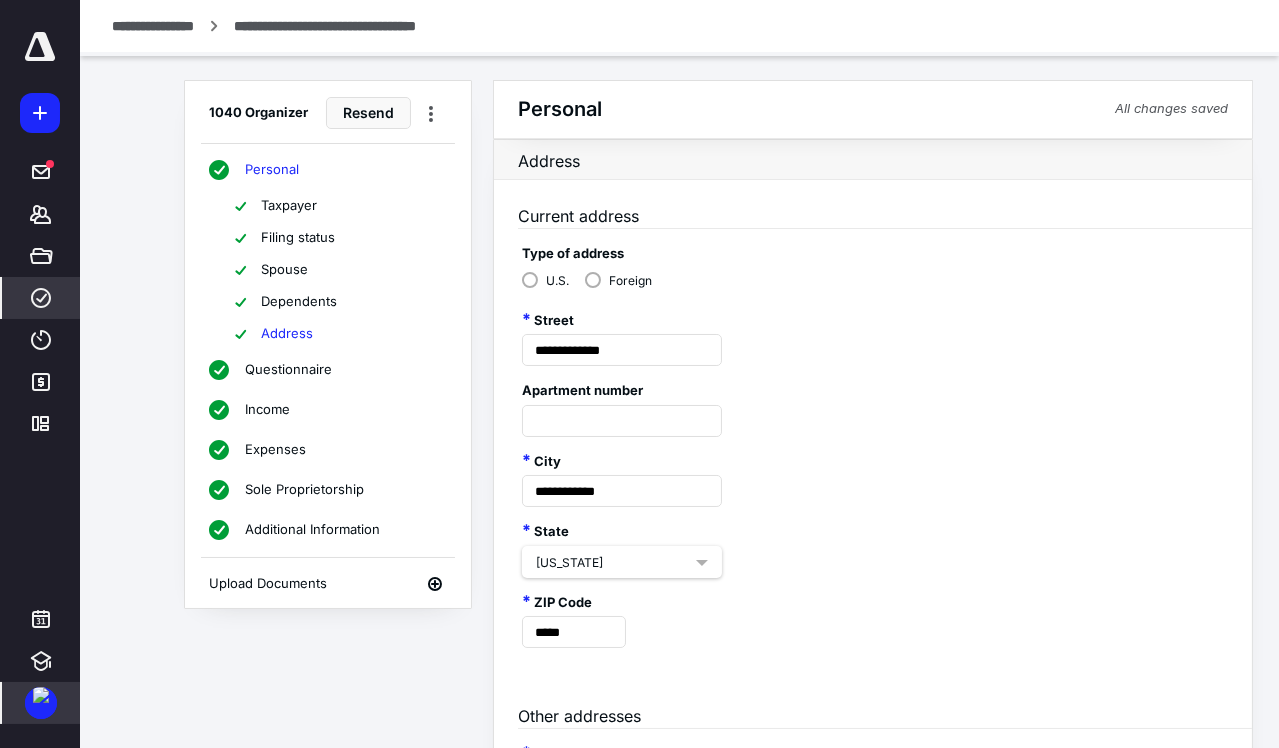click on "Spouse" at bounding box center [284, 270] 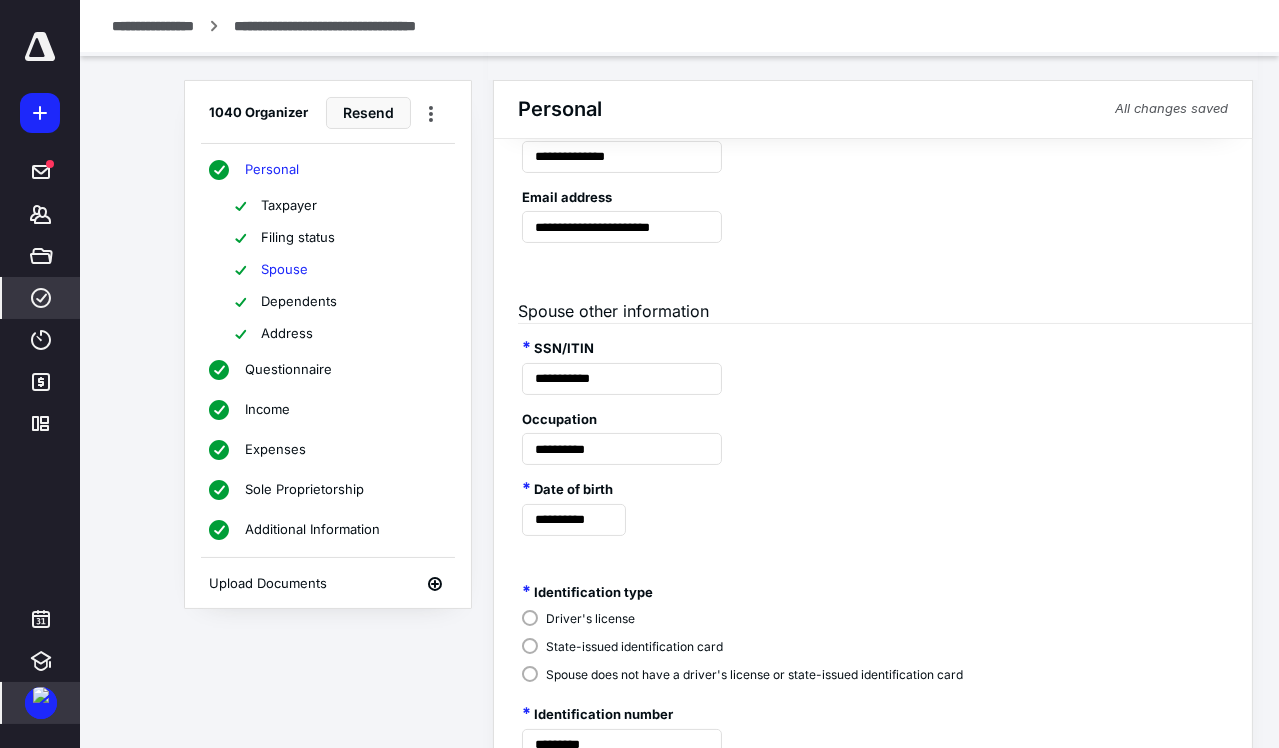 scroll, scrollTop: 490, scrollLeft: 0, axis: vertical 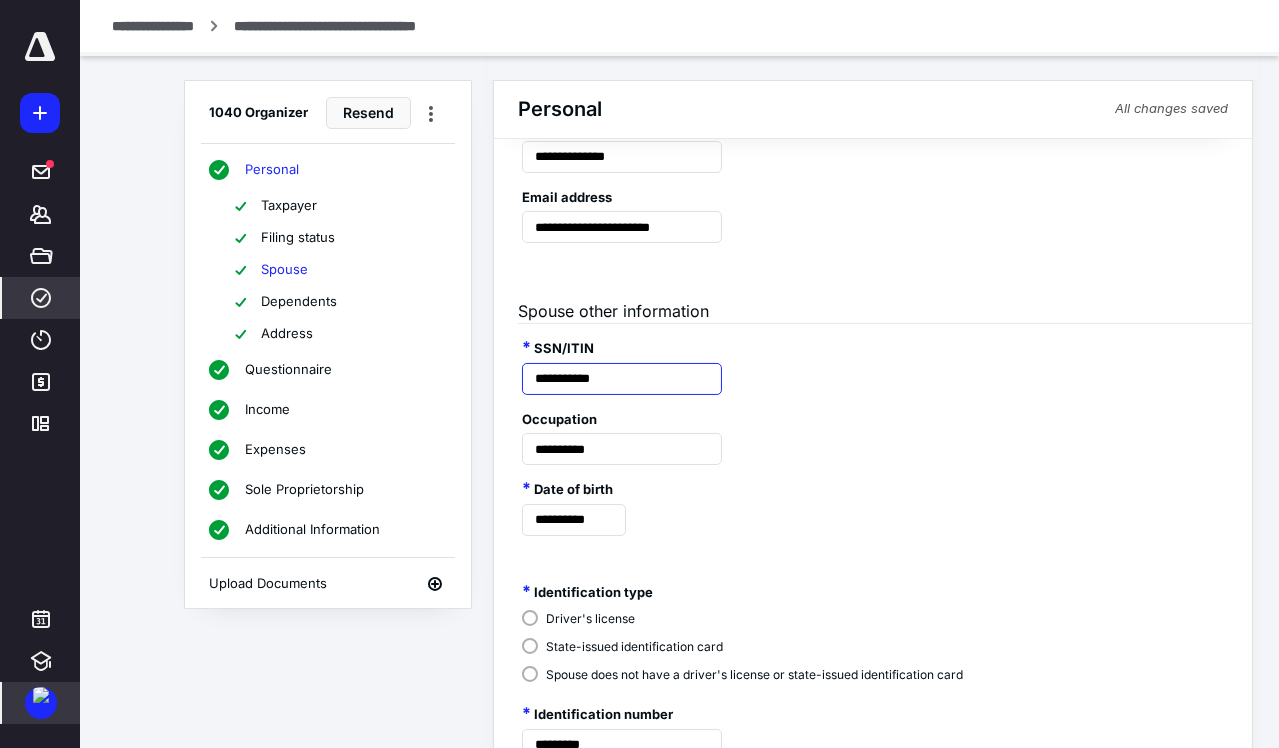click on "**********" at bounding box center [622, 379] 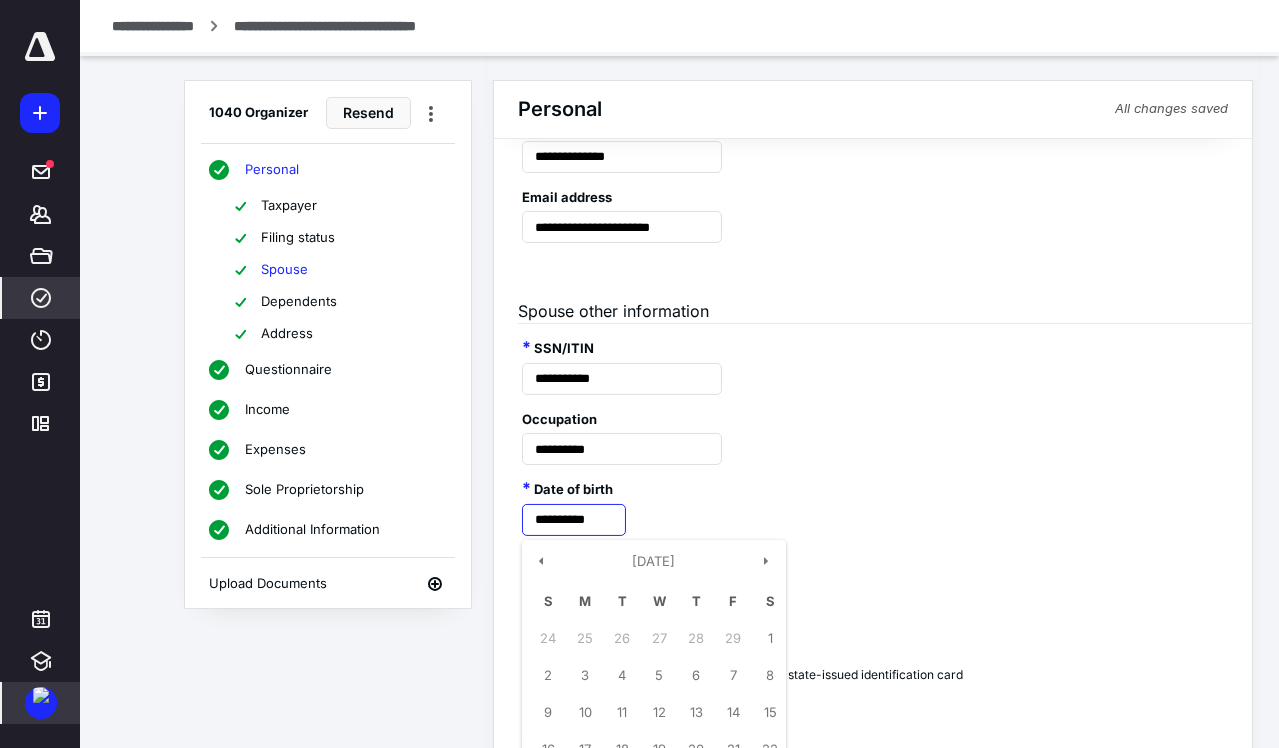 drag, startPoint x: 614, startPoint y: 522, endPoint x: 525, endPoint y: 522, distance: 89 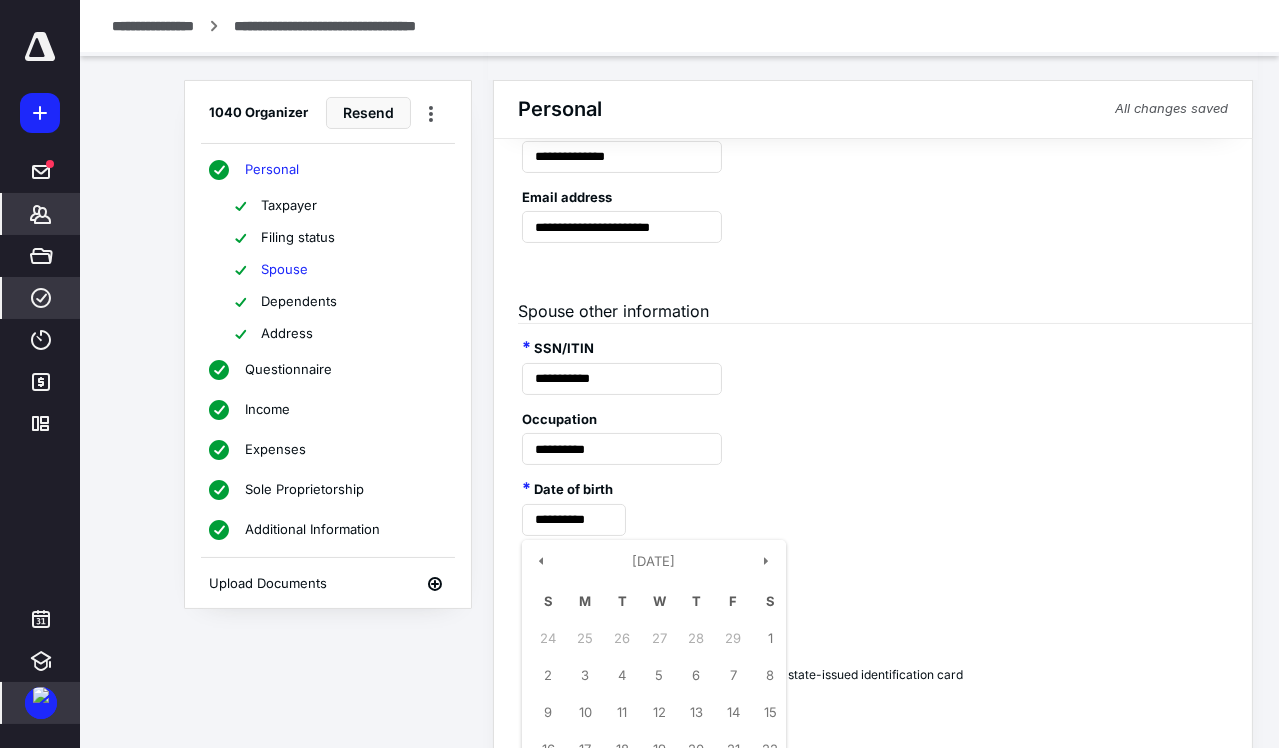click 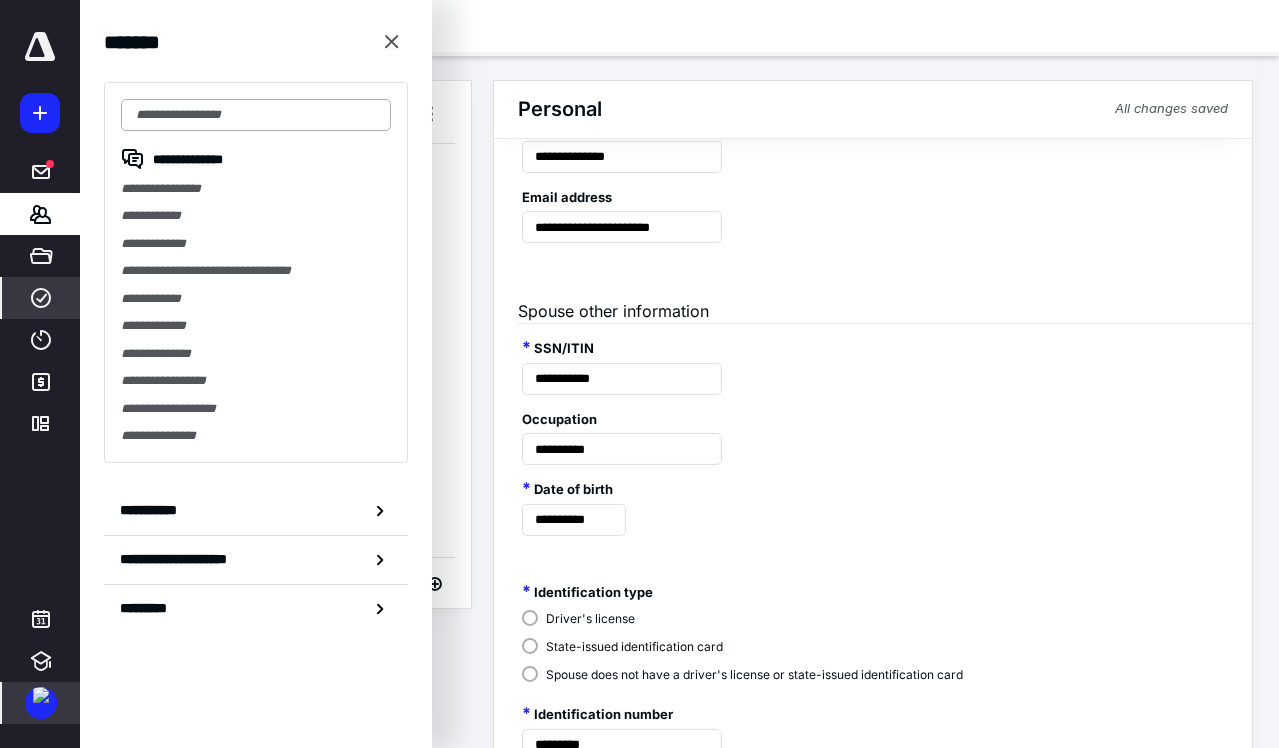 click at bounding box center [256, 115] 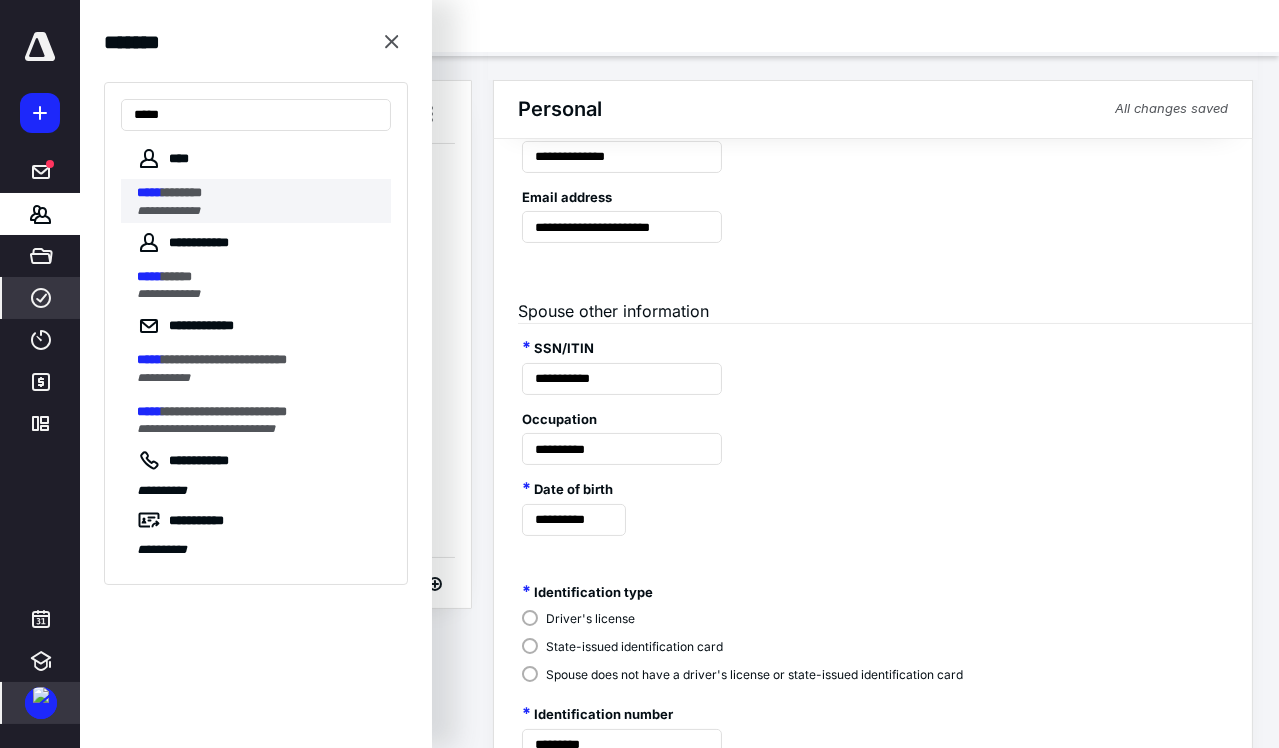 type on "*****" 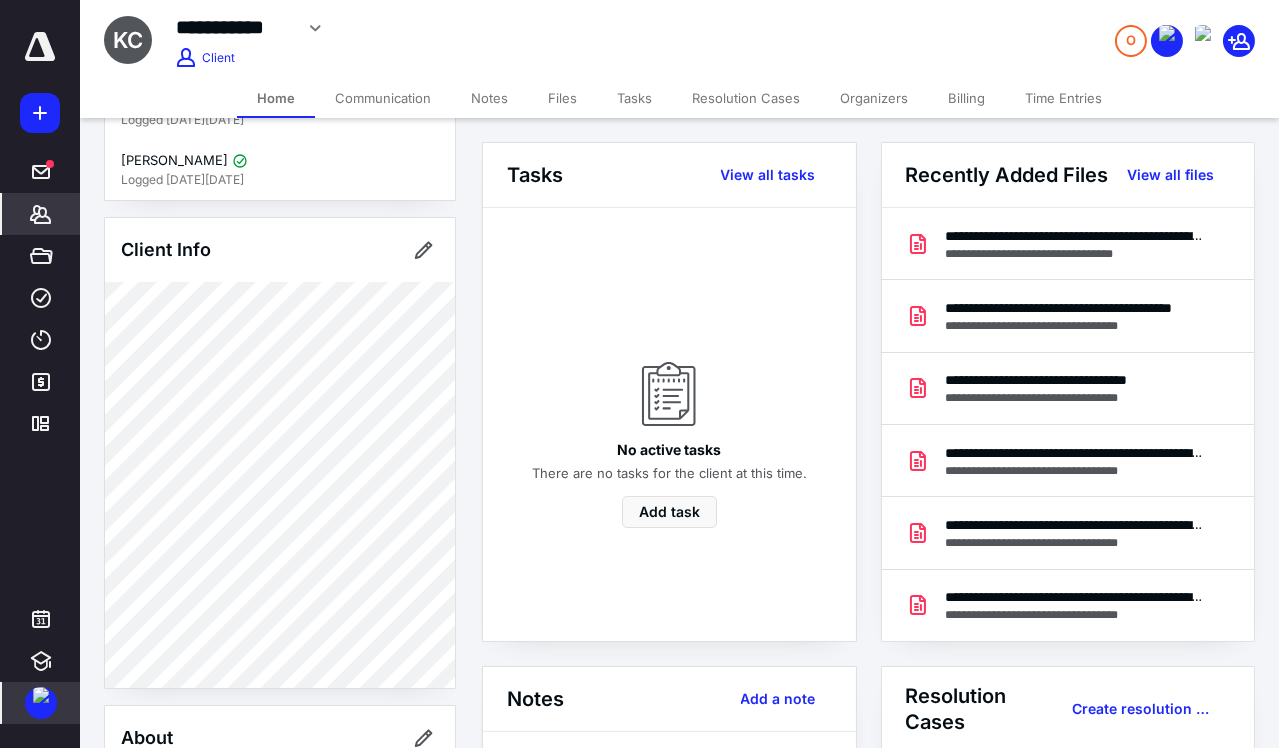 scroll, scrollTop: 0, scrollLeft: 0, axis: both 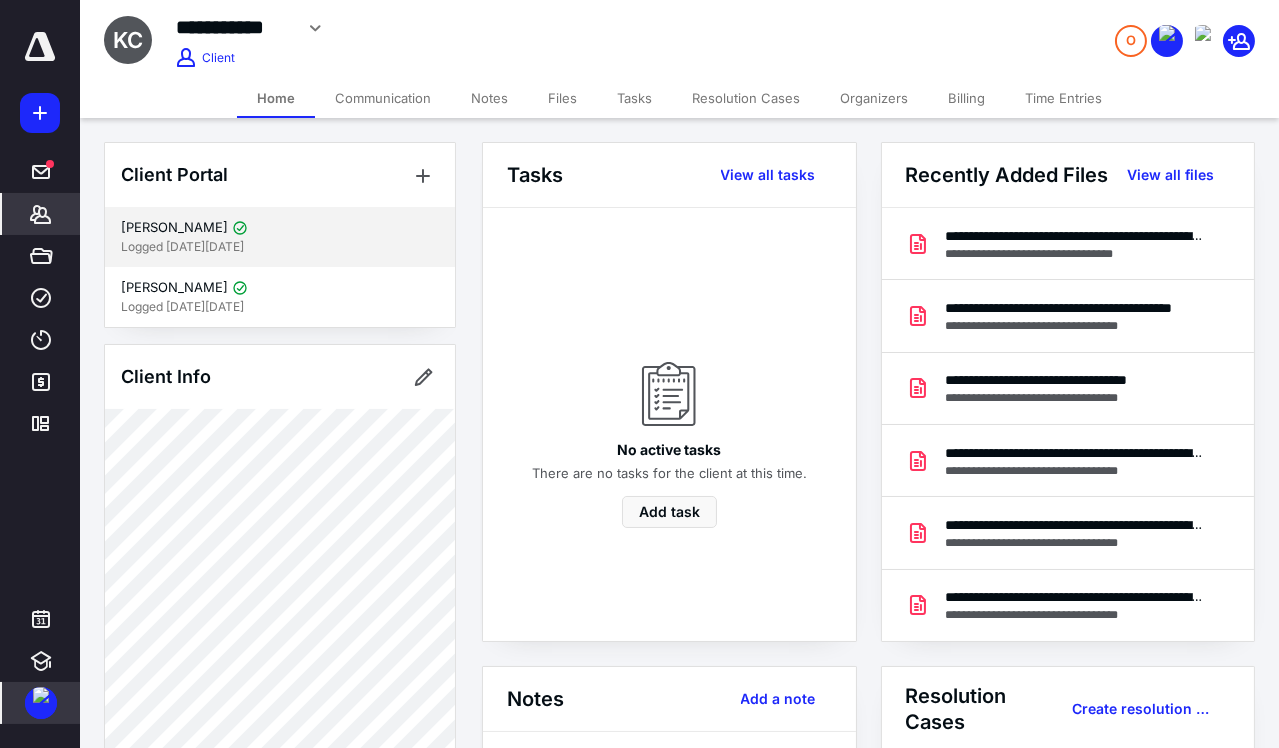 click on "[PERSON_NAME]" at bounding box center (174, 228) 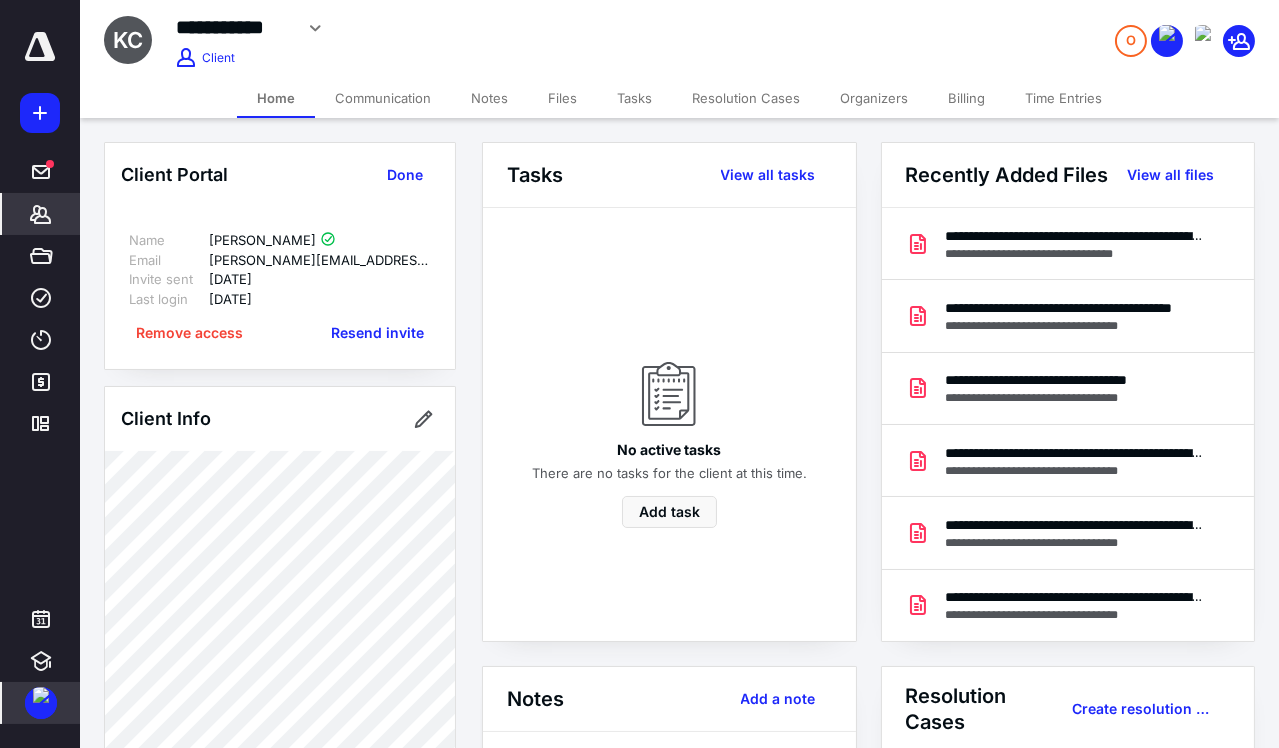click on "Organizers" at bounding box center (874, 98) 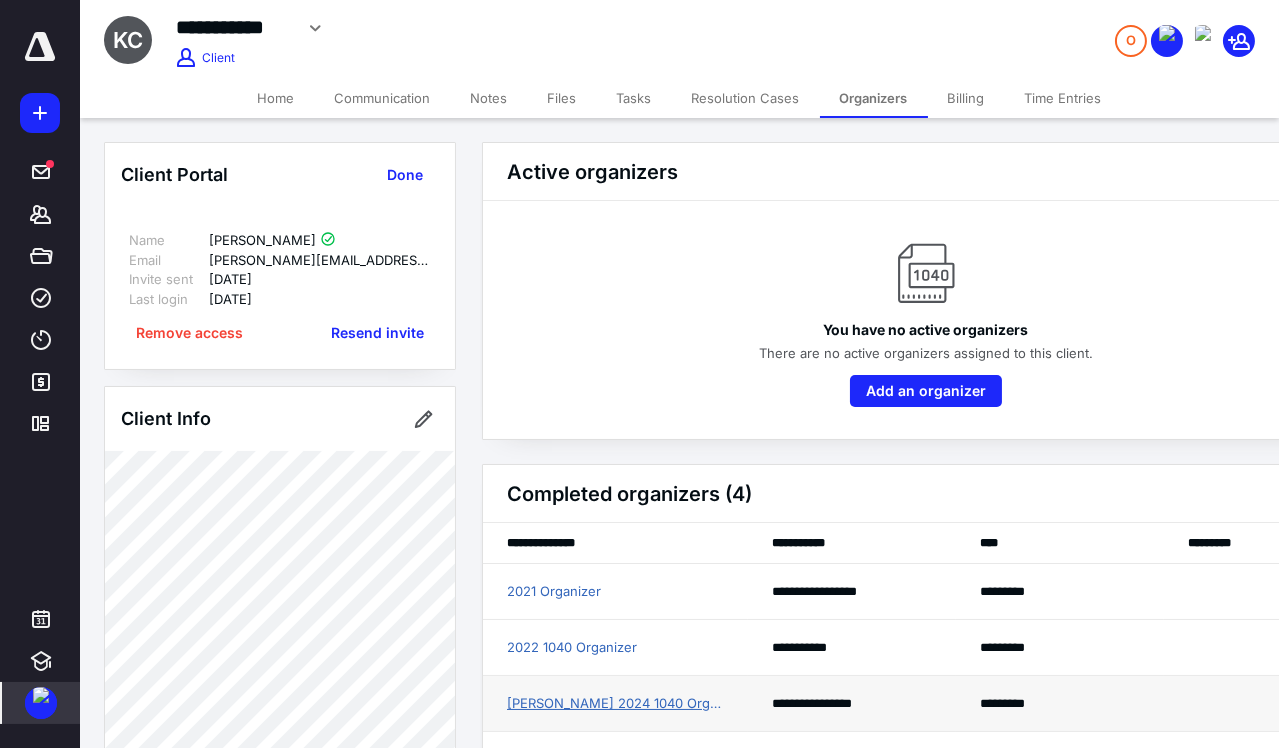 click on "[PERSON_NAME] 2024 1040 Organizer" at bounding box center (615, 704) 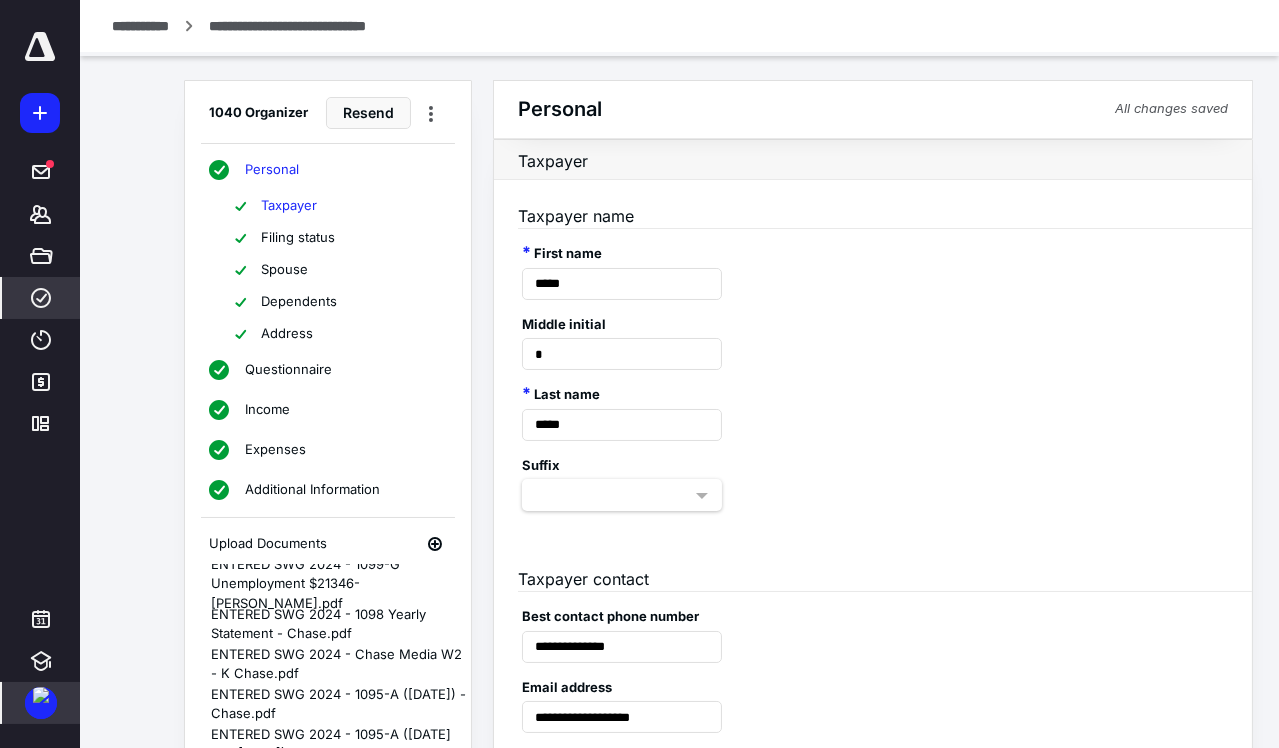 click on "Spouse" at bounding box center (284, 270) 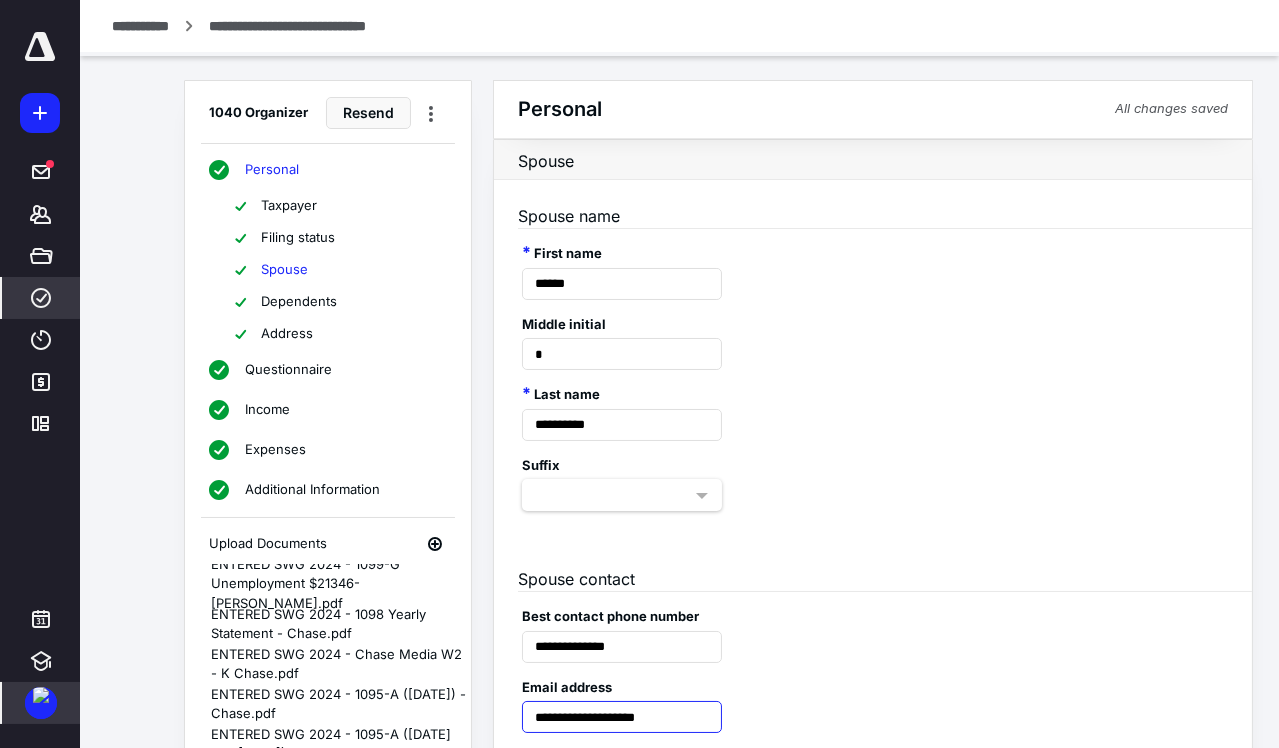 drag, startPoint x: 695, startPoint y: 723, endPoint x: 528, endPoint y: 717, distance: 167.10774 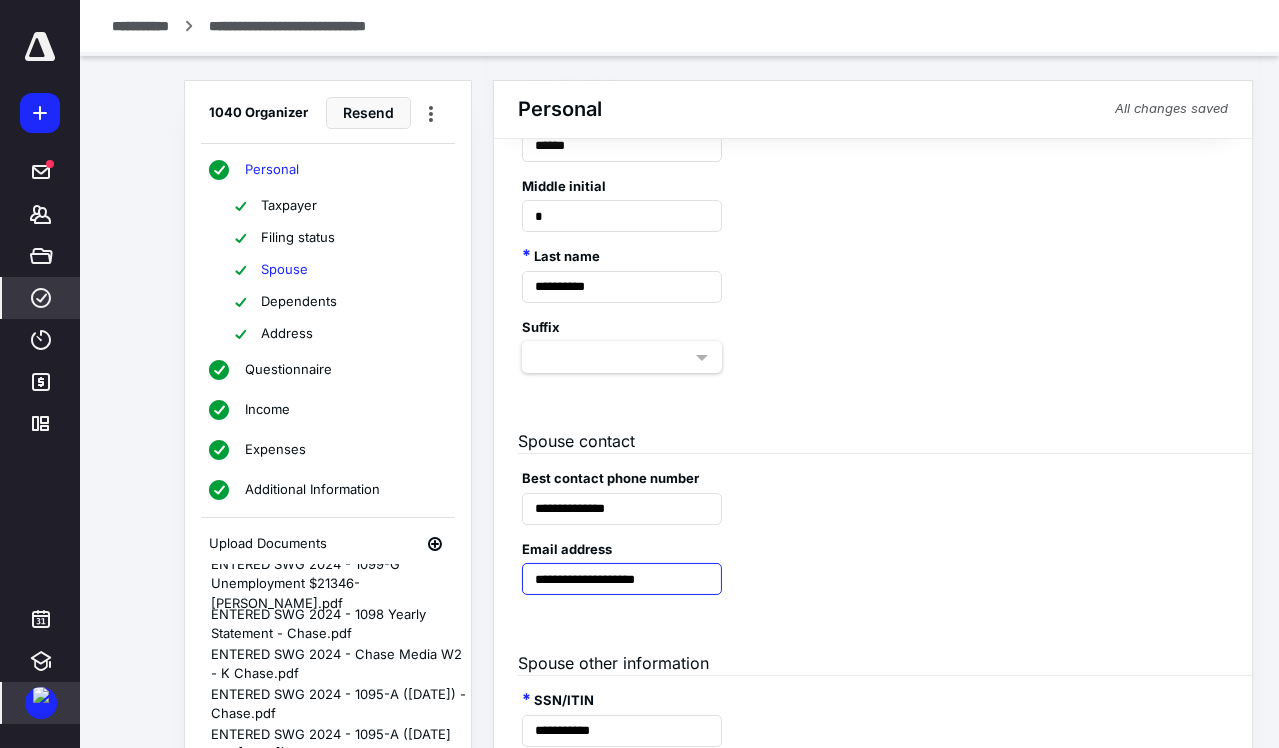 scroll, scrollTop: 194, scrollLeft: 0, axis: vertical 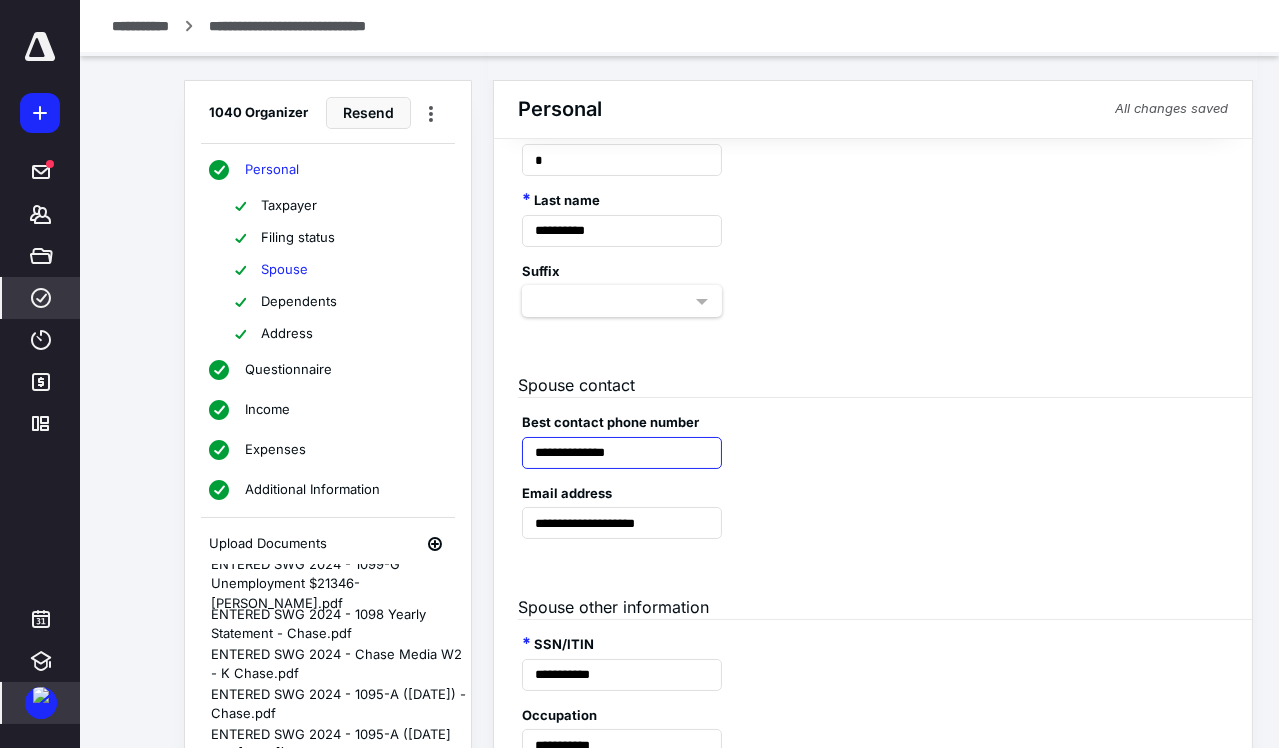 drag, startPoint x: 644, startPoint y: 450, endPoint x: 506, endPoint y: 449, distance: 138.00362 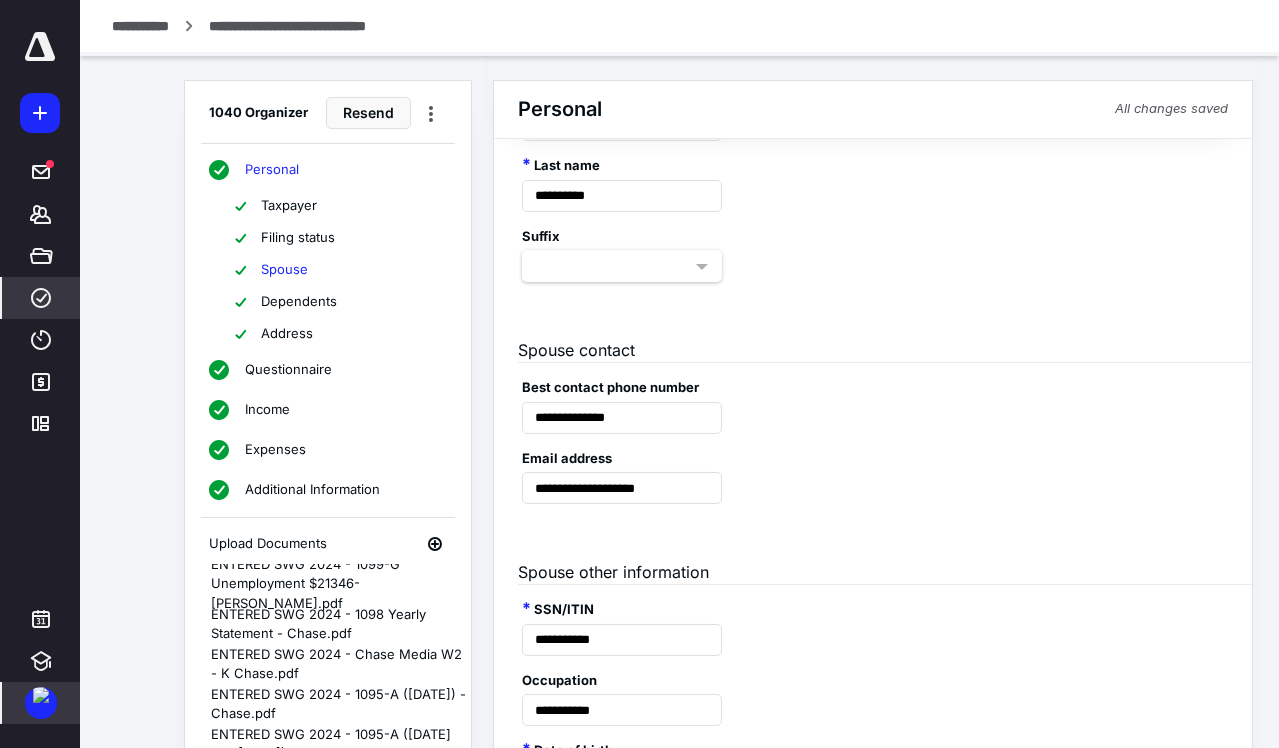 scroll, scrollTop: 234, scrollLeft: 0, axis: vertical 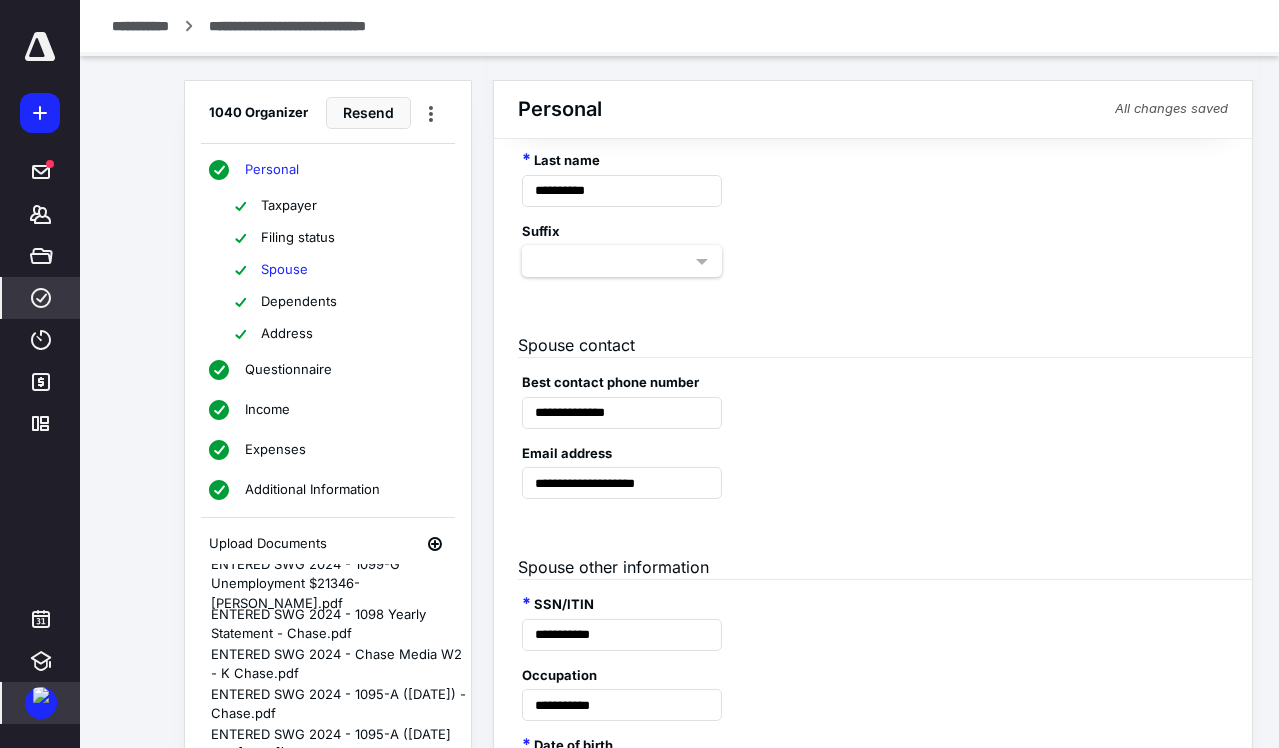 click on "Address" at bounding box center (287, 334) 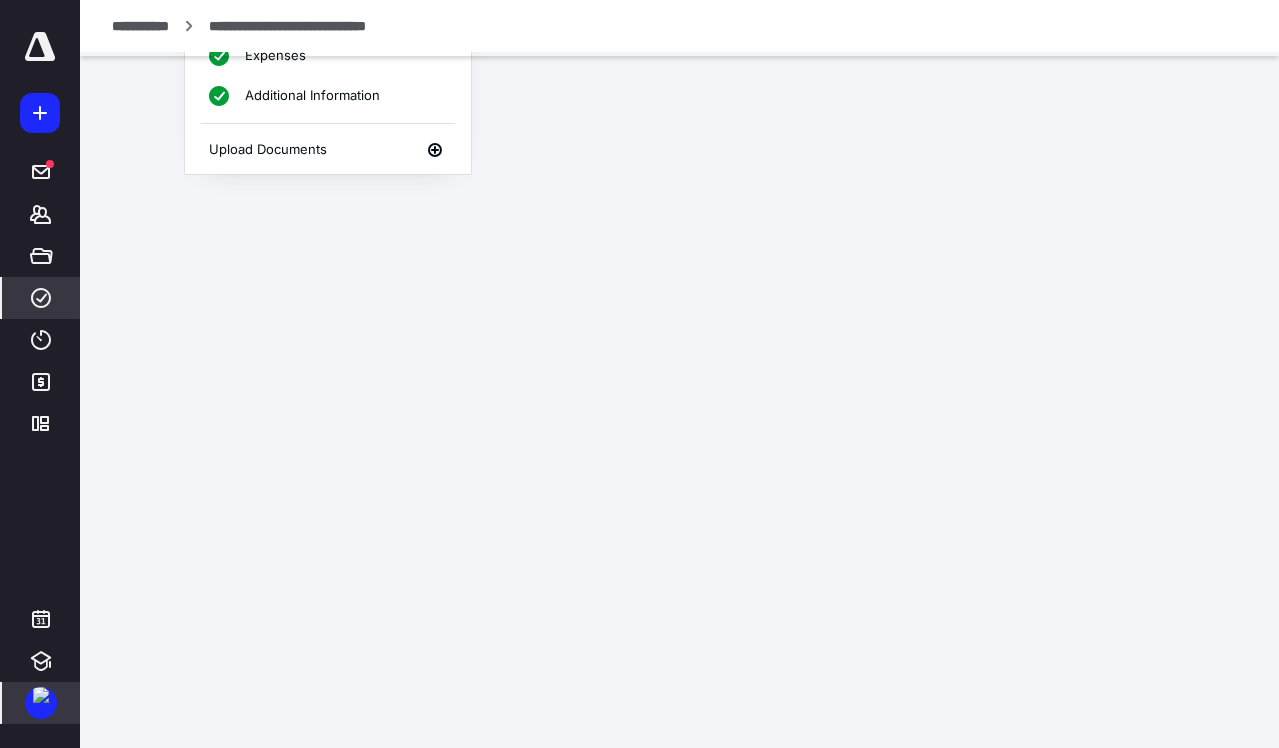 scroll, scrollTop: 0, scrollLeft: 0, axis: both 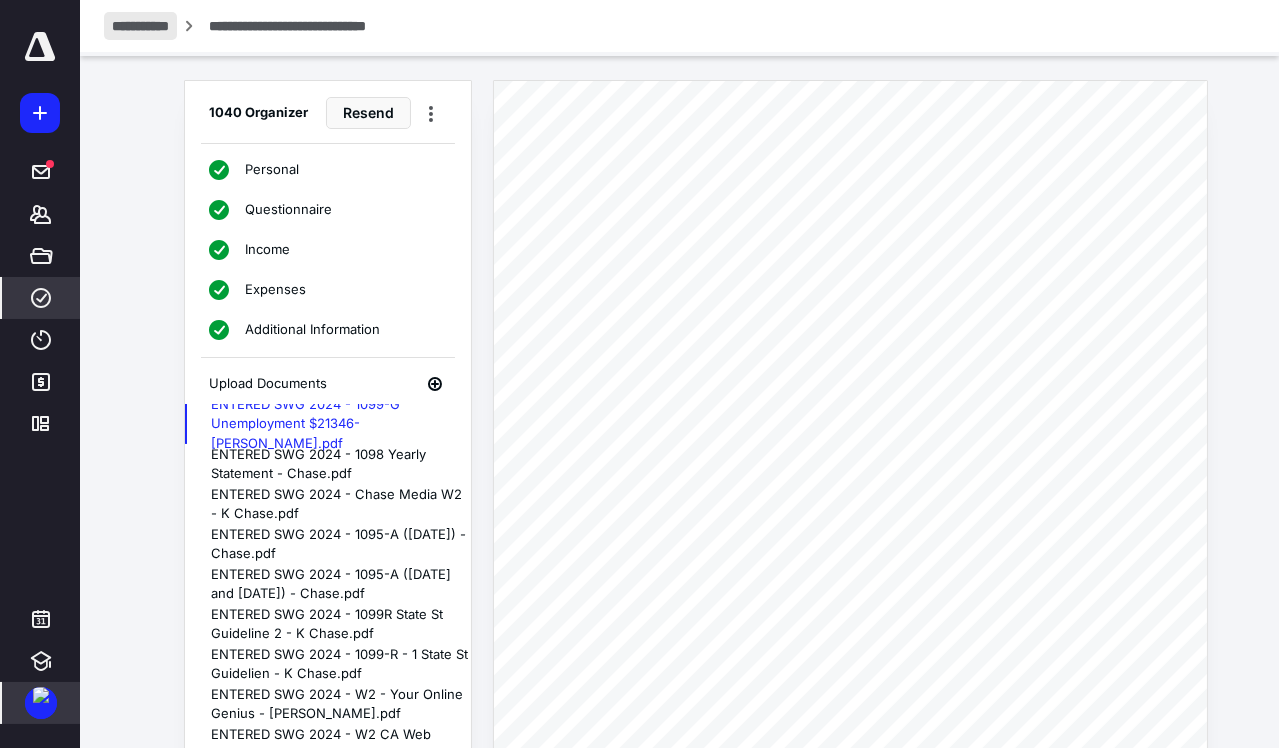 click on "**********" at bounding box center (140, 26) 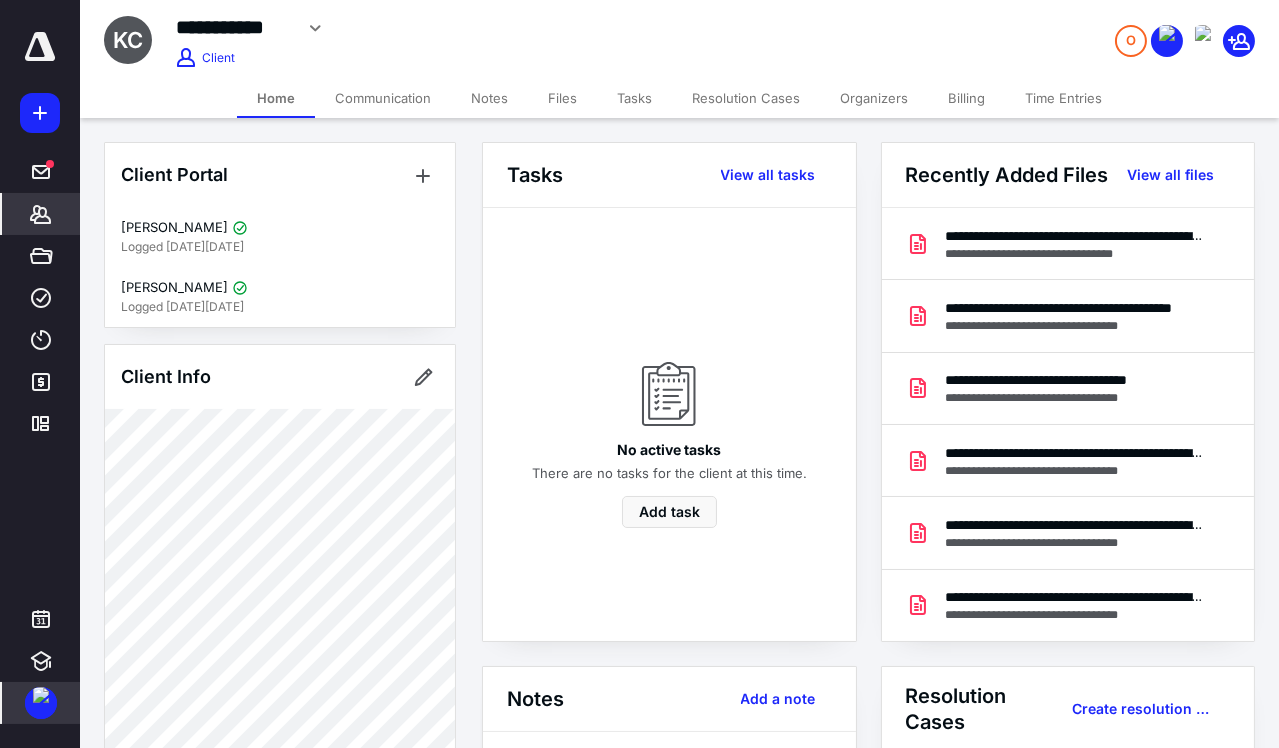 click on "Organizers" at bounding box center [874, 98] 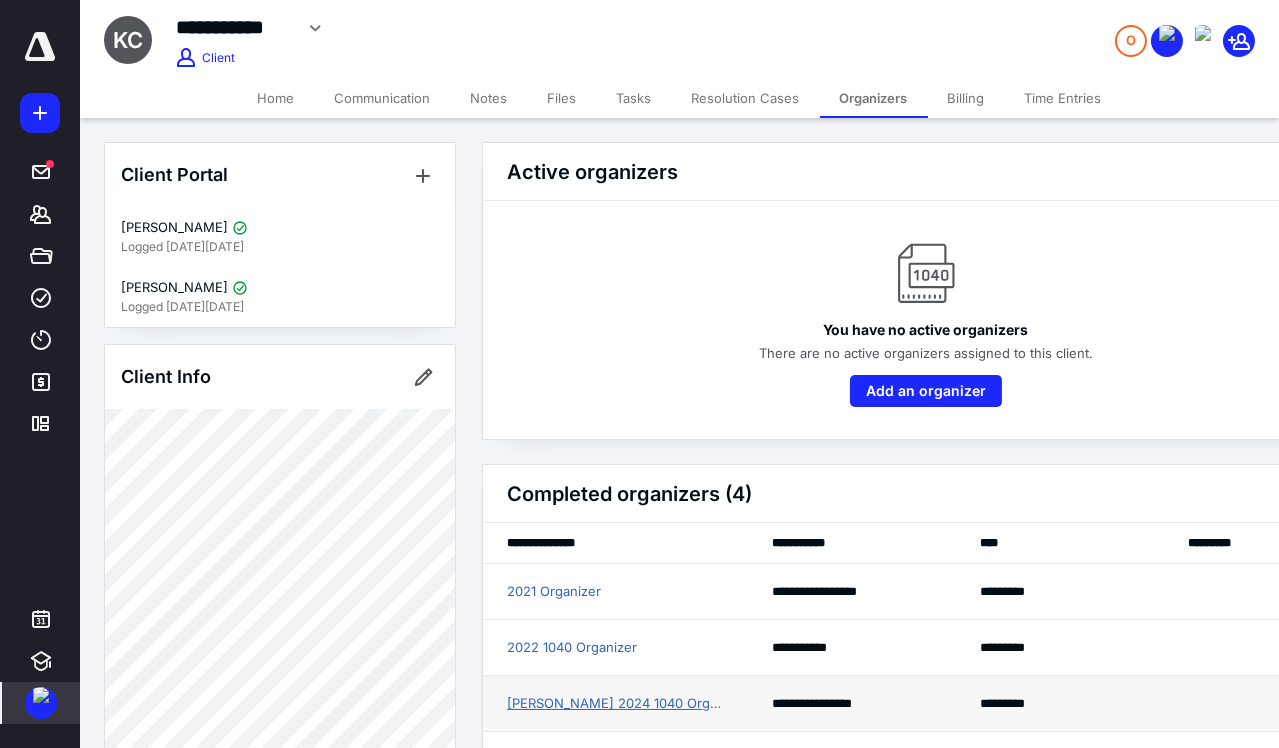 click on "[PERSON_NAME] 2024 1040 Organizer" at bounding box center (615, 704) 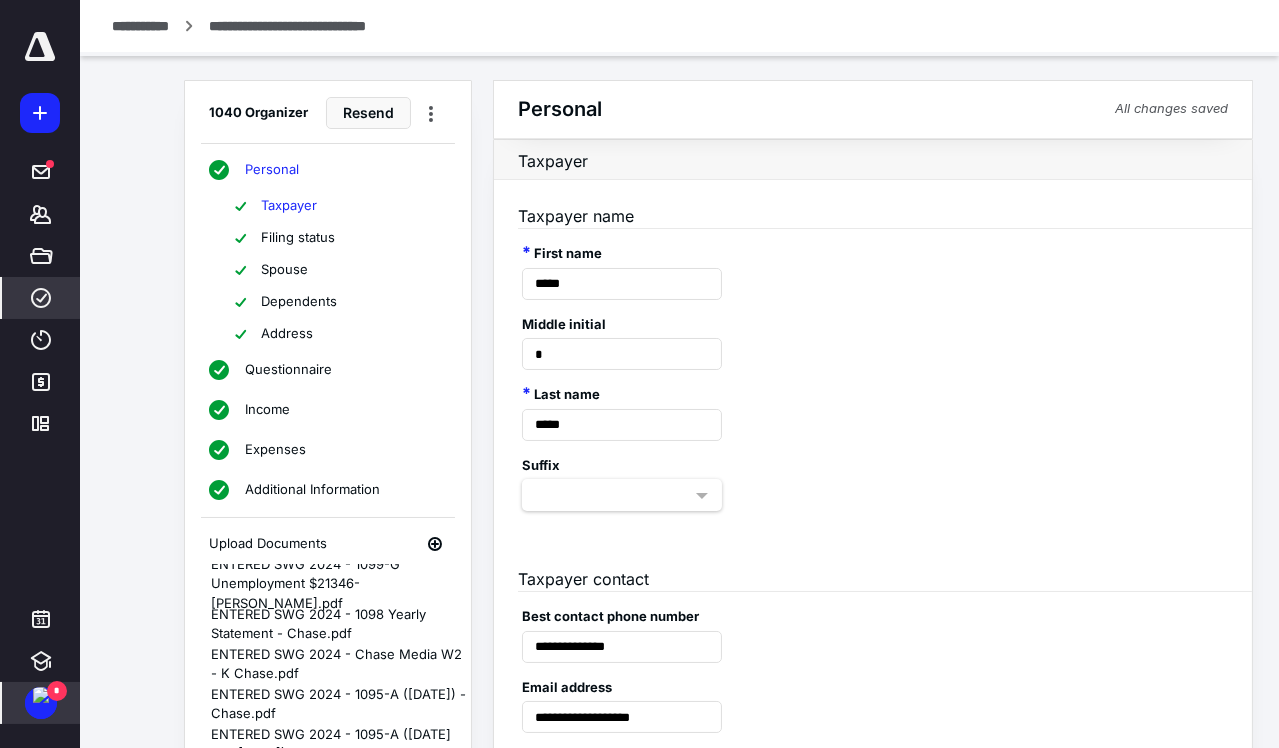 click on "Address" at bounding box center (287, 334) 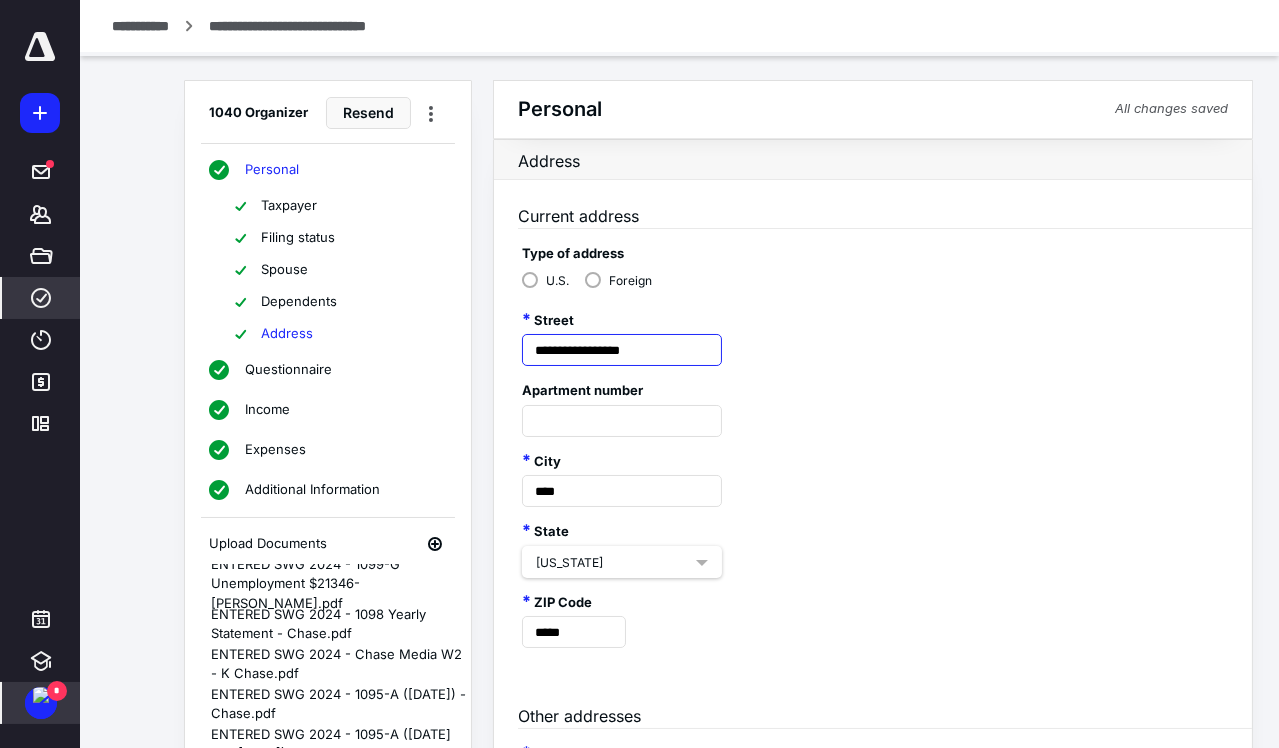 drag, startPoint x: 645, startPoint y: 350, endPoint x: 520, endPoint y: 352, distance: 125.016 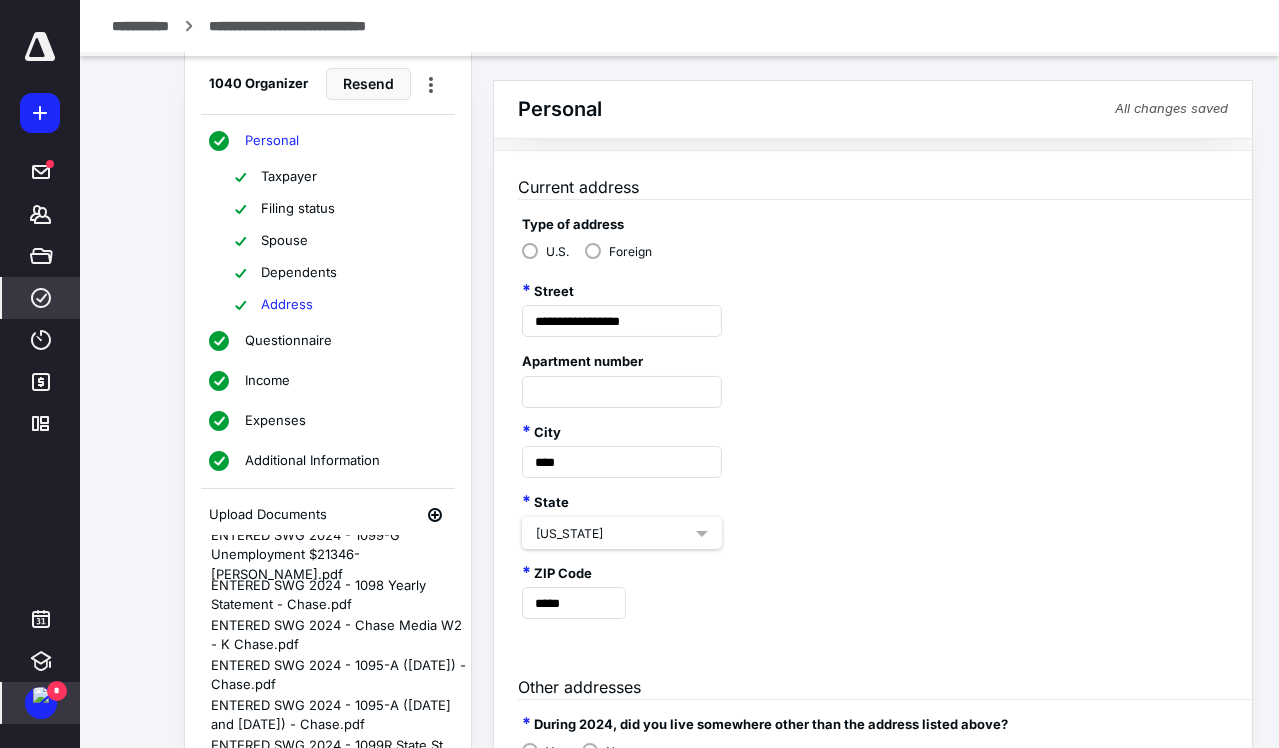scroll, scrollTop: 30, scrollLeft: 0, axis: vertical 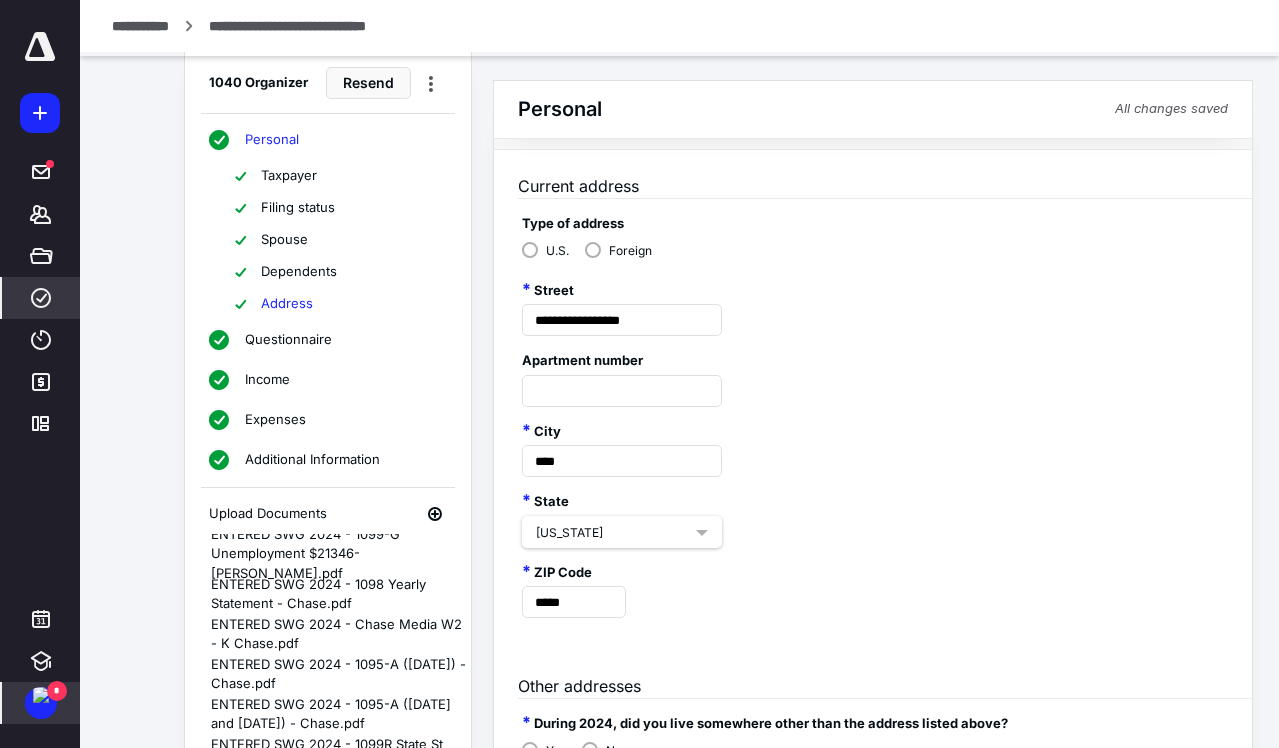 click on "Spouse" at bounding box center (284, 240) 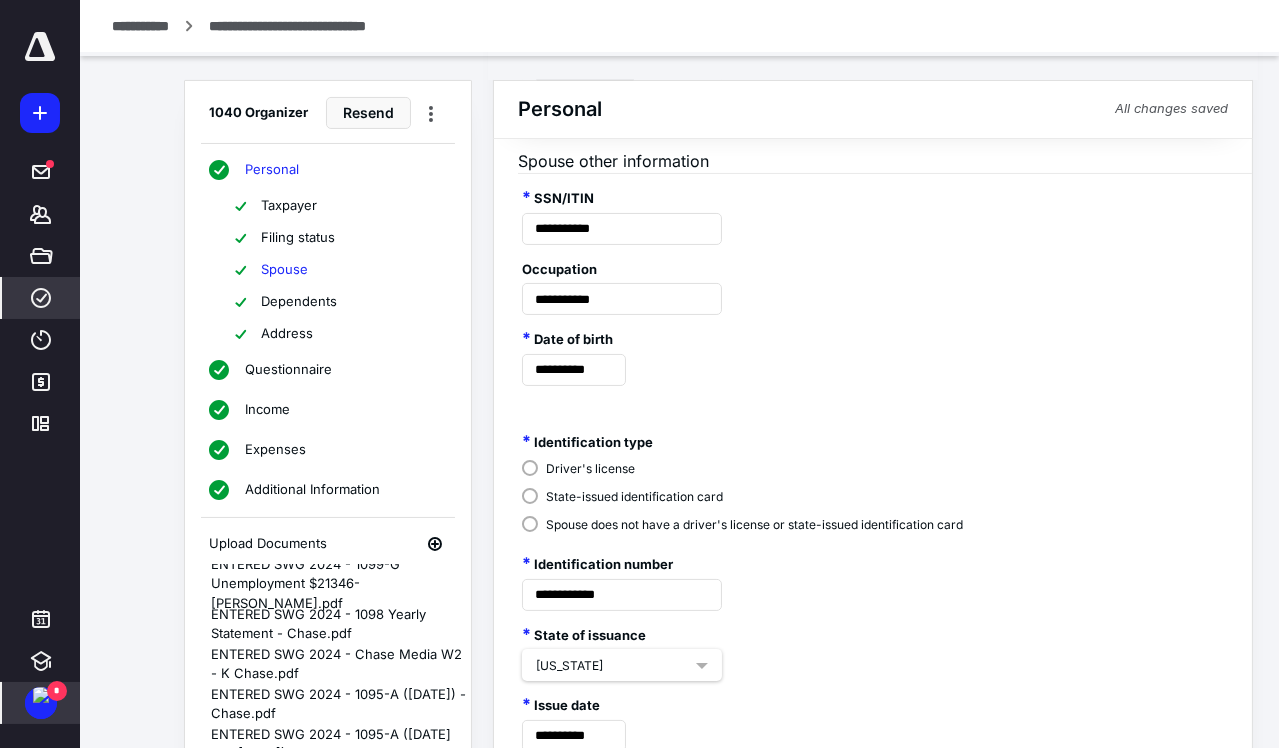 scroll, scrollTop: 640, scrollLeft: 0, axis: vertical 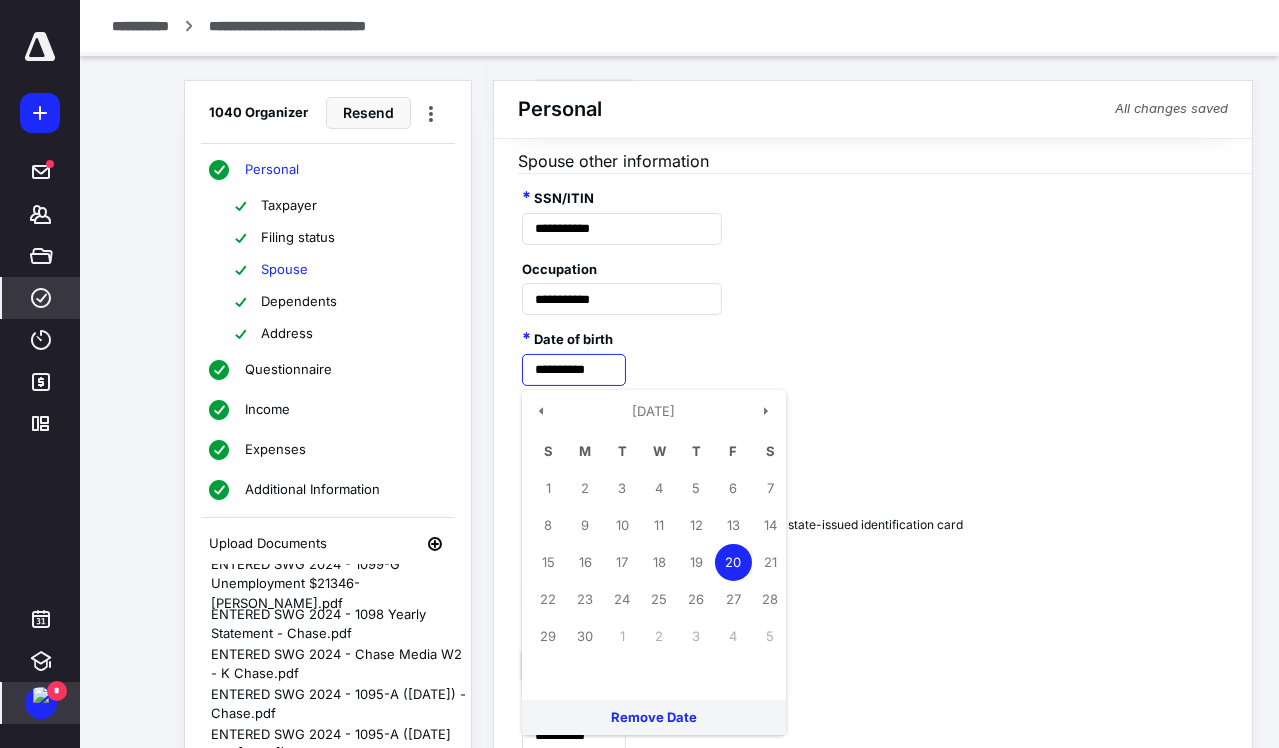 drag, startPoint x: 611, startPoint y: 368, endPoint x: 524, endPoint y: 371, distance: 87.05171 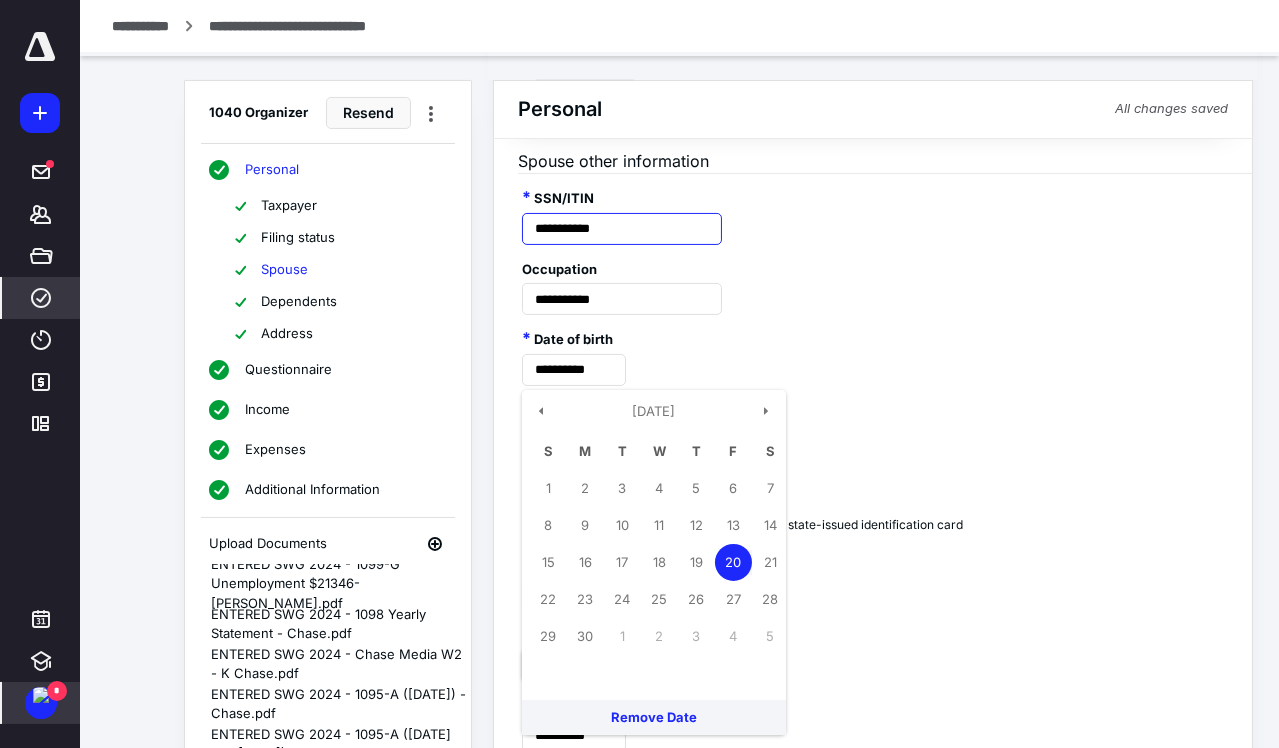 click on "**********" at bounding box center [622, 229] 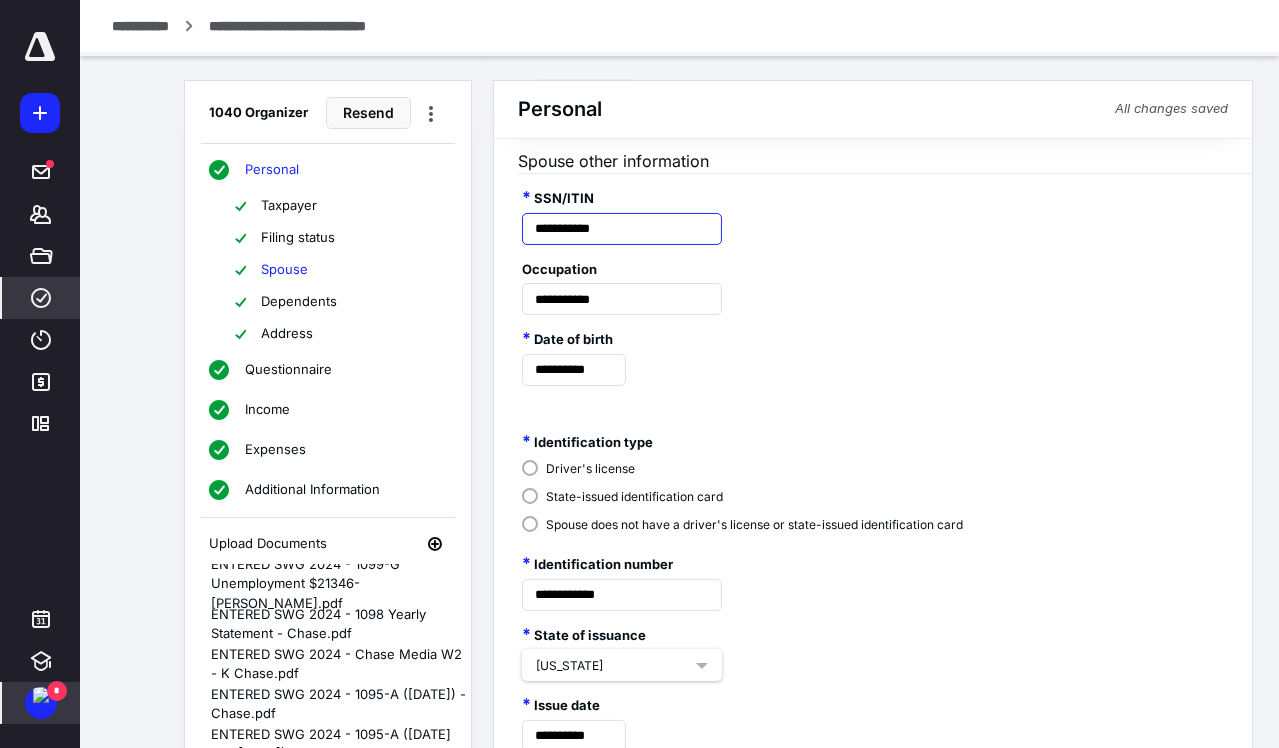 drag, startPoint x: 632, startPoint y: 226, endPoint x: 515, endPoint y: 233, distance: 117.20921 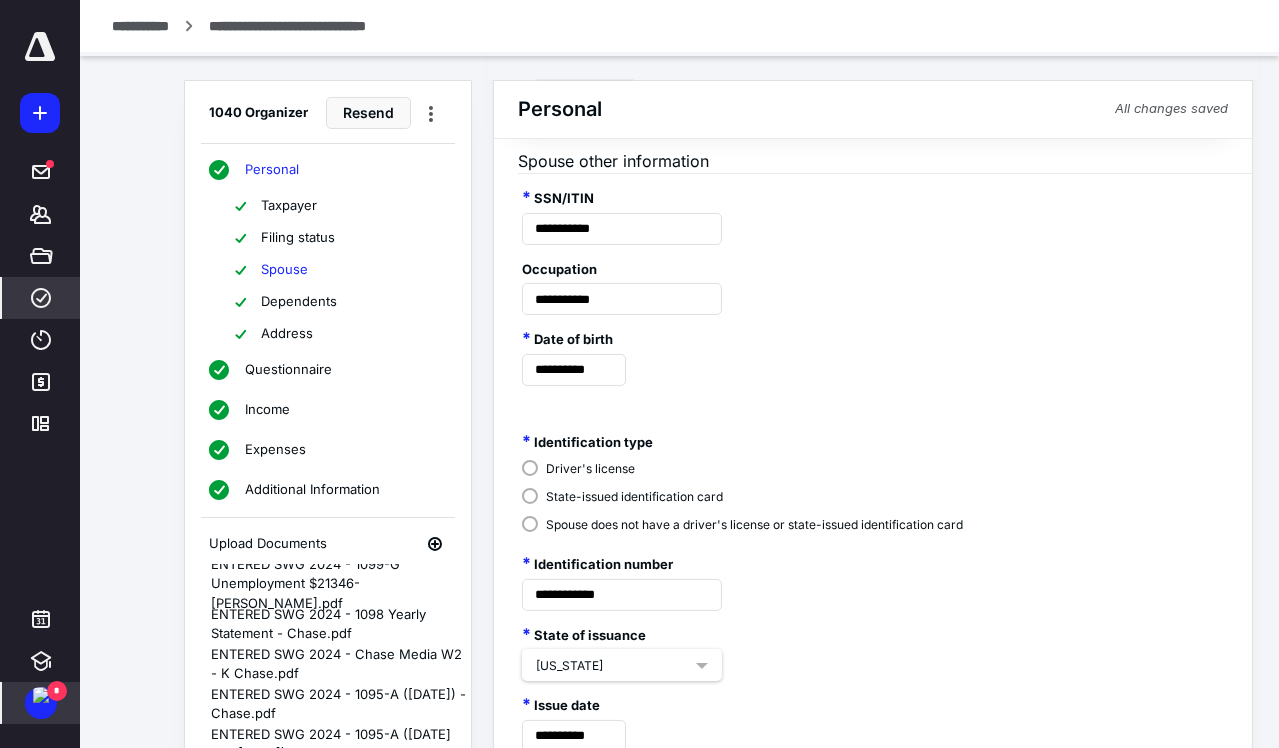 click on "Dependents" at bounding box center (299, 302) 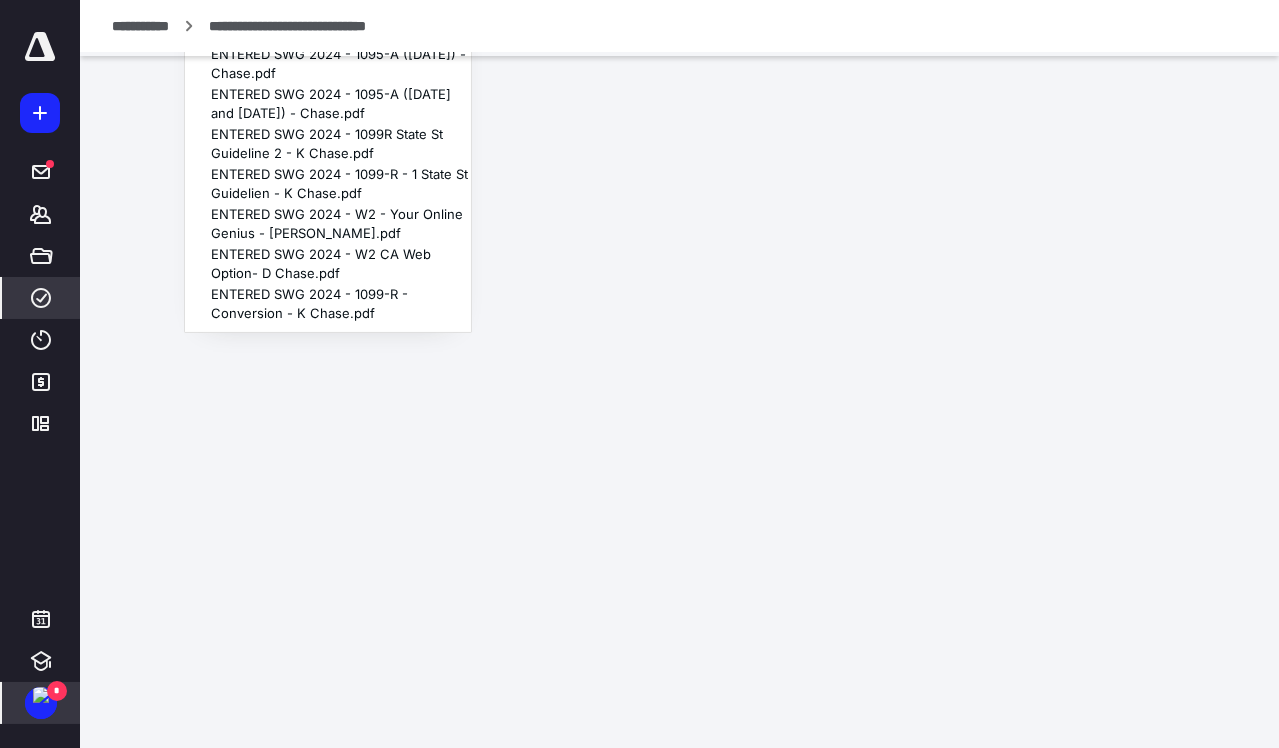 click on "Upload Documents" at bounding box center (268, -96) 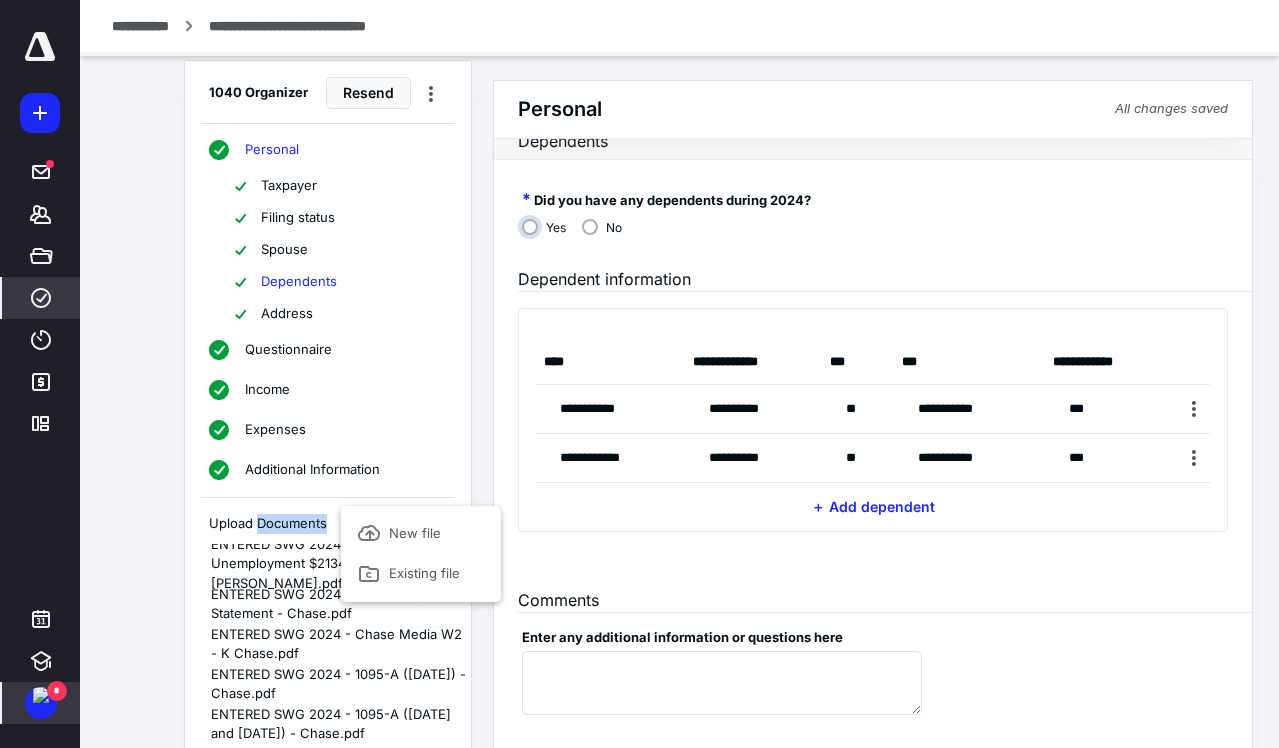 scroll, scrollTop: 19, scrollLeft: 0, axis: vertical 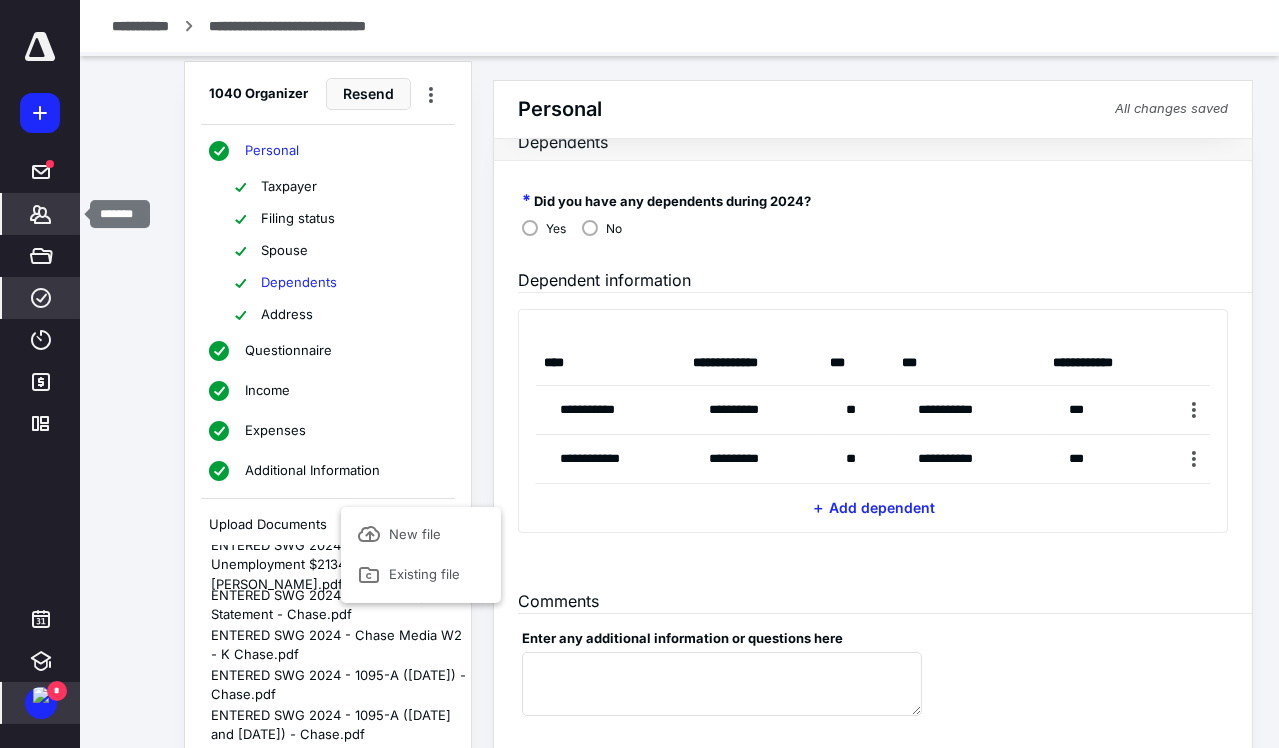 click 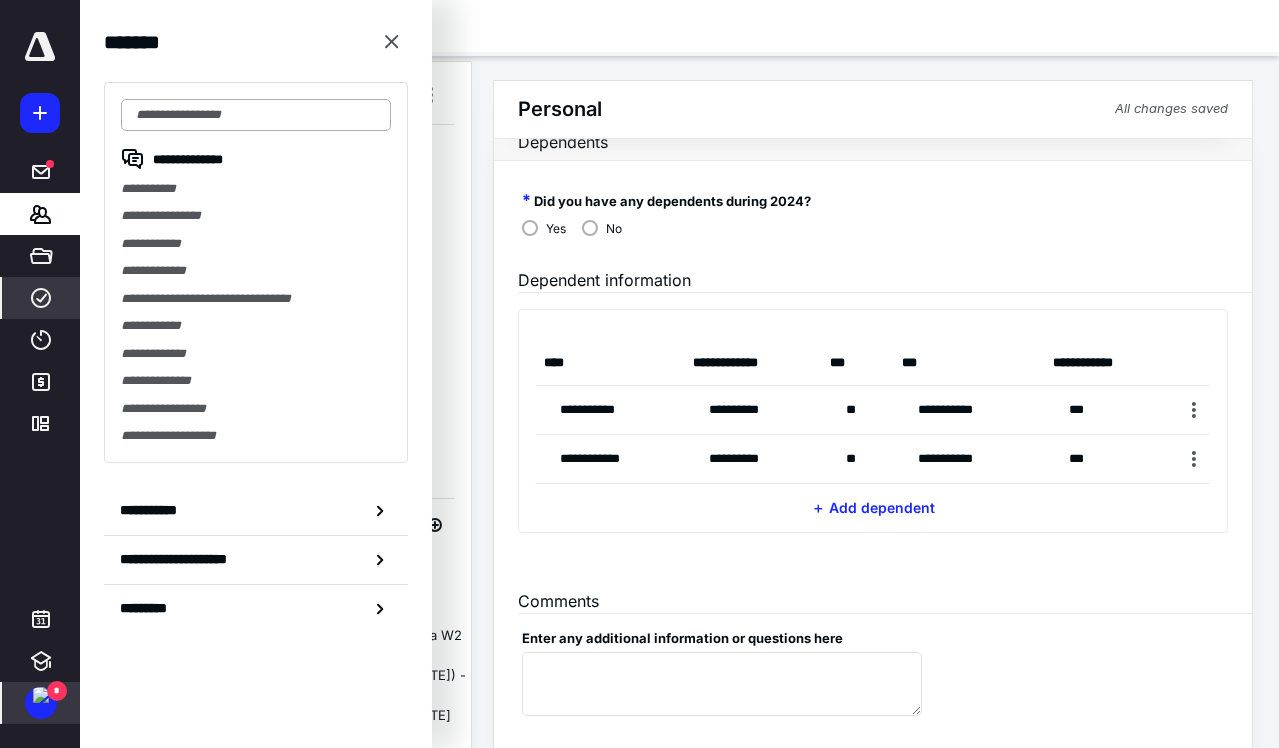 click at bounding box center [256, 115] 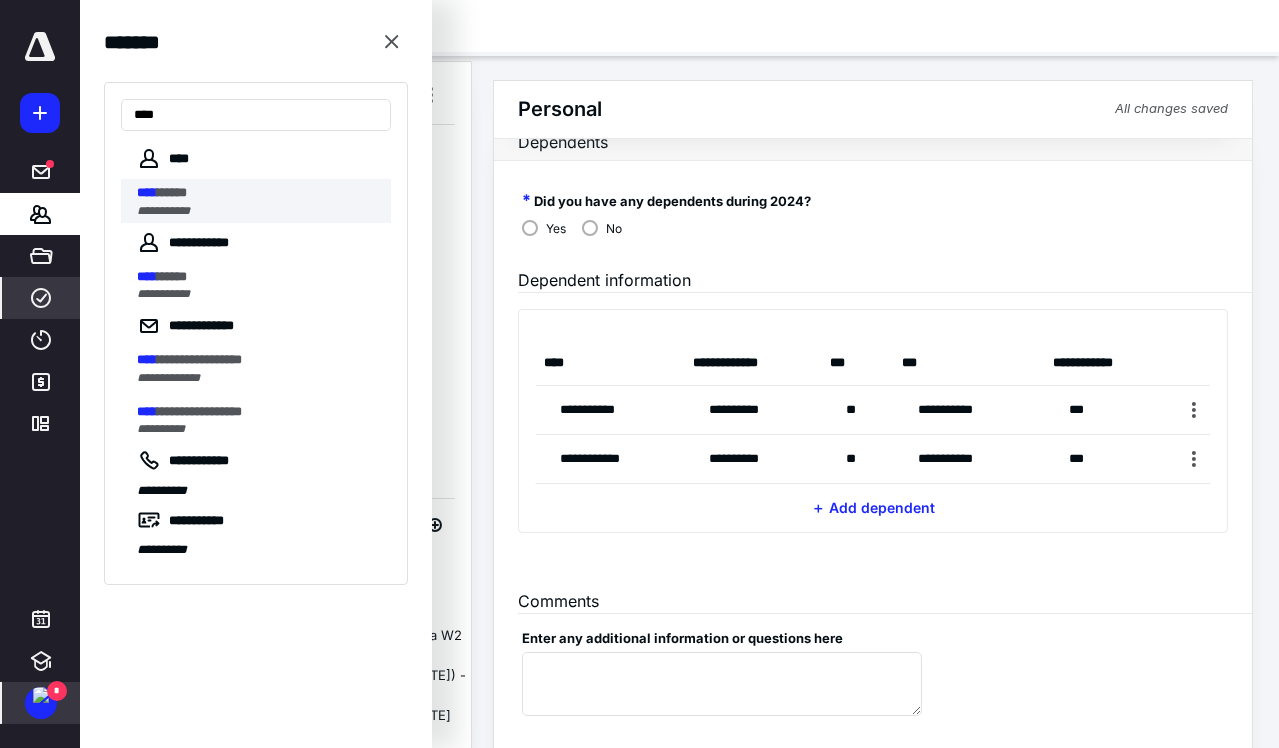 type on "****" 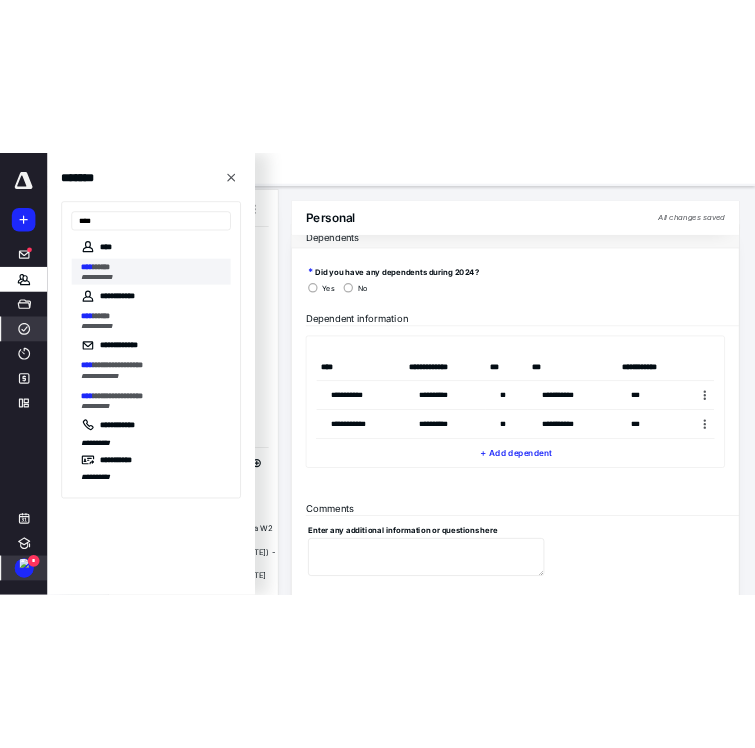 scroll, scrollTop: 0, scrollLeft: 0, axis: both 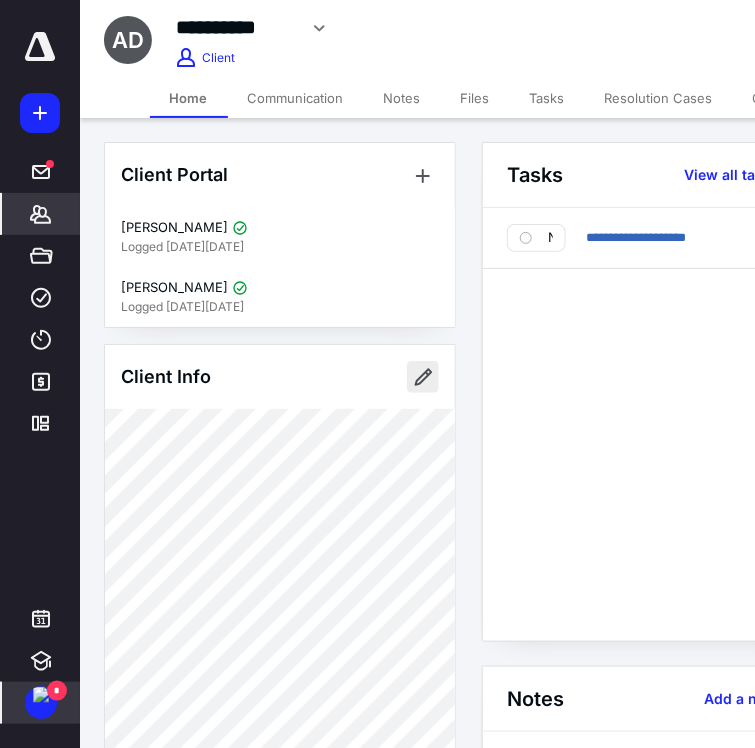 click at bounding box center (423, 377) 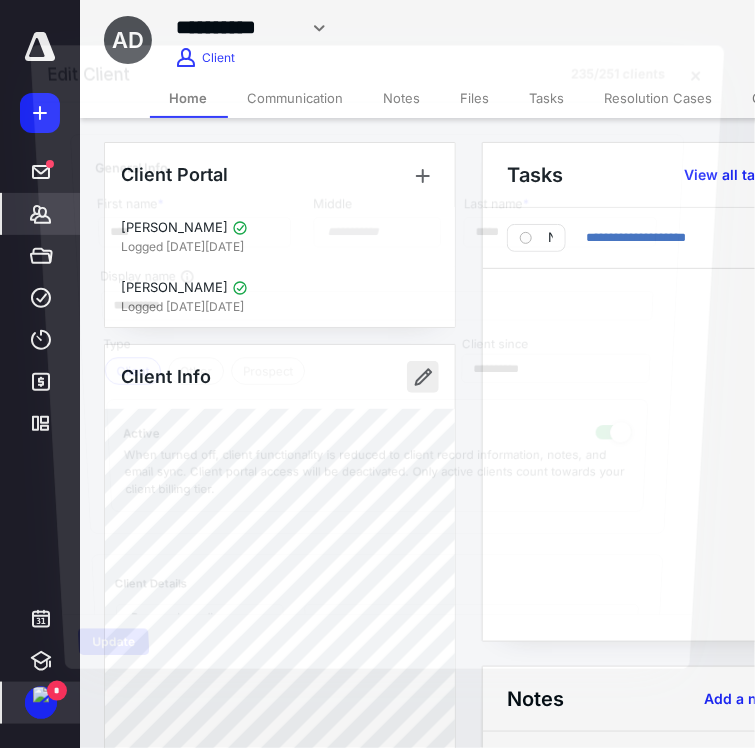 type on "**********" 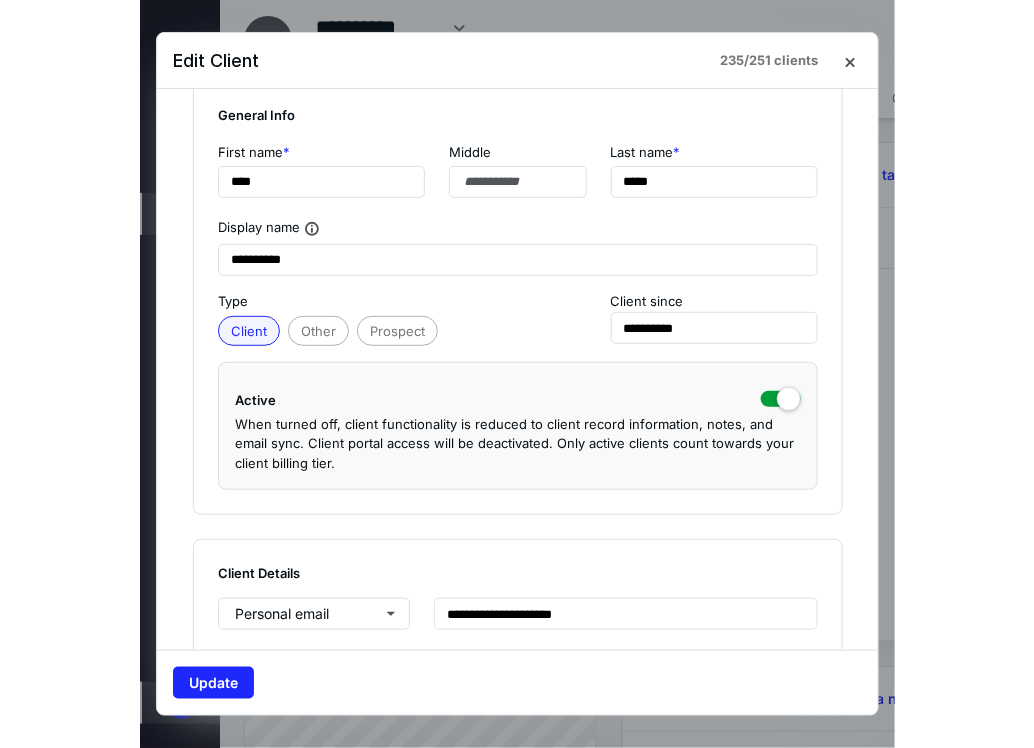 scroll, scrollTop: 0, scrollLeft: 0, axis: both 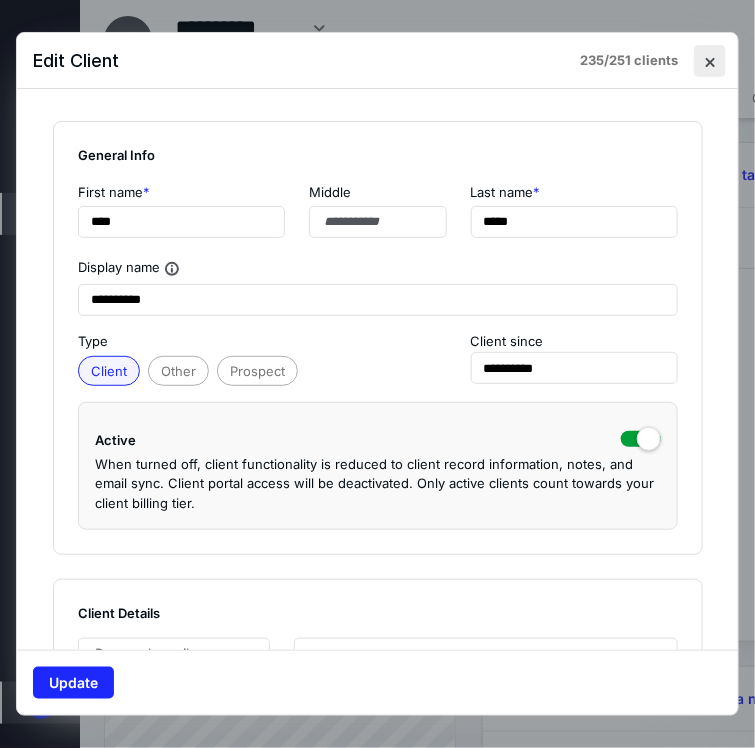 click at bounding box center [710, 61] 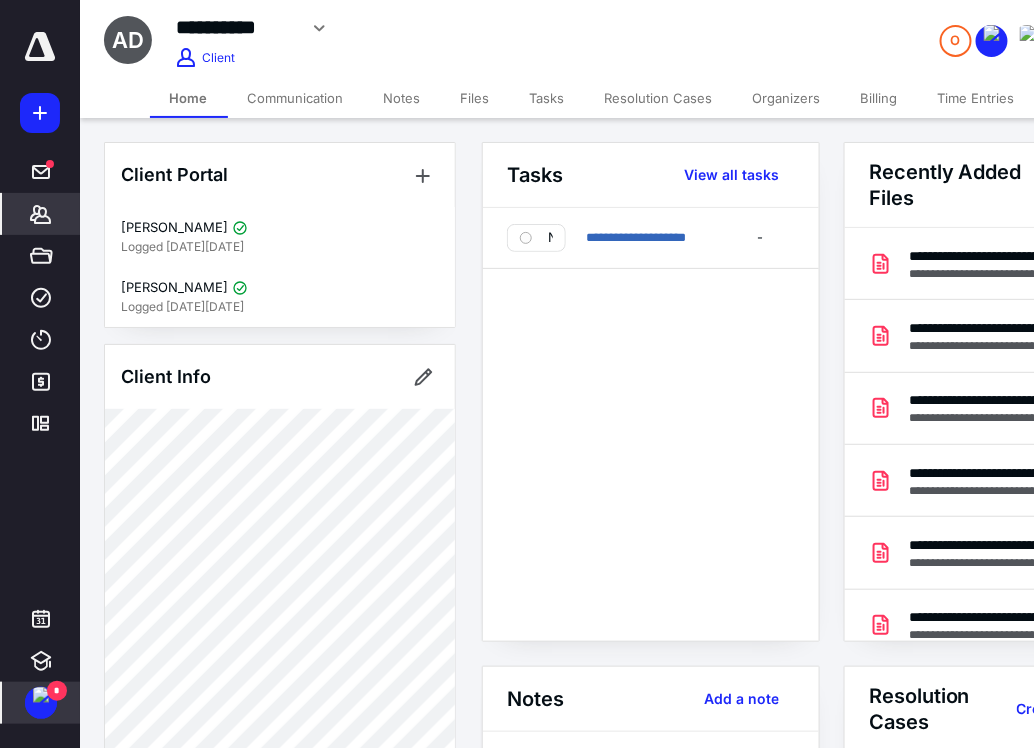 click on "Organizers" at bounding box center [787, 98] 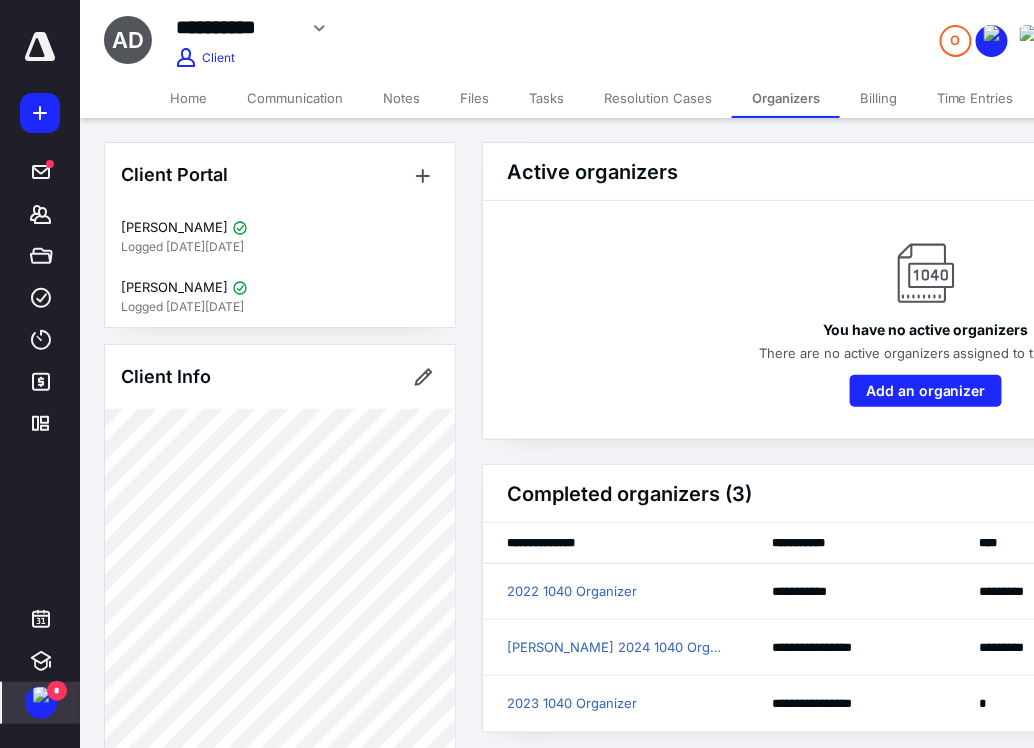 scroll, scrollTop: 8, scrollLeft: 0, axis: vertical 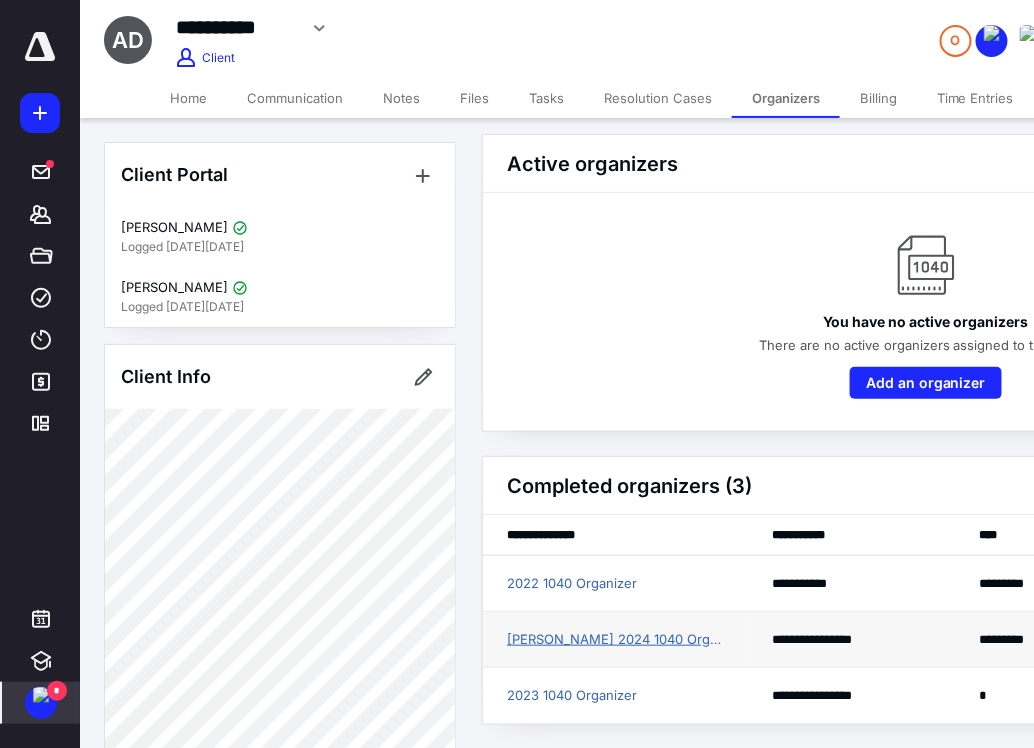 click on "[PERSON_NAME] 2024 1040 Organizer" at bounding box center (615, 640) 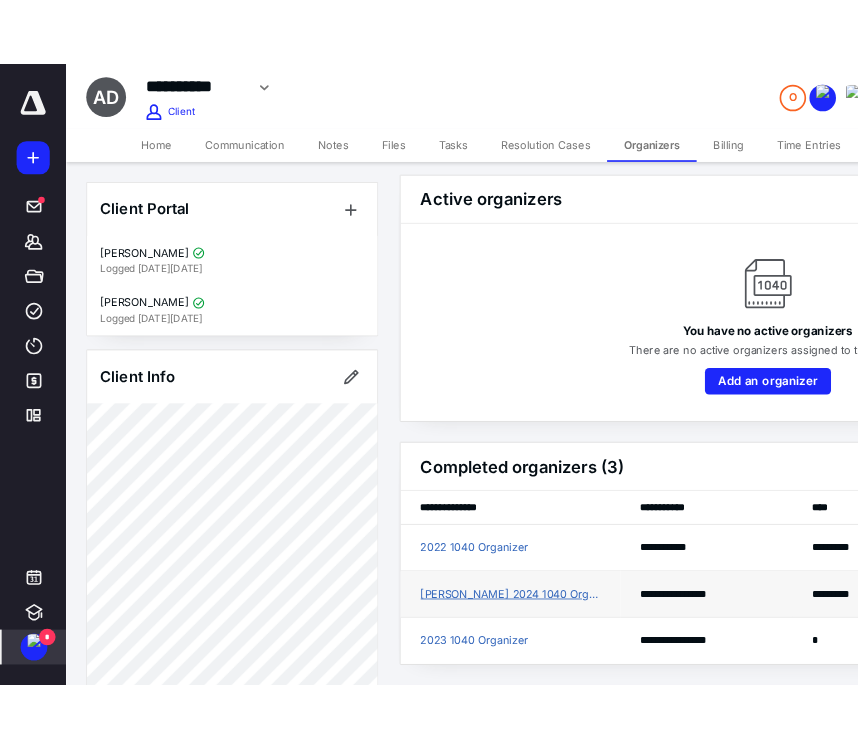 scroll, scrollTop: 0, scrollLeft: 0, axis: both 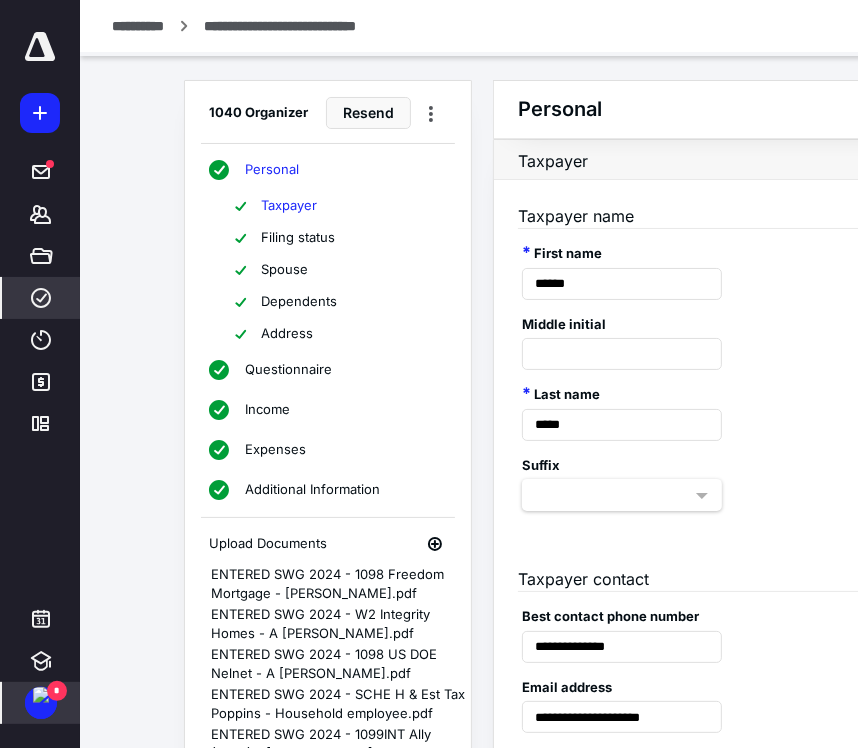 click on "Spouse" at bounding box center [284, 270] 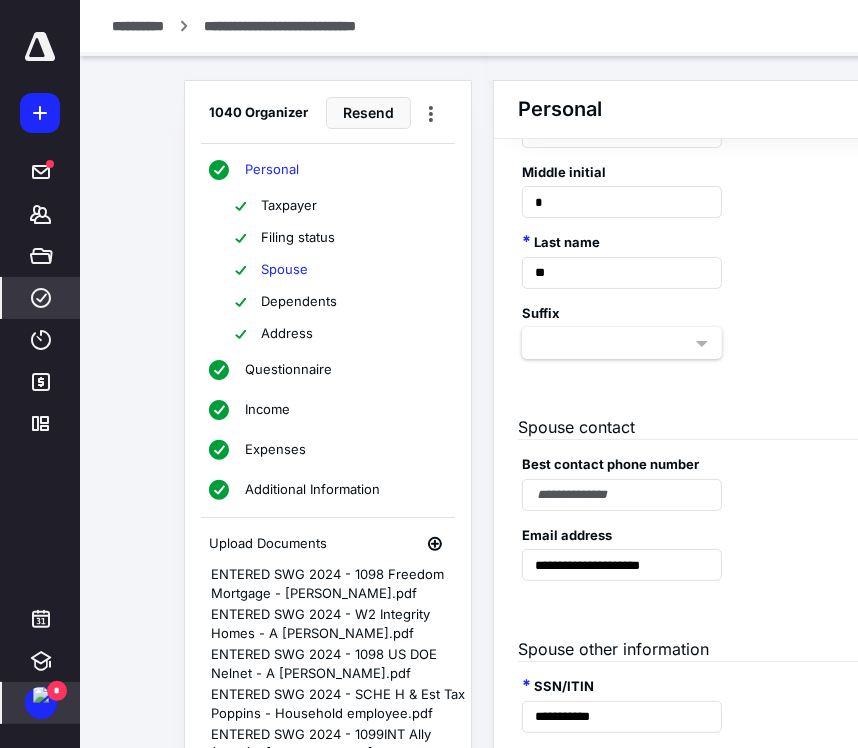 scroll, scrollTop: 167, scrollLeft: 0, axis: vertical 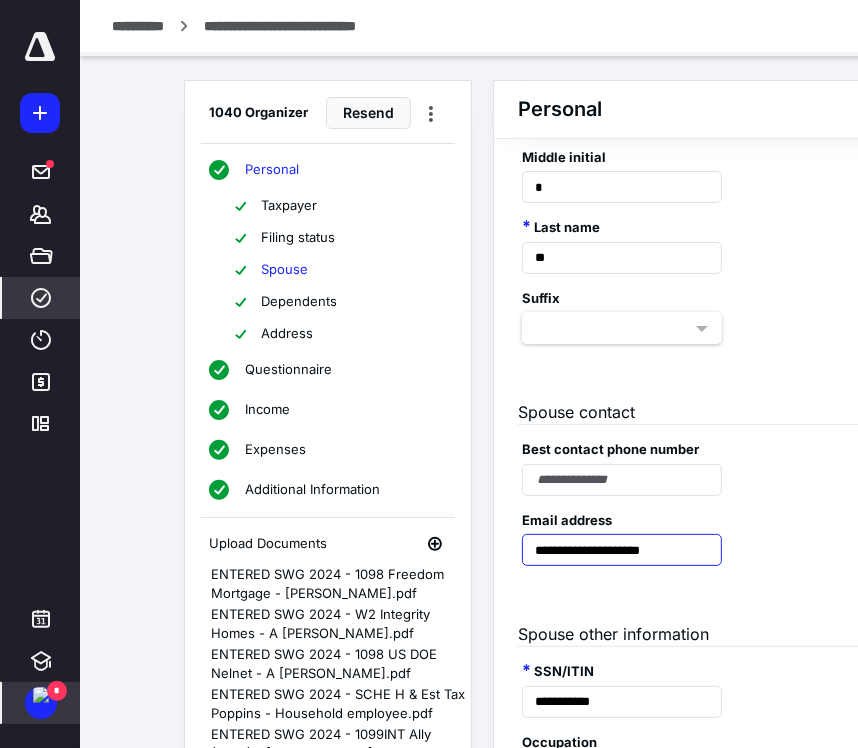 drag, startPoint x: 692, startPoint y: 548, endPoint x: 525, endPoint y: 553, distance: 167.07483 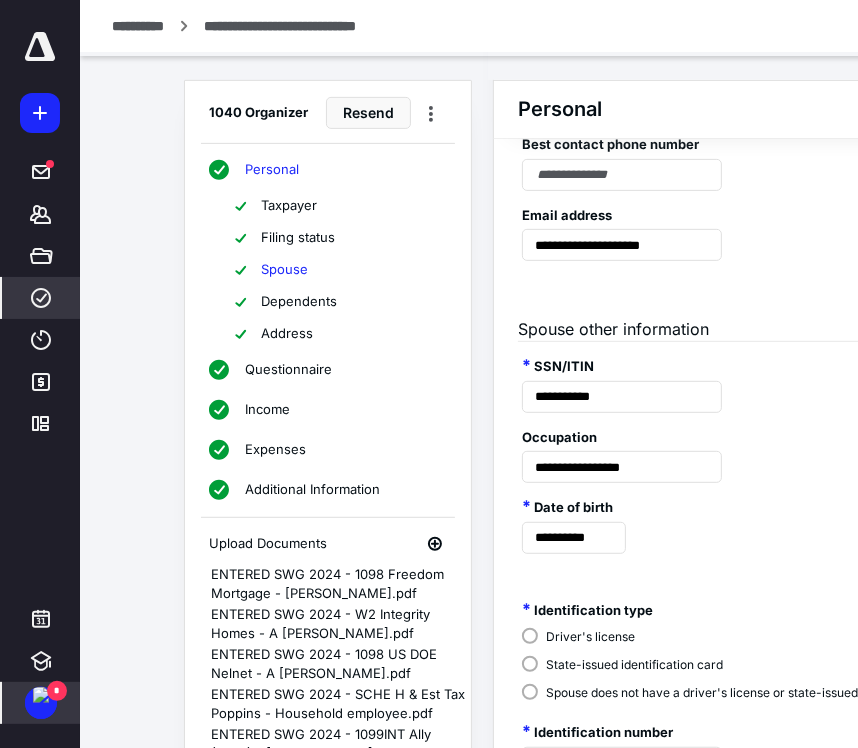 scroll, scrollTop: 489, scrollLeft: 0, axis: vertical 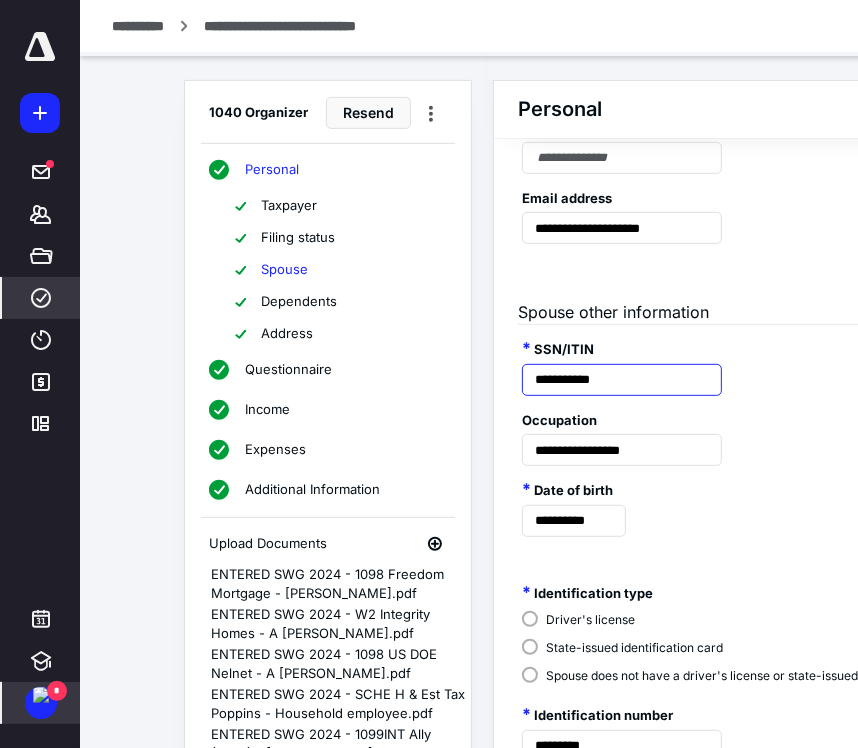 click on "**********" at bounding box center [622, 380] 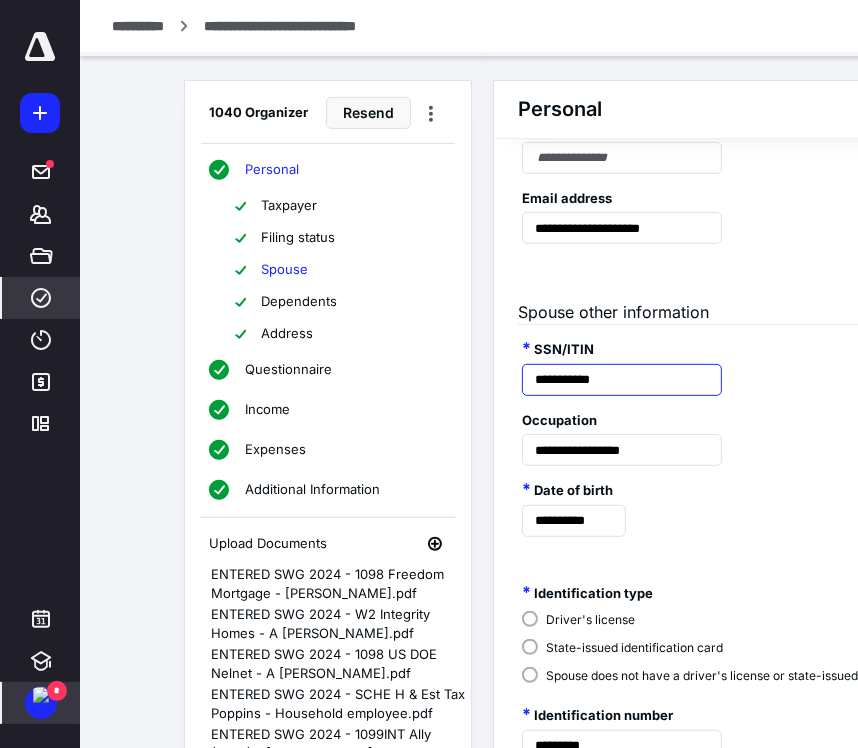 drag, startPoint x: 626, startPoint y: 382, endPoint x: 522, endPoint y: 379, distance: 104.04326 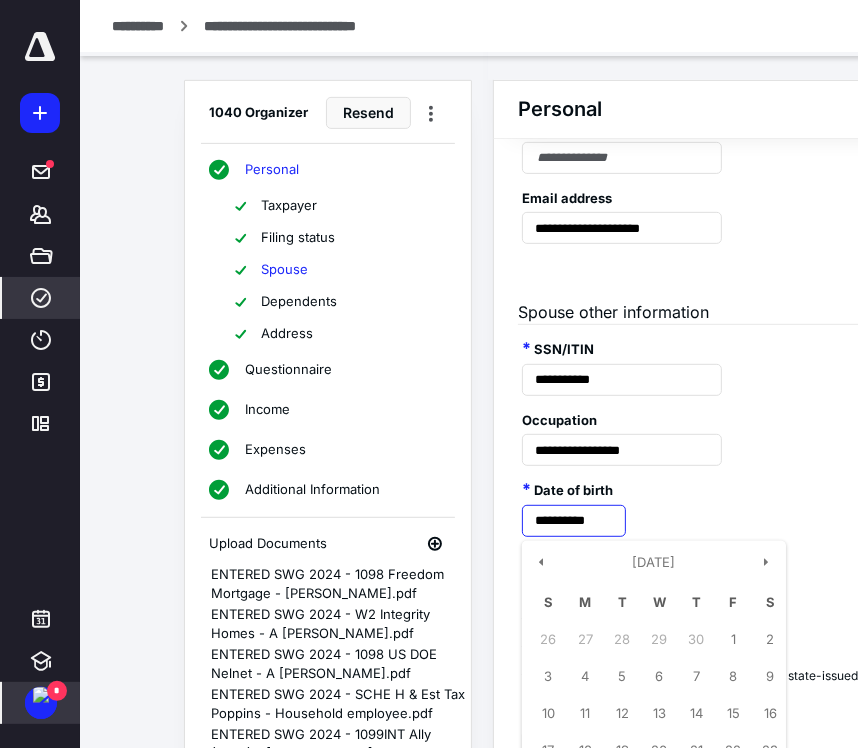 drag, startPoint x: 604, startPoint y: 517, endPoint x: 548, endPoint y: 518, distance: 56.008926 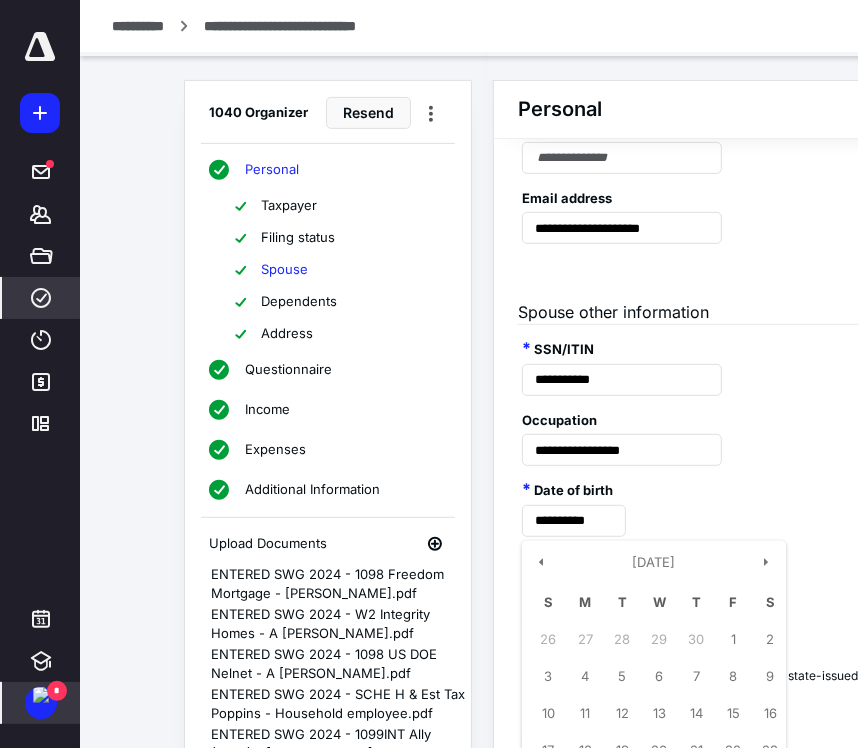 click on "Dependents" at bounding box center (299, 302) 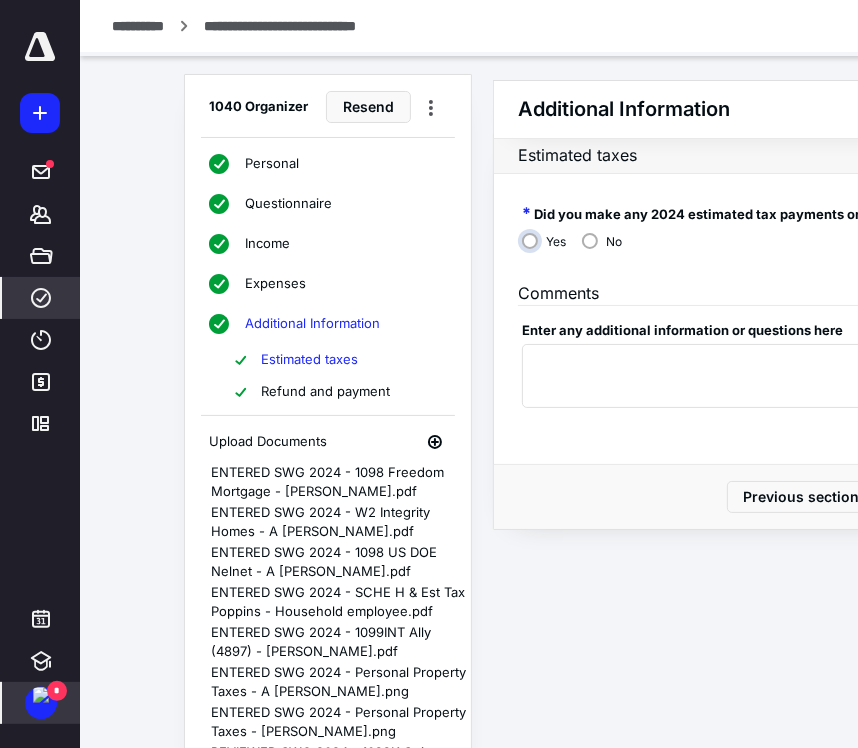 scroll, scrollTop: 0, scrollLeft: 0, axis: both 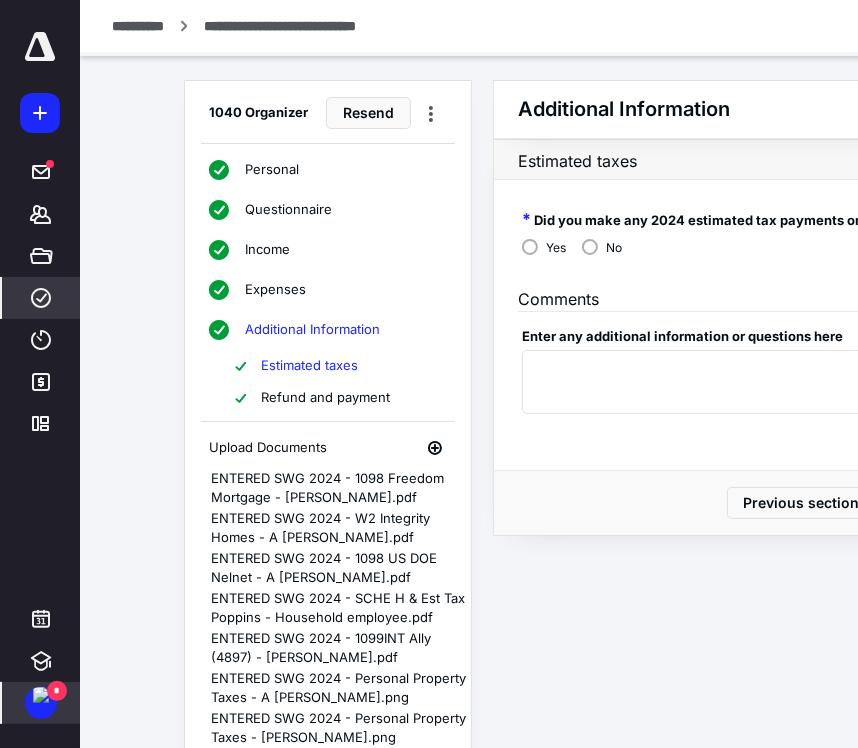 click on "Personal" at bounding box center [272, 170] 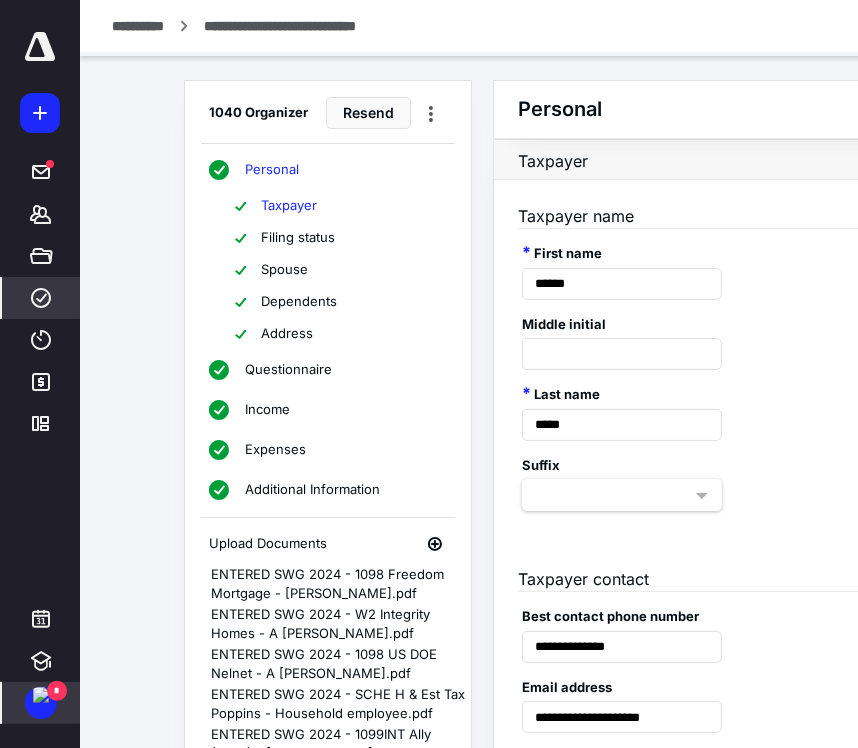 click on "Dependents" at bounding box center [299, 302] 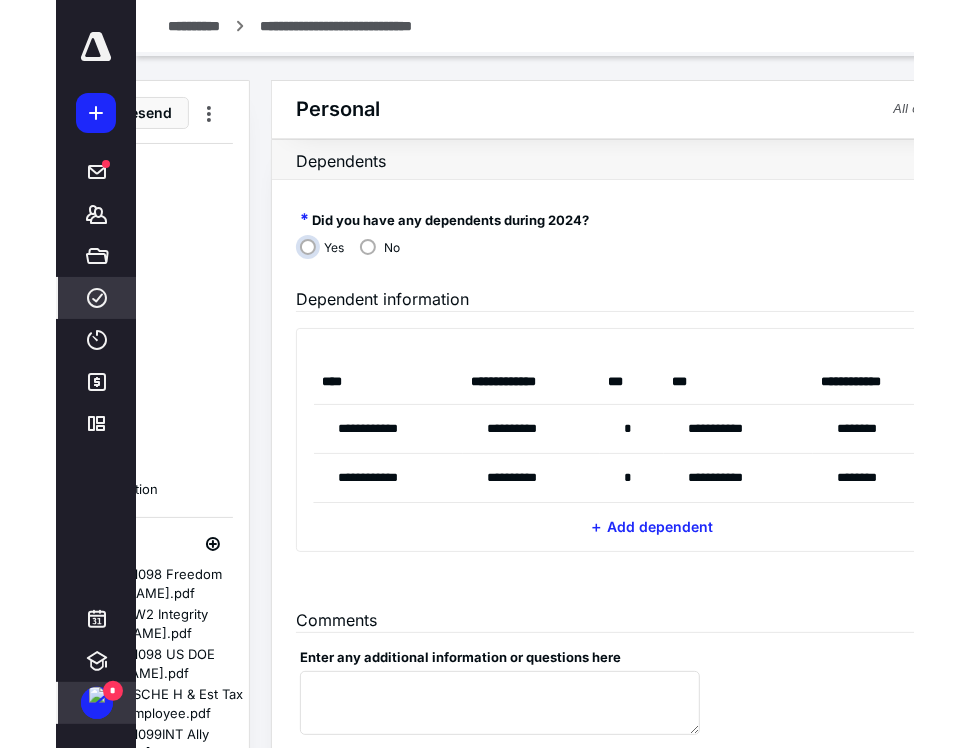 scroll, scrollTop: 0, scrollLeft: 280, axis: horizontal 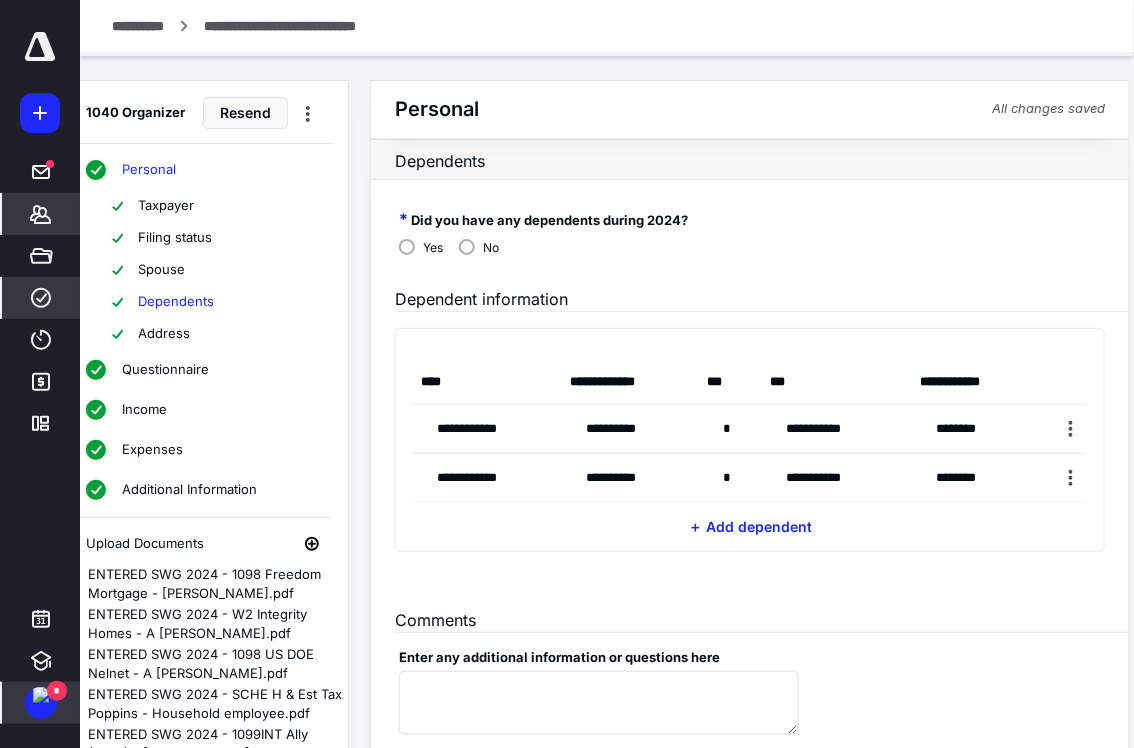 click 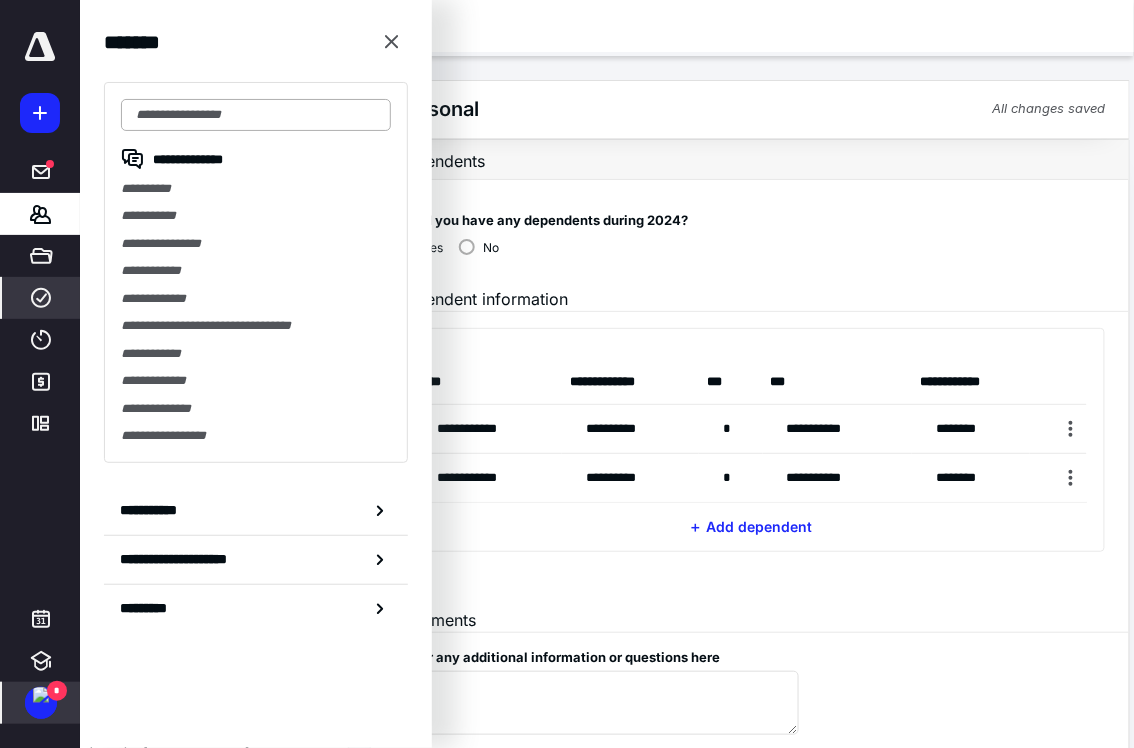 click at bounding box center [256, 115] 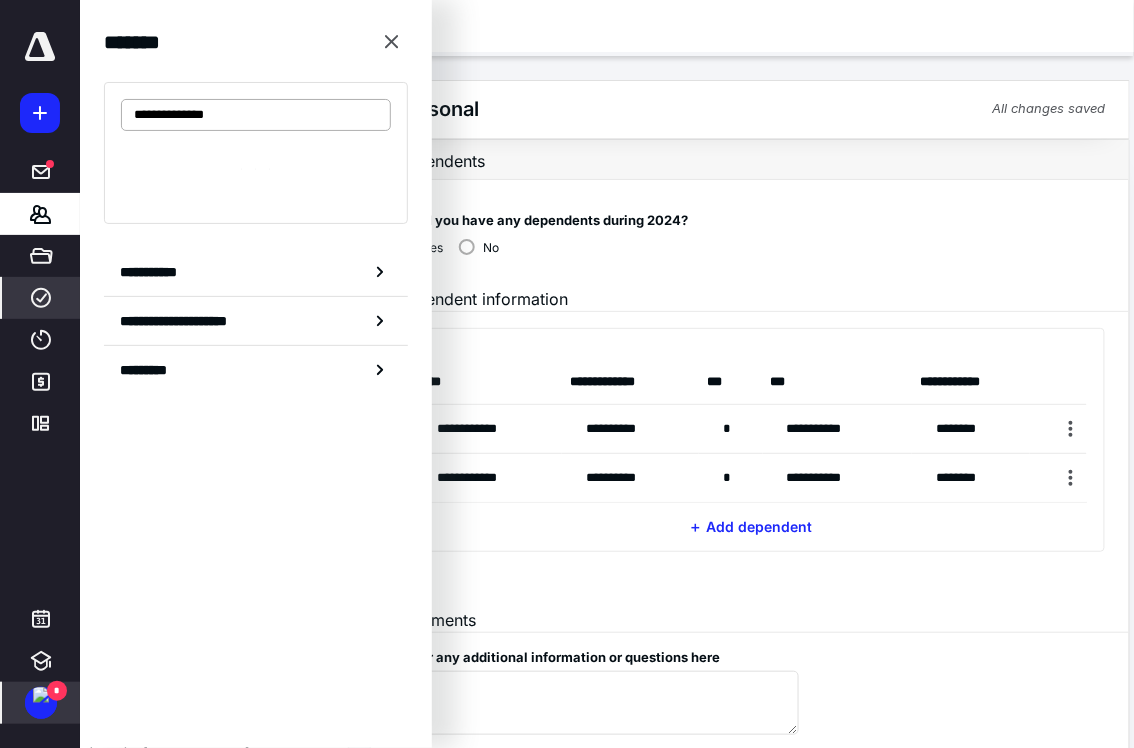 type on "**********" 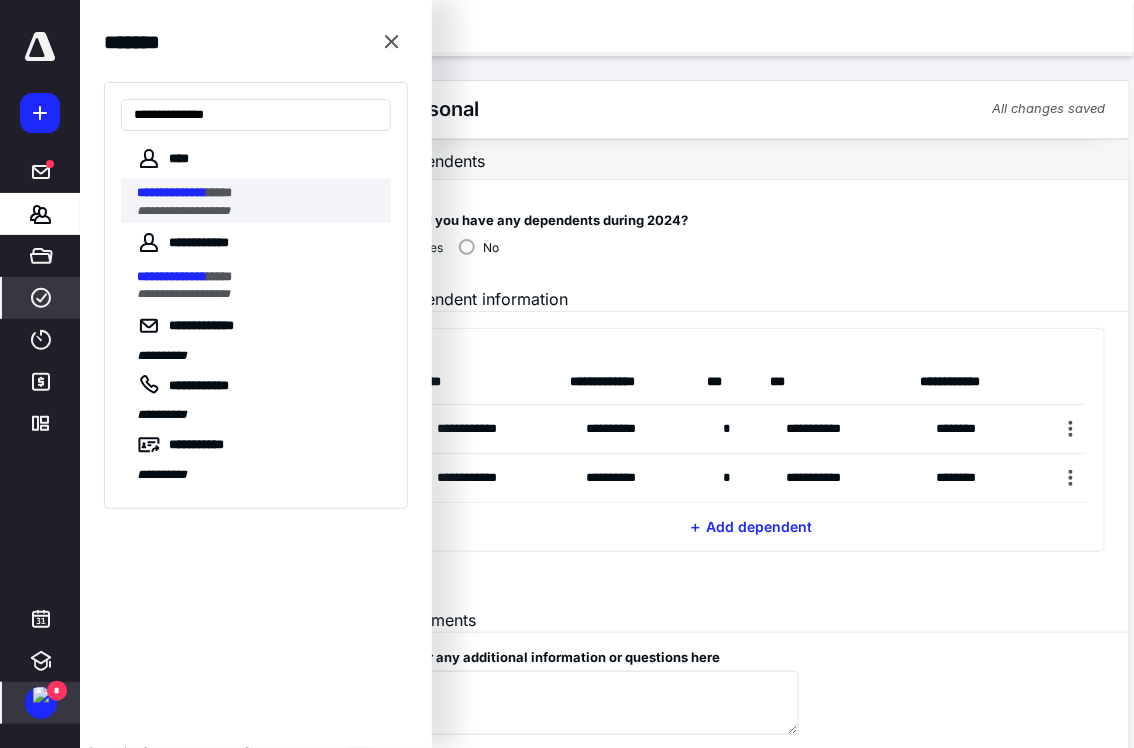 click on "**********" at bounding box center [172, 192] 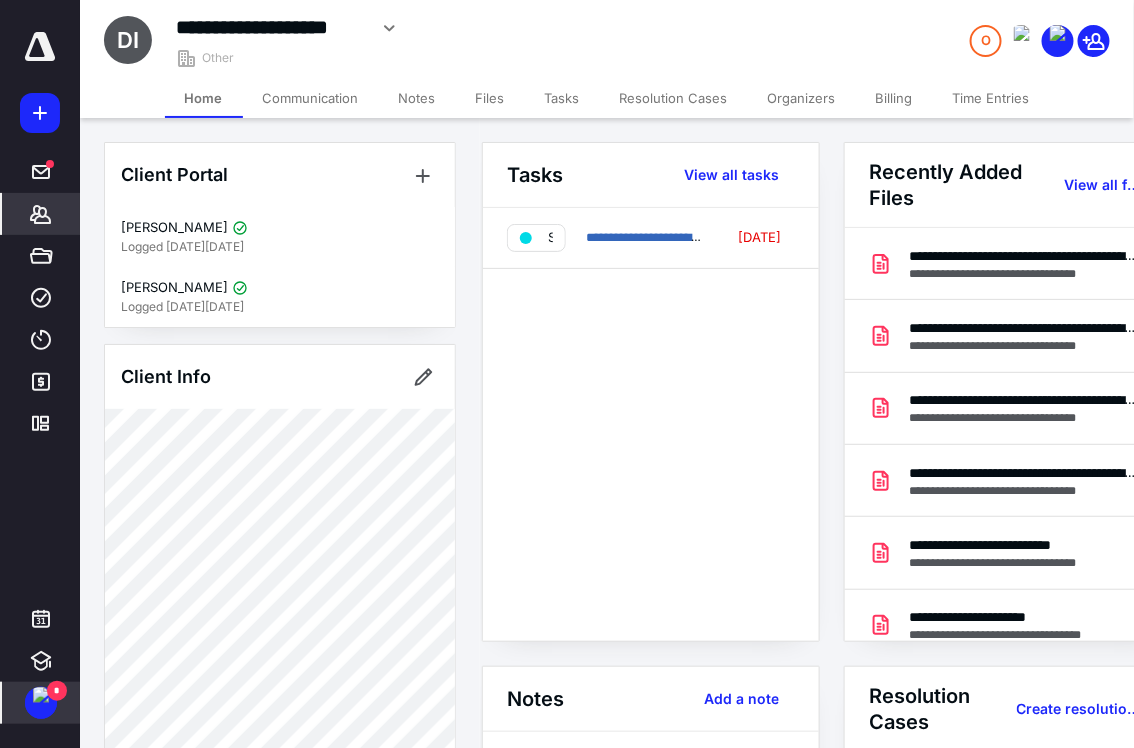 click on "Files" at bounding box center [490, 98] 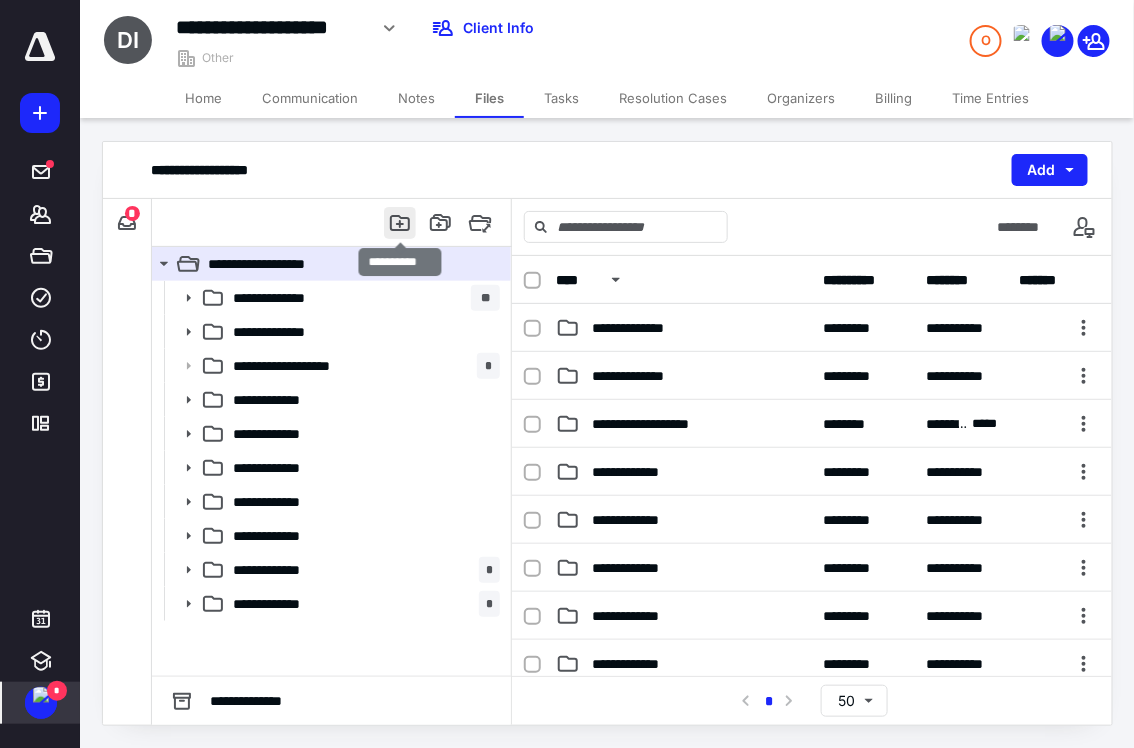 click at bounding box center [400, 223] 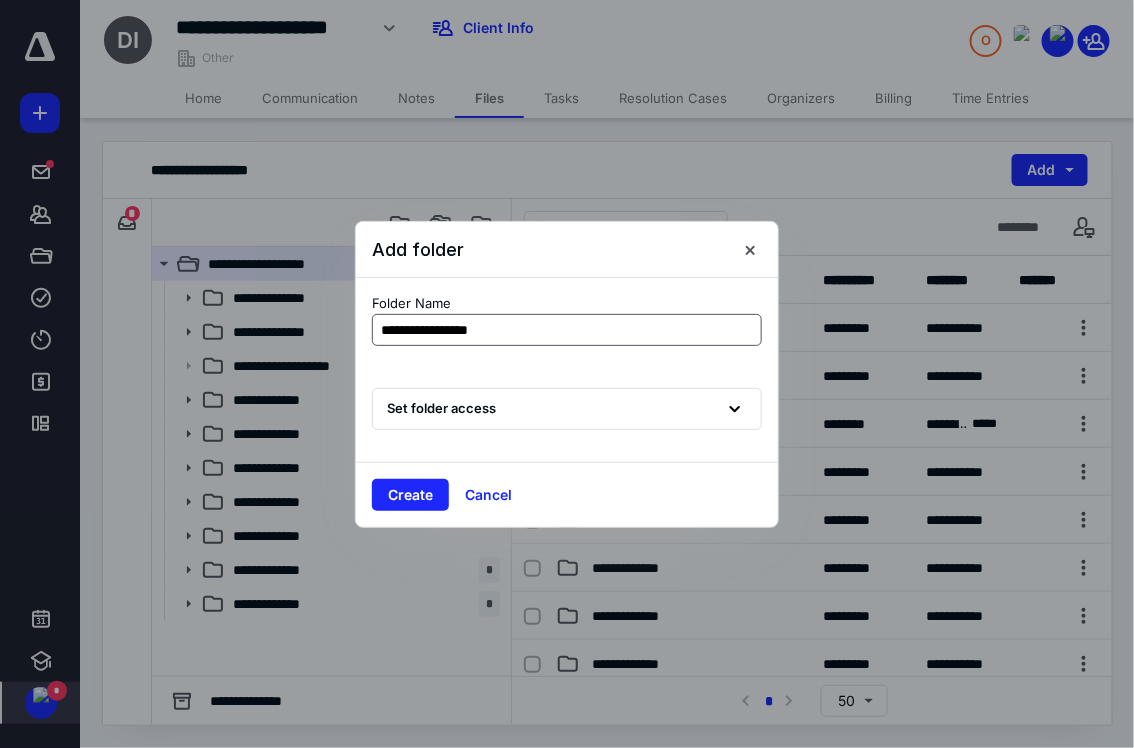 type on "**********" 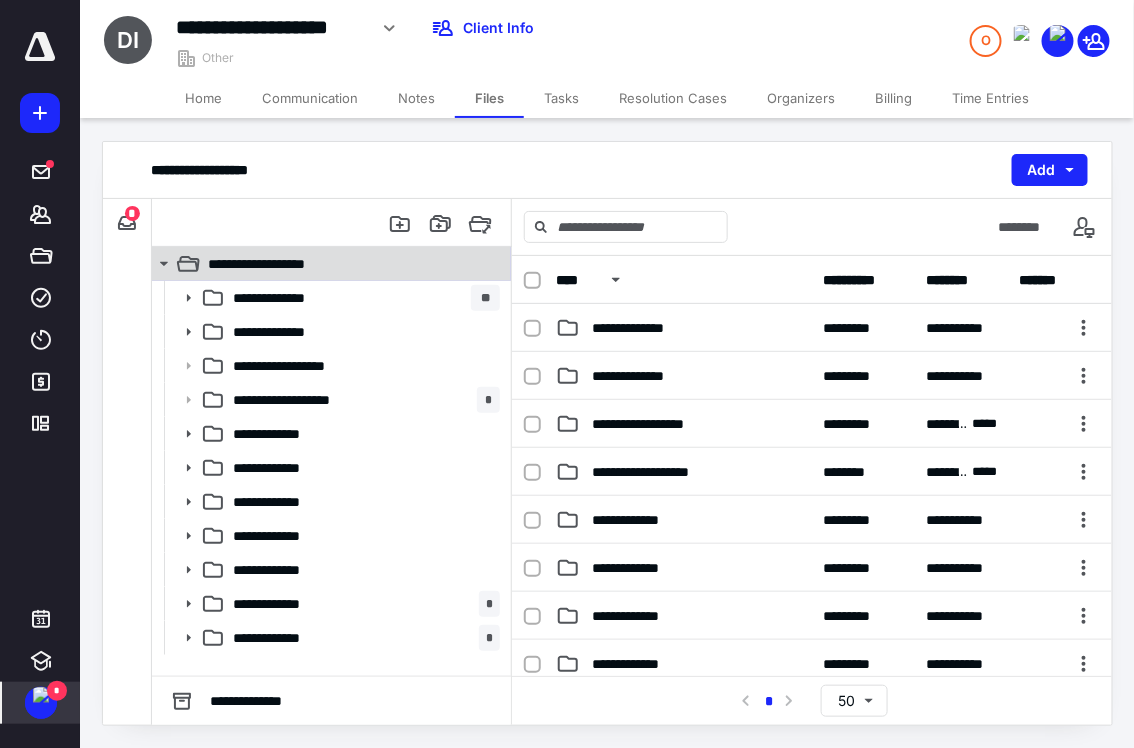 click on "**********" at bounding box center (273, 264) 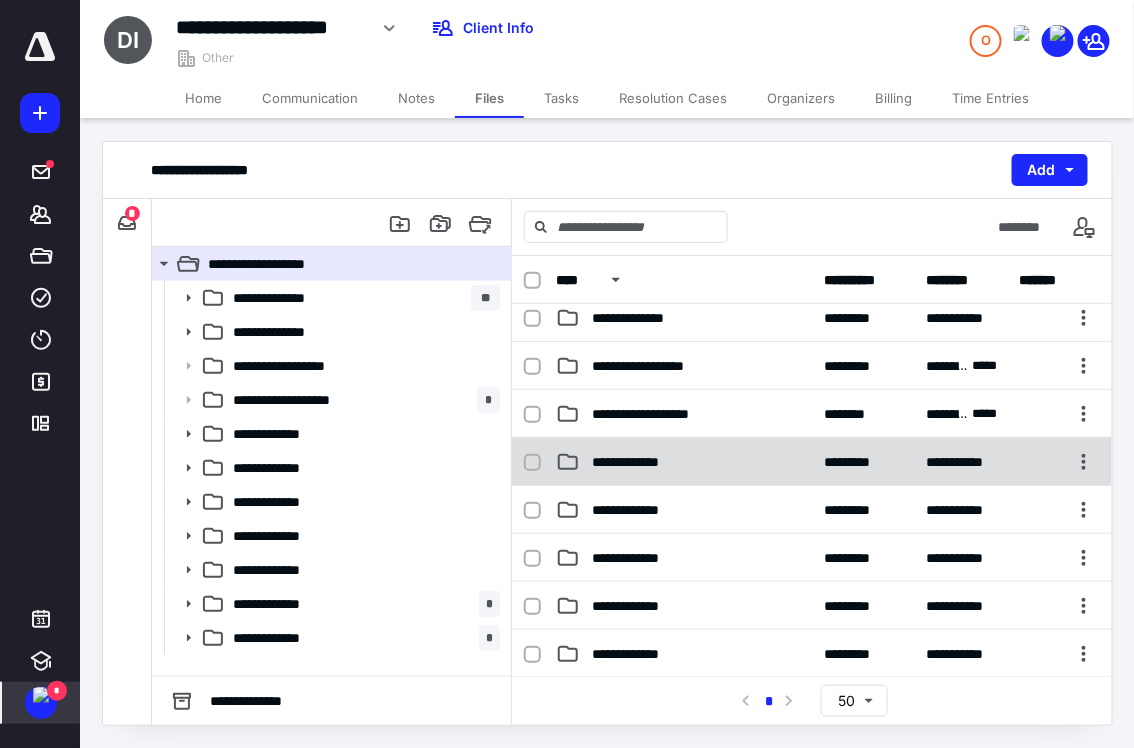 scroll, scrollTop: 73, scrollLeft: 0, axis: vertical 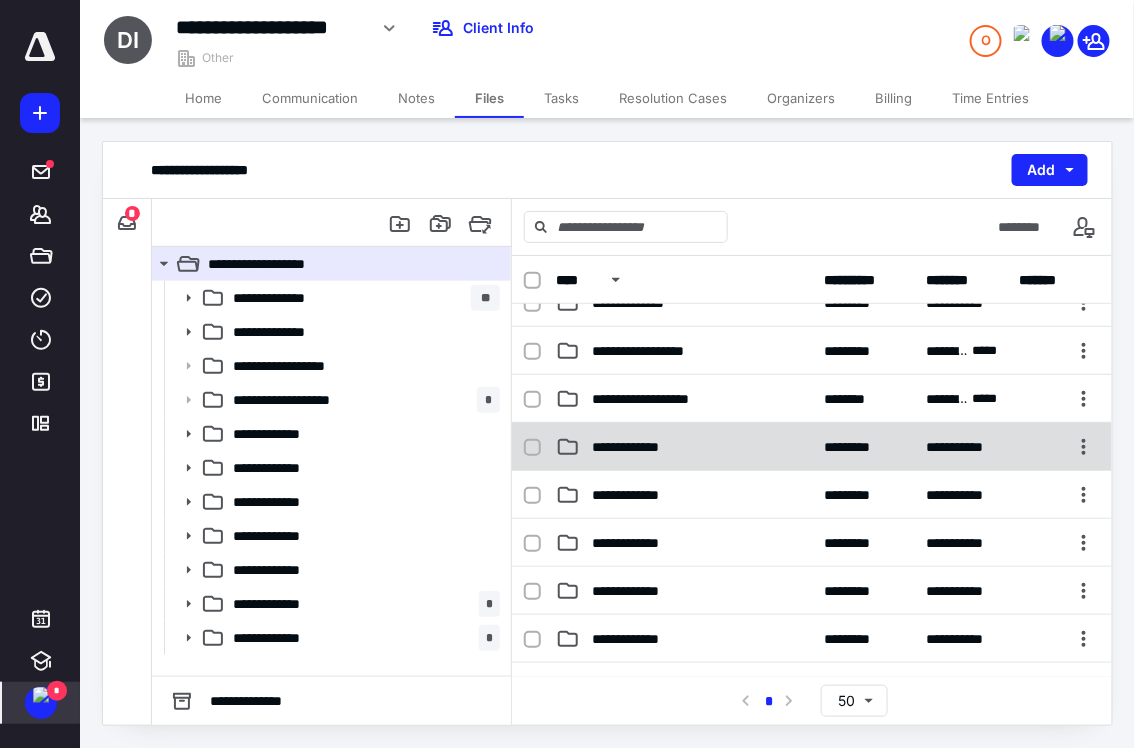 click at bounding box center [532, 448] 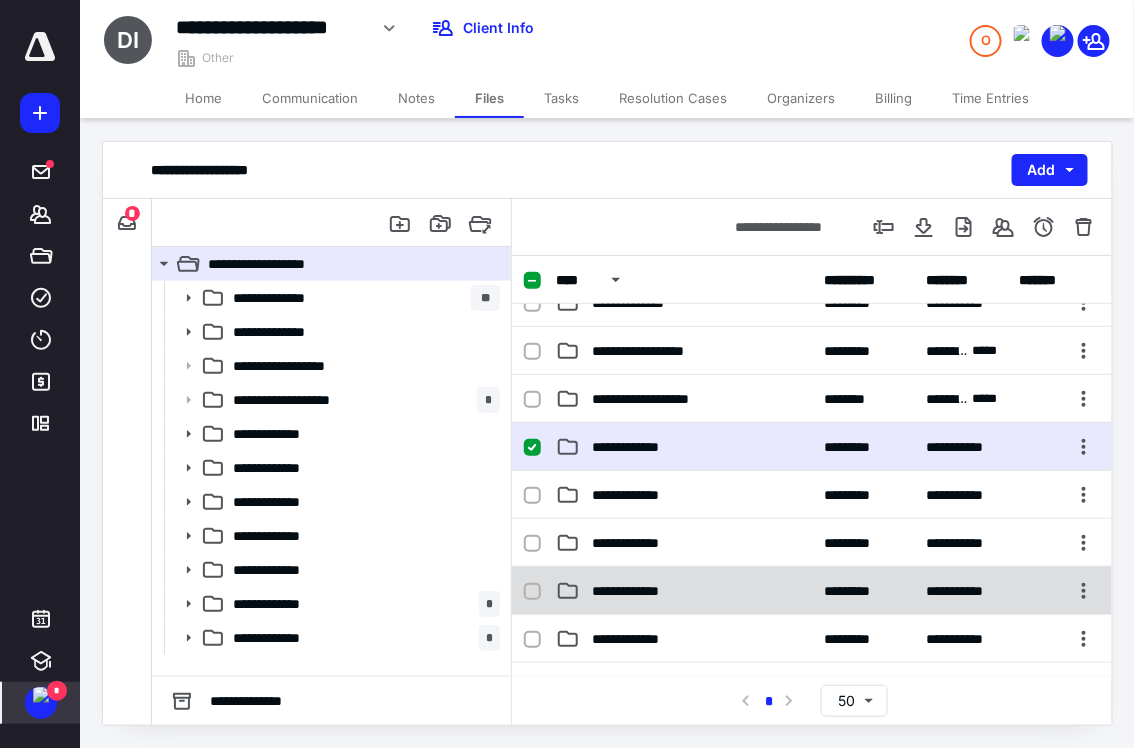 checkbox on "true" 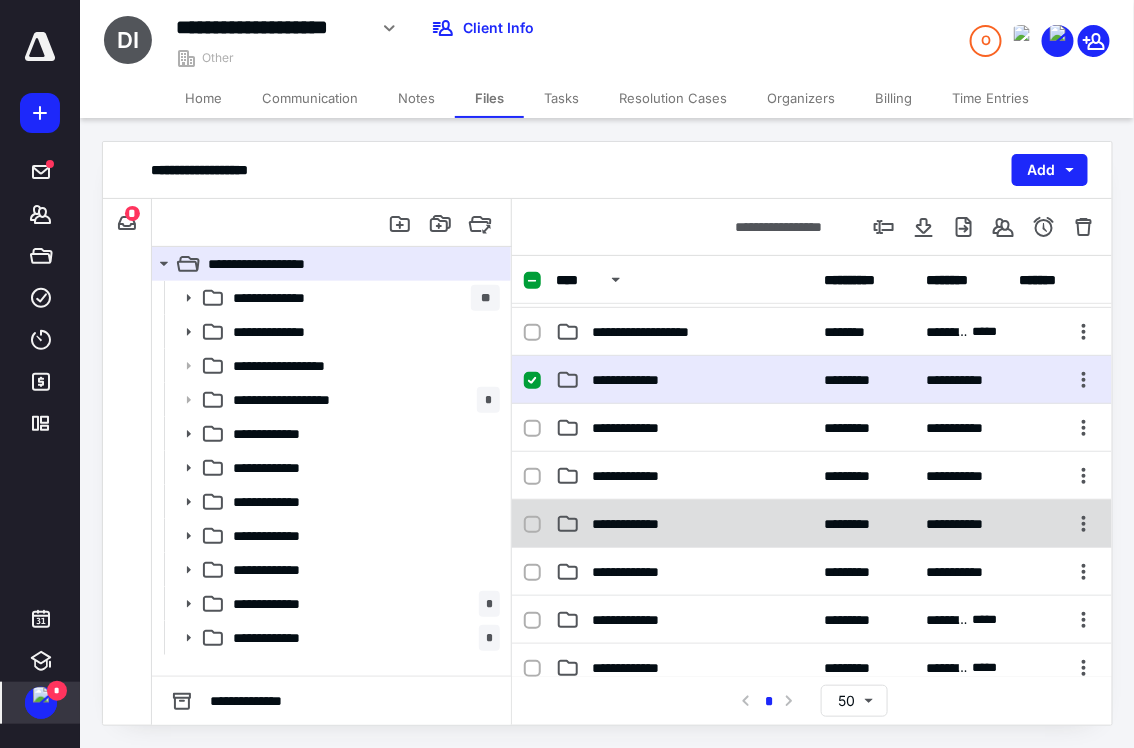scroll, scrollTop: 176, scrollLeft: 0, axis: vertical 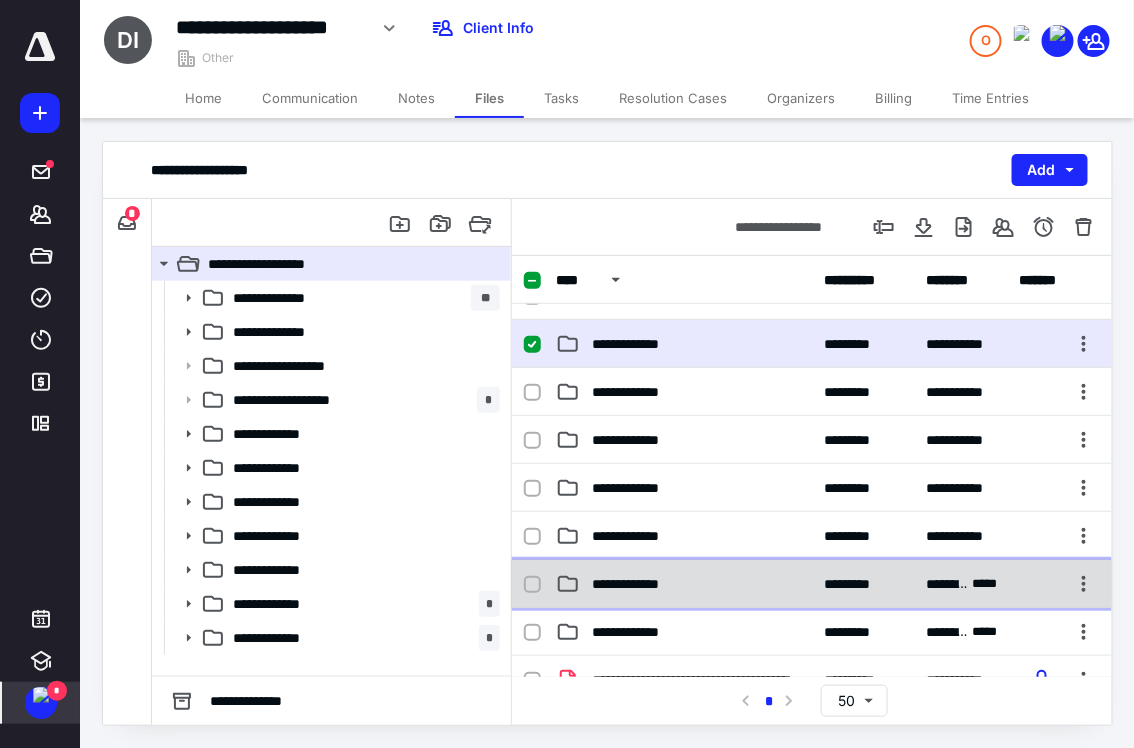 click 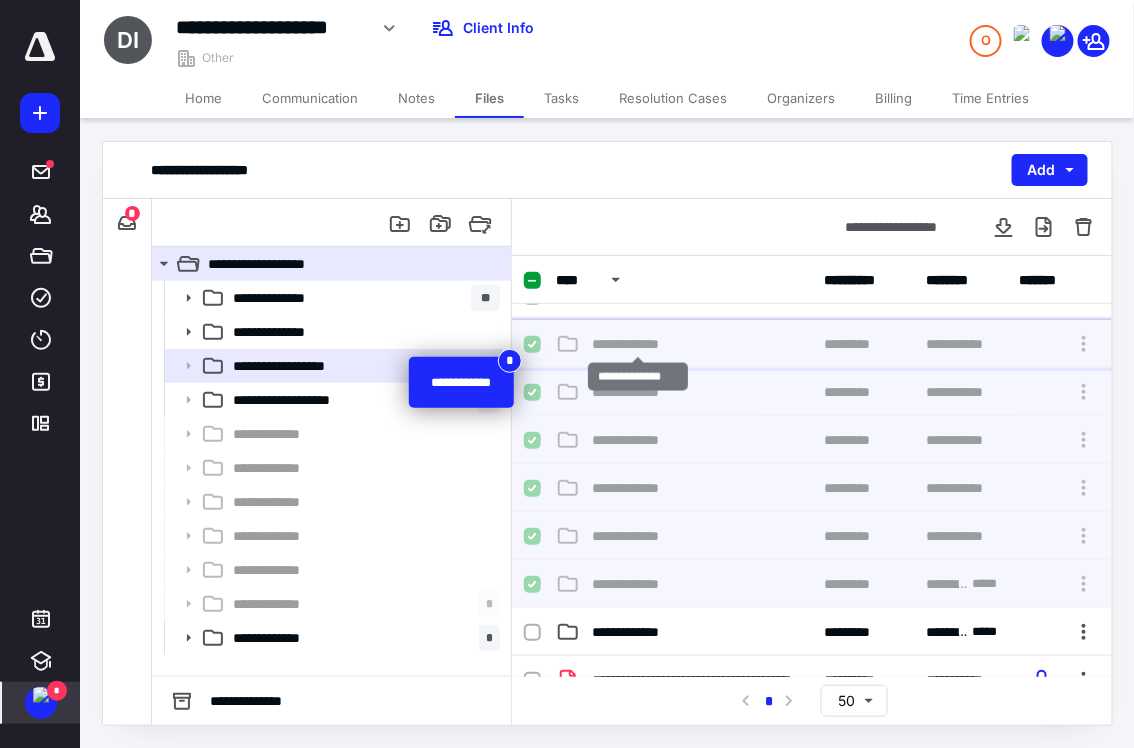 checkbox on "false" 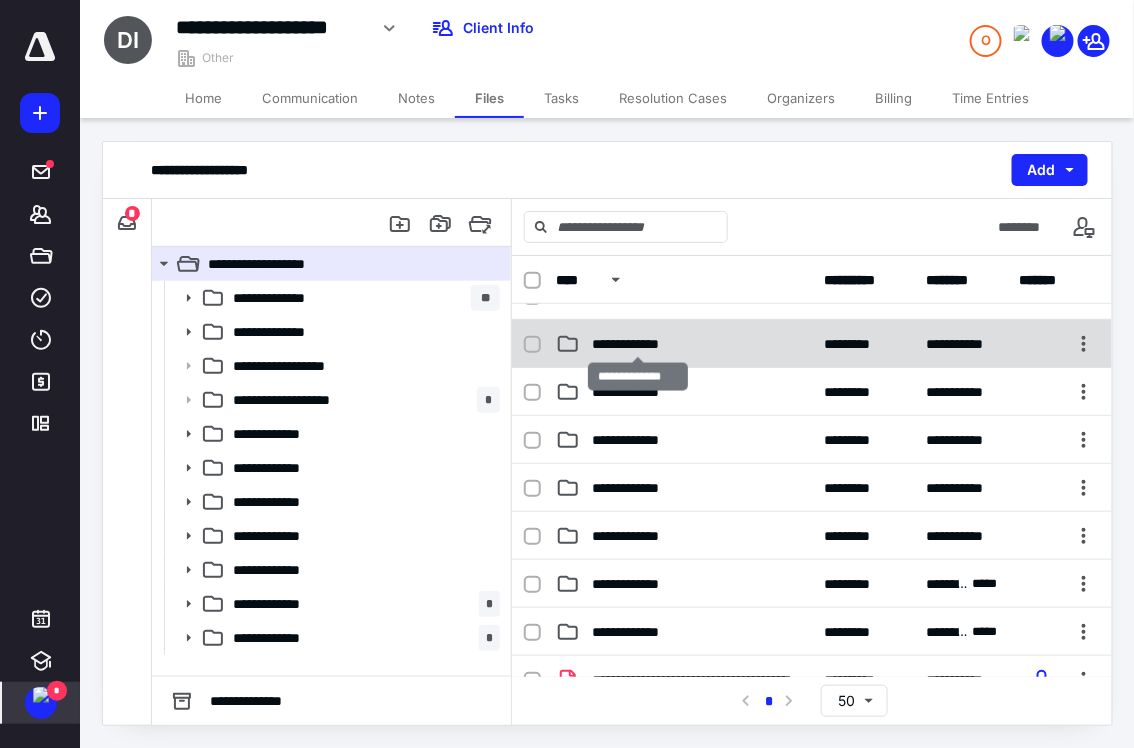 scroll, scrollTop: 166, scrollLeft: 0, axis: vertical 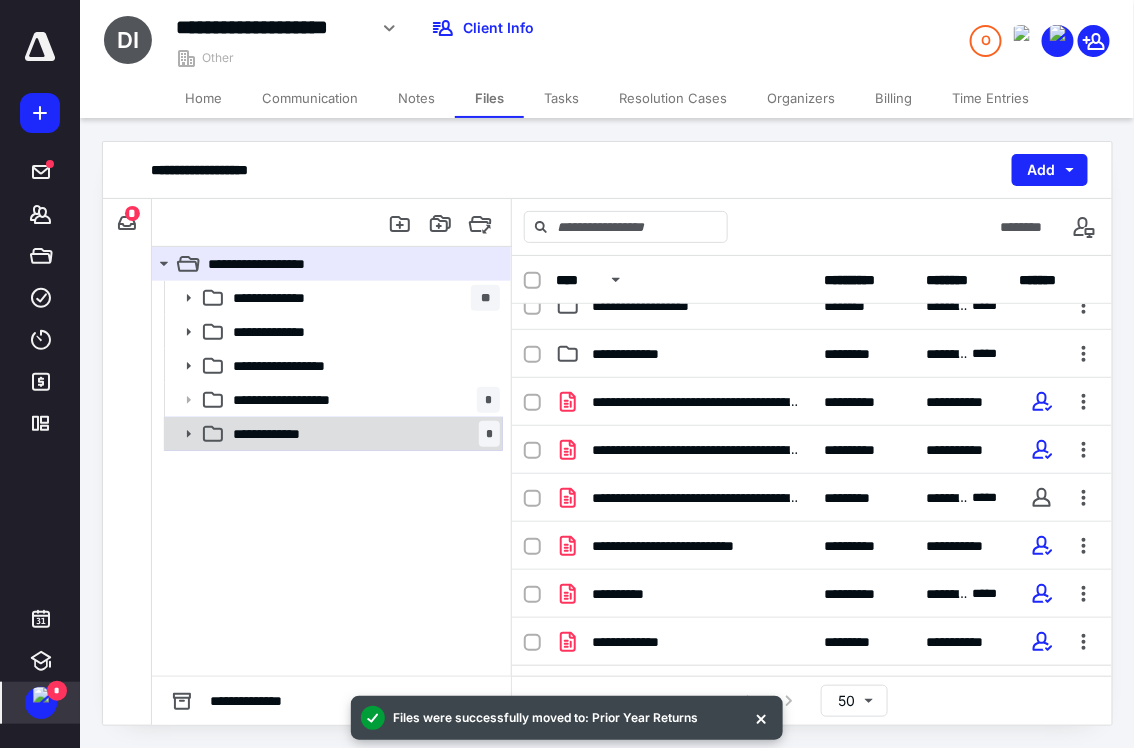 click 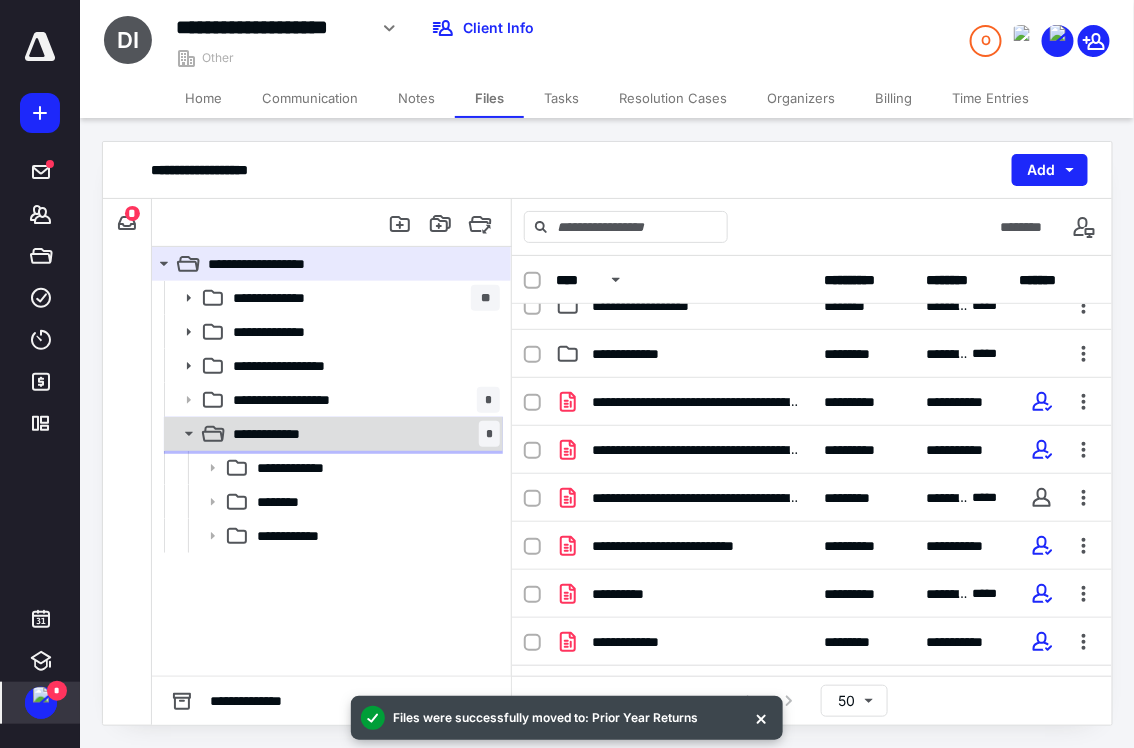 click 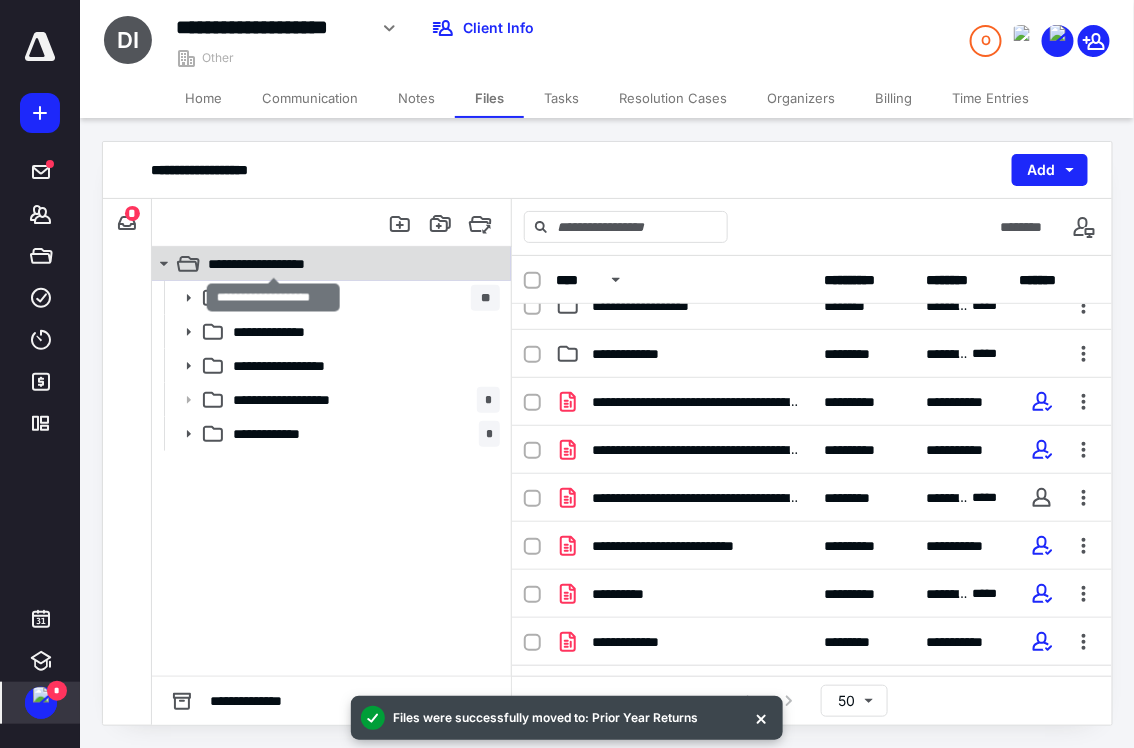 click on "**********" at bounding box center (273, 264) 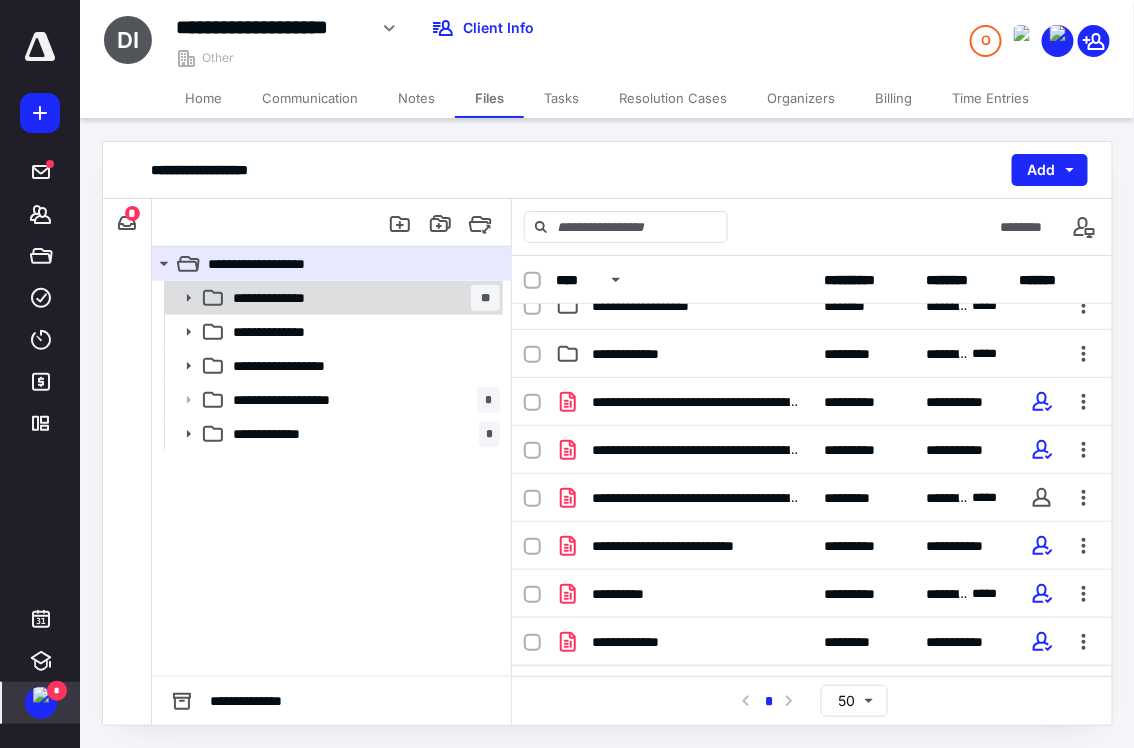 click on "**********" at bounding box center [362, 298] 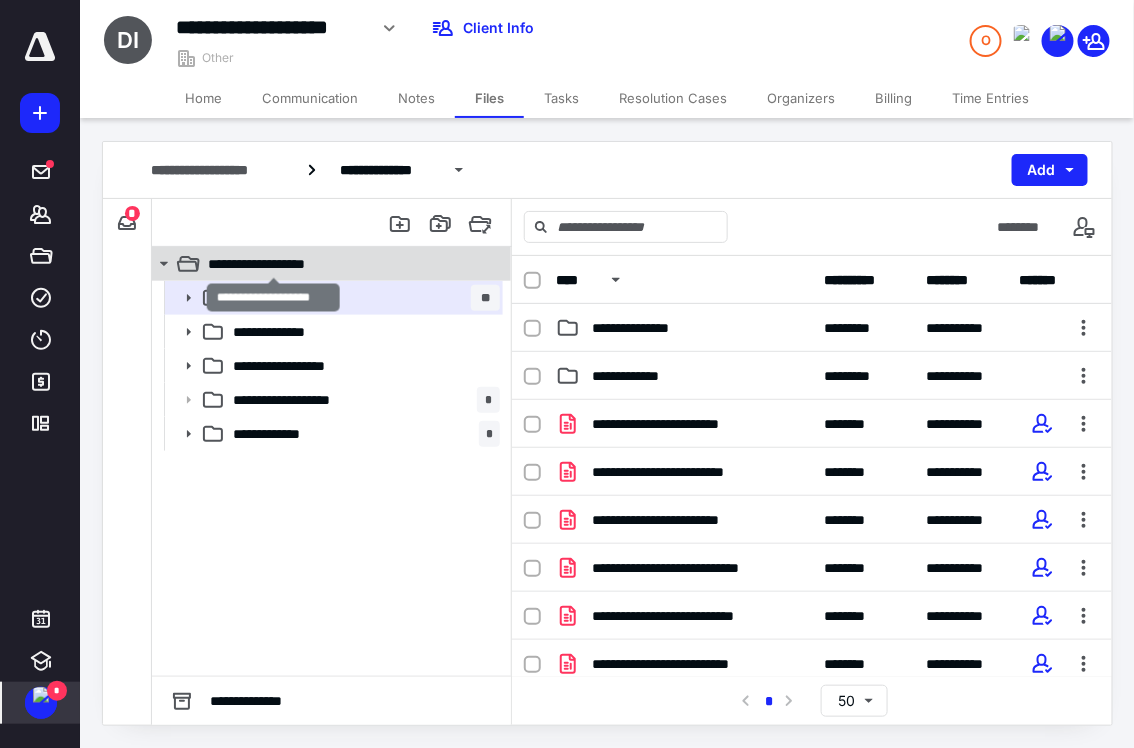 click on "**********" at bounding box center (273, 264) 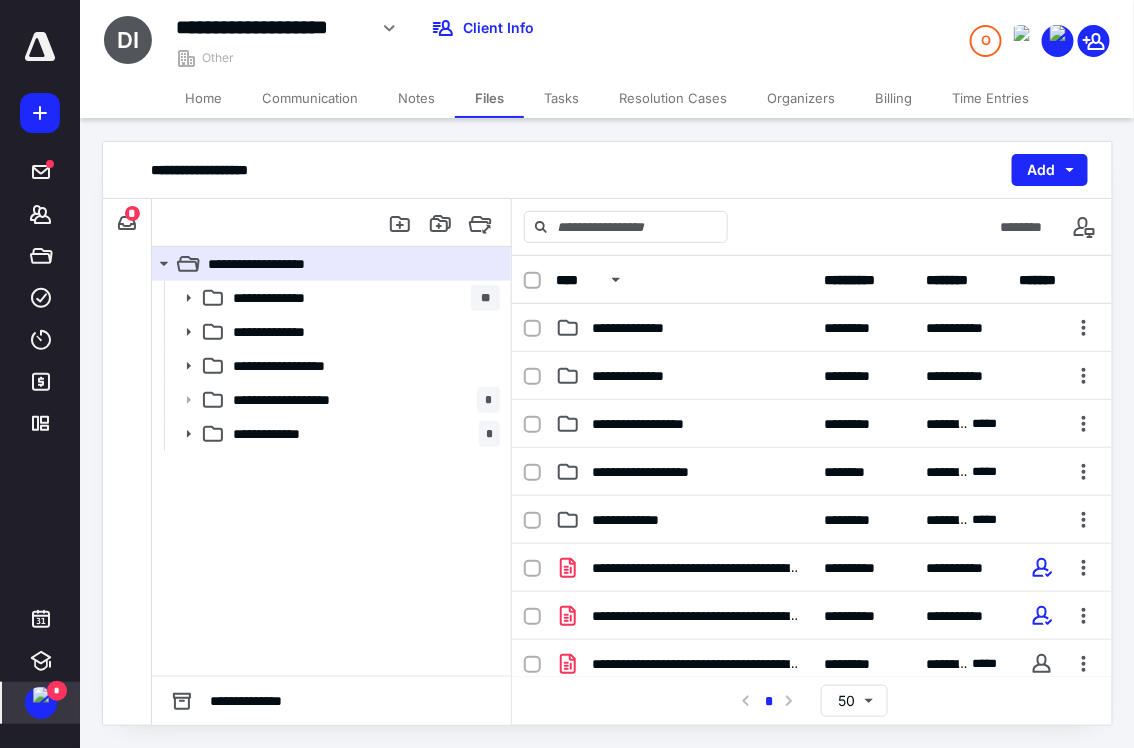 click 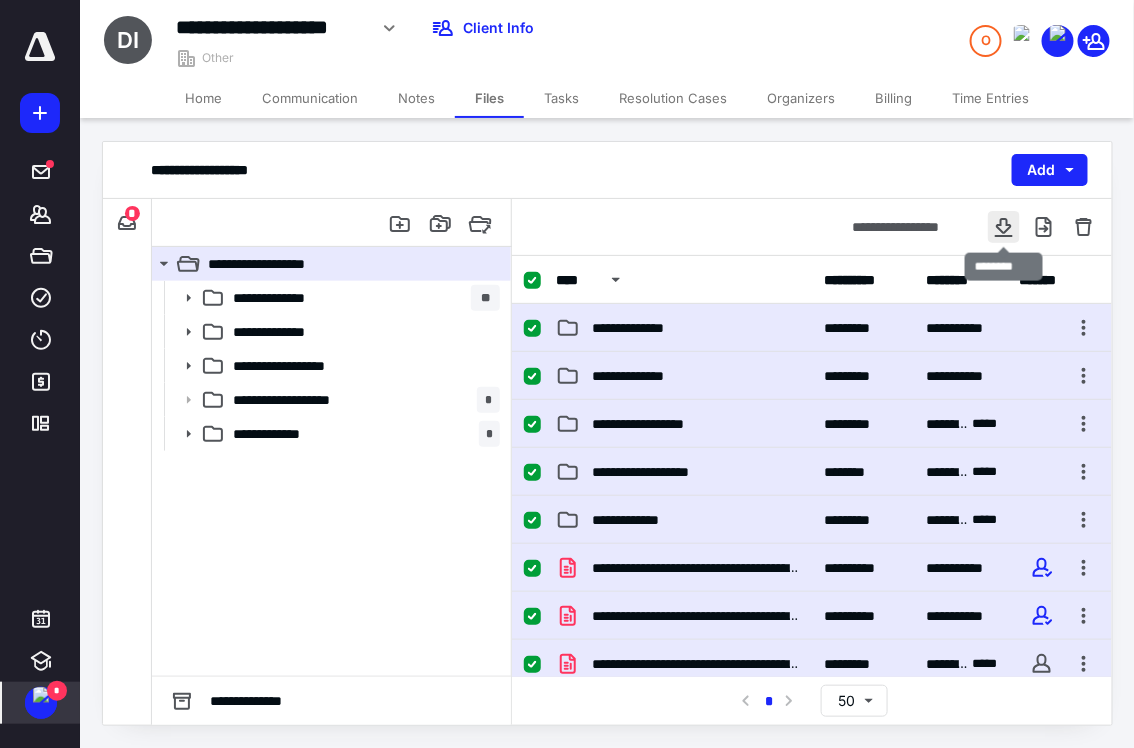 click at bounding box center (1004, 227) 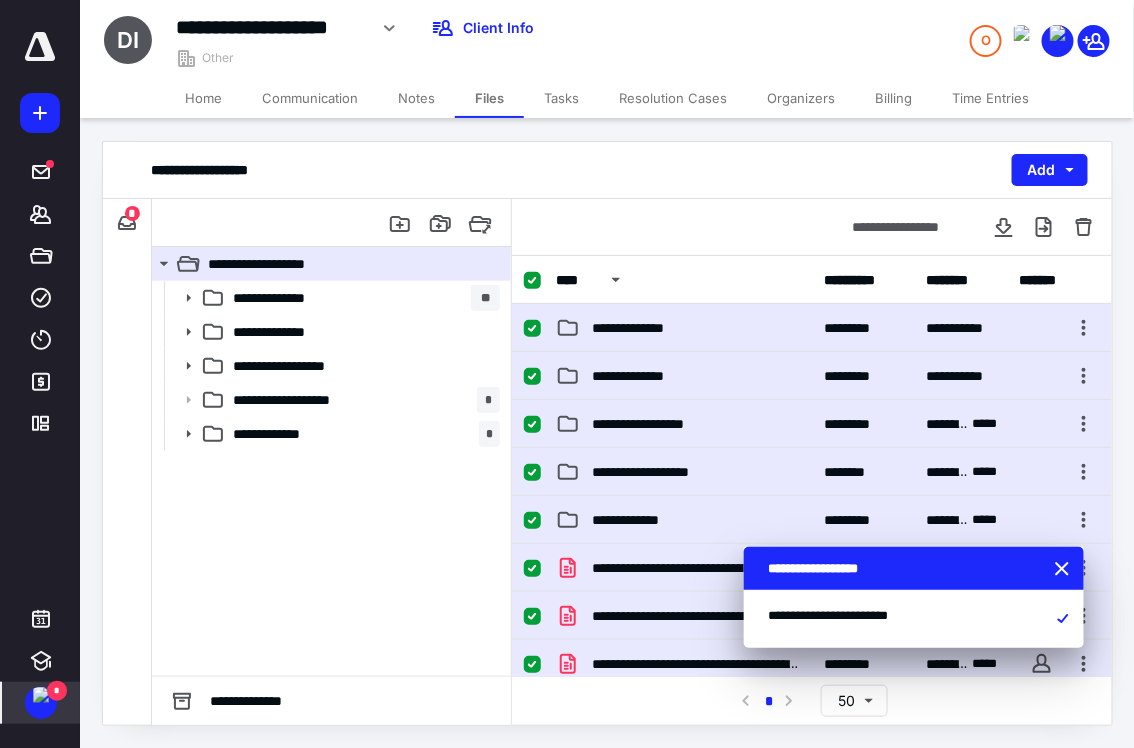click on "**********" at bounding box center (812, 227) 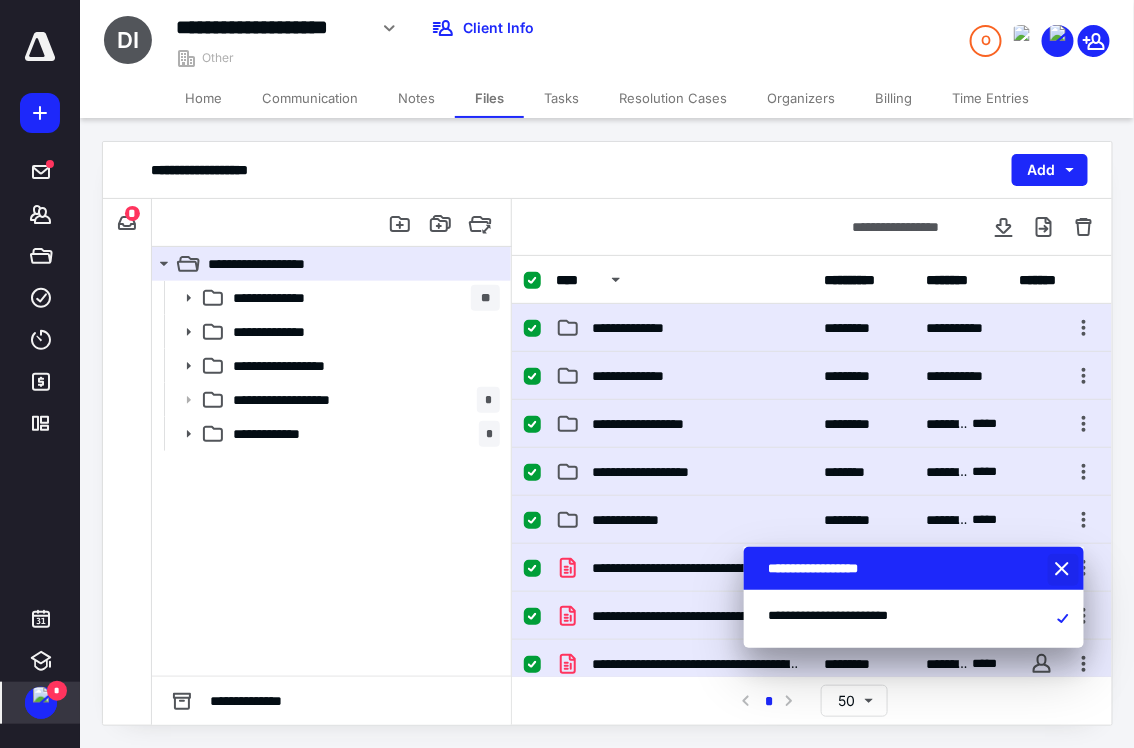 click at bounding box center (1065, 570) 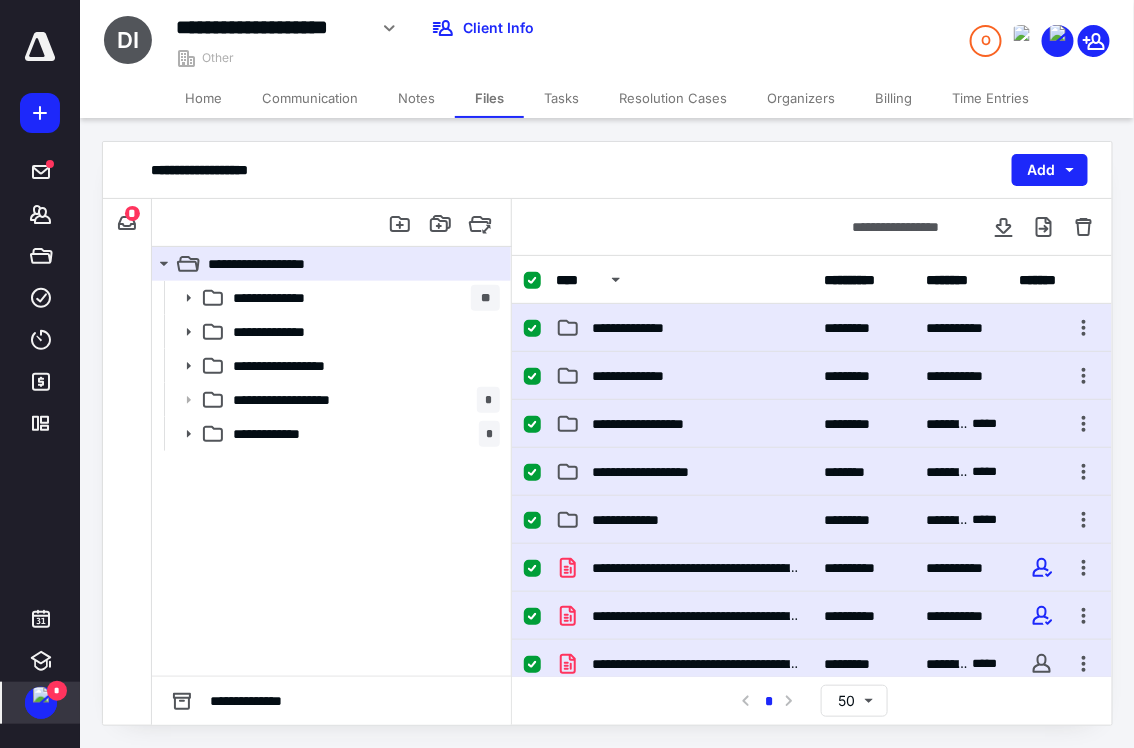 click on "**********" at bounding box center (331, 478) 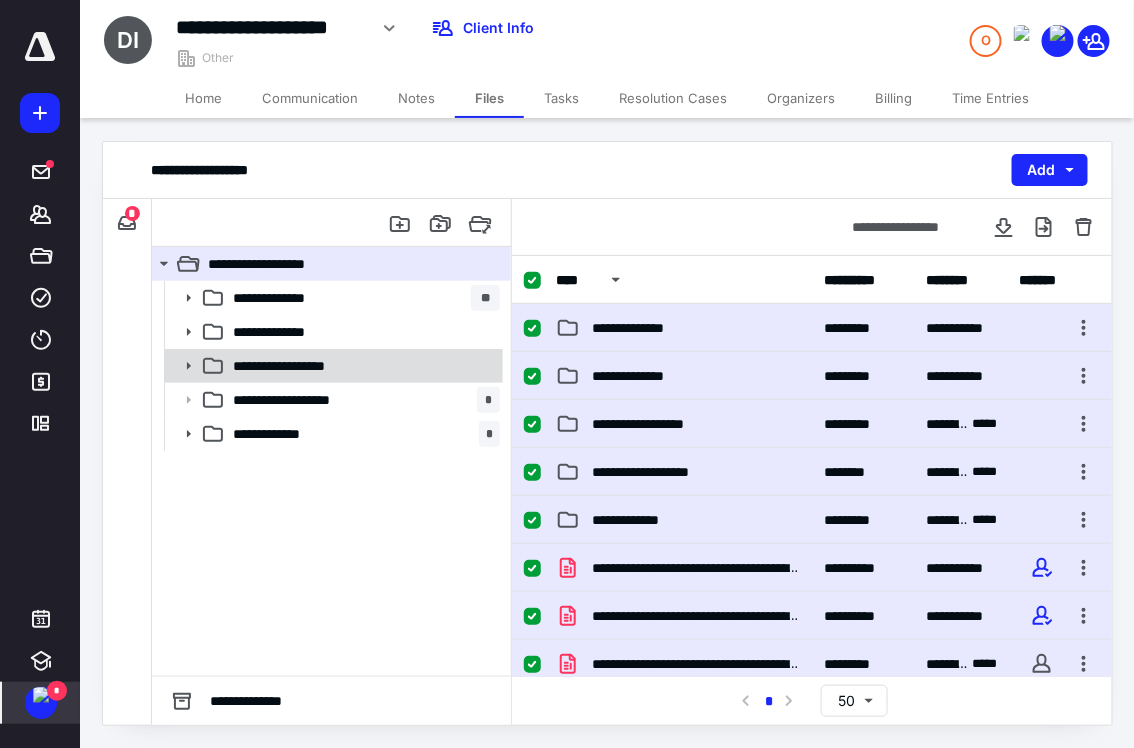 click 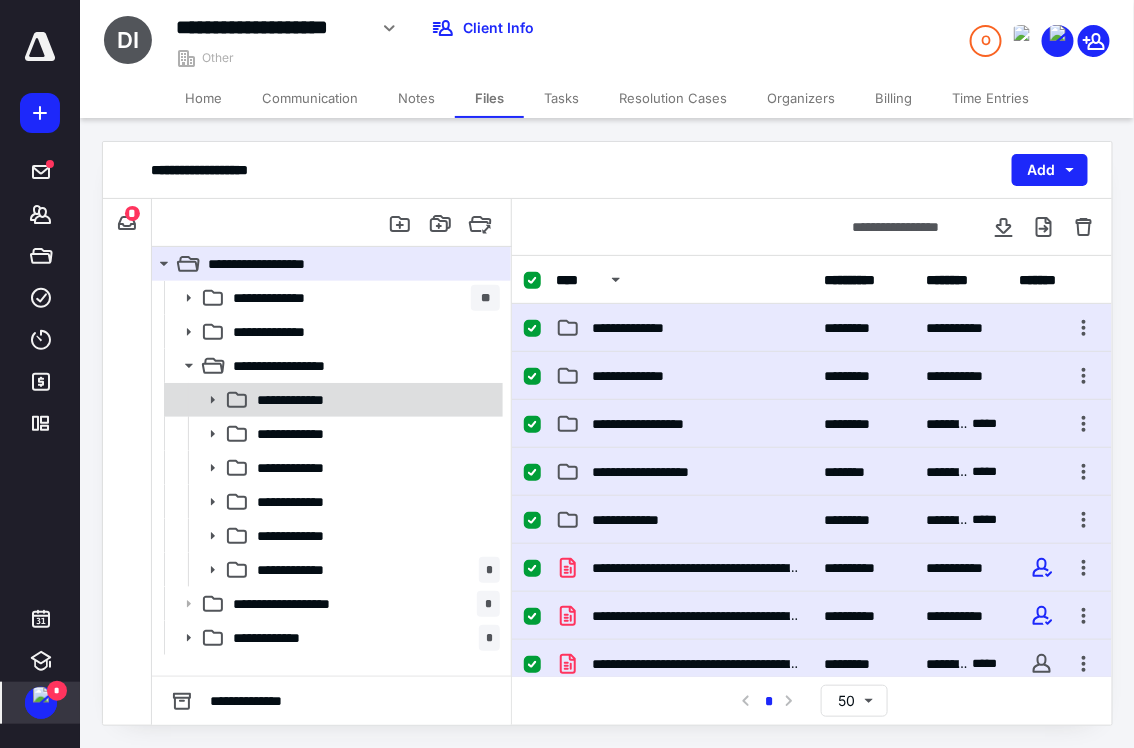 click on "**********" at bounding box center [332, 400] 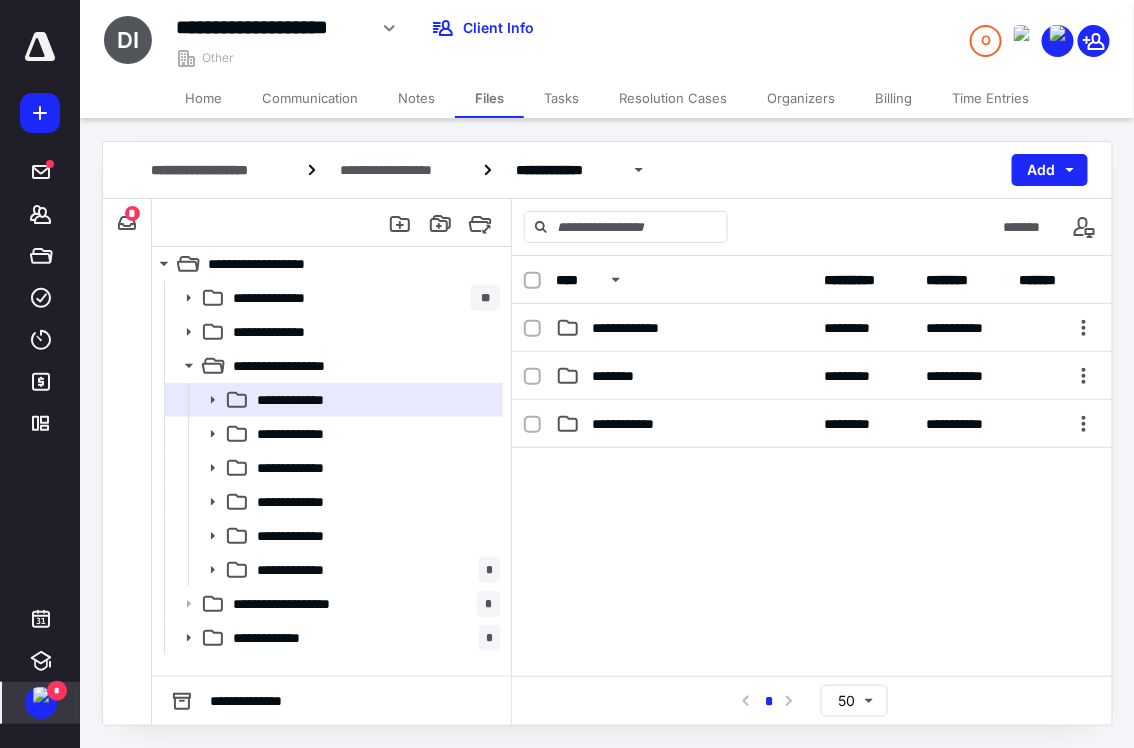 click 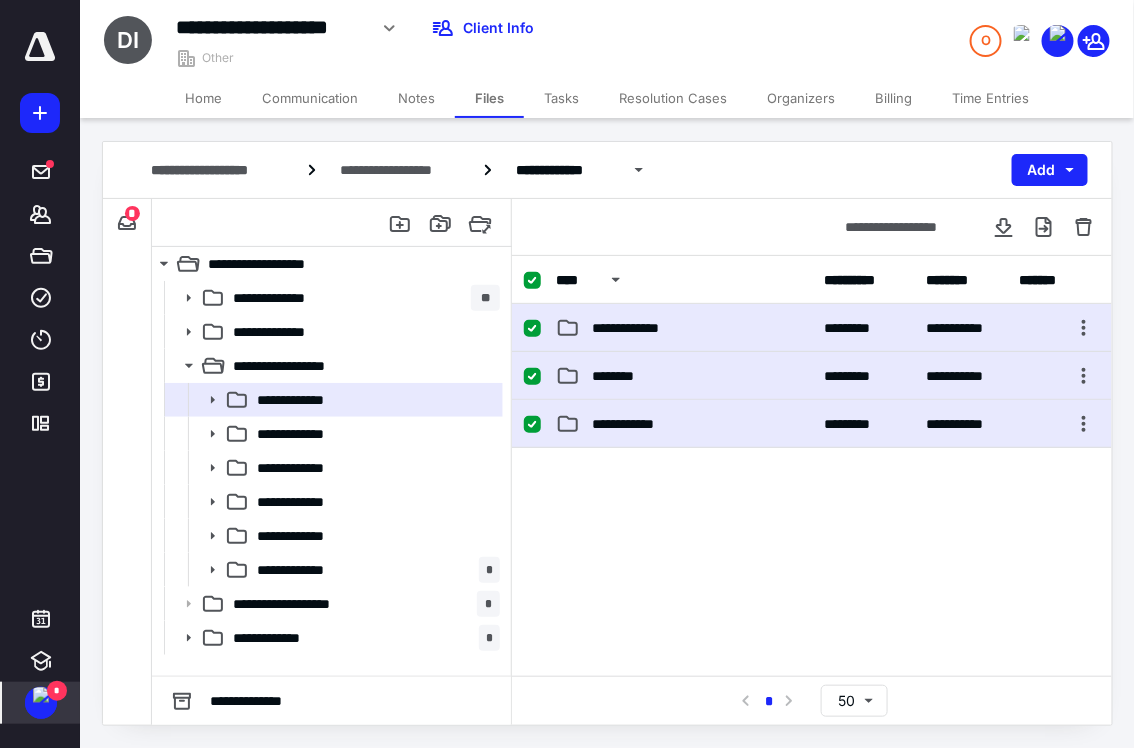 click on "**********" at bounding box center [812, 328] 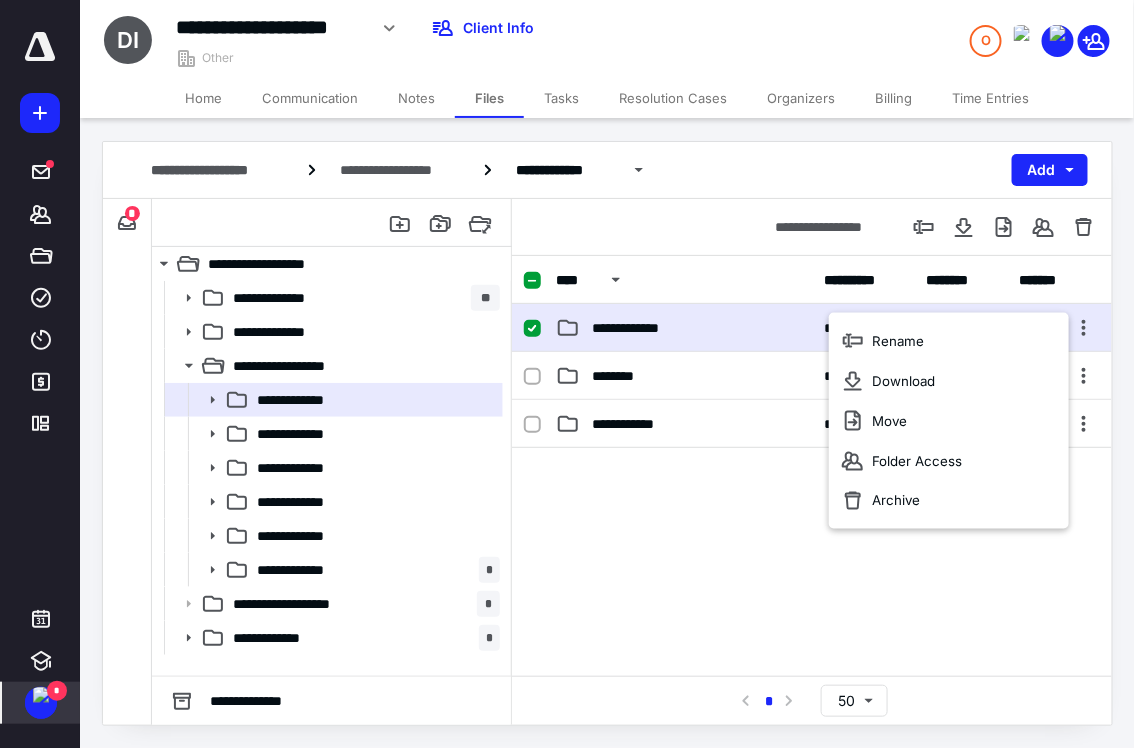 click at bounding box center [812, 598] 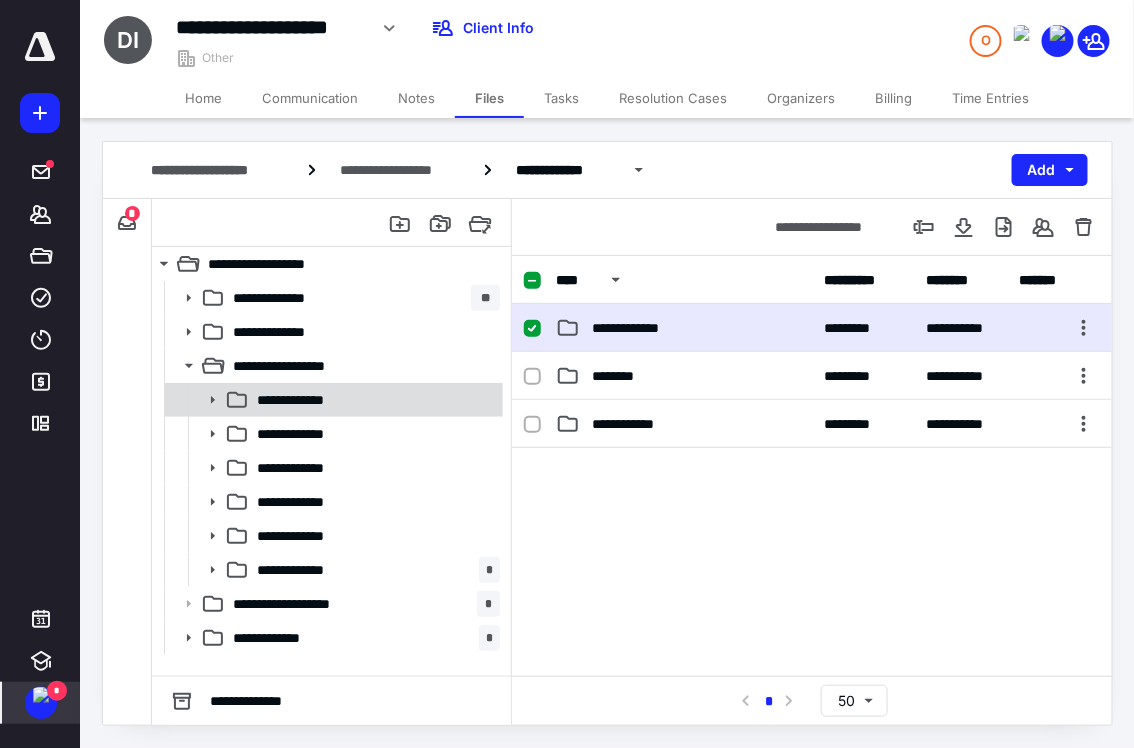 click 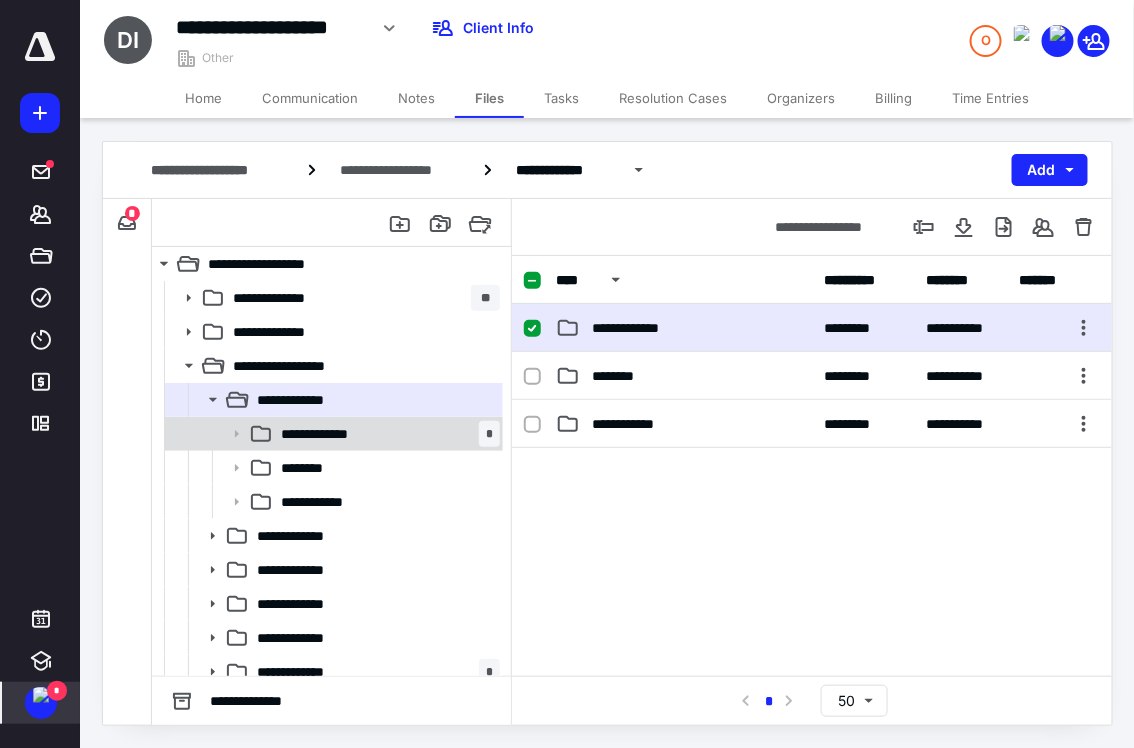 click 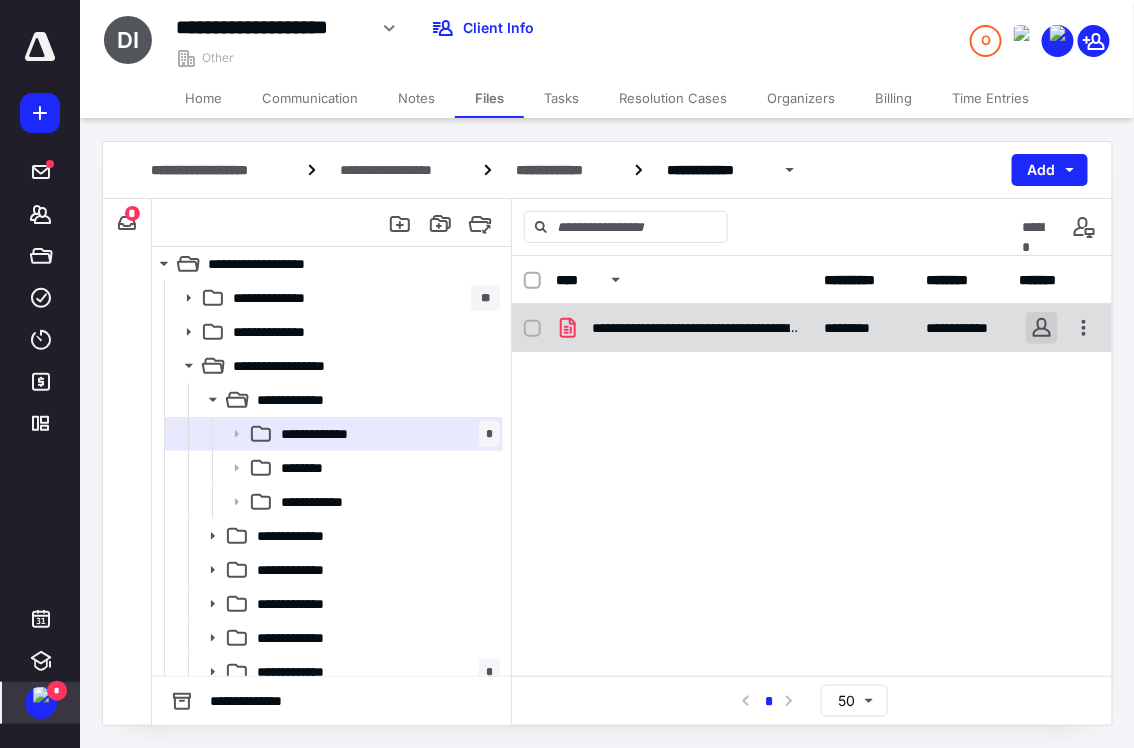 click at bounding box center [1042, 328] 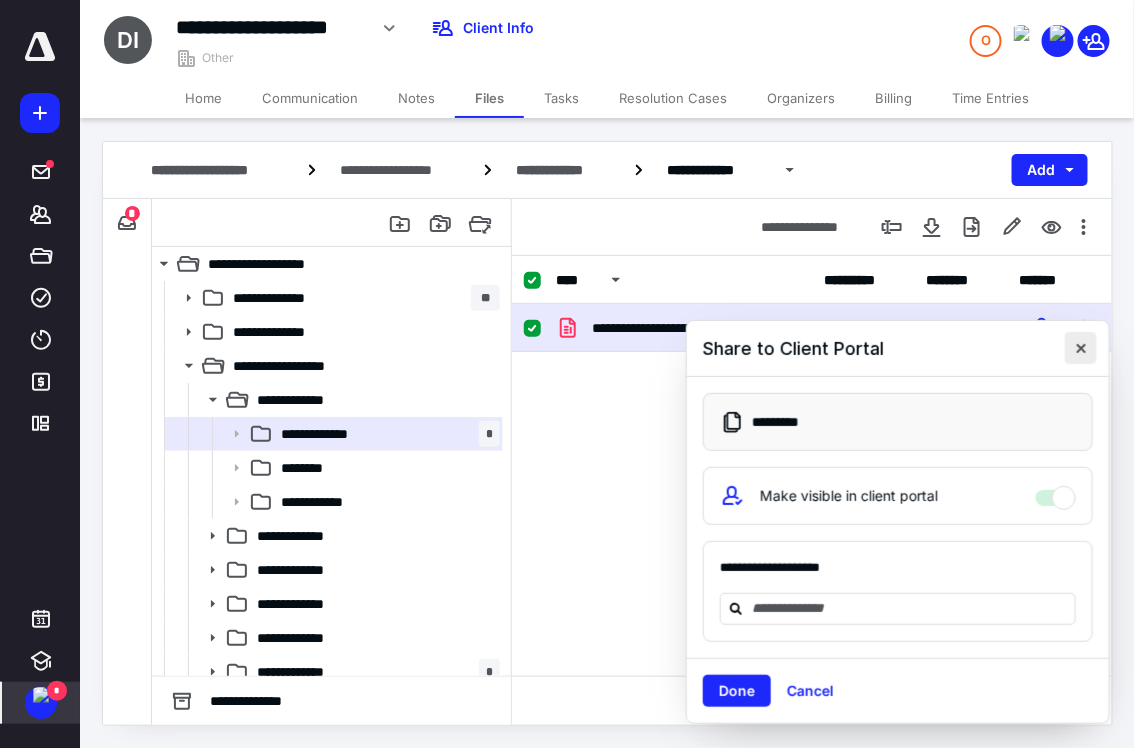 click at bounding box center (1081, 348) 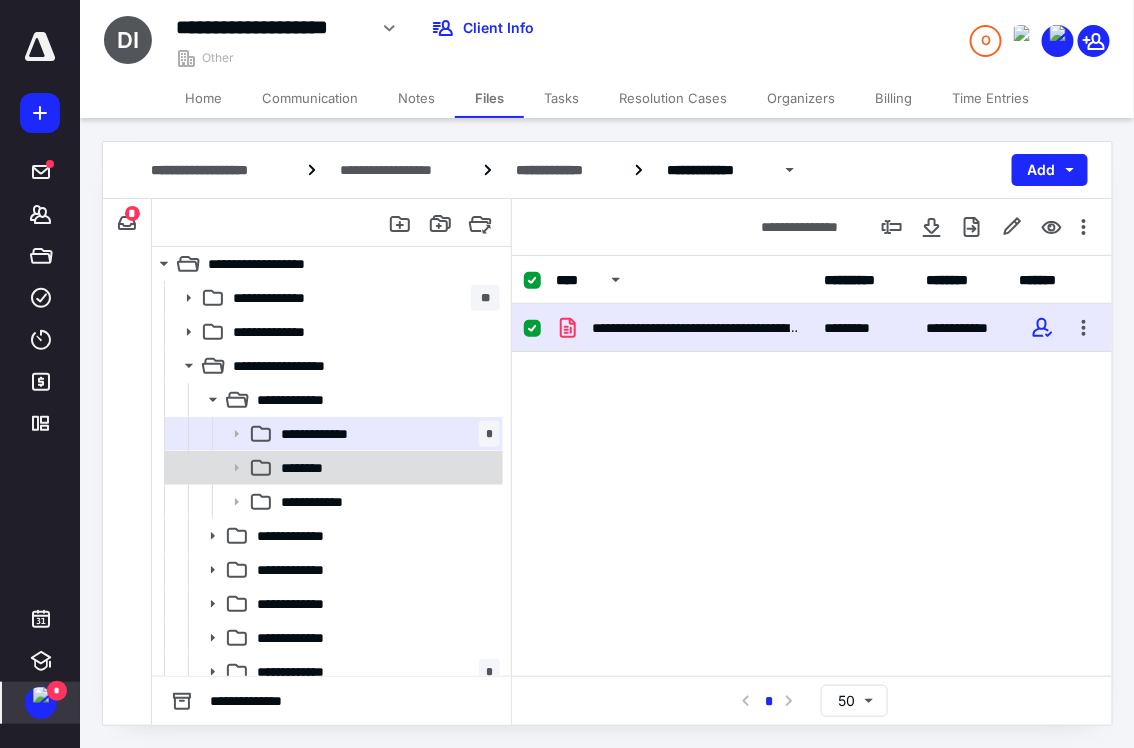 click 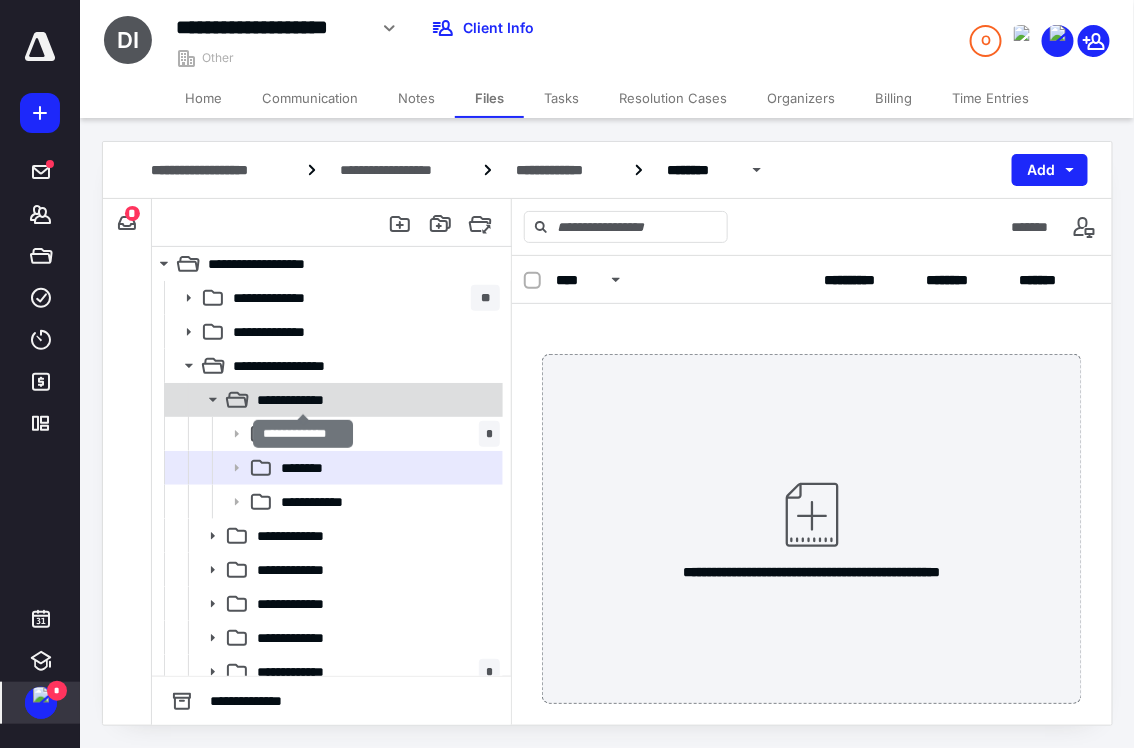 click on "**********" at bounding box center (303, 400) 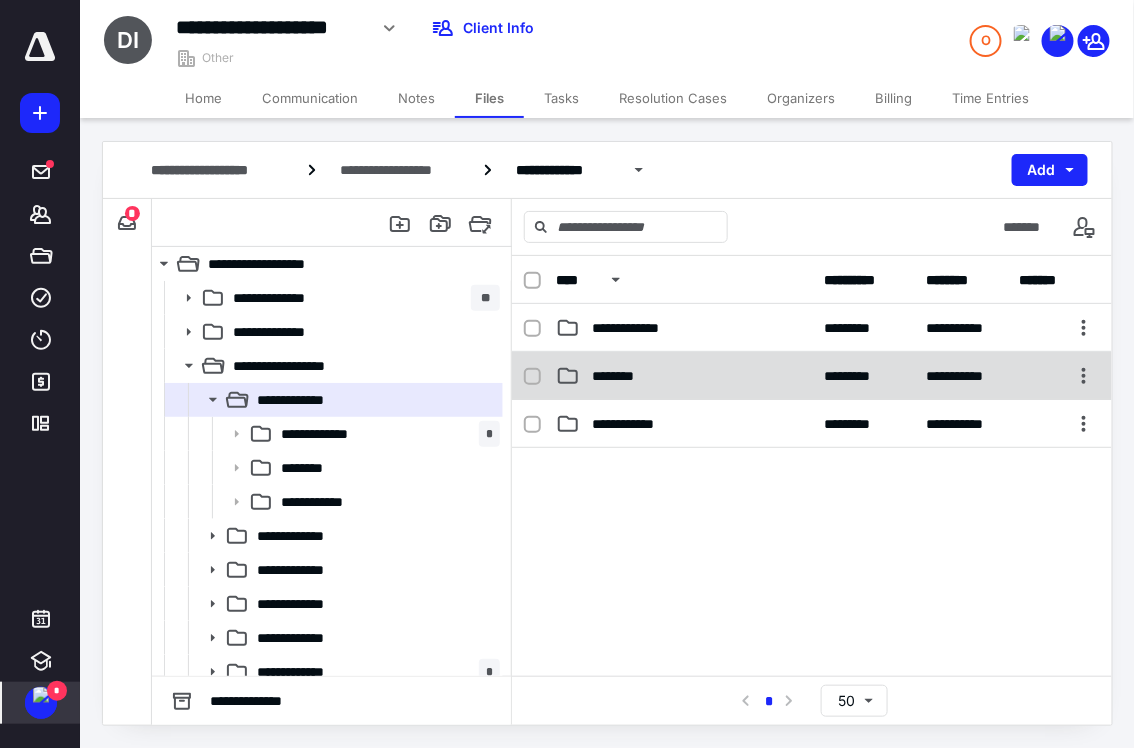 click 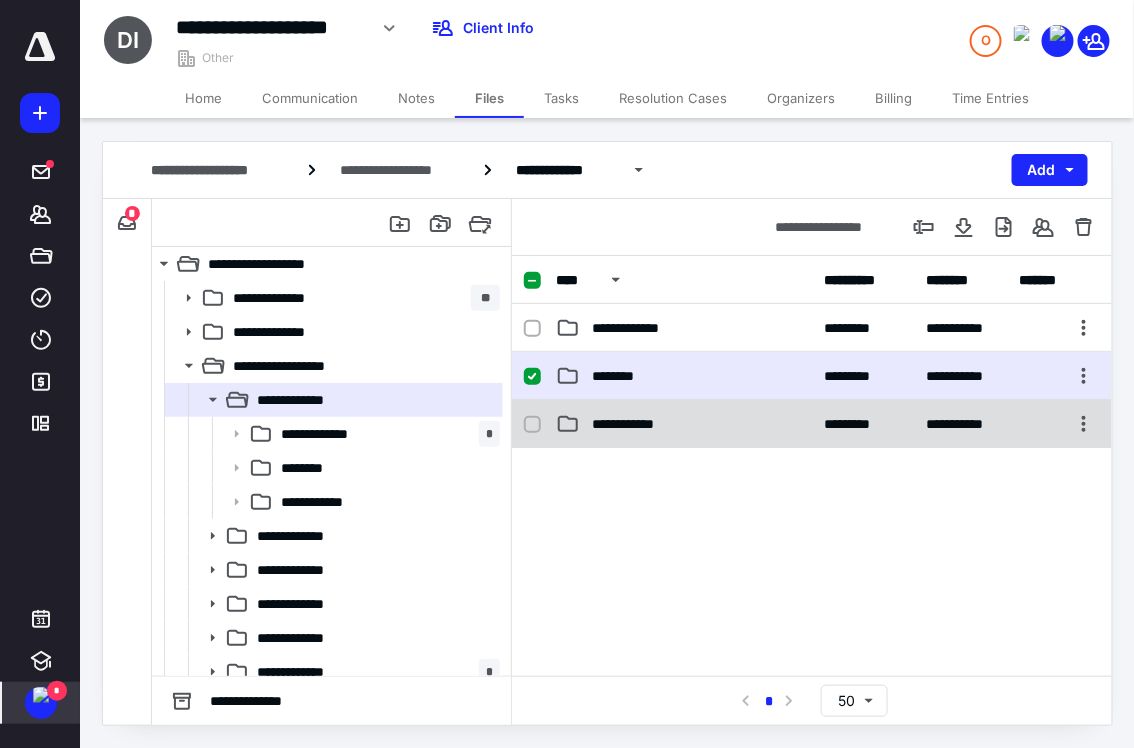 click 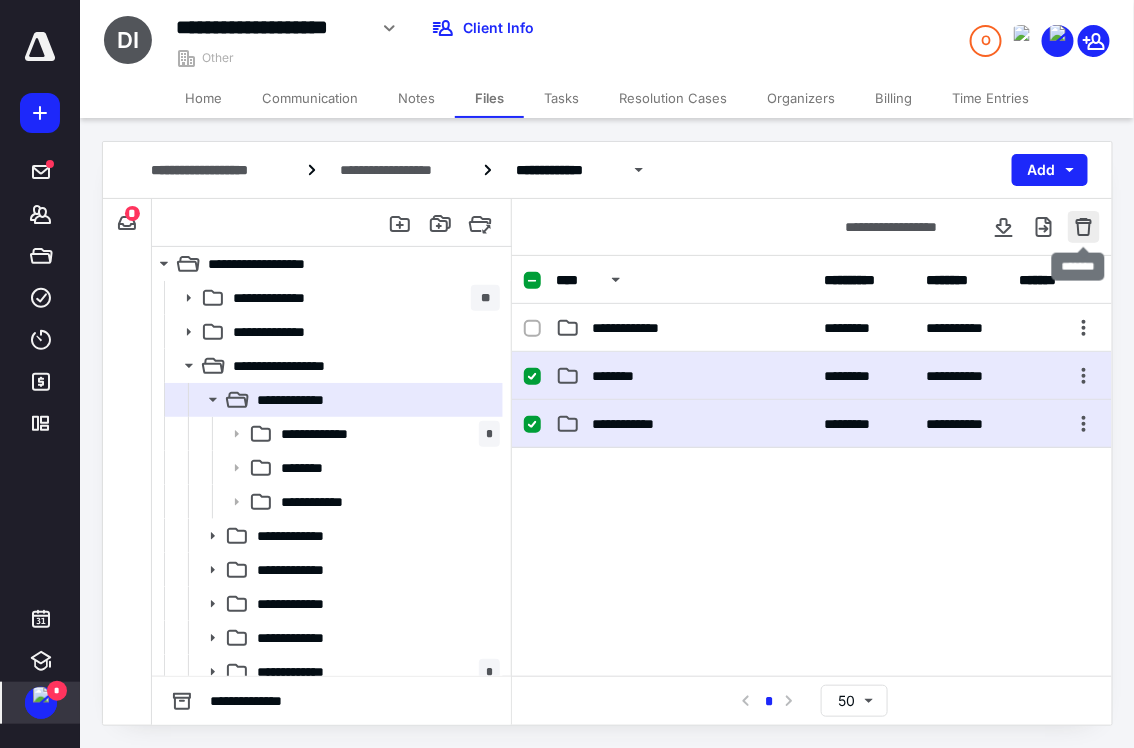 click at bounding box center (1084, 227) 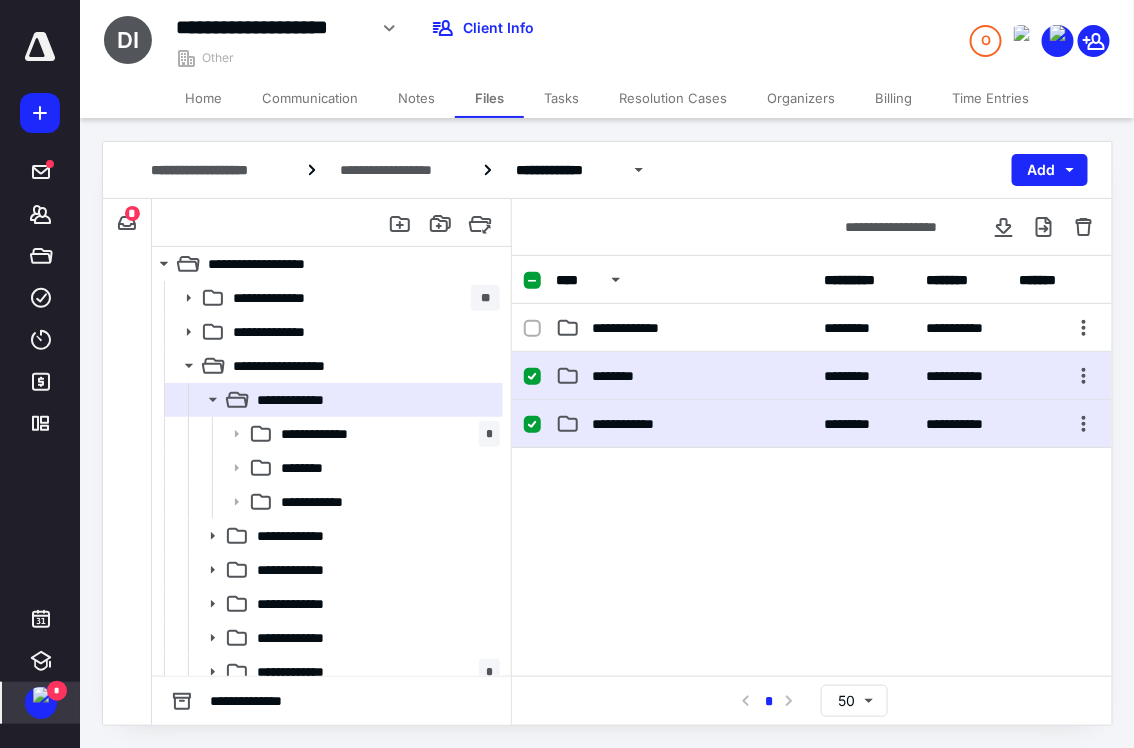 checkbox on "false" 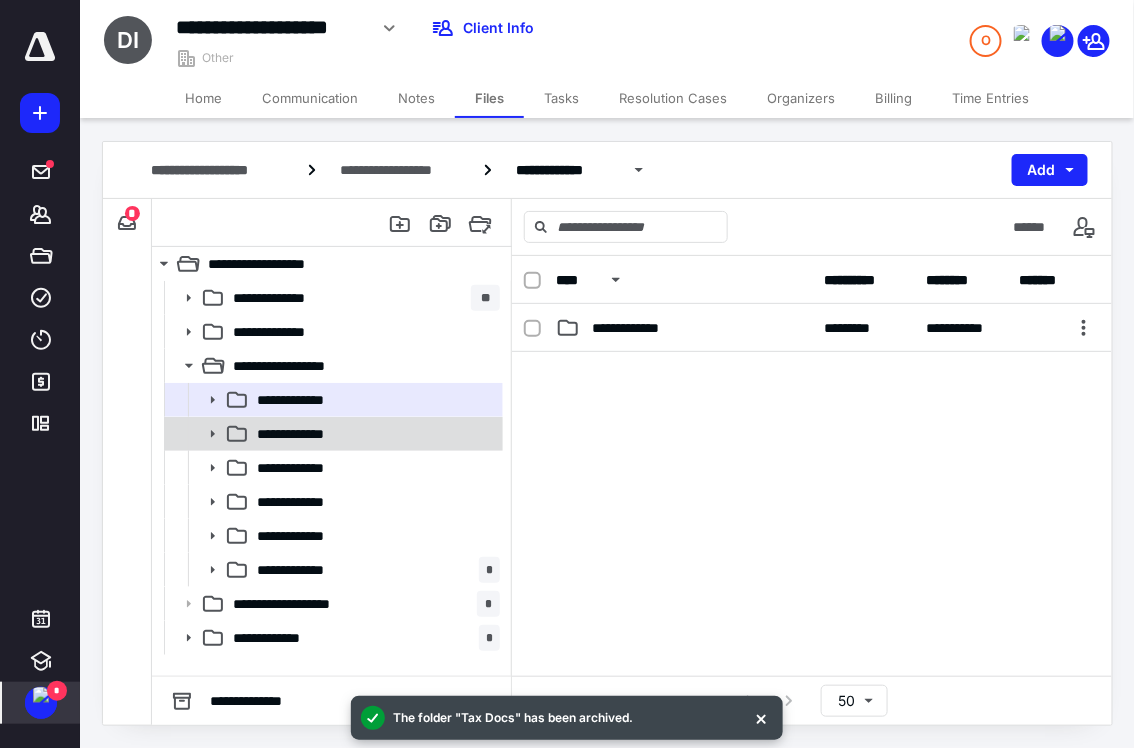 click 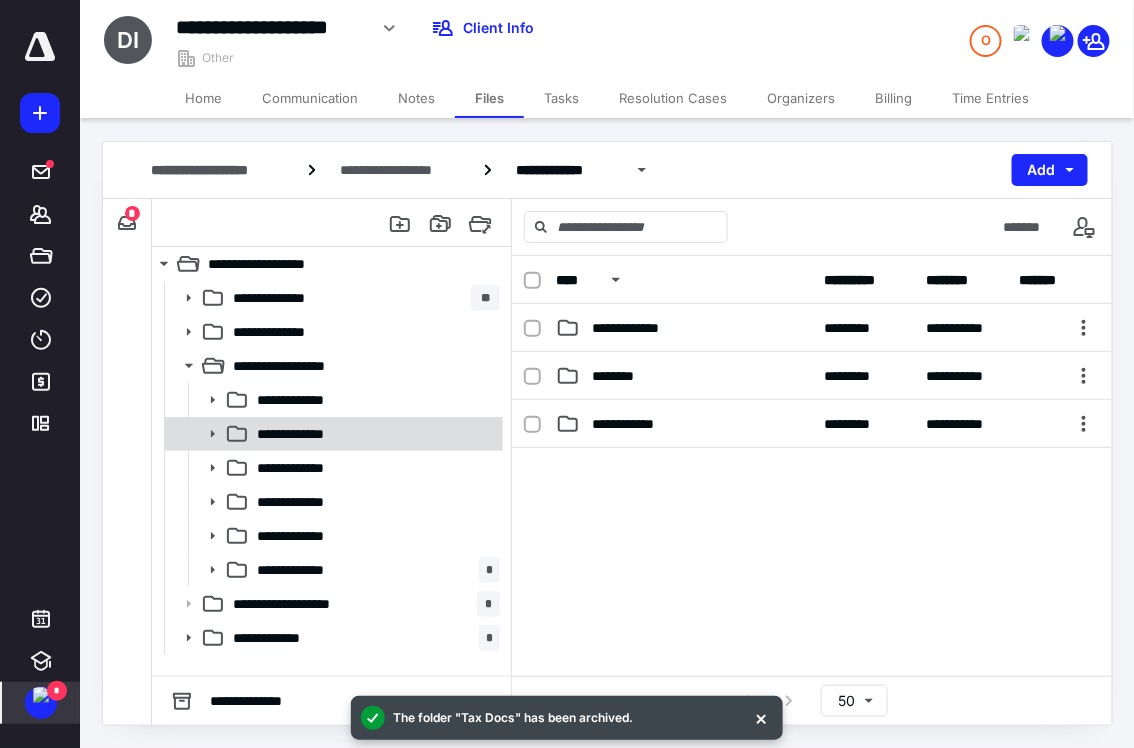 click 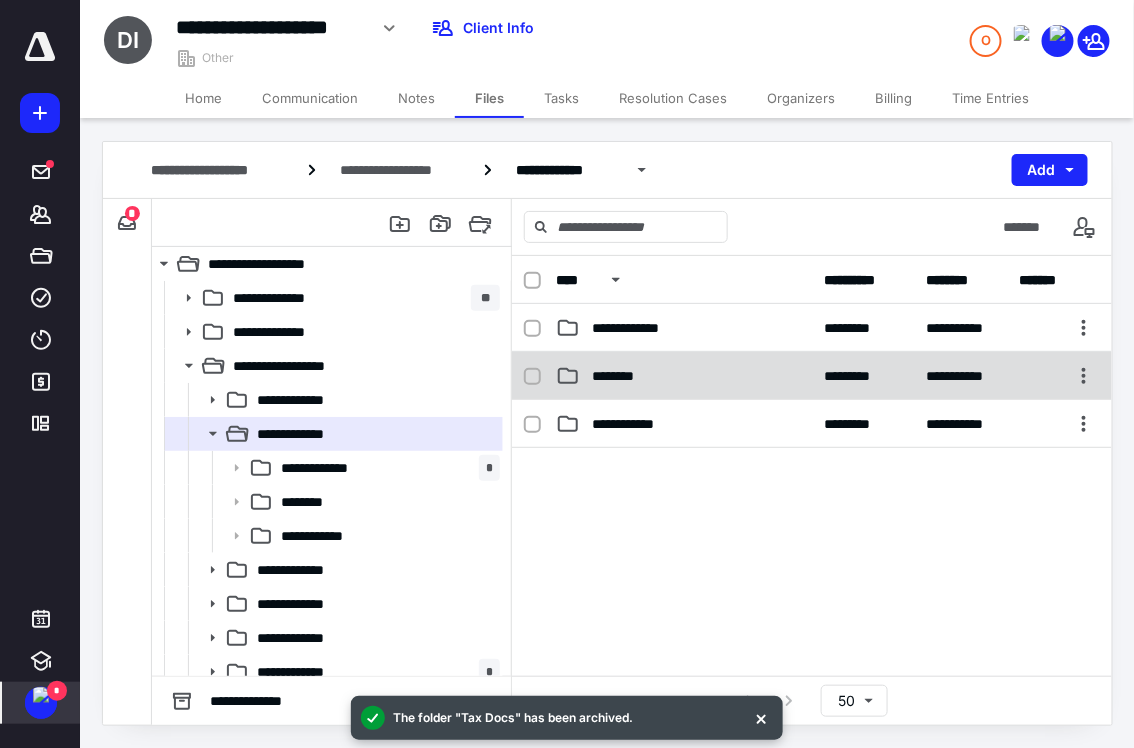 click at bounding box center [532, 377] 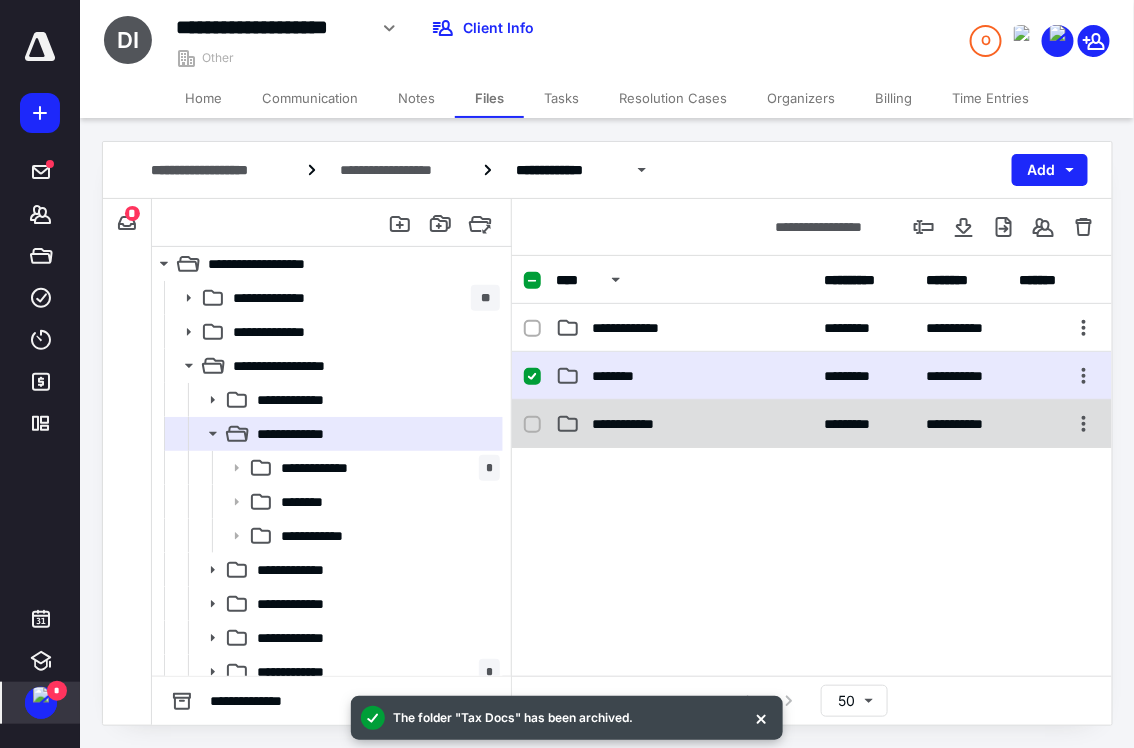 click at bounding box center (532, 425) 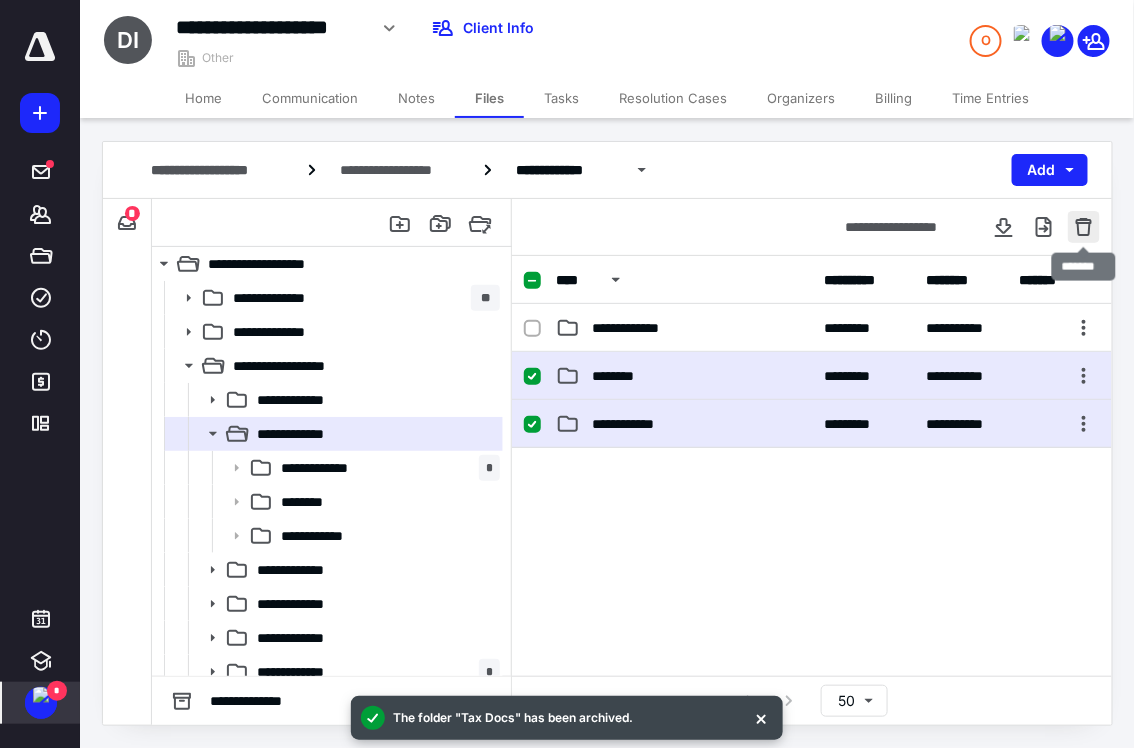click at bounding box center (1084, 227) 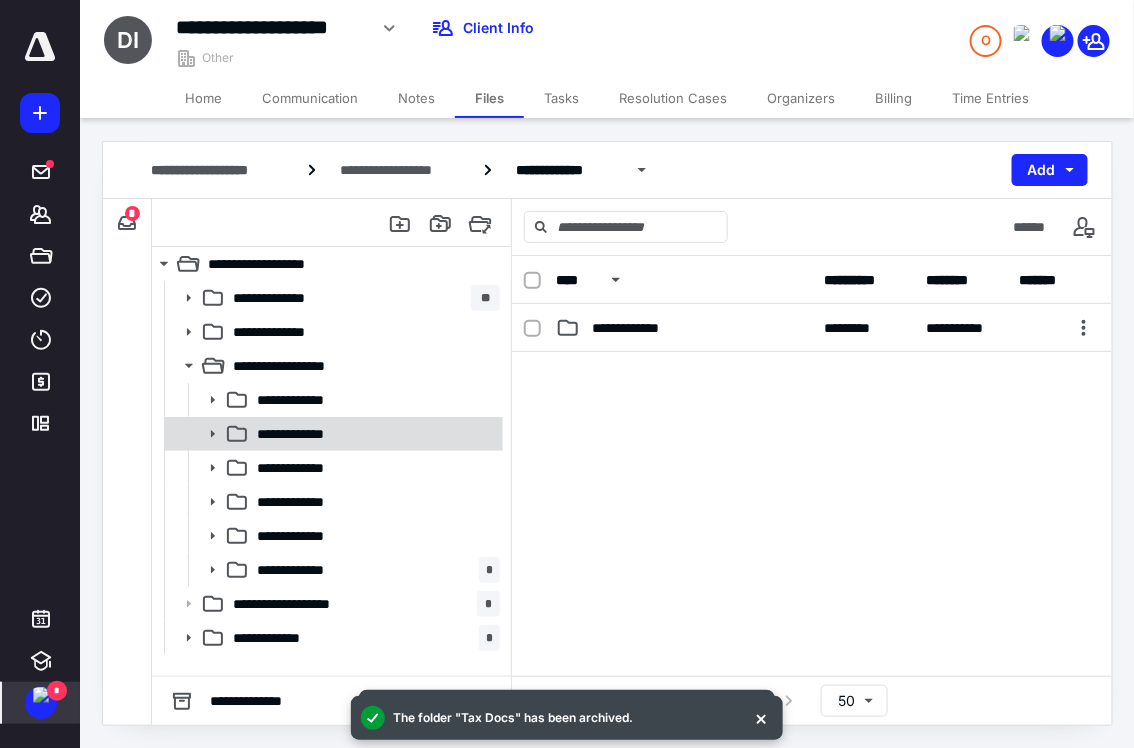 click 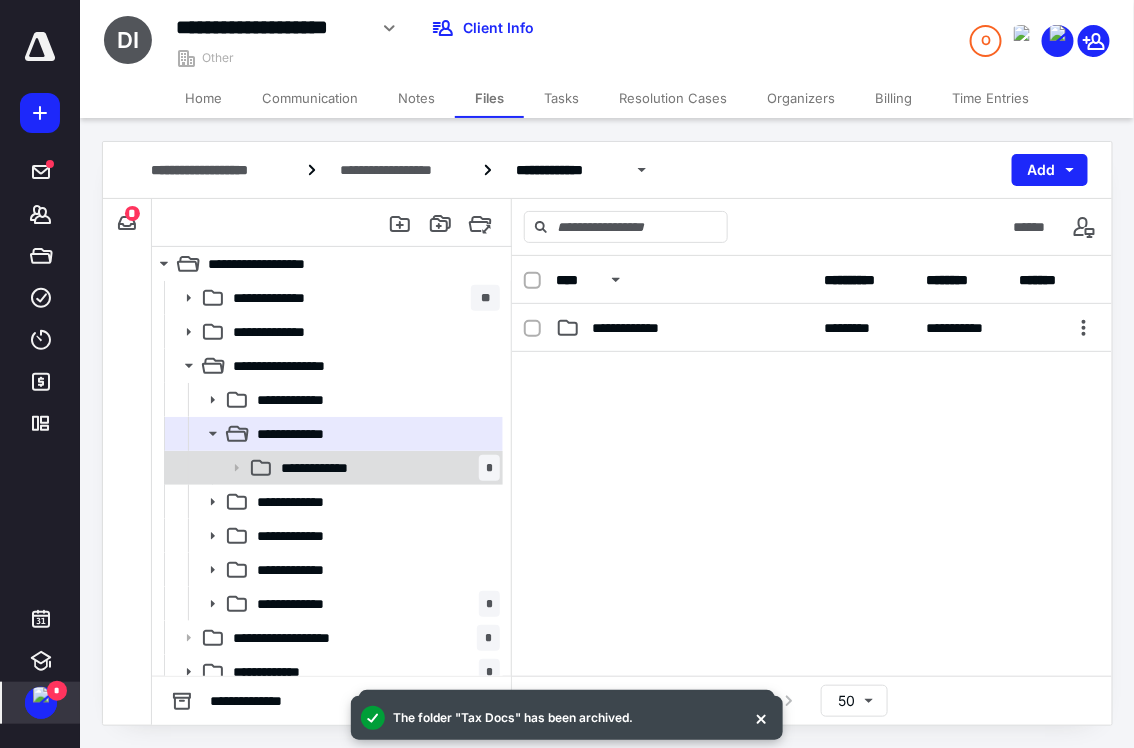 click on "**********" at bounding box center [332, 468] 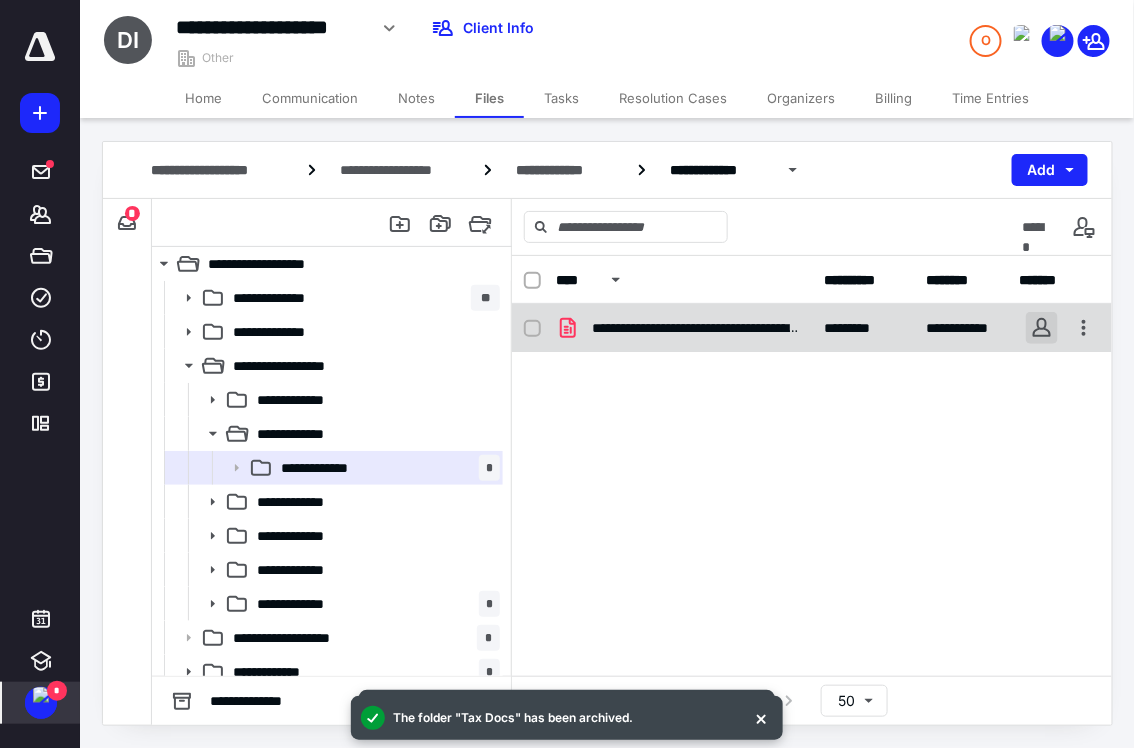 click at bounding box center [1042, 328] 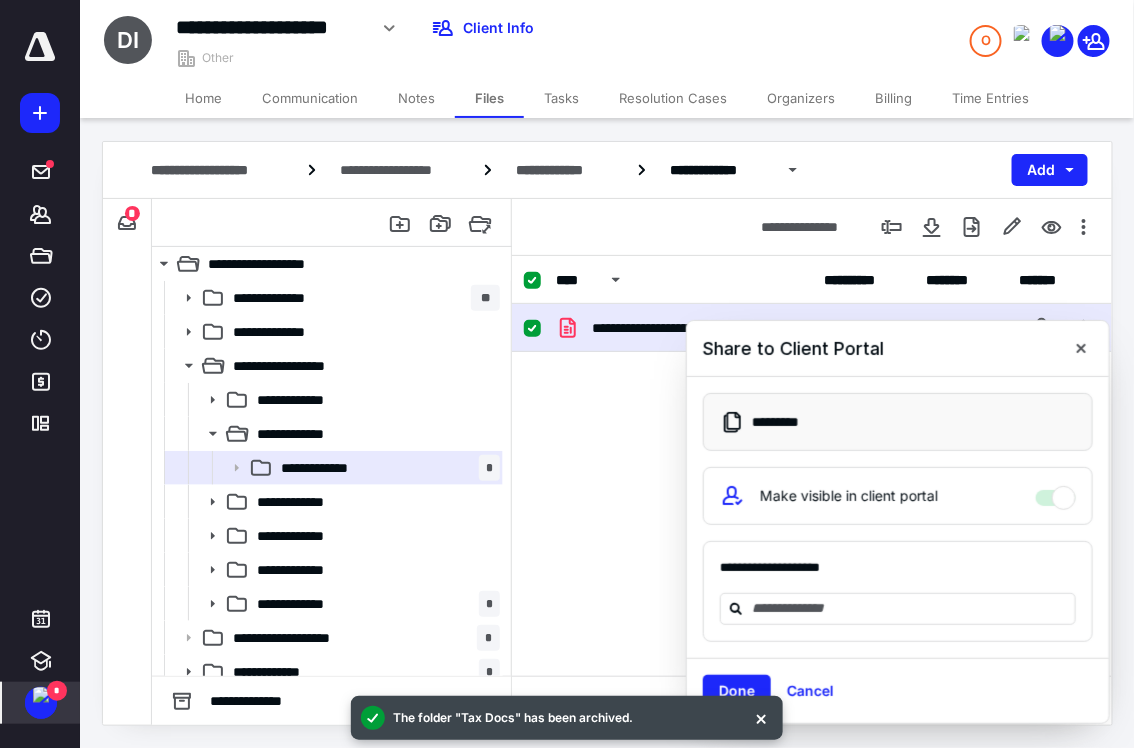 click on "**********" at bounding box center (812, 454) 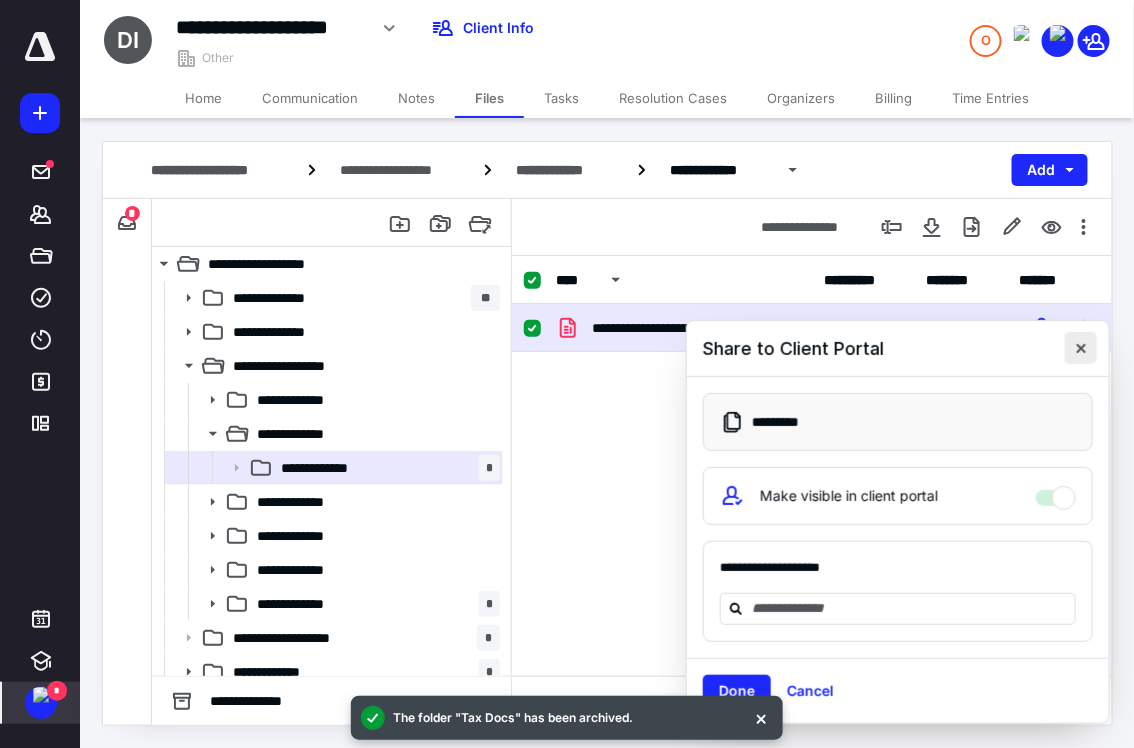click at bounding box center [1081, 348] 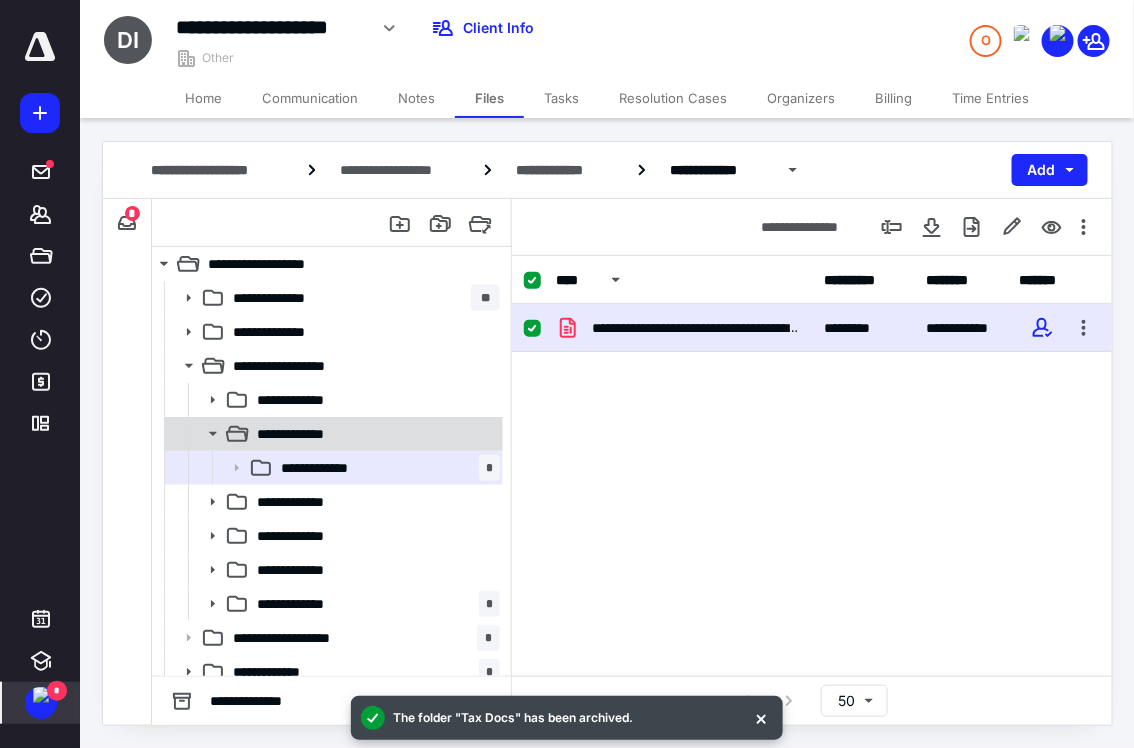 click 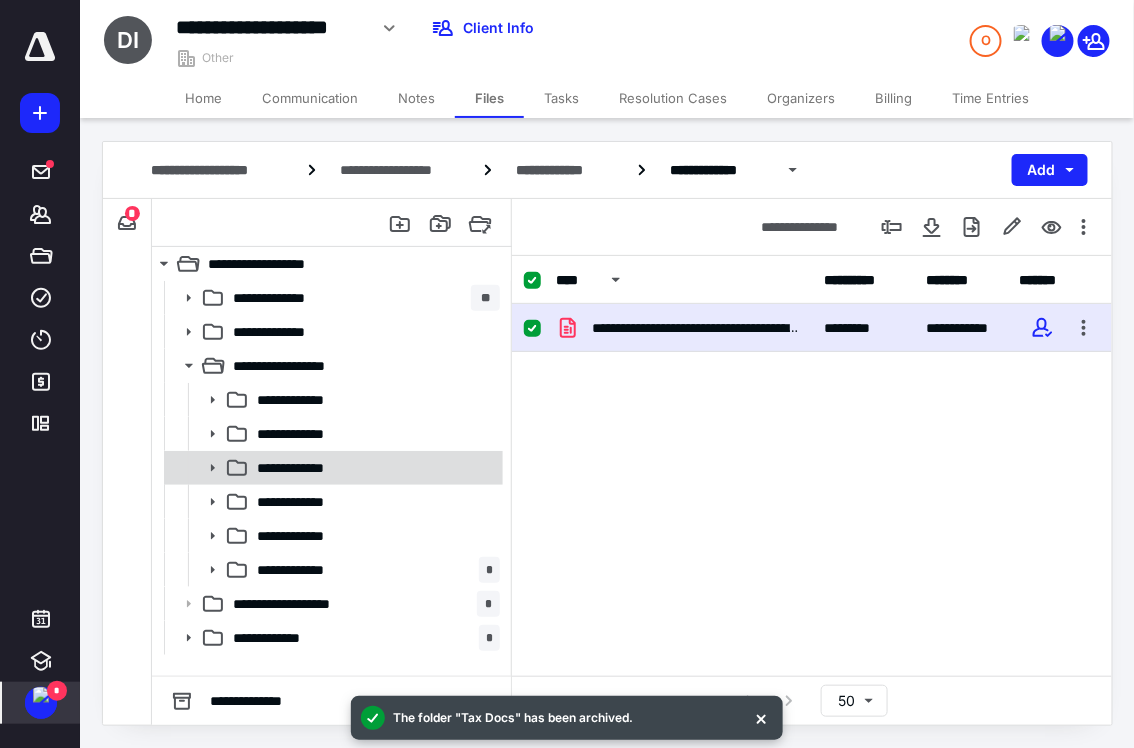 click 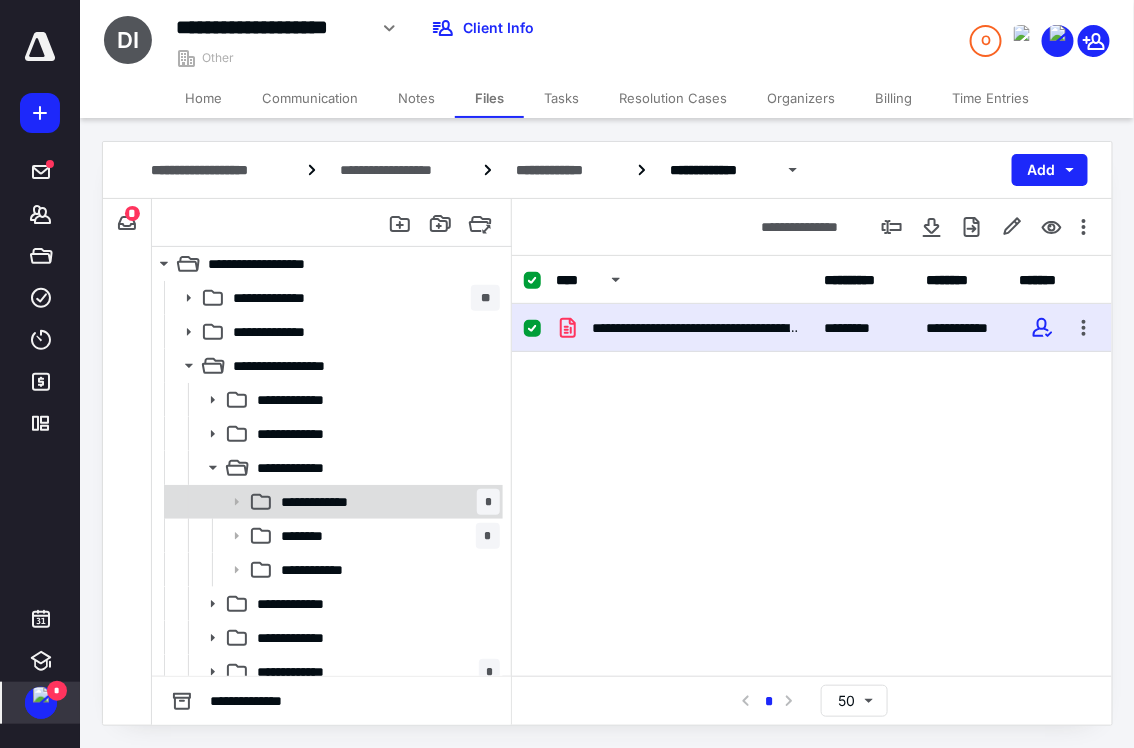 click on "**********" at bounding box center [327, 502] 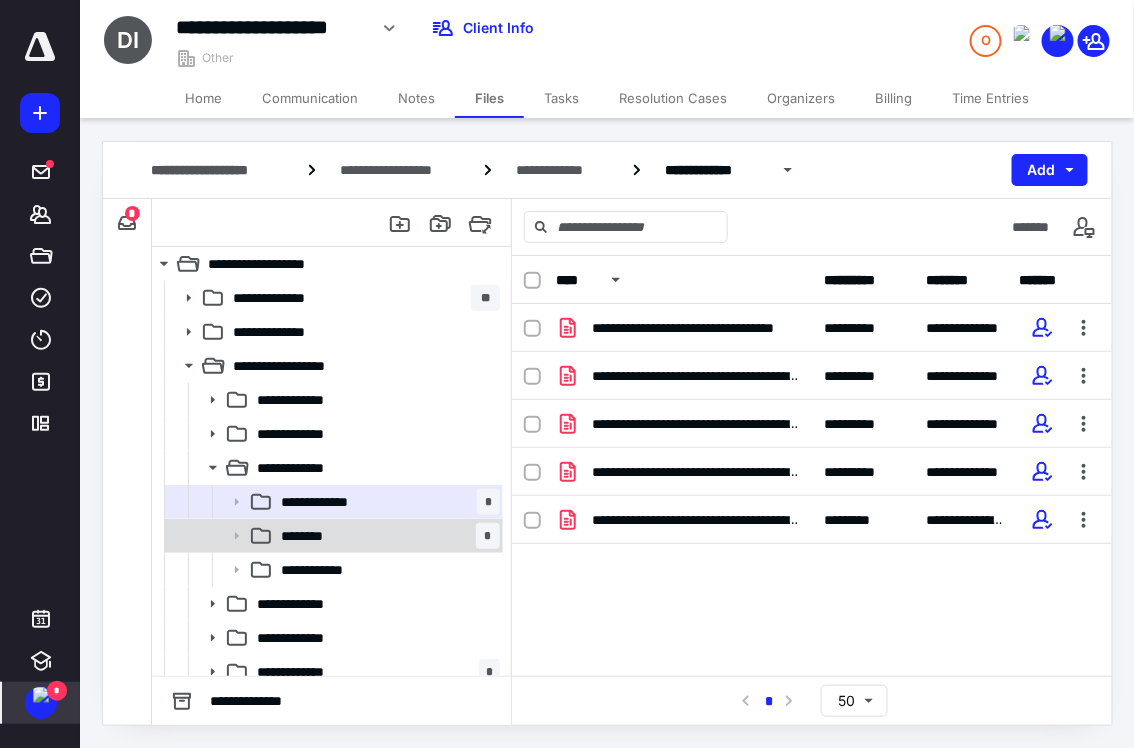 click on "******** *" at bounding box center [386, 536] 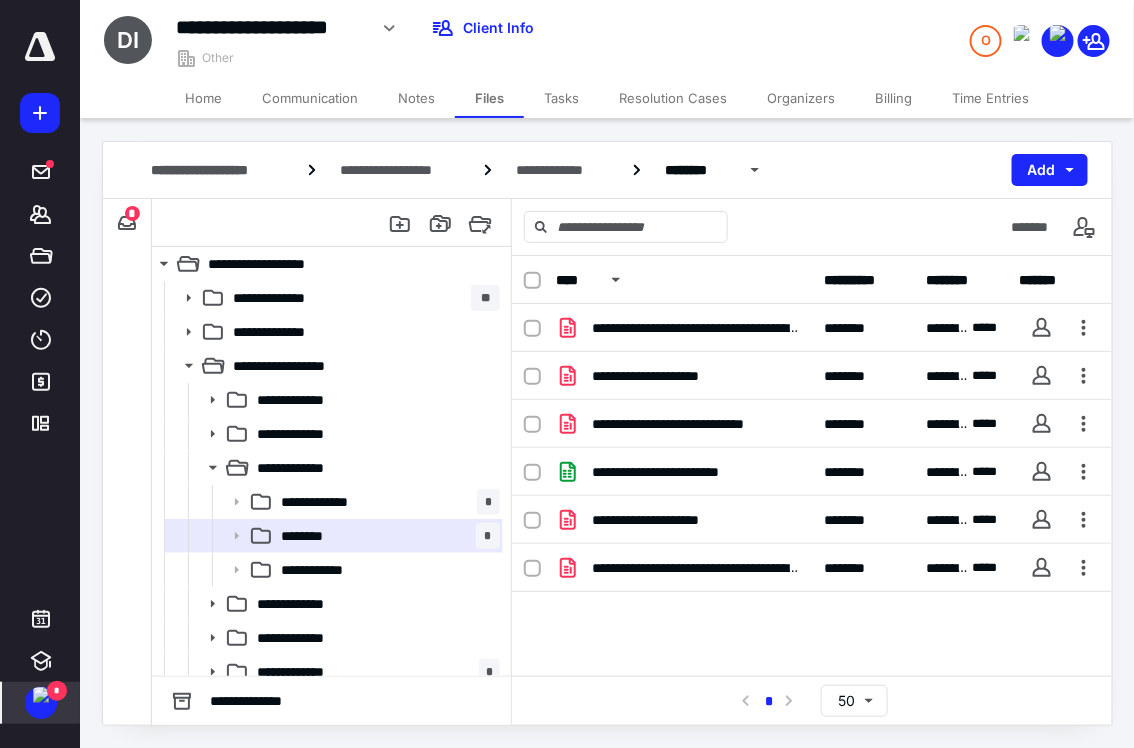 click at bounding box center (540, 280) 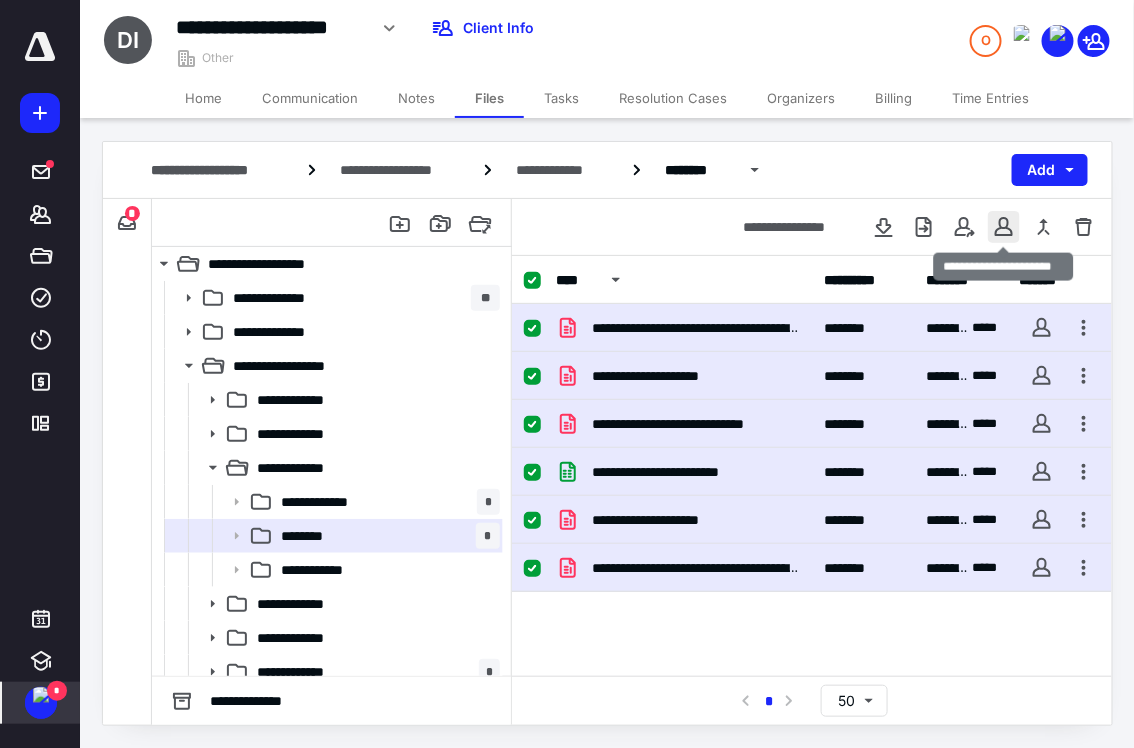 click at bounding box center (1004, 227) 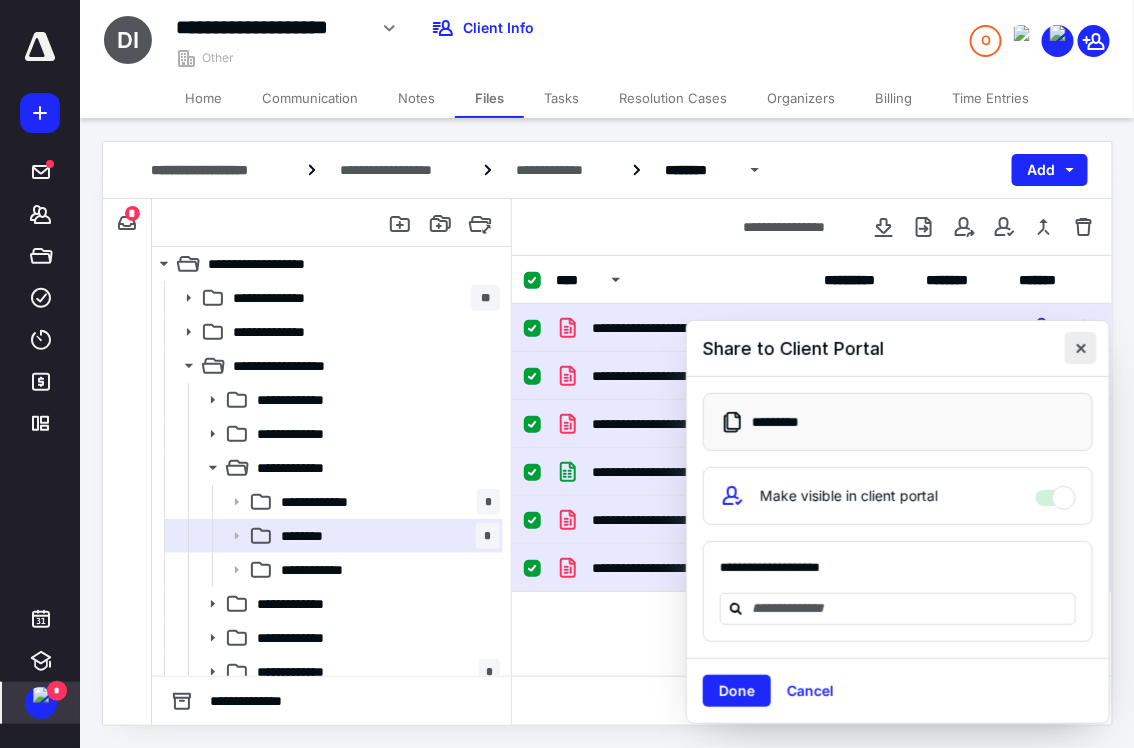click at bounding box center [1081, 348] 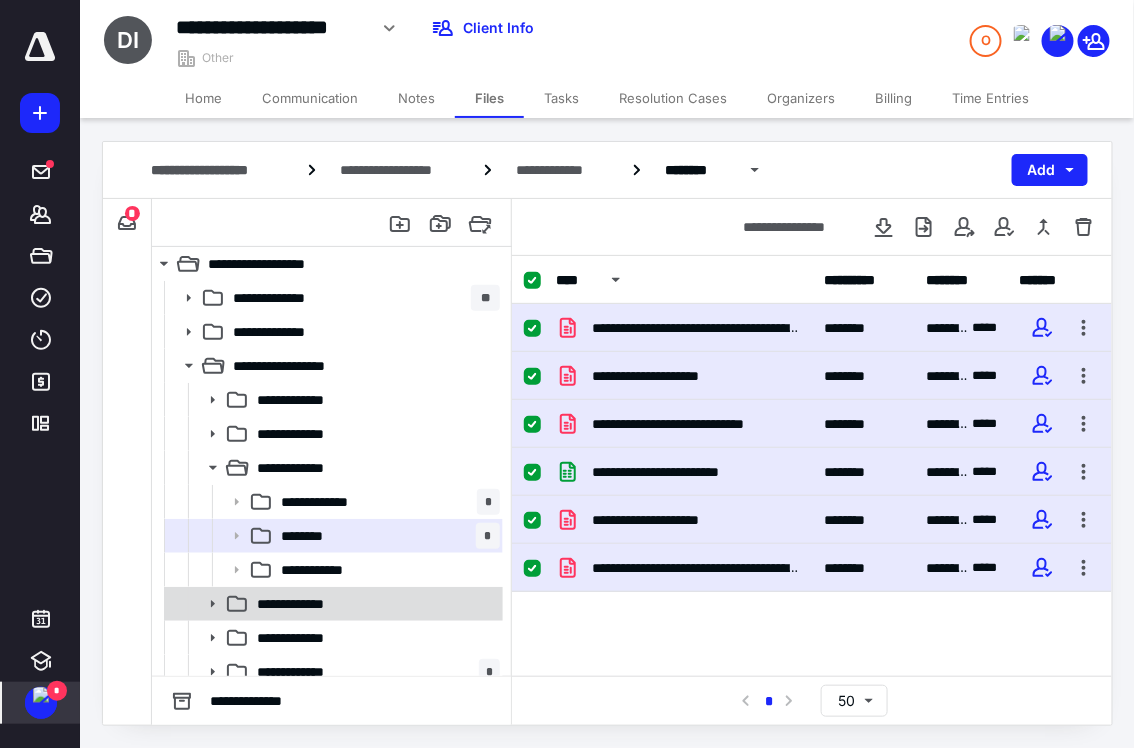 click 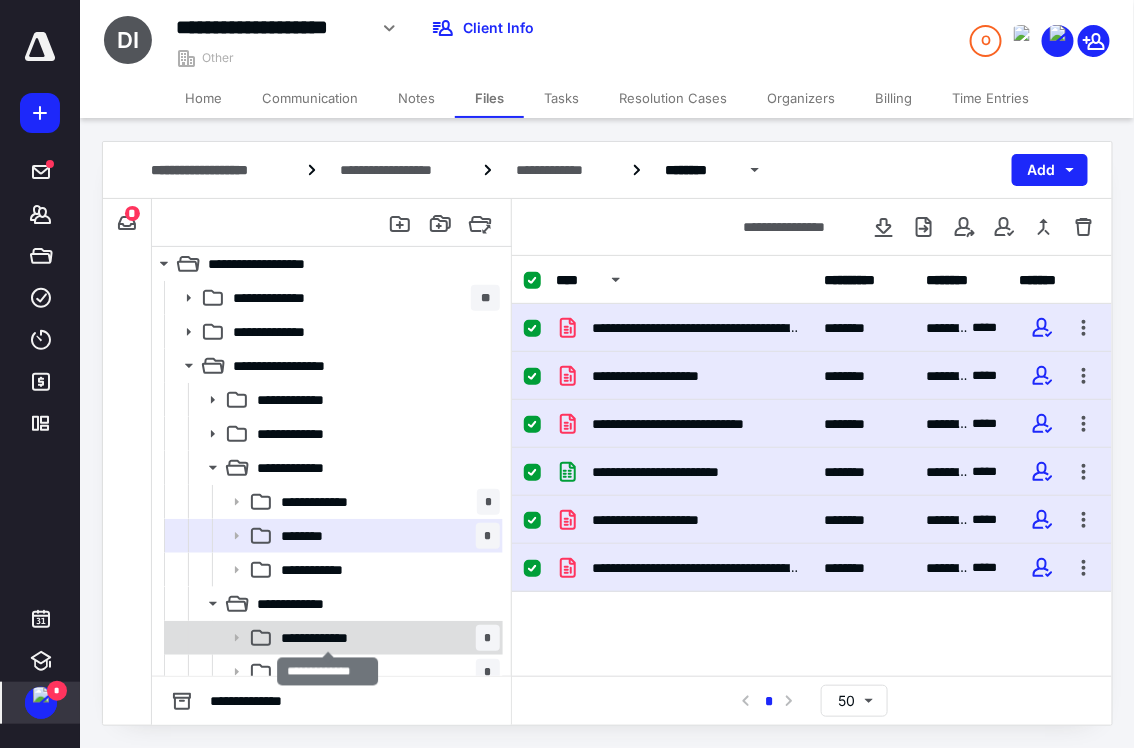 click on "**********" at bounding box center (327, 638) 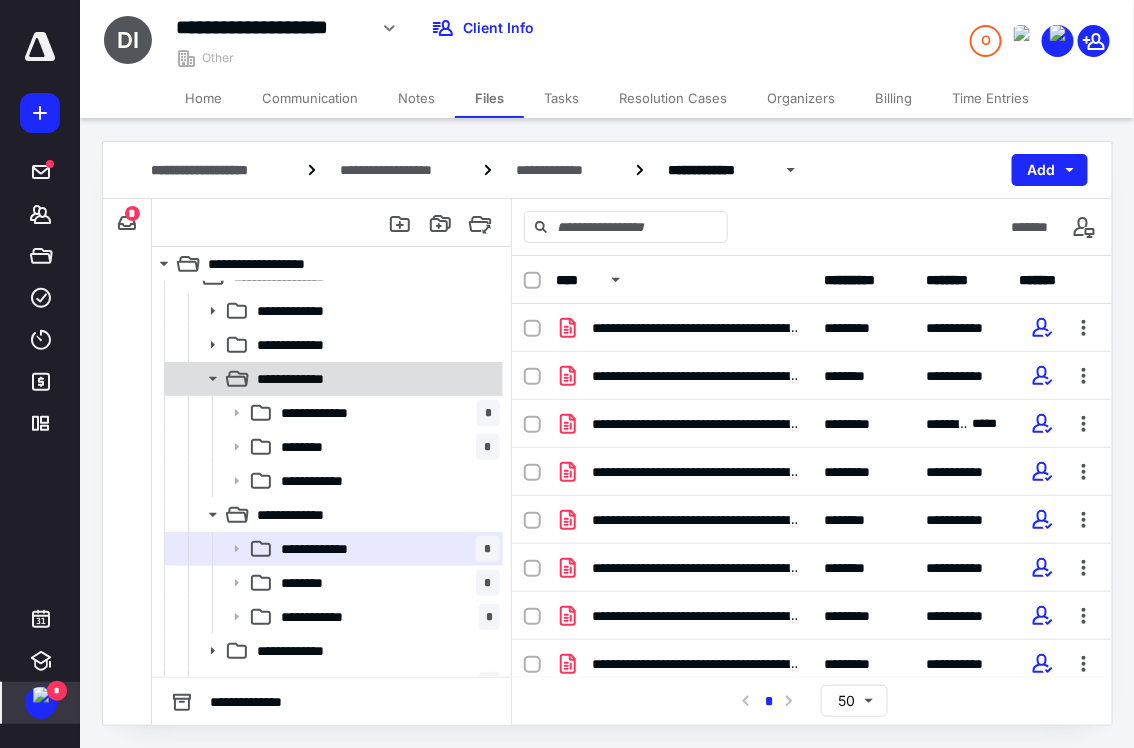 scroll, scrollTop: 100, scrollLeft: 0, axis: vertical 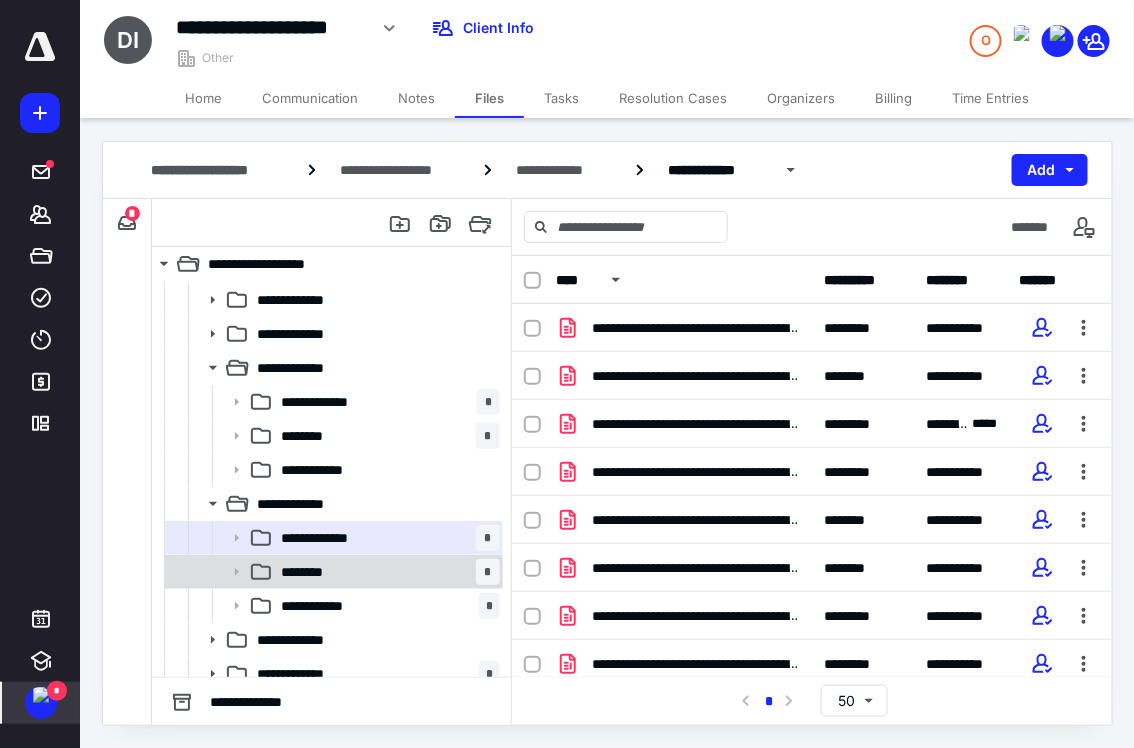 click on "******** *" at bounding box center [386, 572] 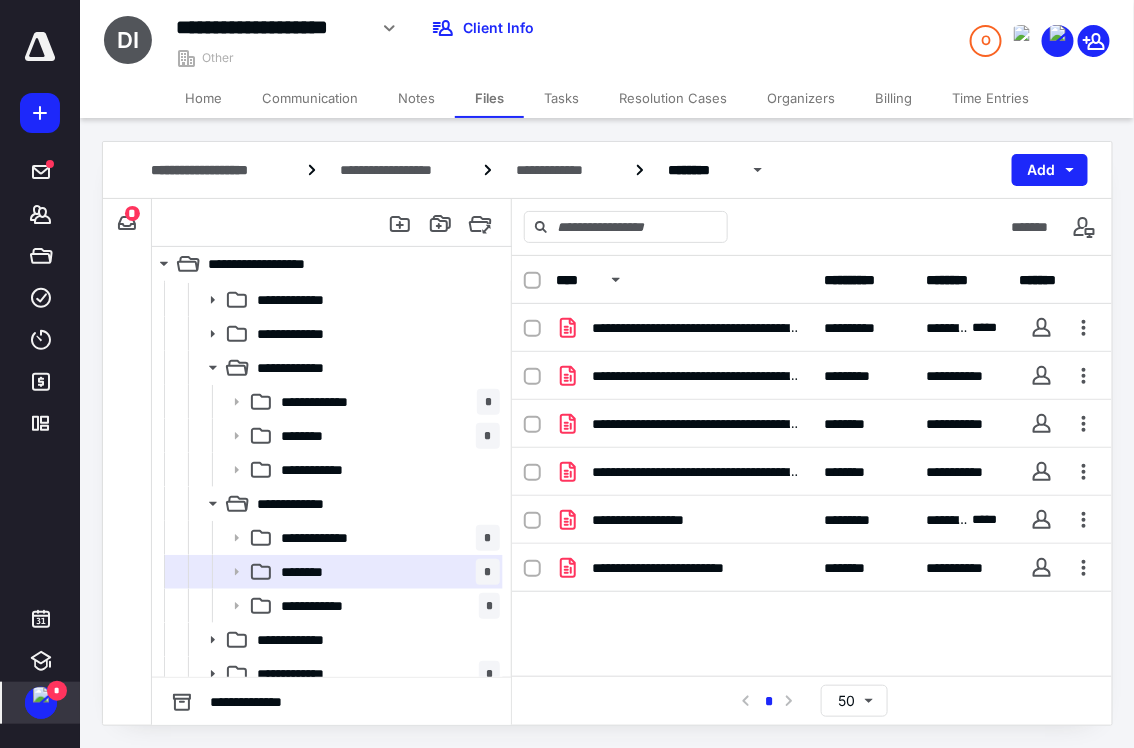 click at bounding box center (532, 281) 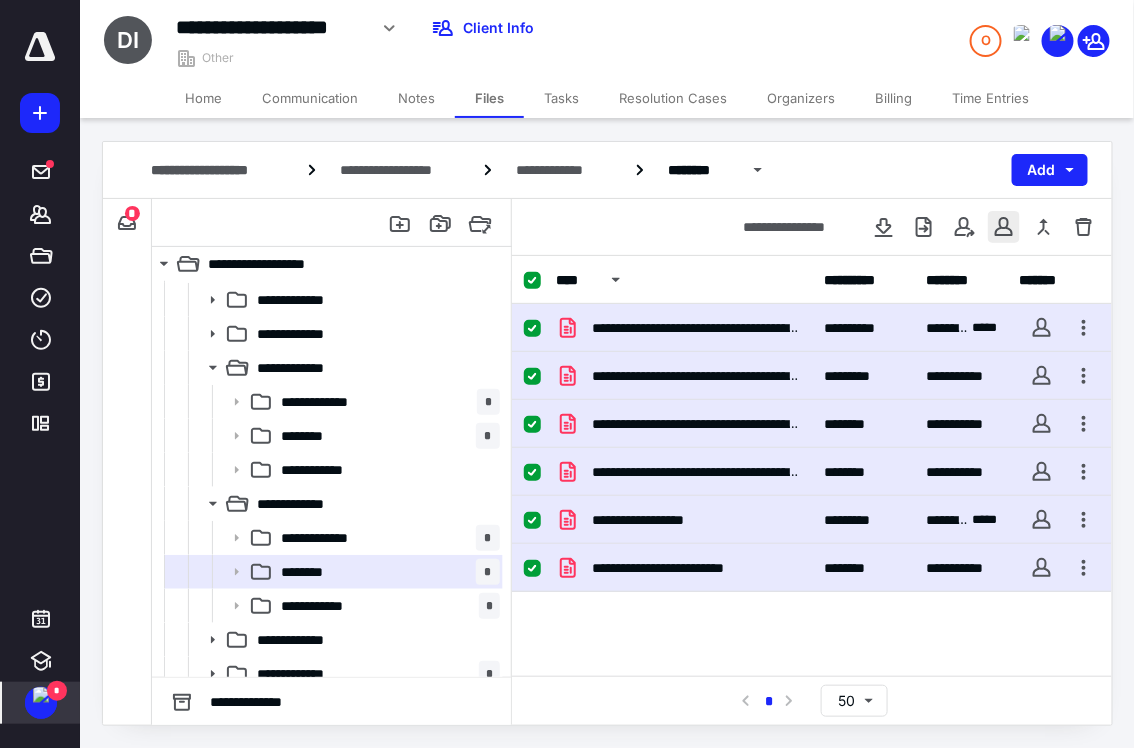 click at bounding box center [1004, 227] 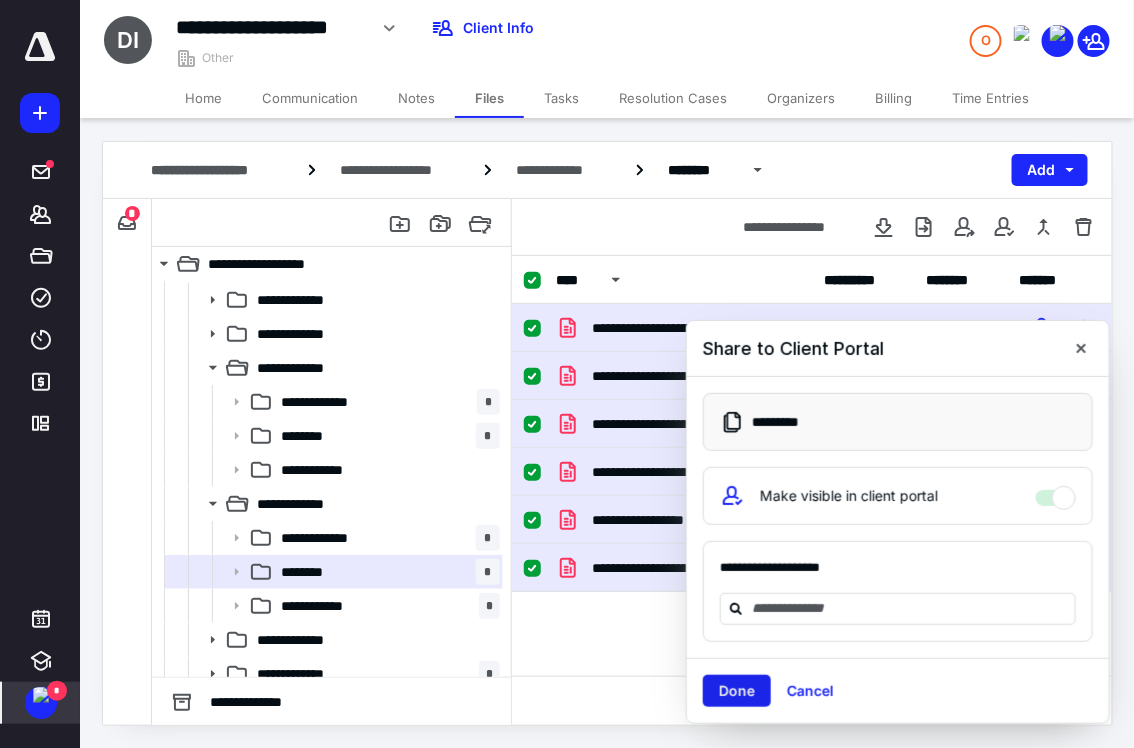 click on "Done" at bounding box center (737, 691) 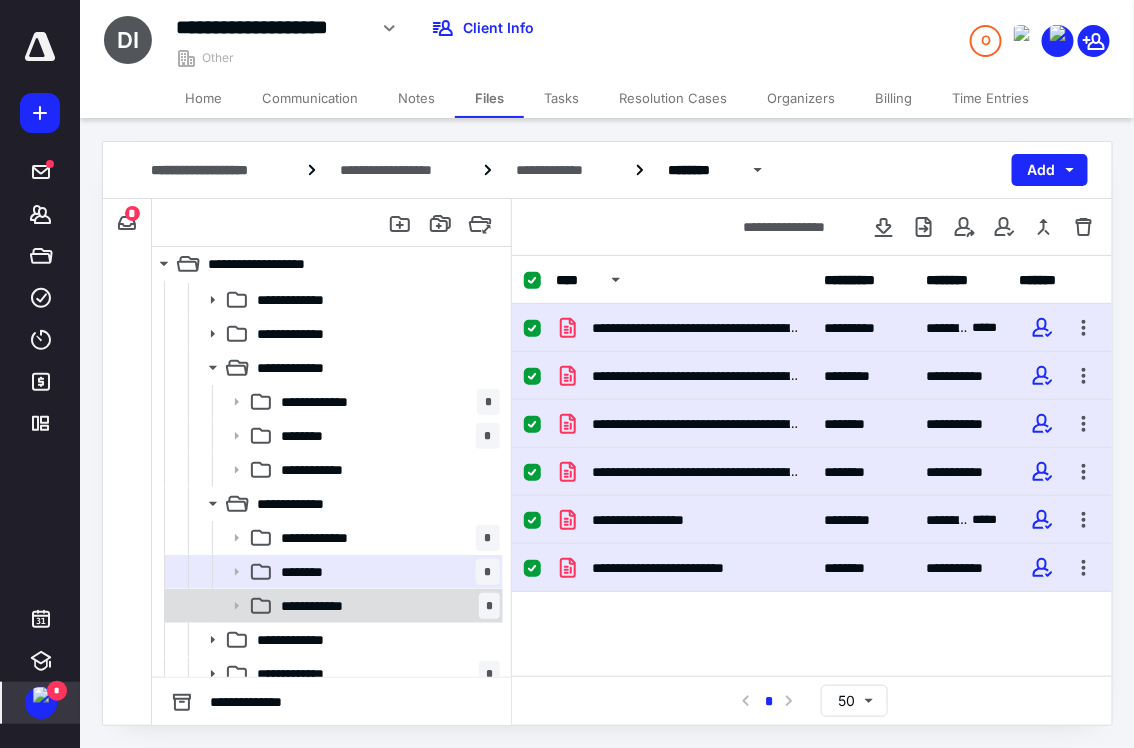 click on "**********" at bounding box center [386, 606] 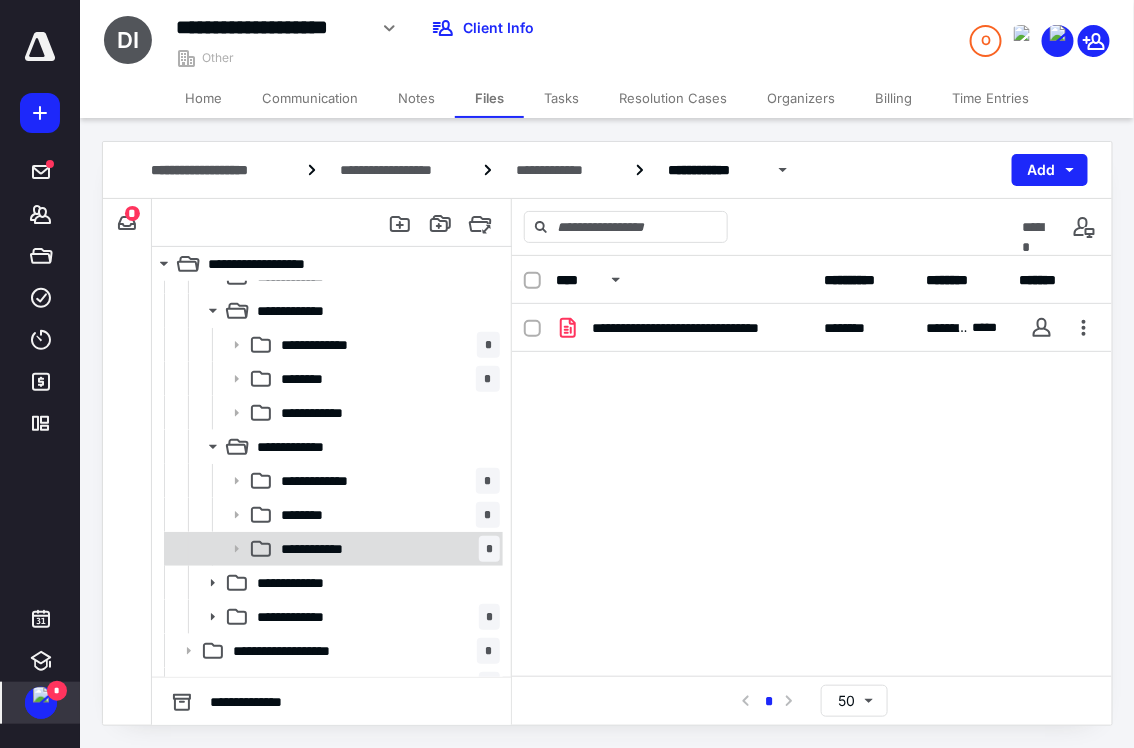 scroll, scrollTop: 182, scrollLeft: 0, axis: vertical 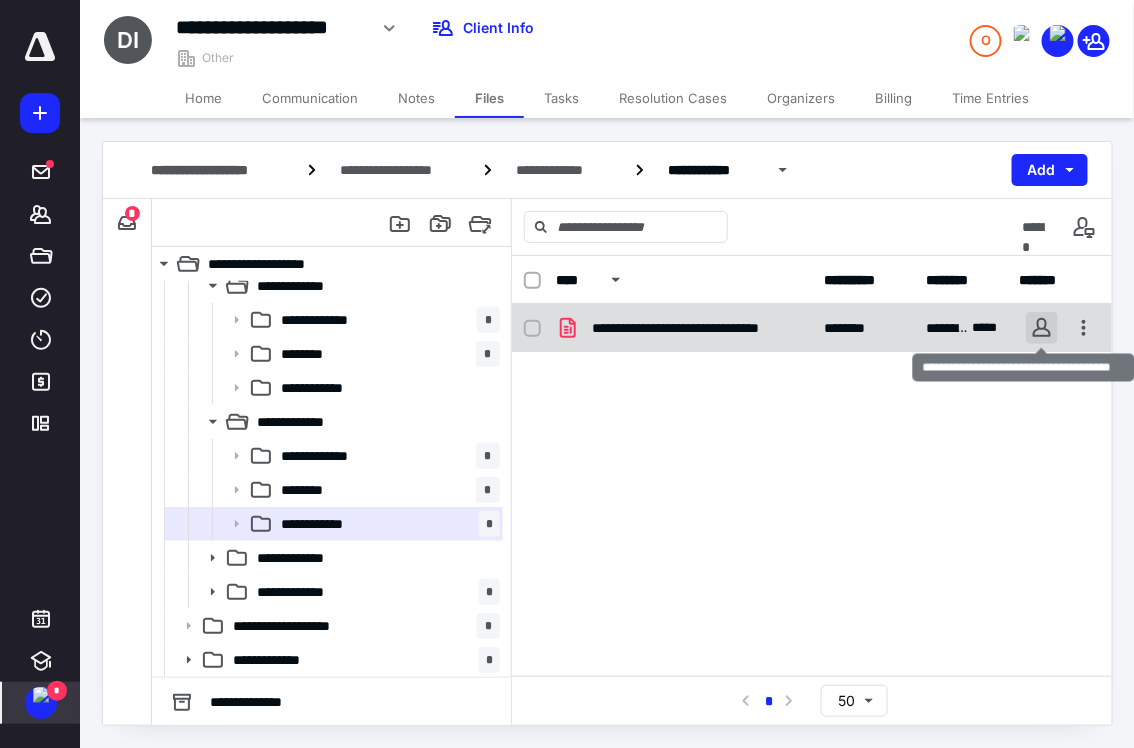 click at bounding box center (1042, 328) 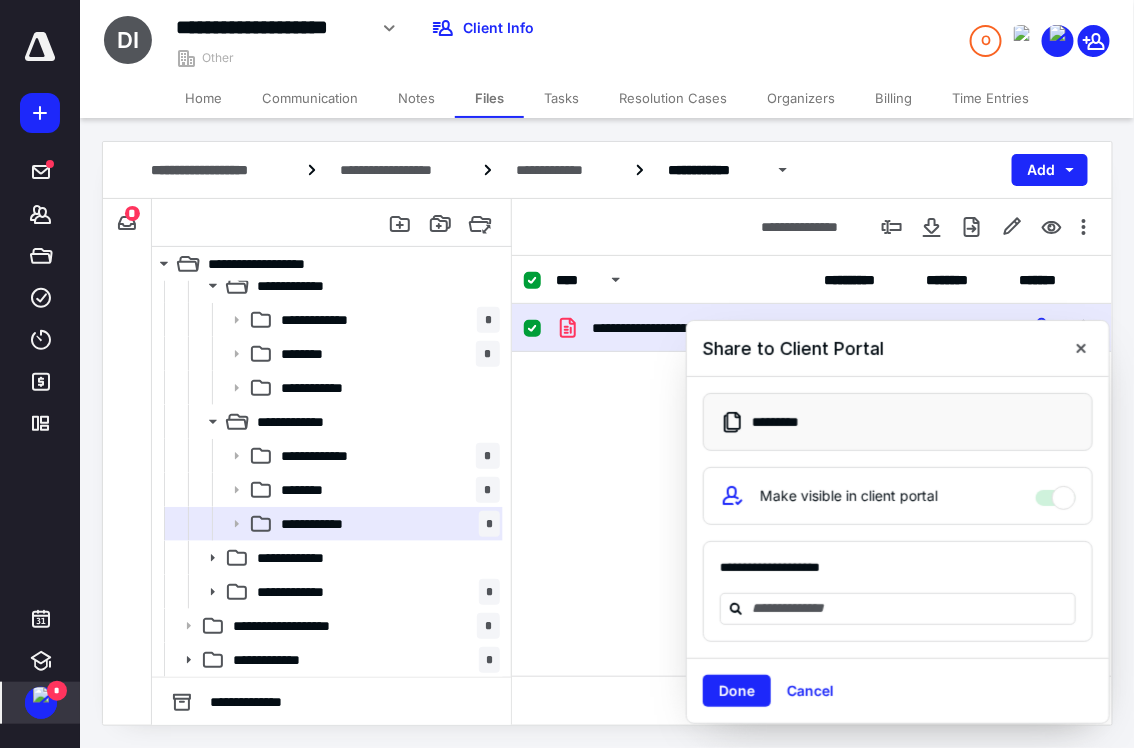 click on "**********" at bounding box center (812, 454) 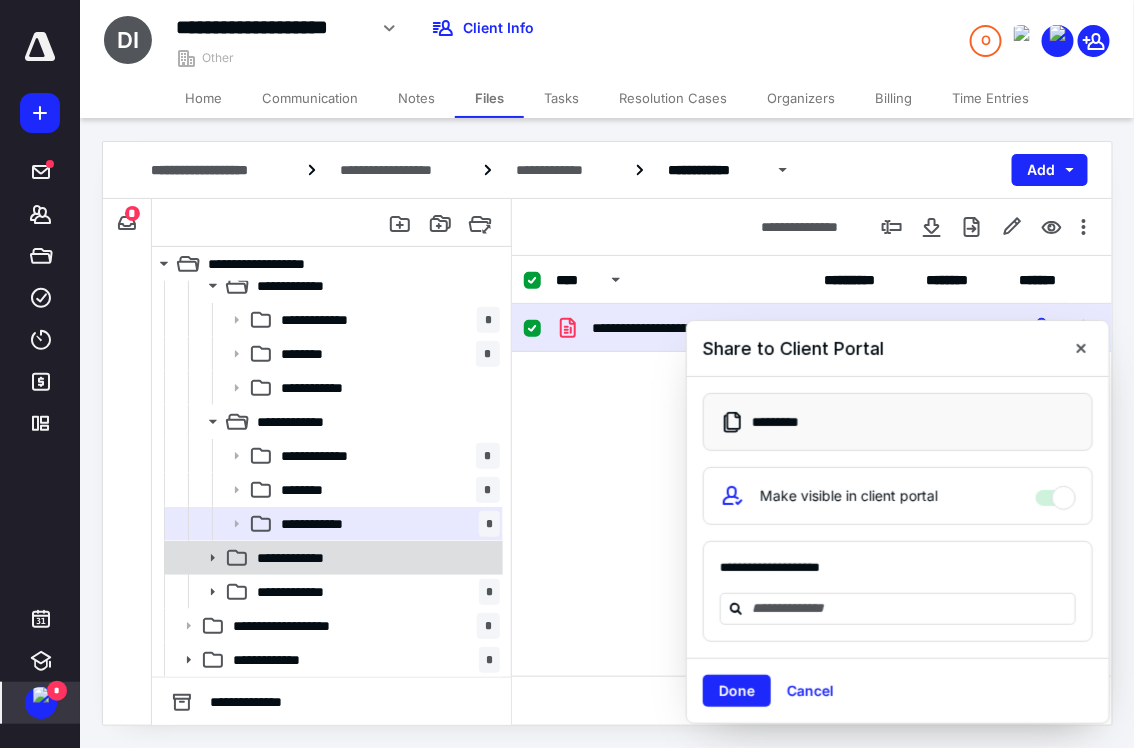 click 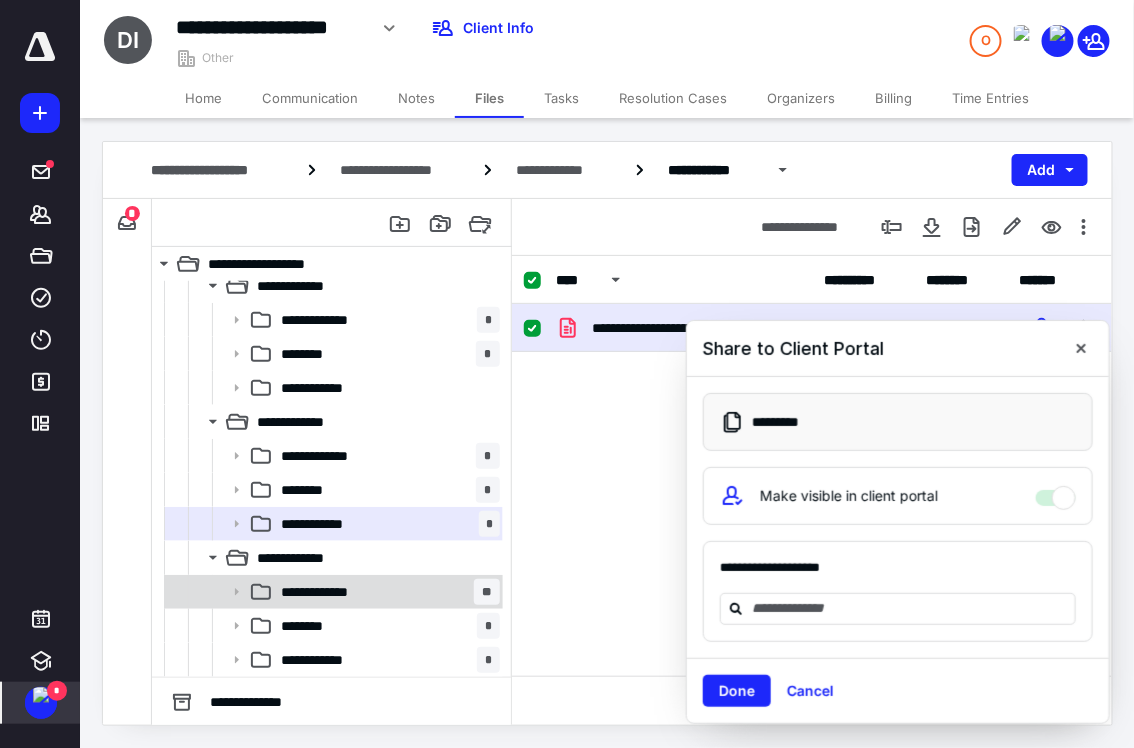 click 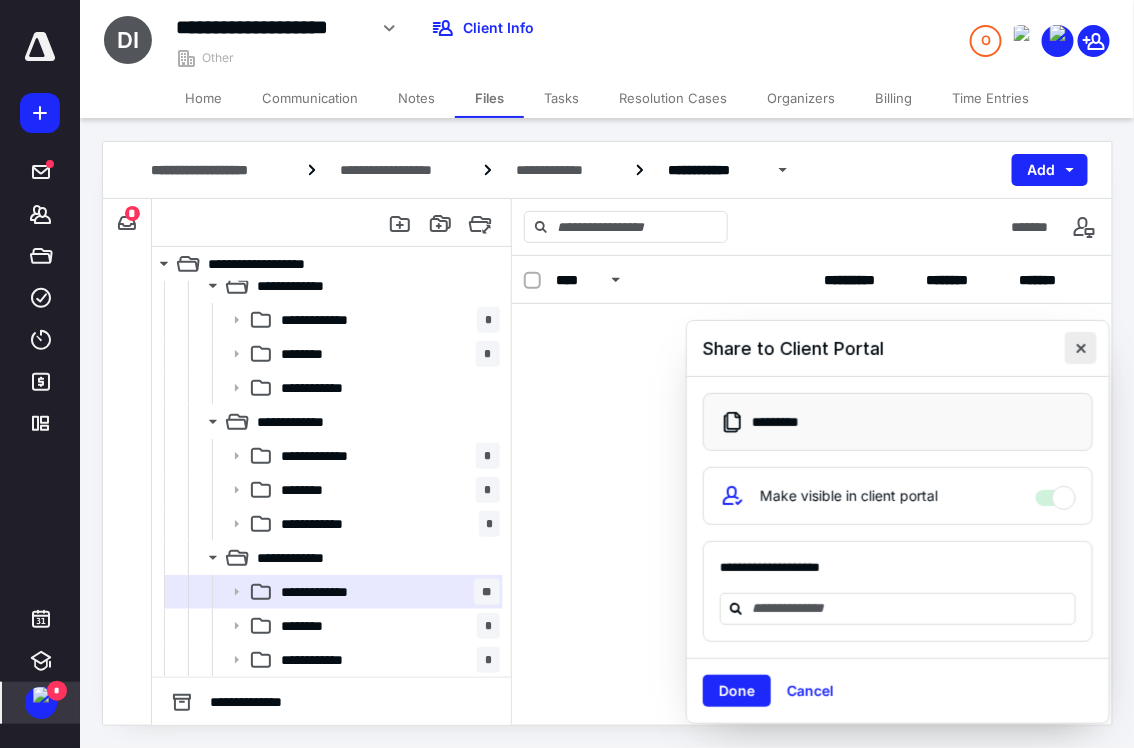 click at bounding box center [1081, 348] 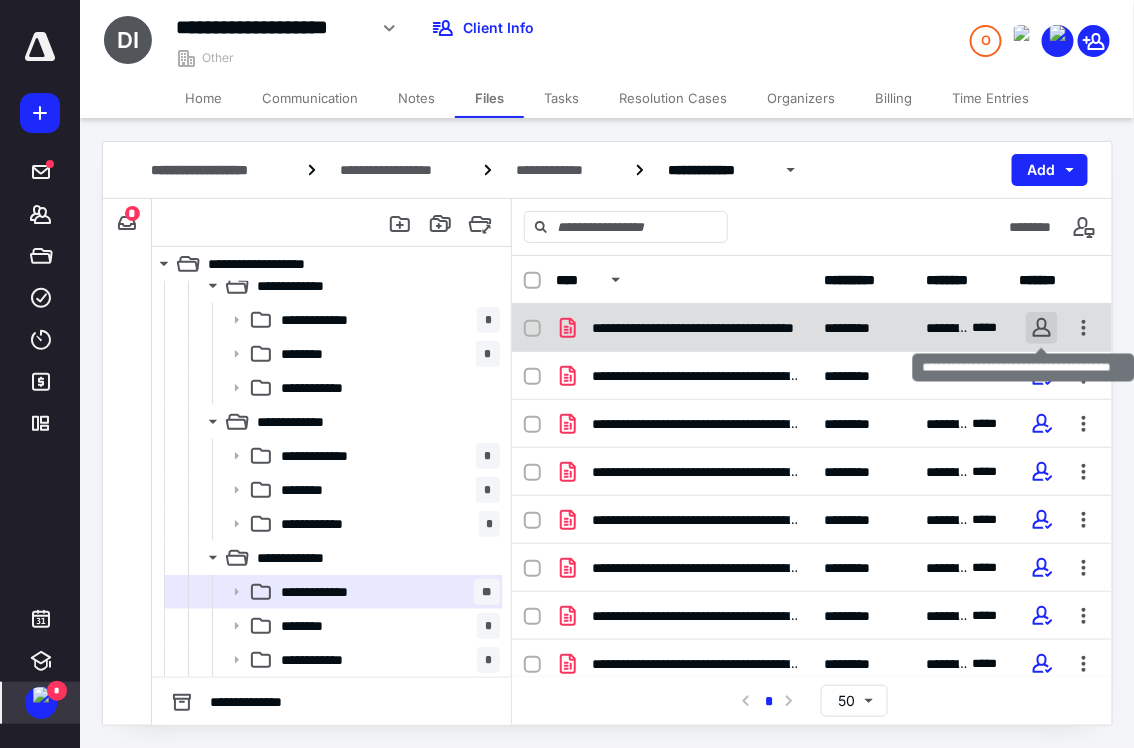click at bounding box center (1042, 328) 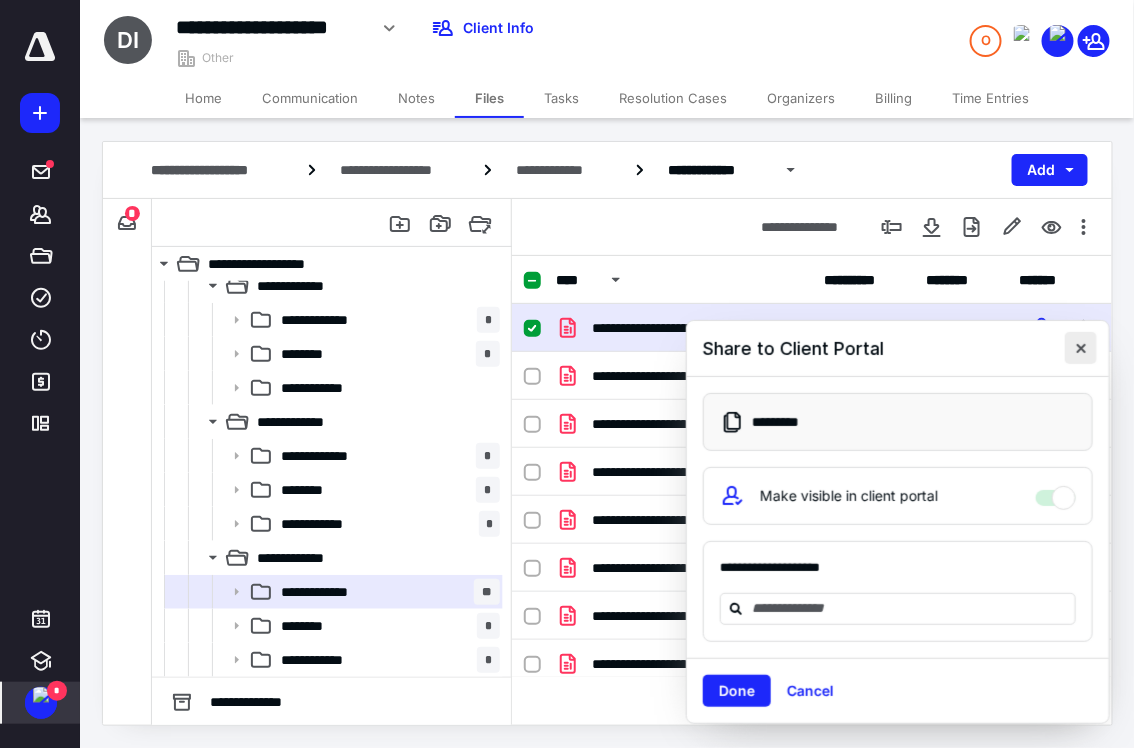 click at bounding box center (1081, 348) 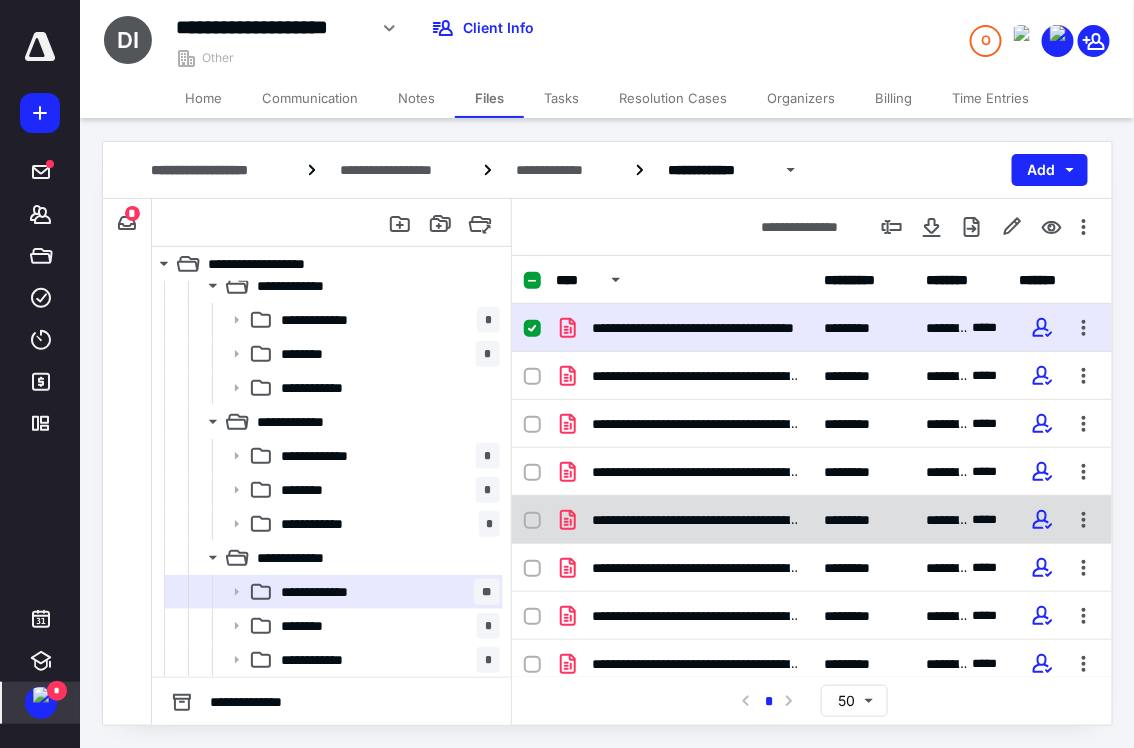 scroll, scrollTop: 154, scrollLeft: 0, axis: vertical 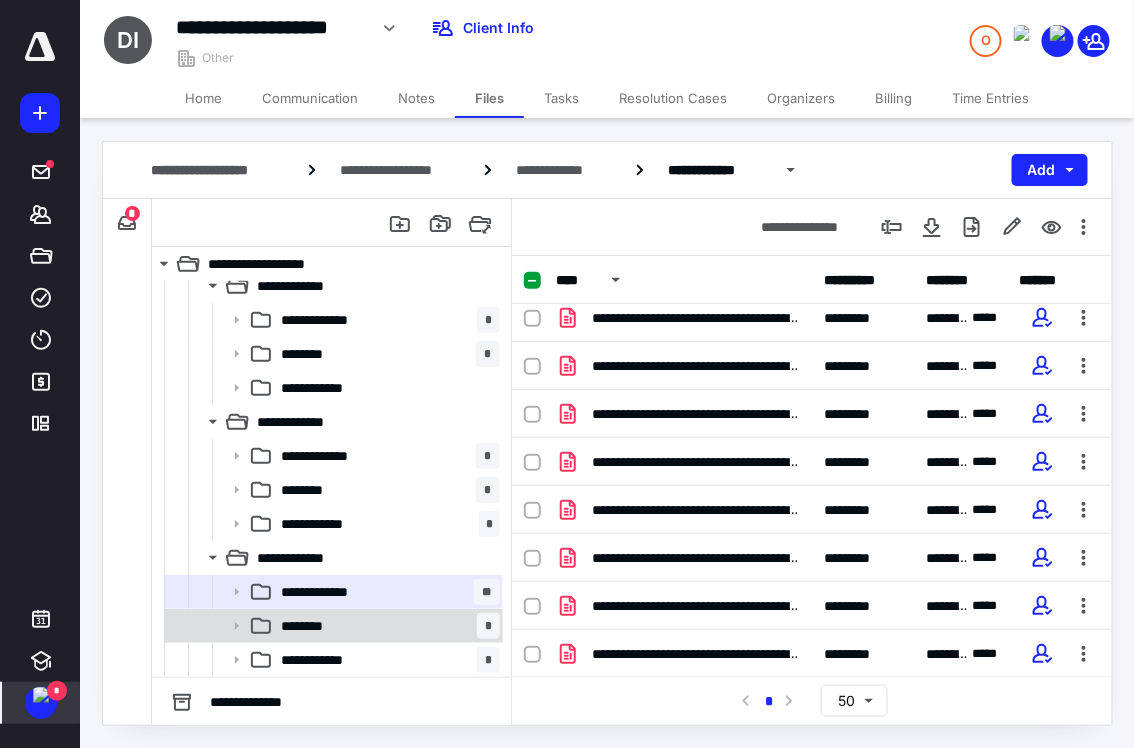 click on "******** *" at bounding box center (386, 626) 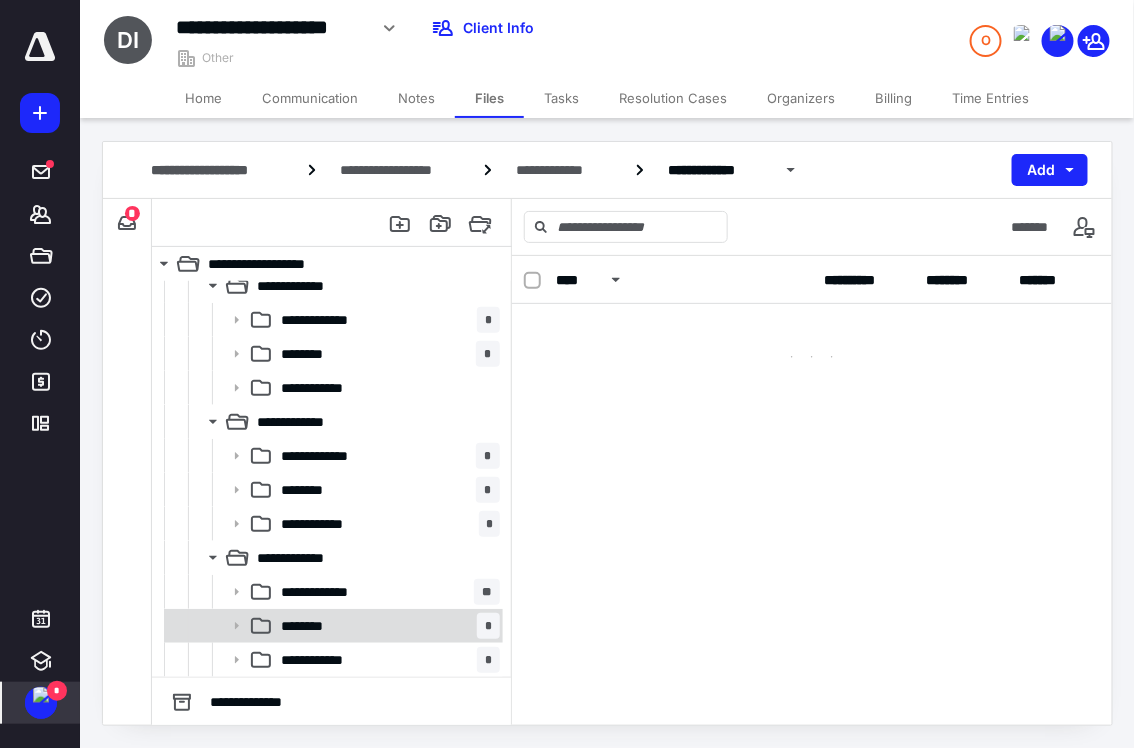 scroll, scrollTop: 0, scrollLeft: 0, axis: both 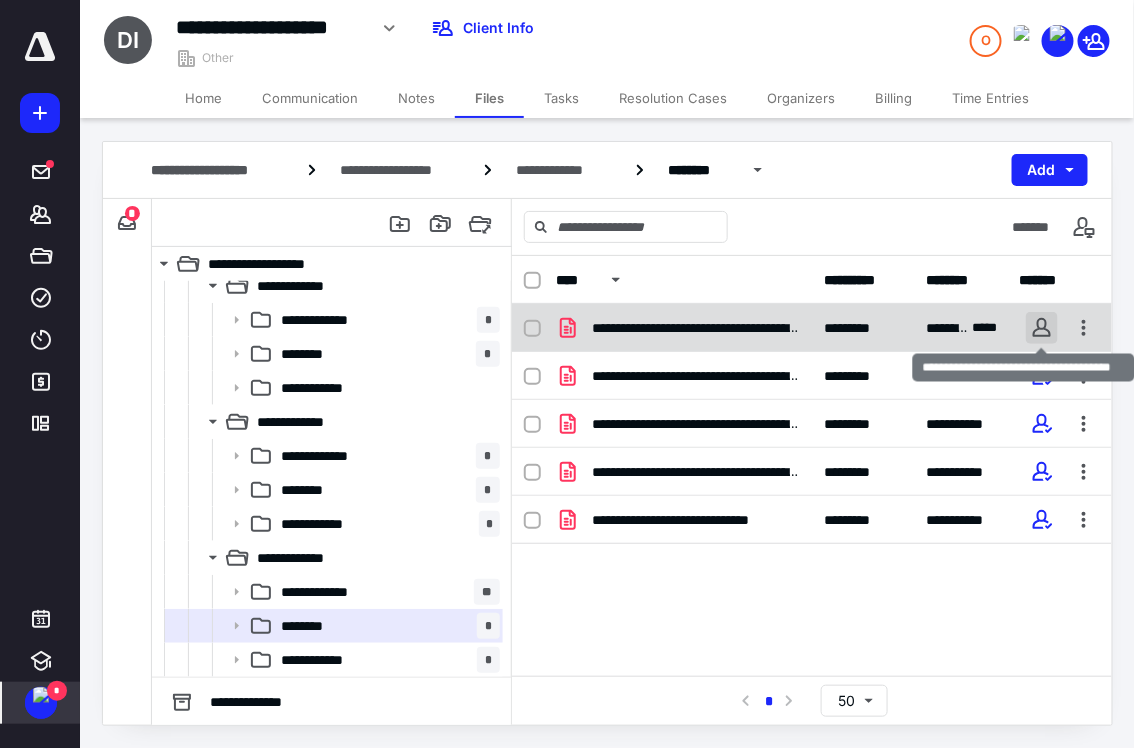 click at bounding box center [1042, 328] 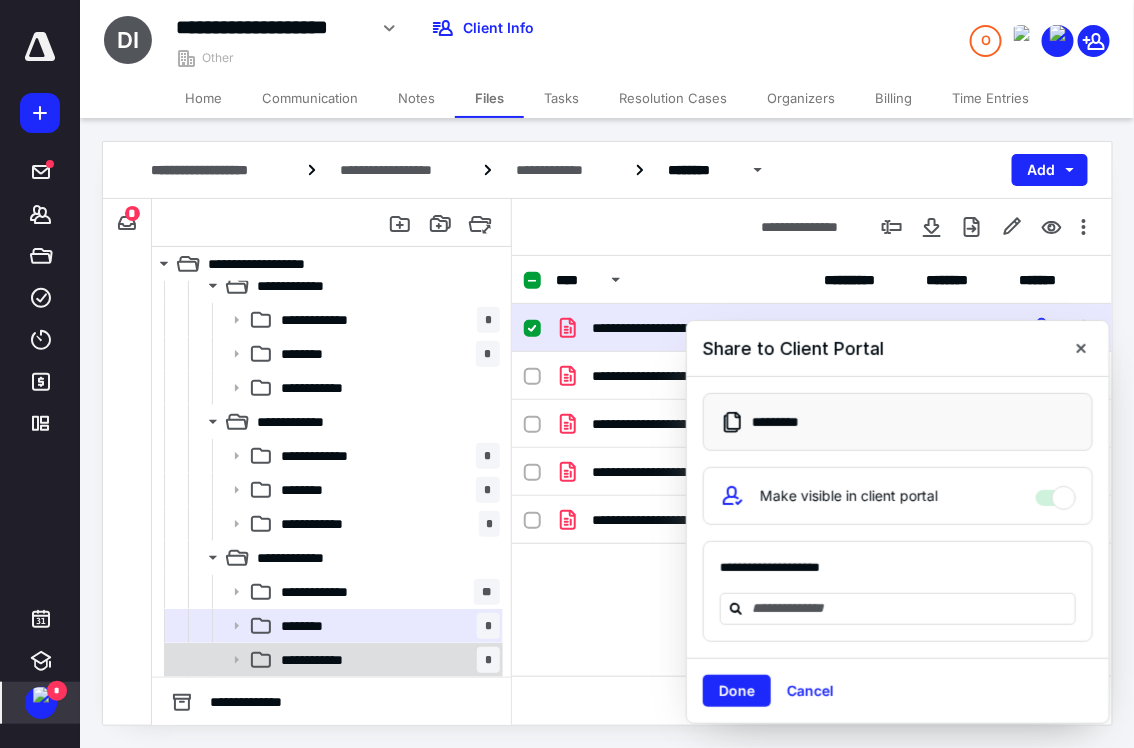 click on "**********" at bounding box center [323, 660] 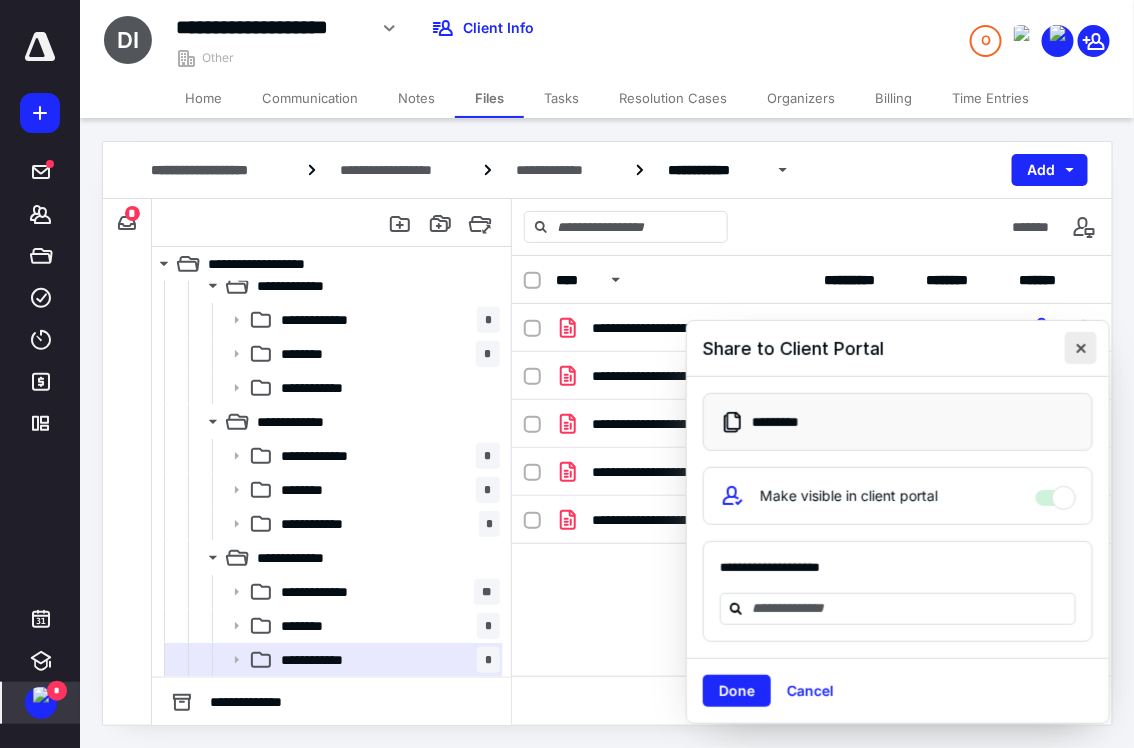 click at bounding box center [1081, 348] 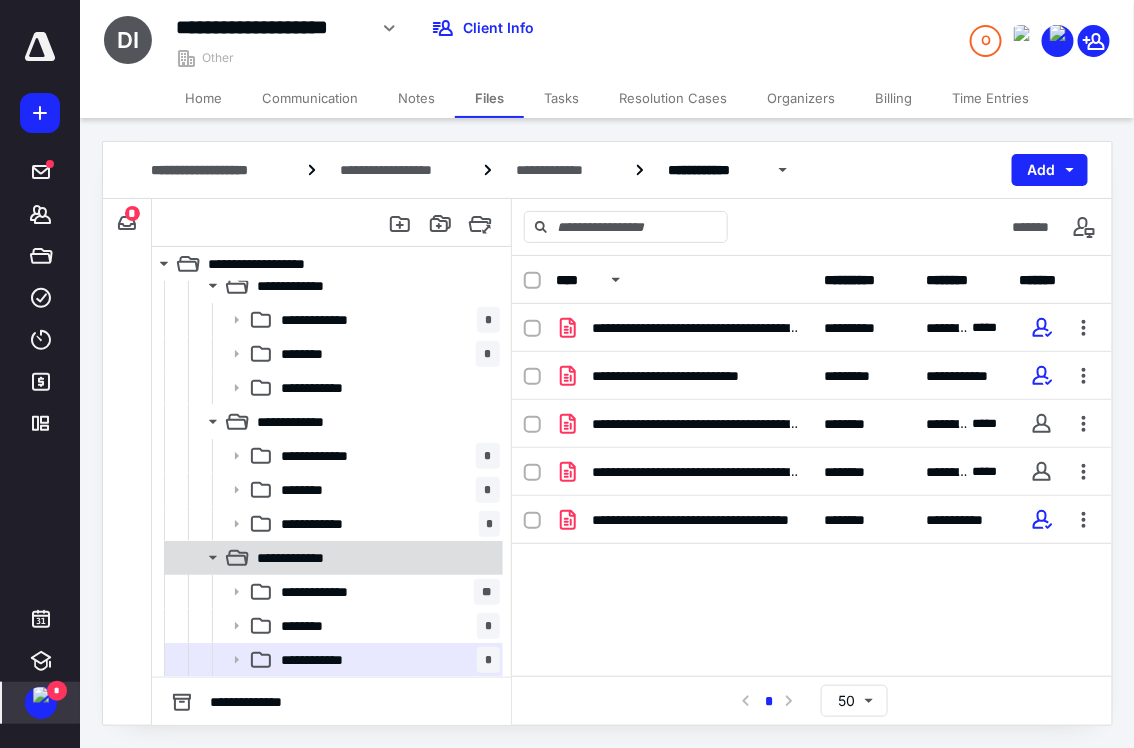 click on "**********" at bounding box center (374, 558) 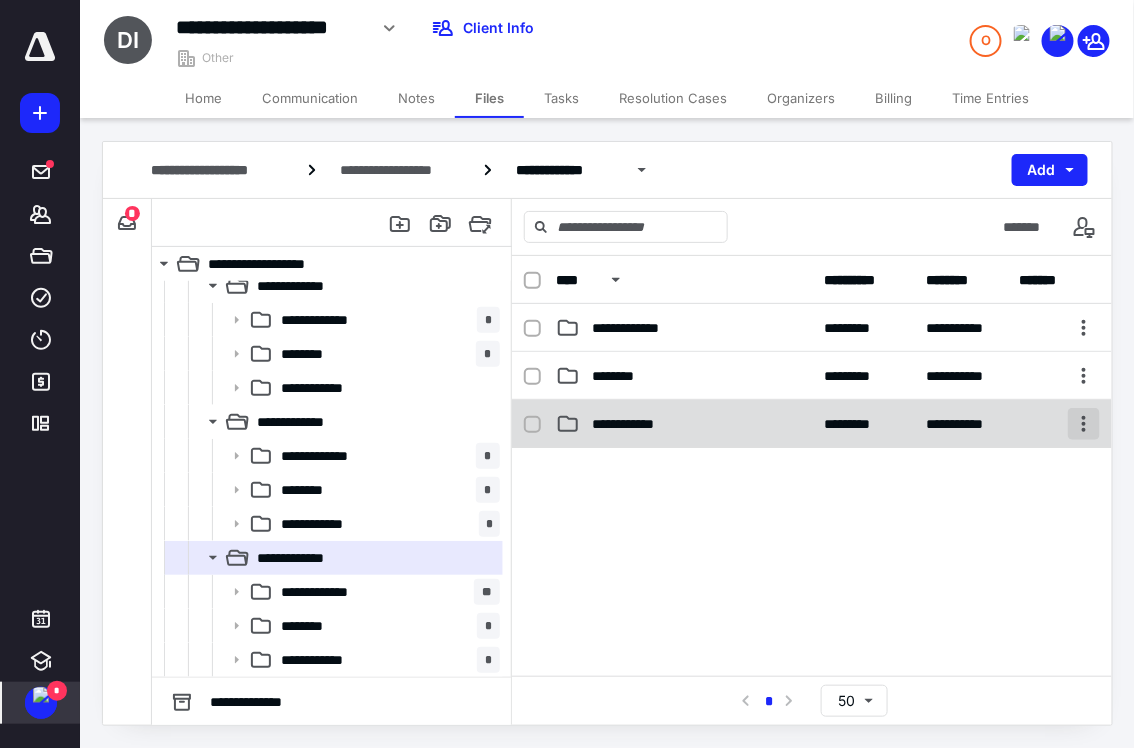 click at bounding box center (1084, 424) 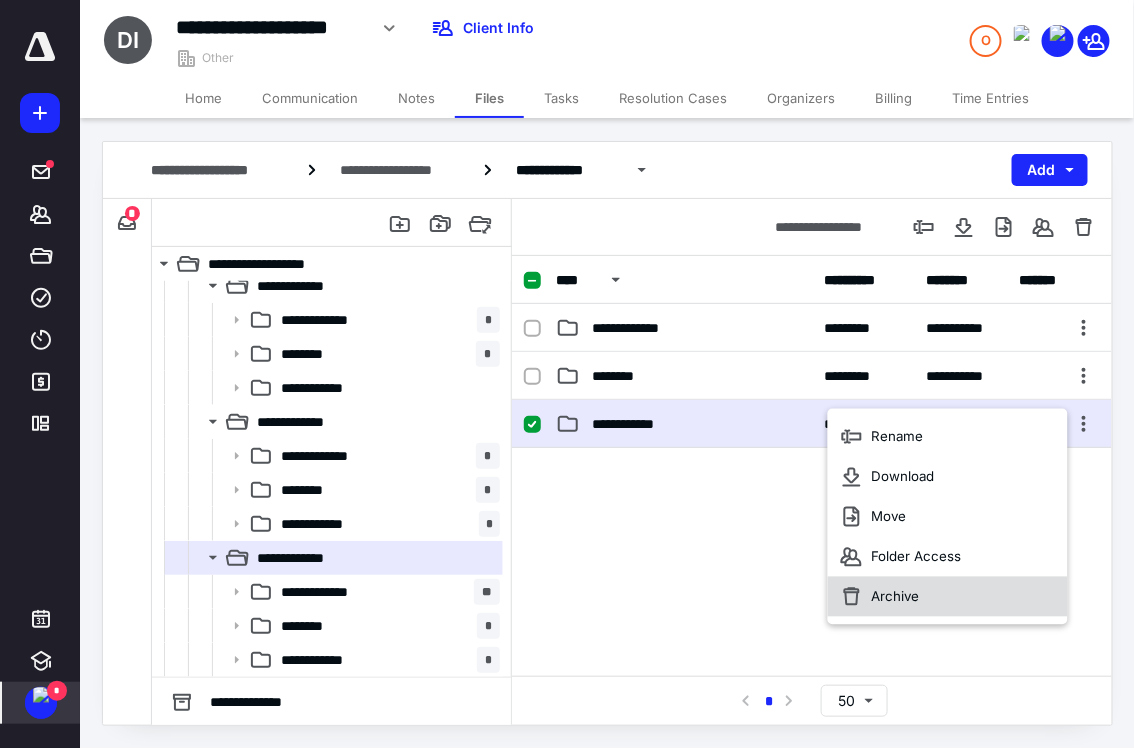 click on "Archive" at bounding box center [947, 597] 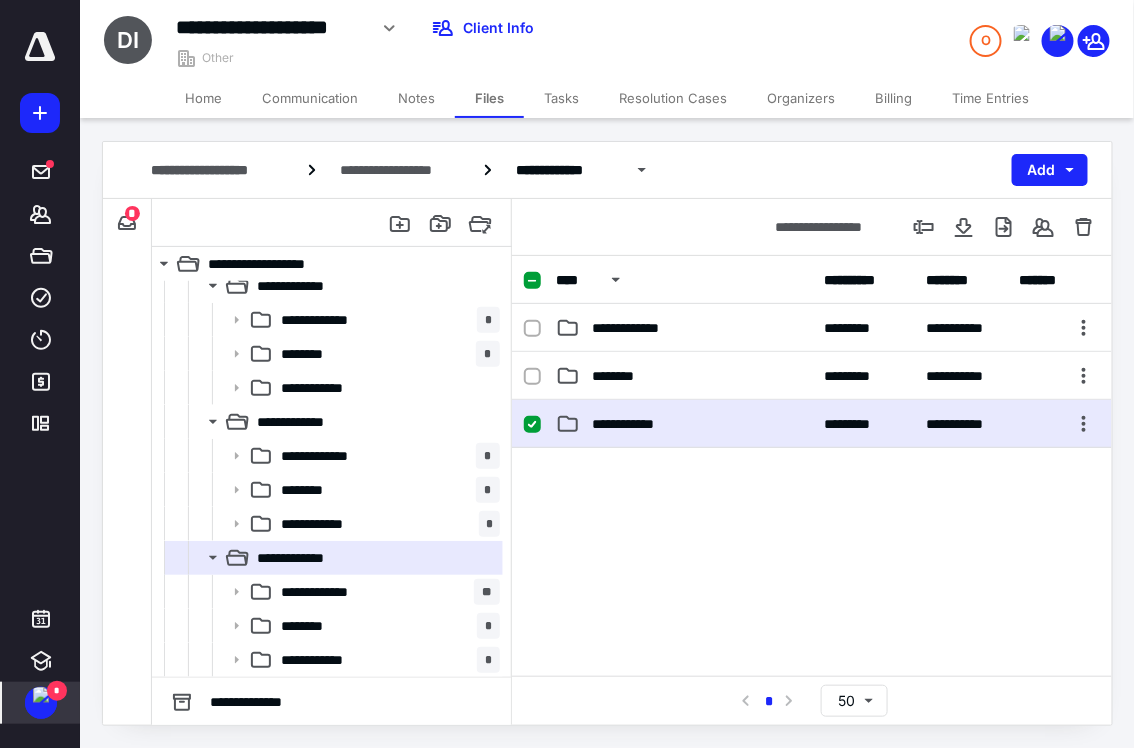 checkbox on "false" 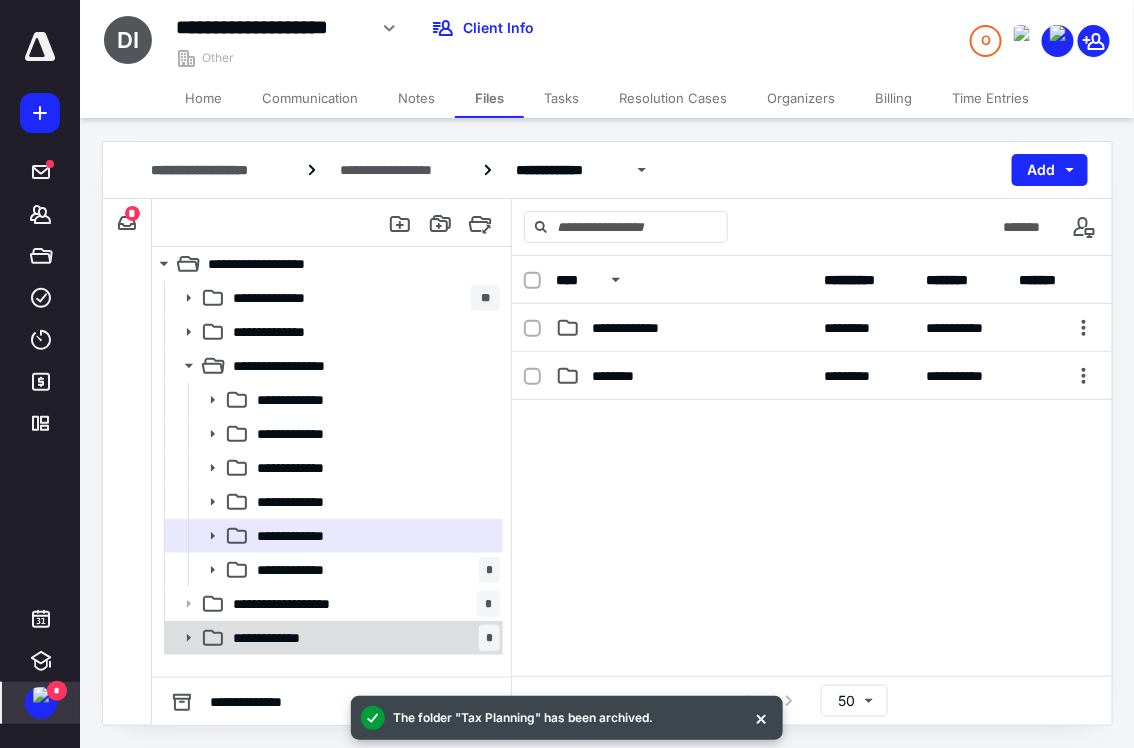 click 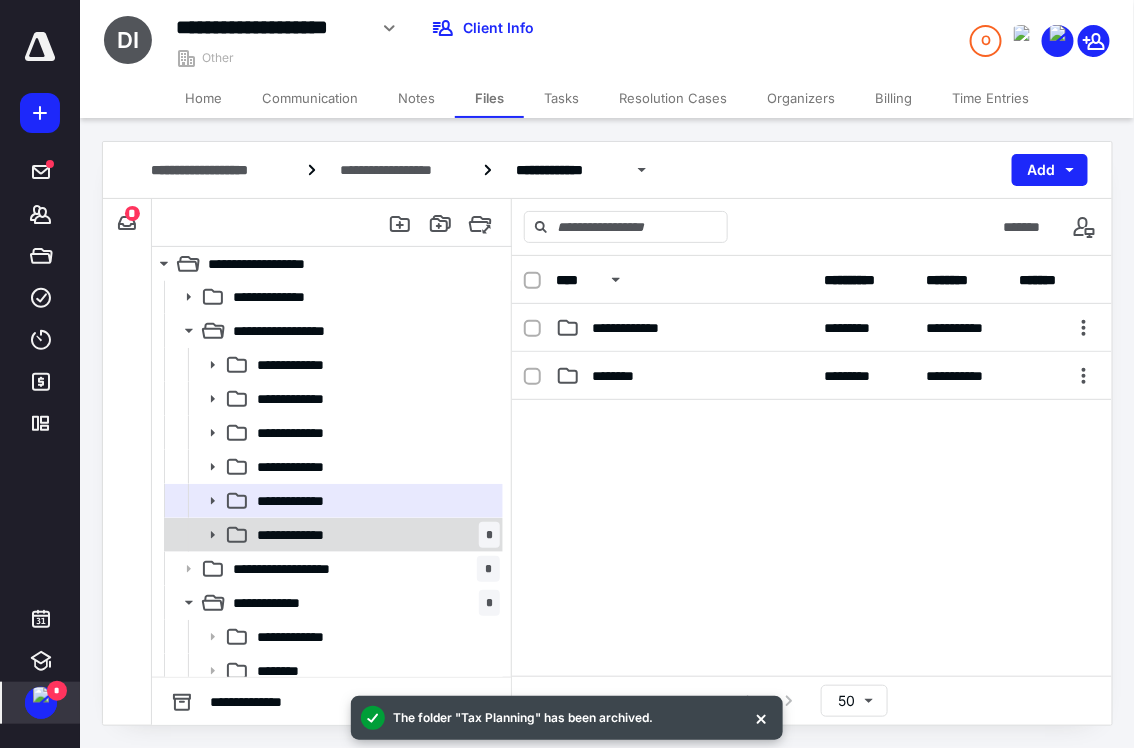 scroll, scrollTop: 37, scrollLeft: 0, axis: vertical 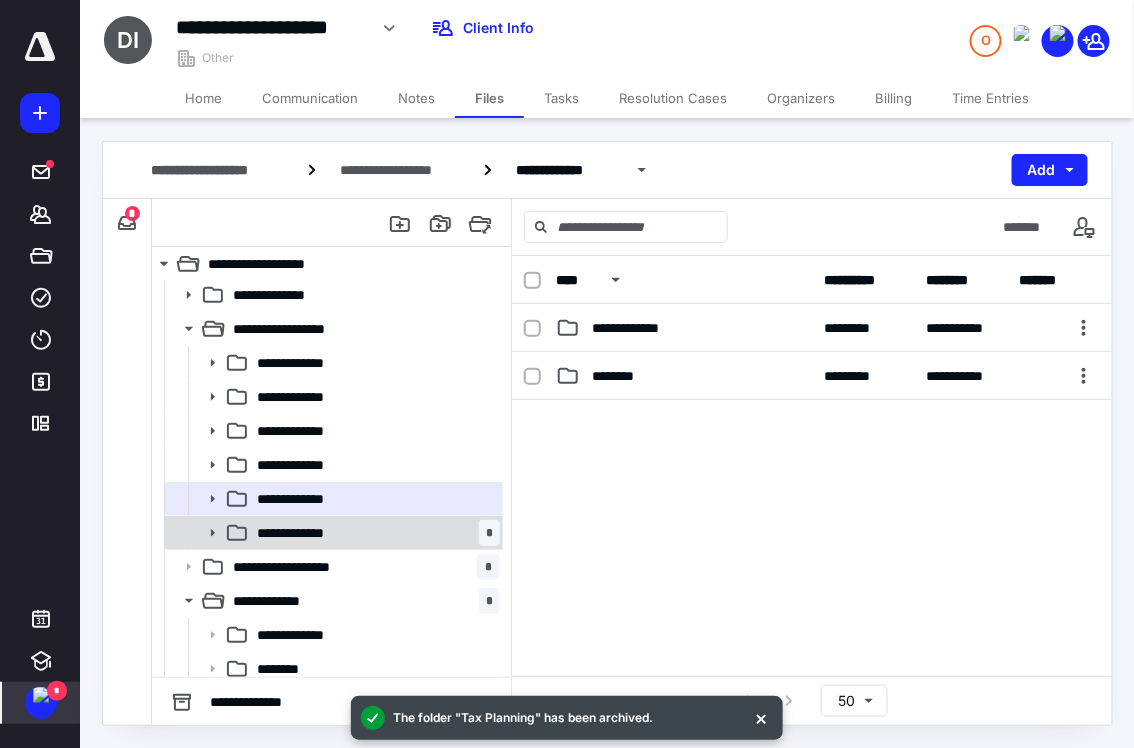click 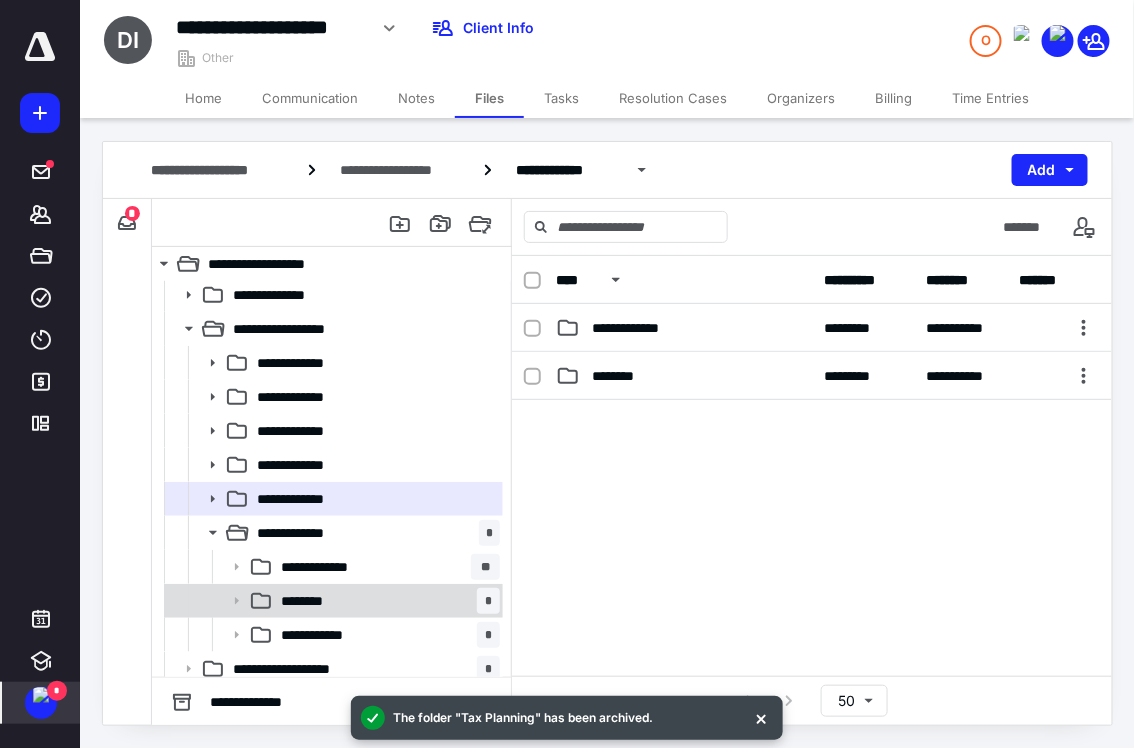 click on "******** *" at bounding box center (386, 601) 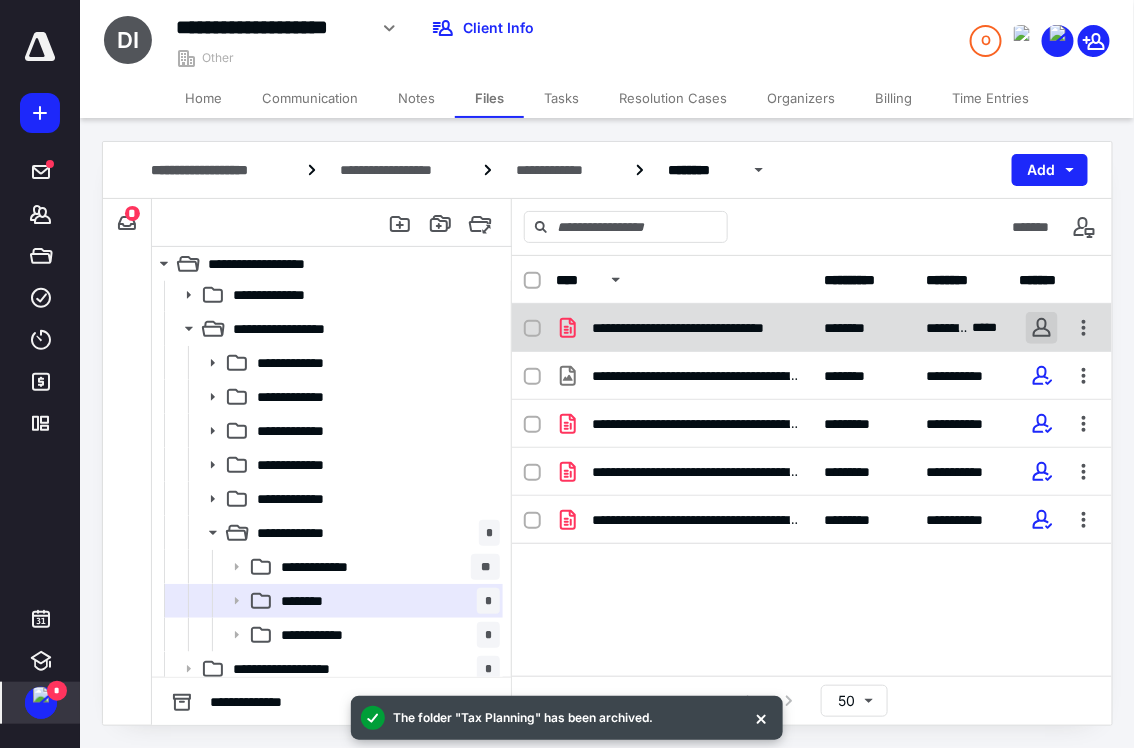 click at bounding box center [1042, 328] 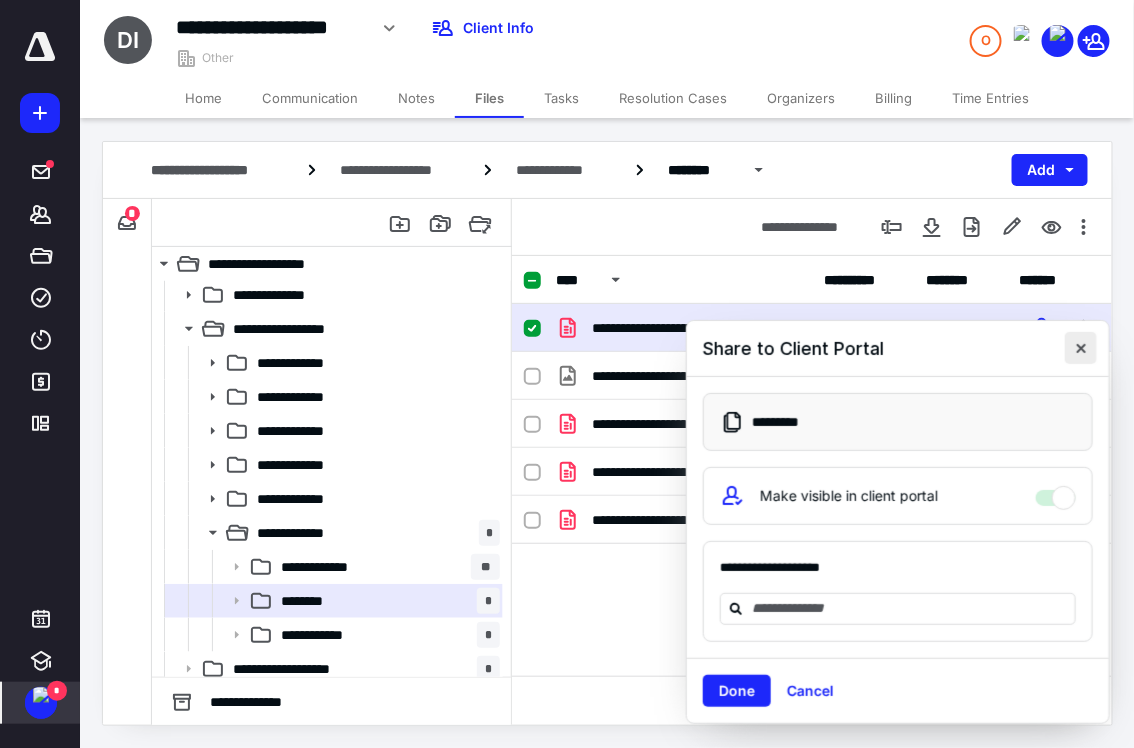 click at bounding box center (1081, 348) 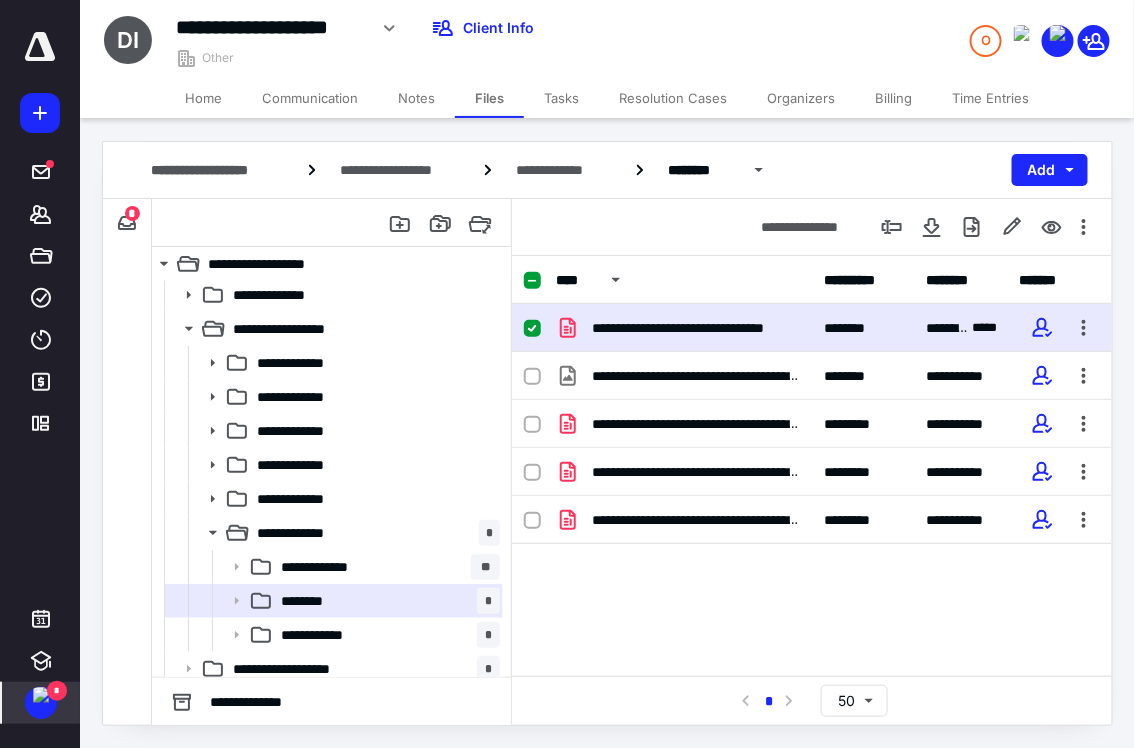 click on "**********" at bounding box center [812, 466] 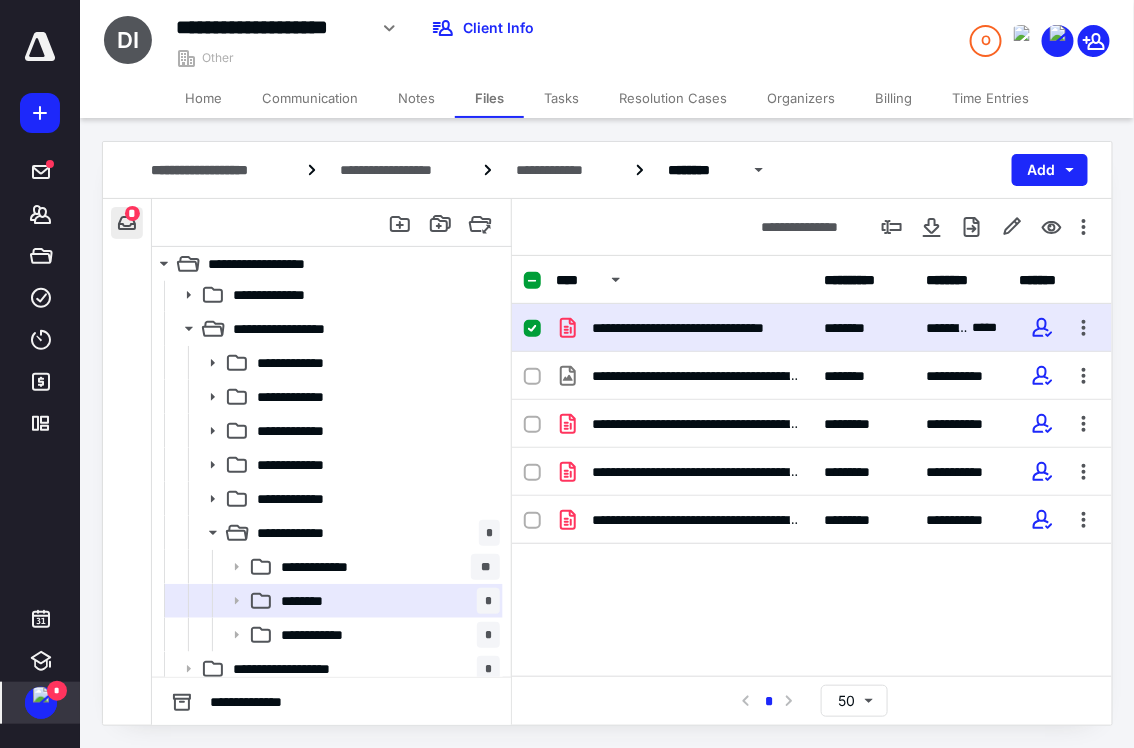 click at bounding box center (127, 223) 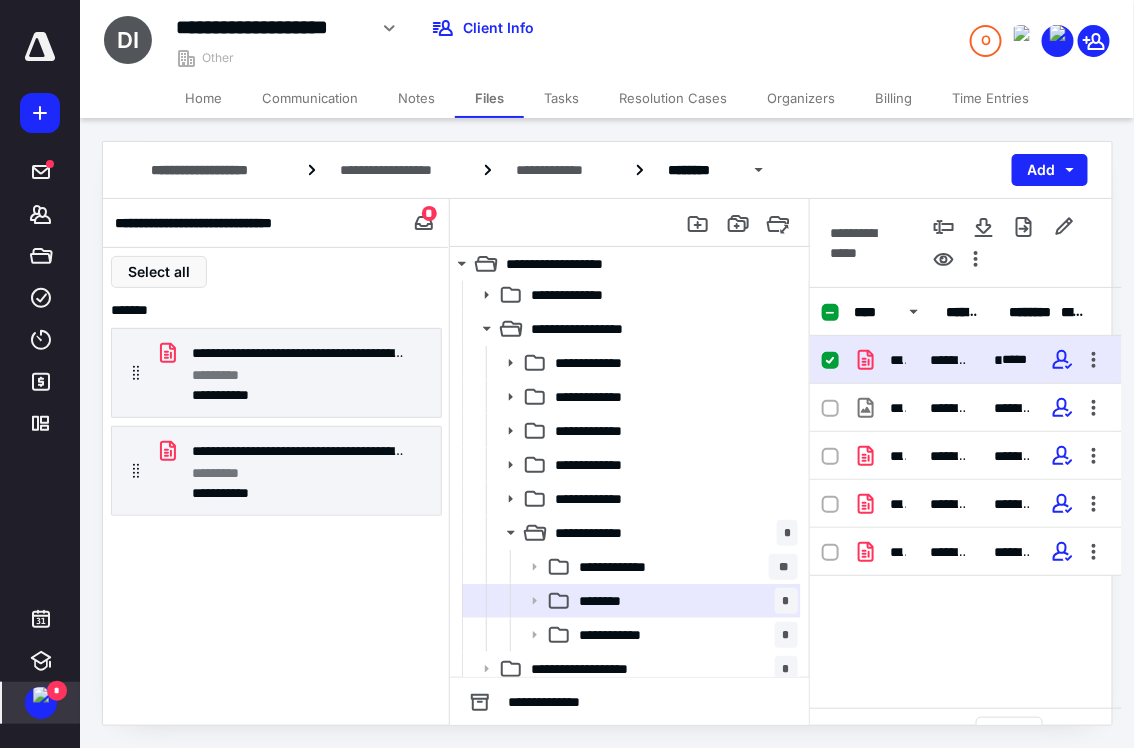 click on "Home" at bounding box center (203, 98) 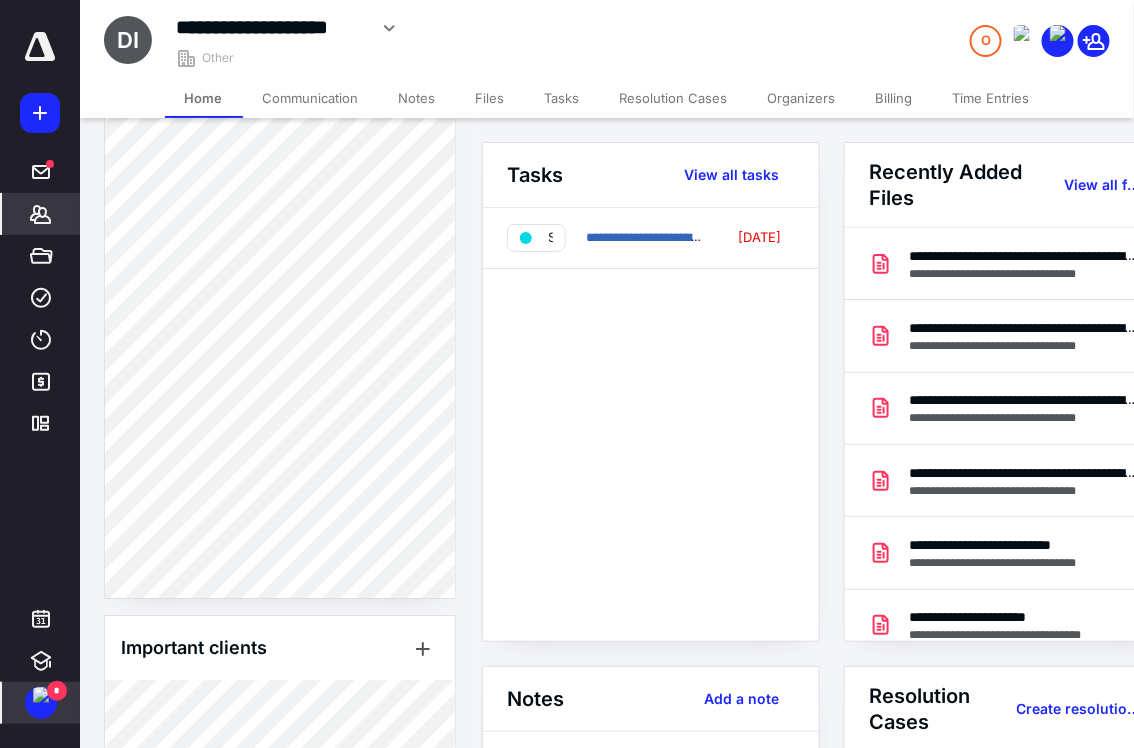 scroll, scrollTop: 4380, scrollLeft: 0, axis: vertical 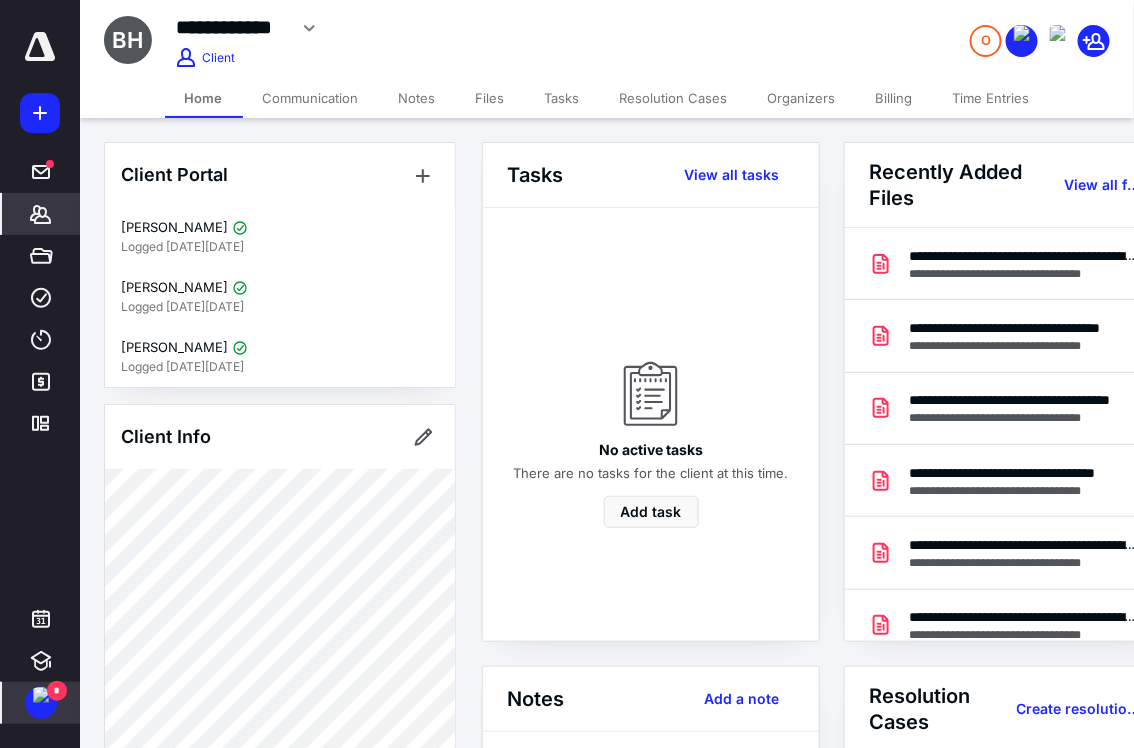 click on "Files" at bounding box center [490, 98] 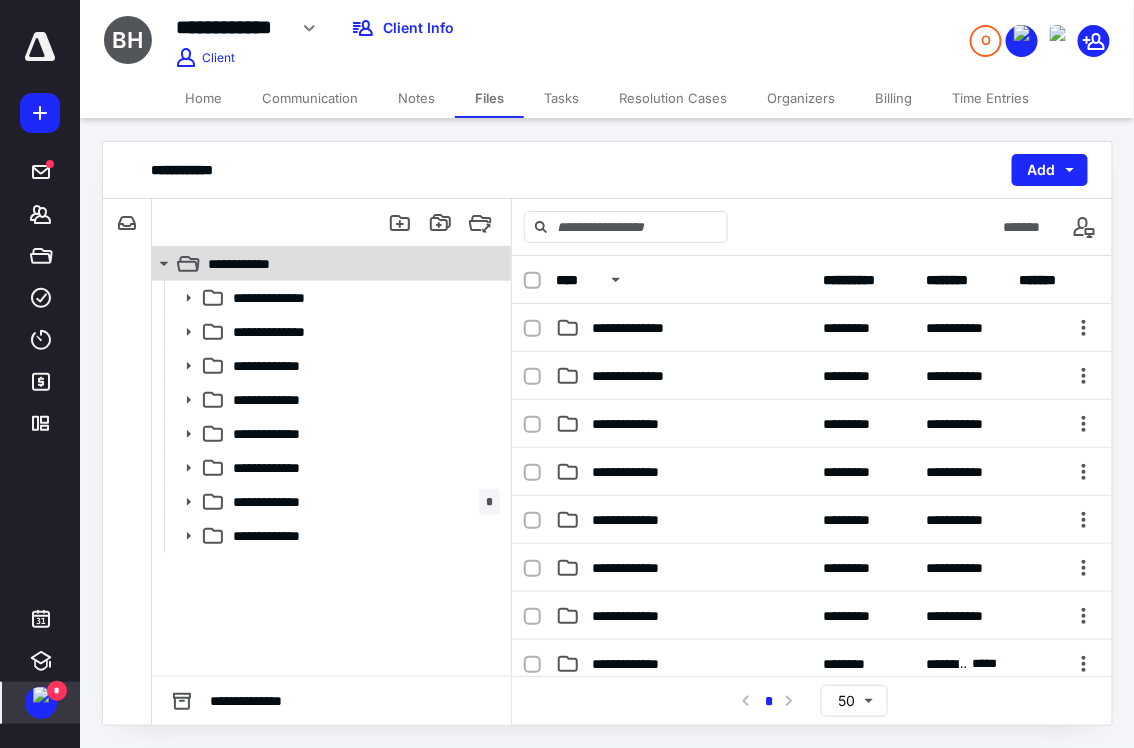click on "**********" at bounding box center (245, 264) 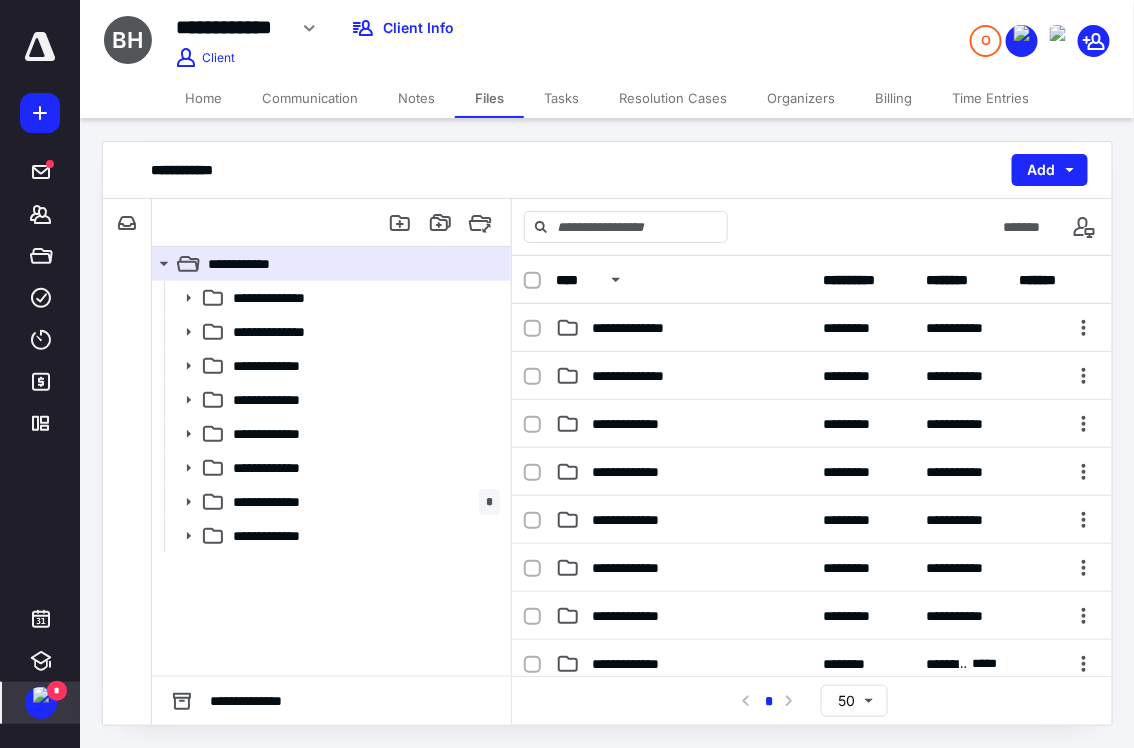 click at bounding box center [532, 281] 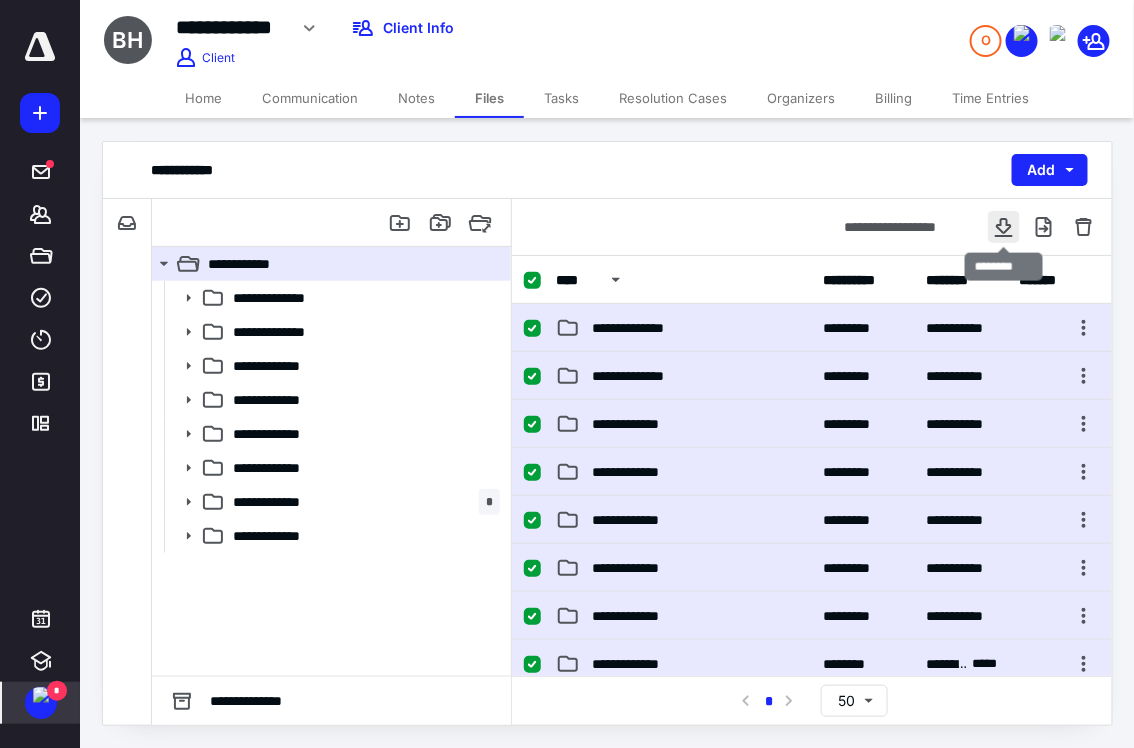 click at bounding box center (1004, 227) 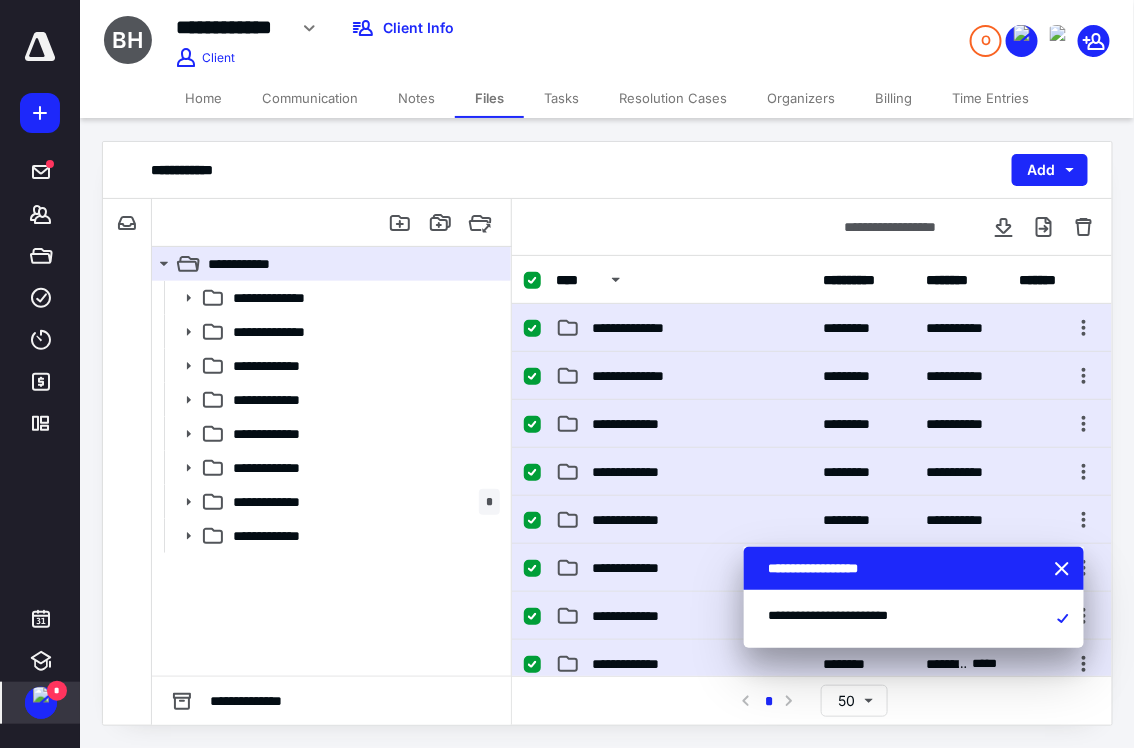 click on "Tasks" at bounding box center [561, 98] 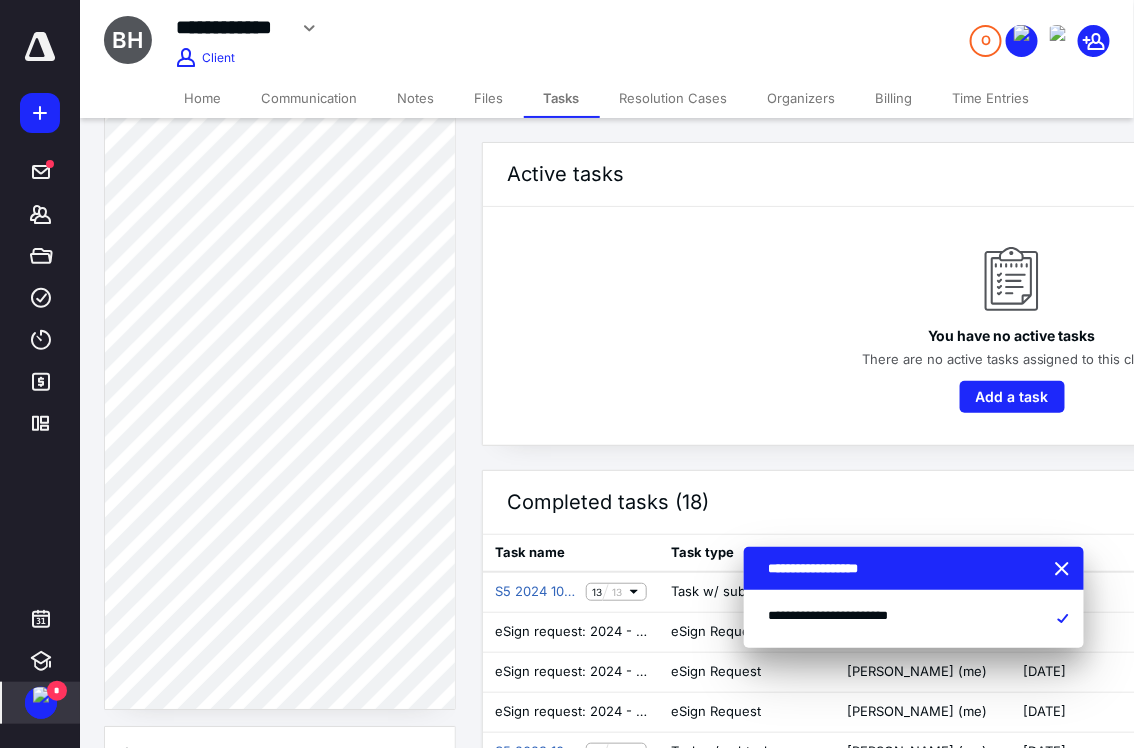scroll, scrollTop: 2234, scrollLeft: 0, axis: vertical 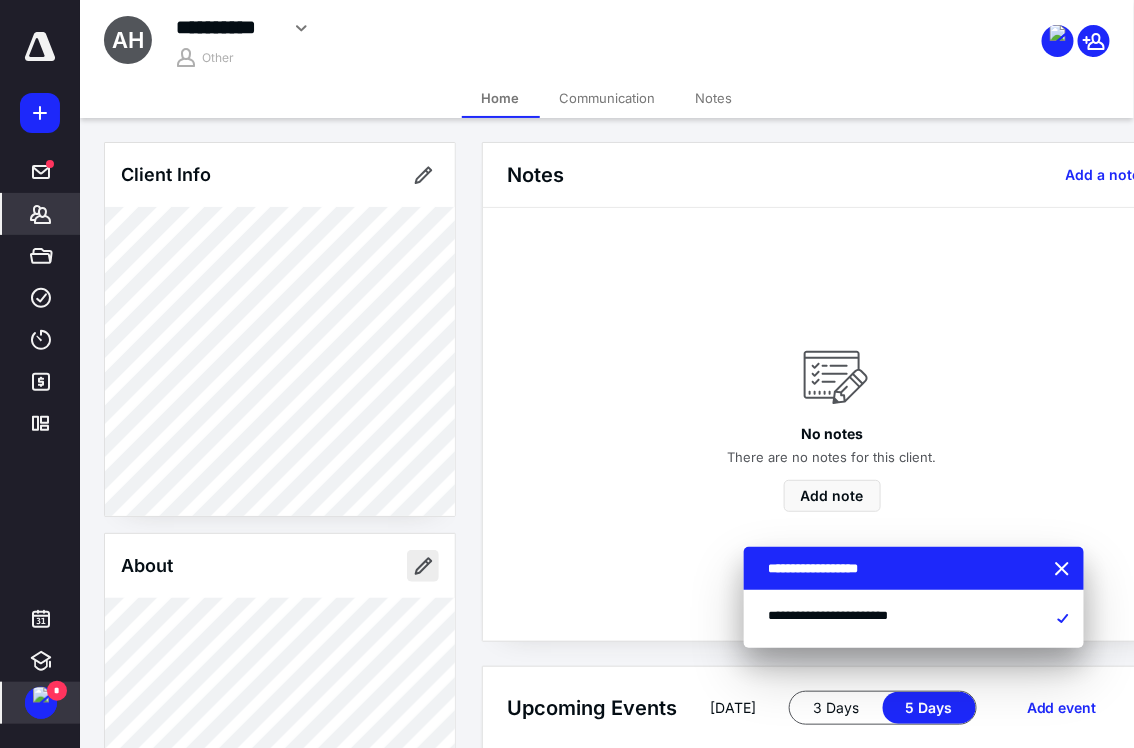 click at bounding box center [423, 566] 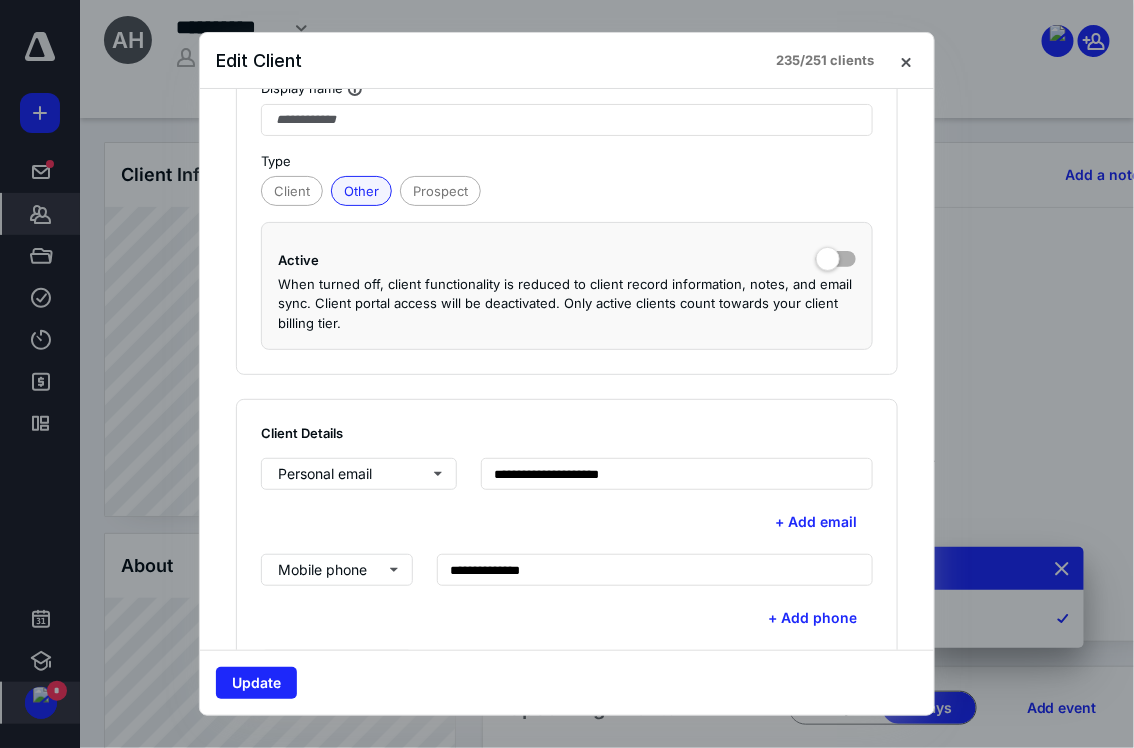 scroll, scrollTop: 181, scrollLeft: 0, axis: vertical 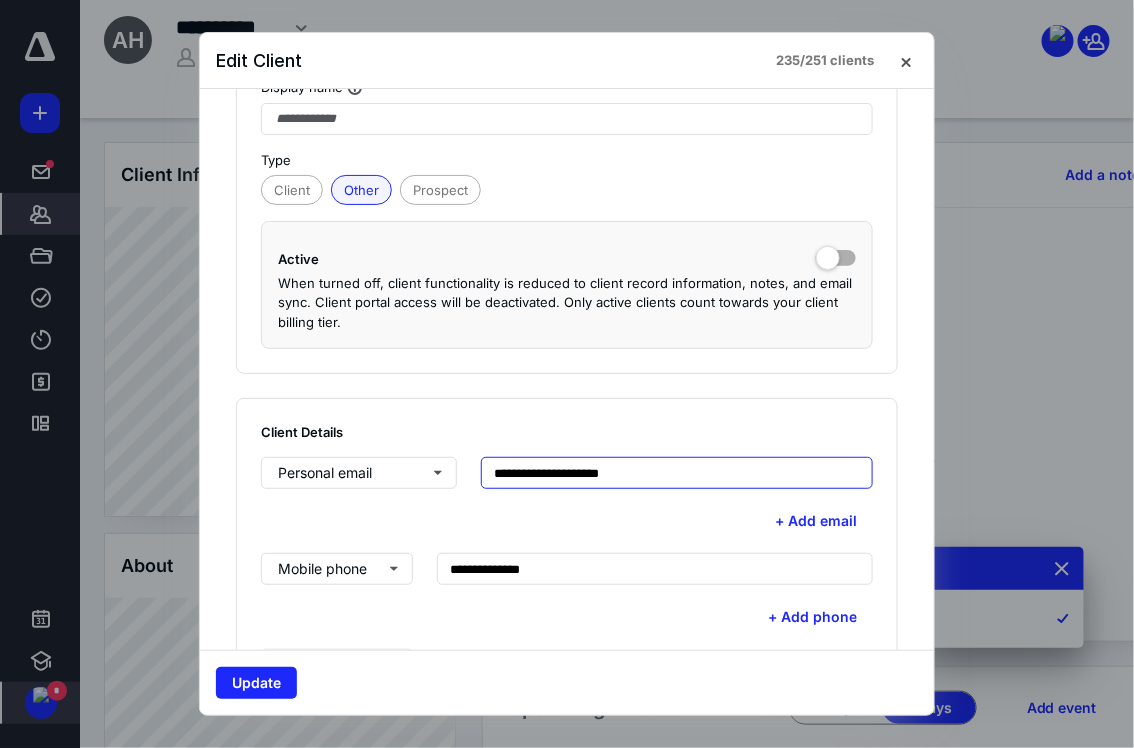 drag, startPoint x: 666, startPoint y: 469, endPoint x: 469, endPoint y: 474, distance: 197.06345 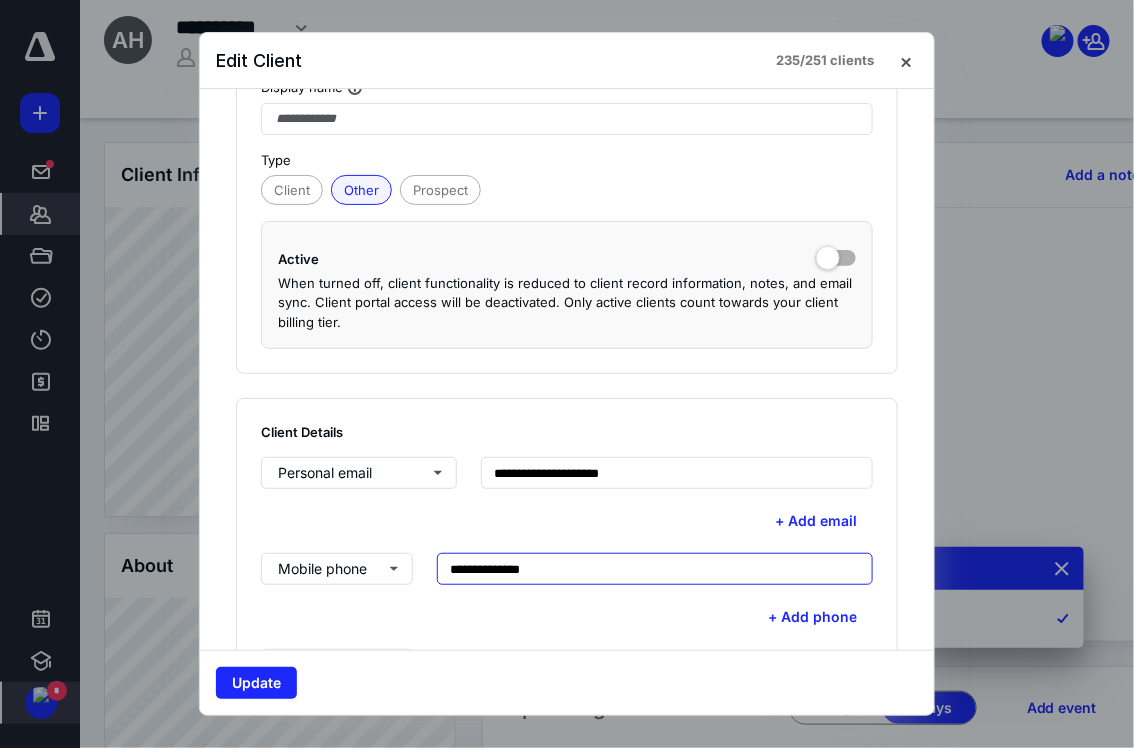click on "**********" at bounding box center (655, 569) 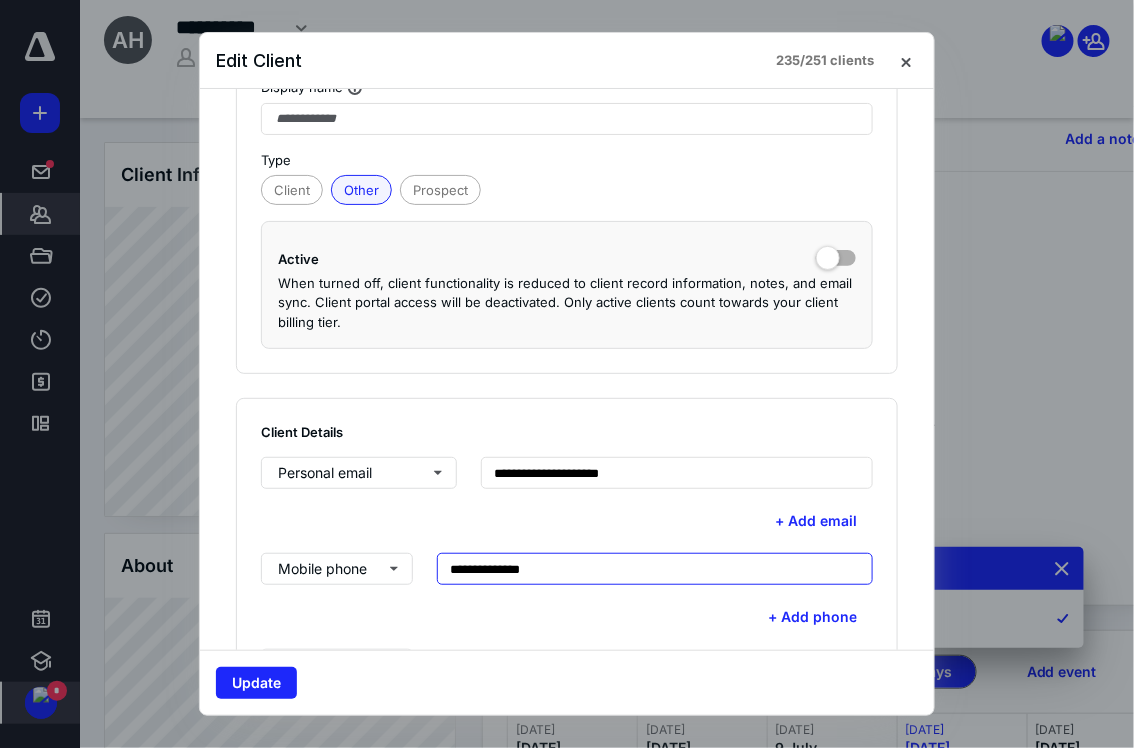 scroll, scrollTop: 45, scrollLeft: 0, axis: vertical 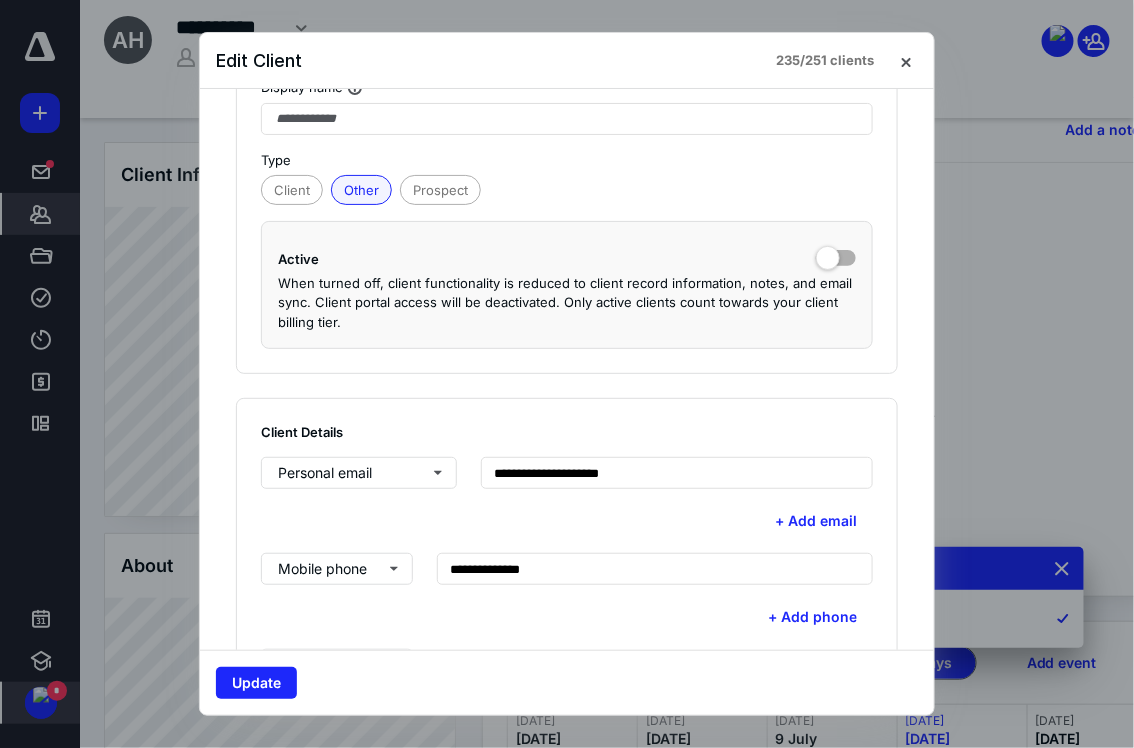 click on "+ Add email" at bounding box center [567, 521] 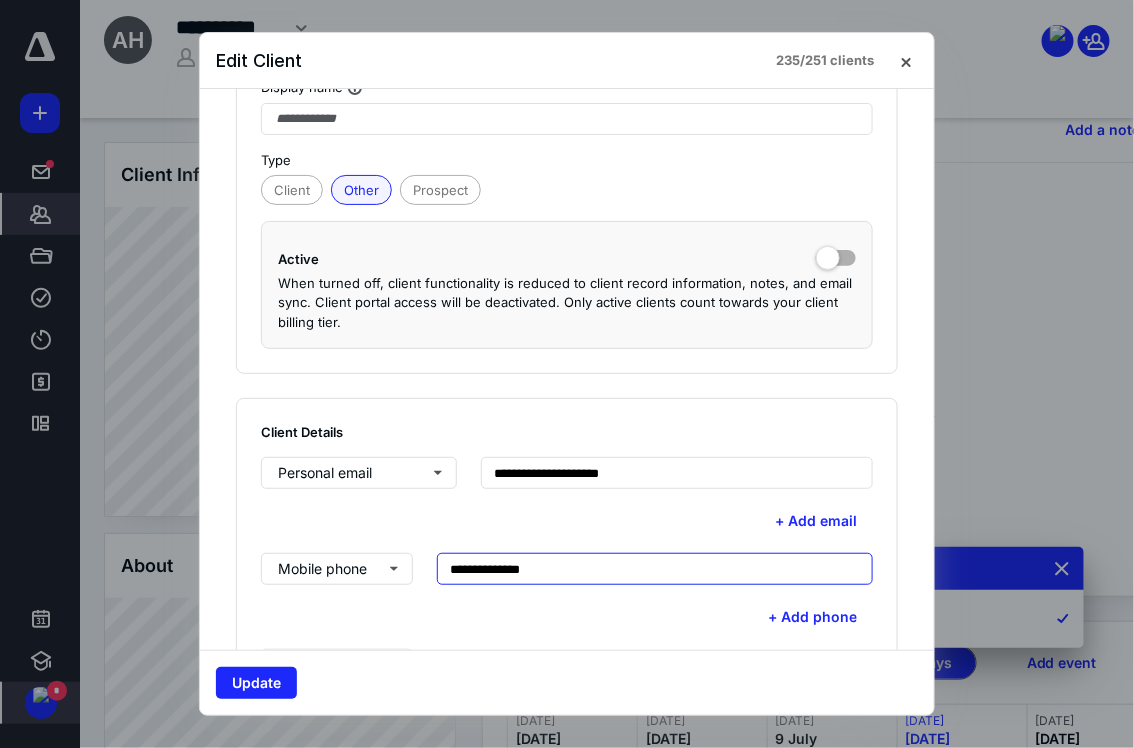 drag, startPoint x: 556, startPoint y: 567, endPoint x: 426, endPoint y: 567, distance: 130 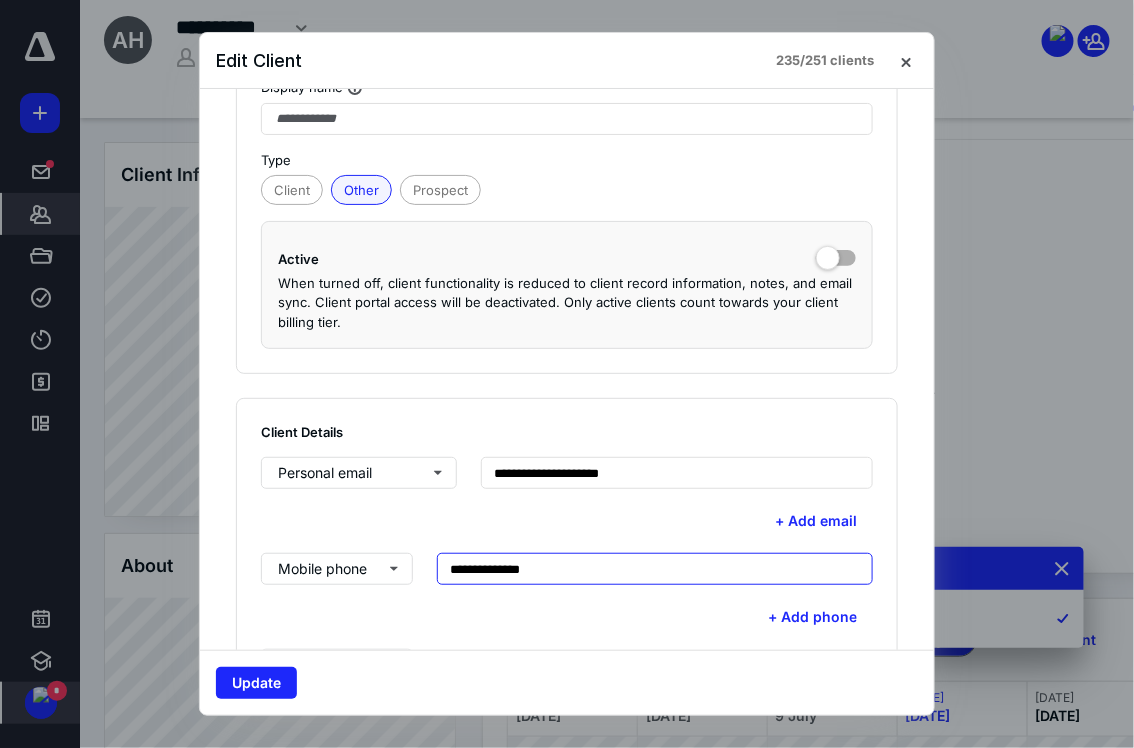 scroll, scrollTop: 90, scrollLeft: 0, axis: vertical 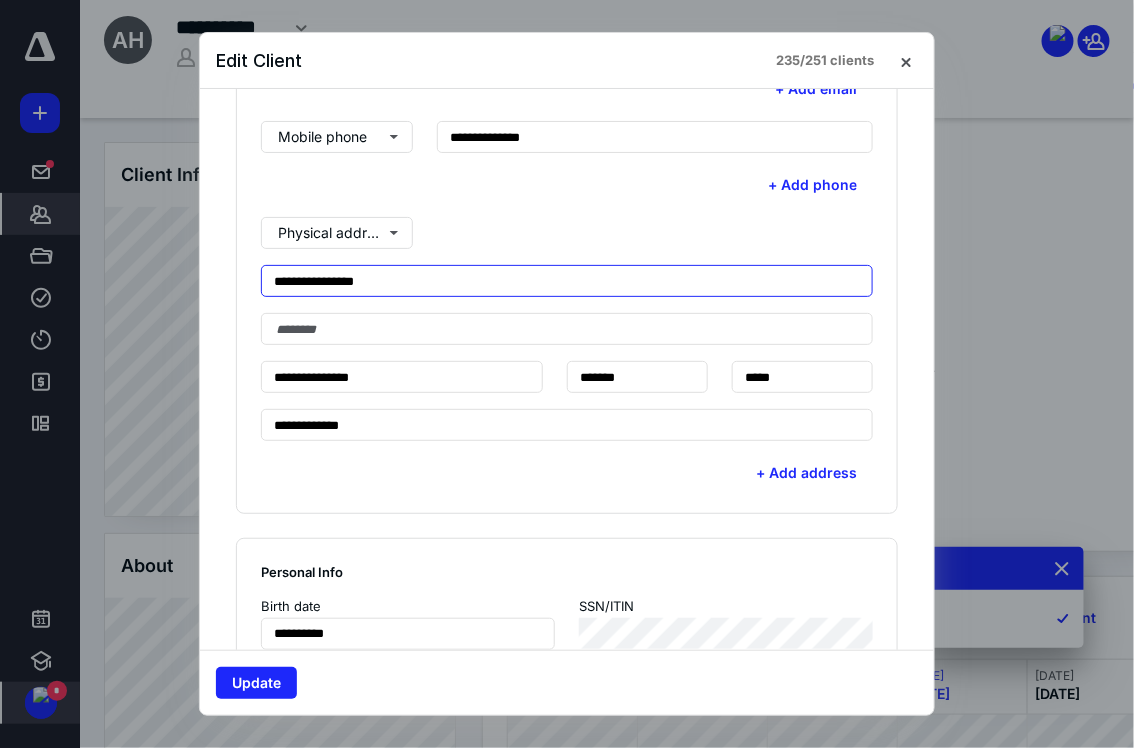 drag, startPoint x: 428, startPoint y: 277, endPoint x: 259, endPoint y: 285, distance: 169.18924 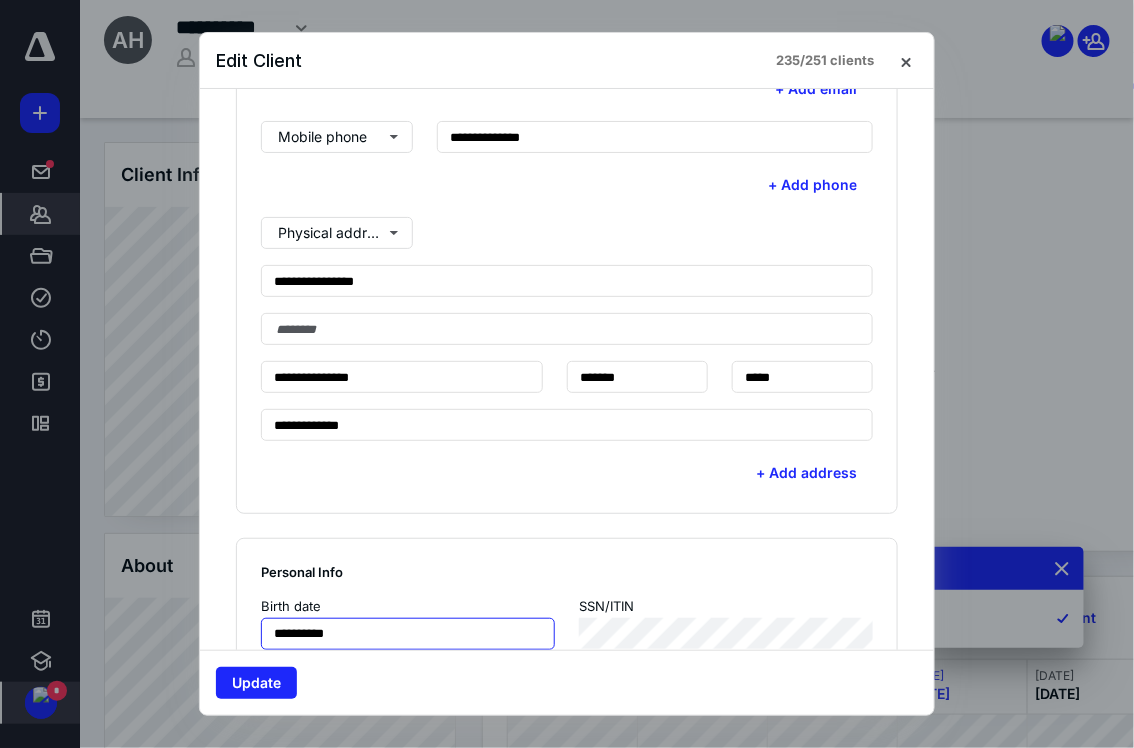 drag, startPoint x: 377, startPoint y: 640, endPoint x: 238, endPoint y: 637, distance: 139.03236 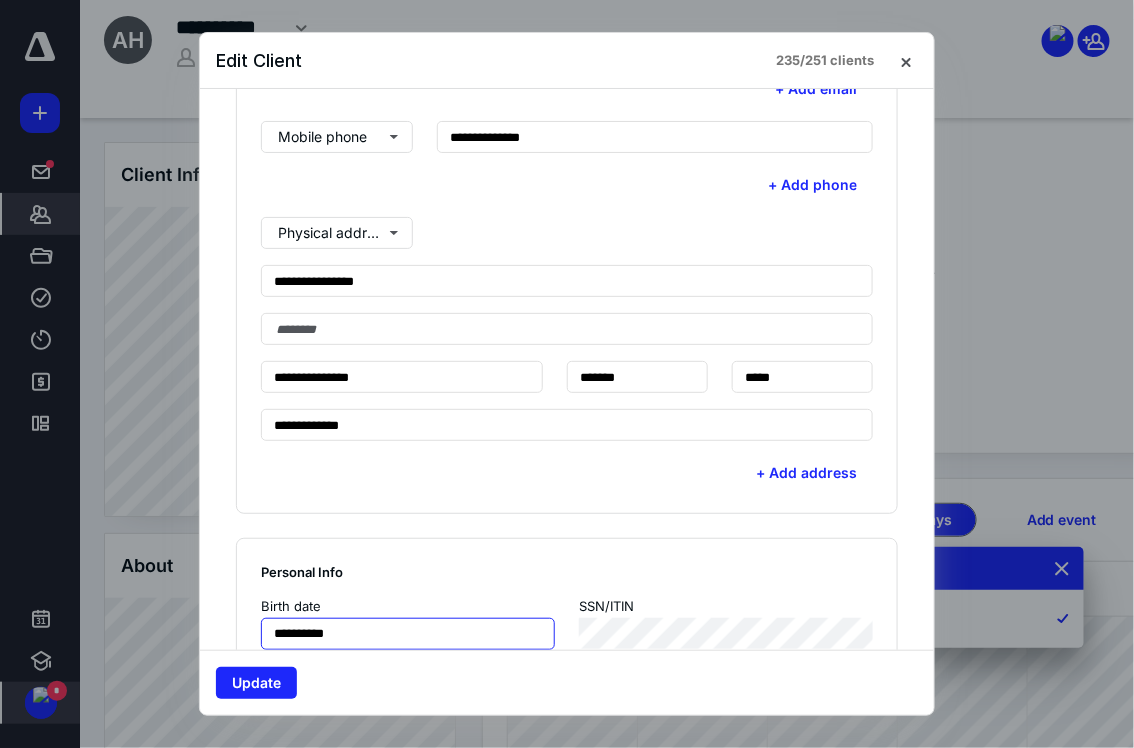 scroll, scrollTop: 200, scrollLeft: 0, axis: vertical 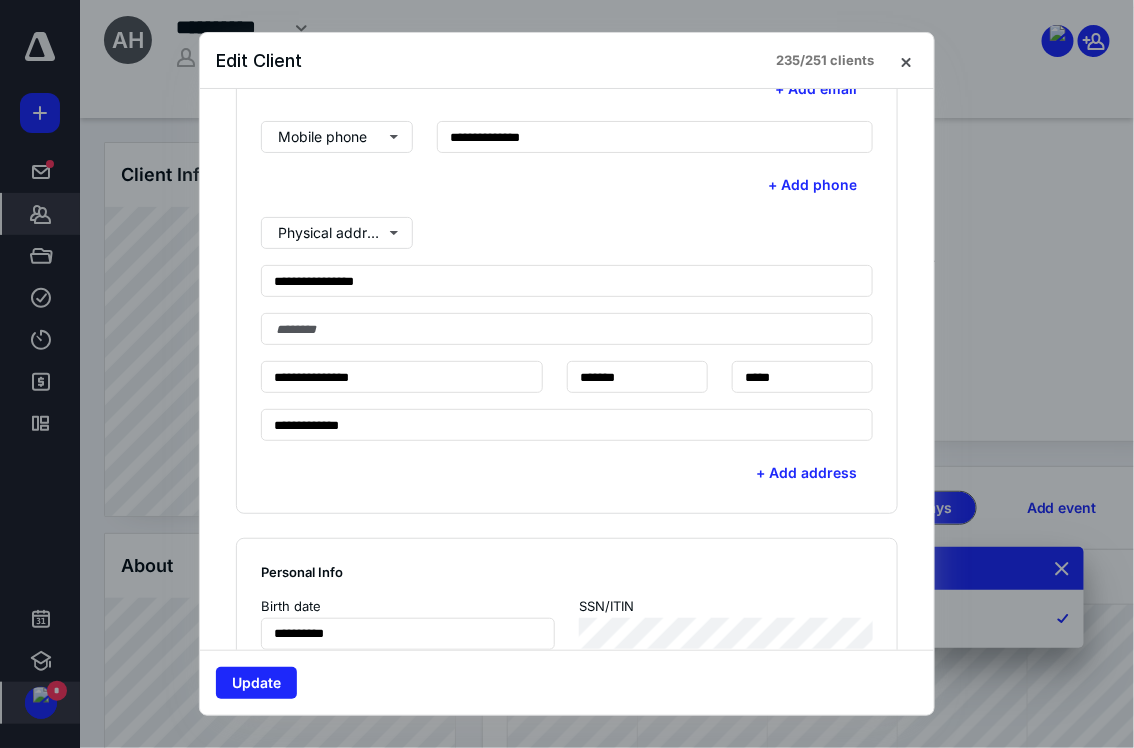 click on "**********" at bounding box center [567, 623] 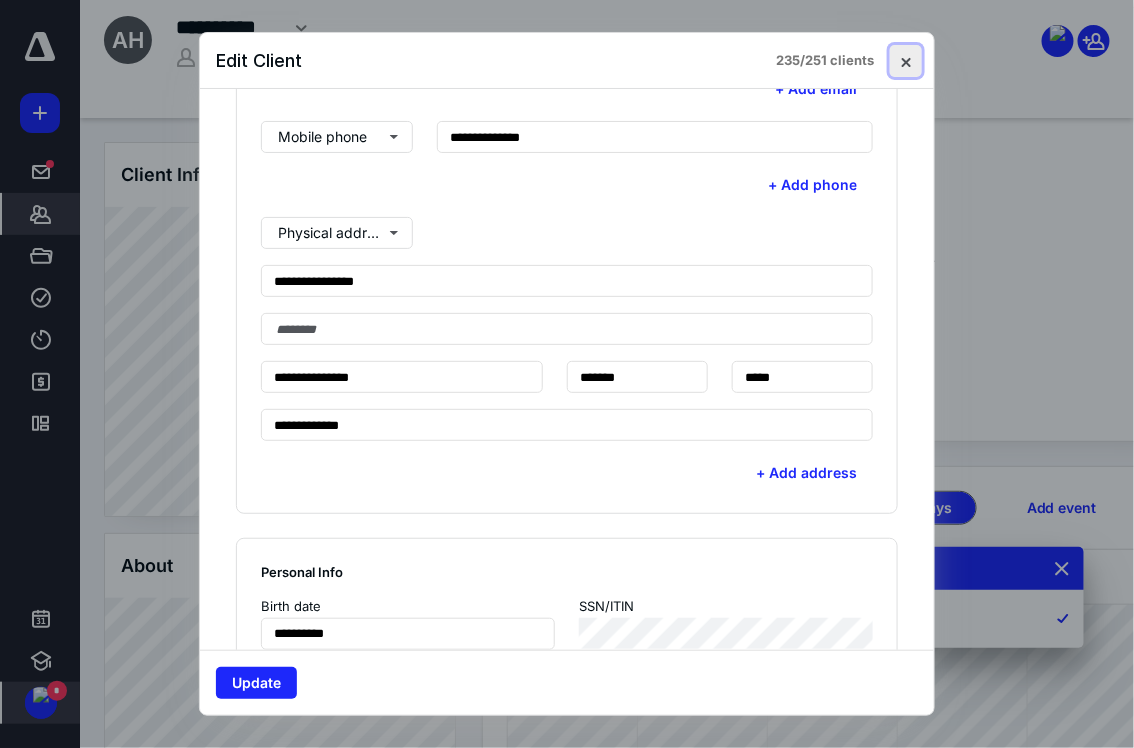 click at bounding box center (906, 61) 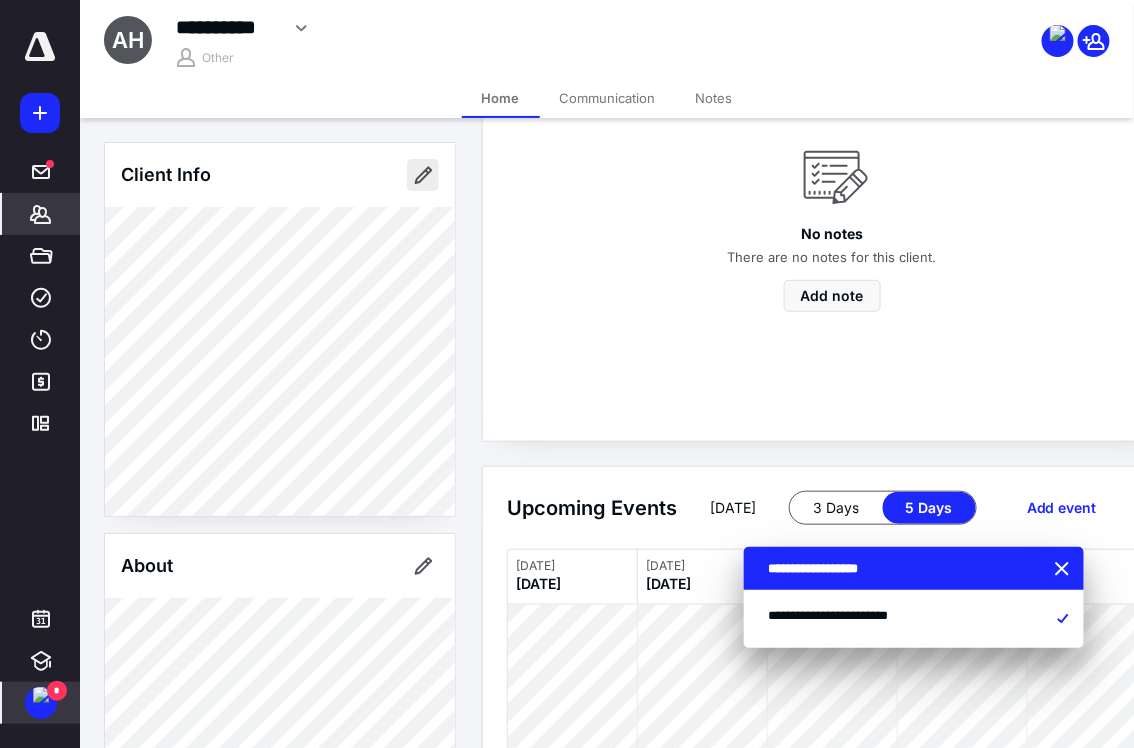click at bounding box center [423, 175] 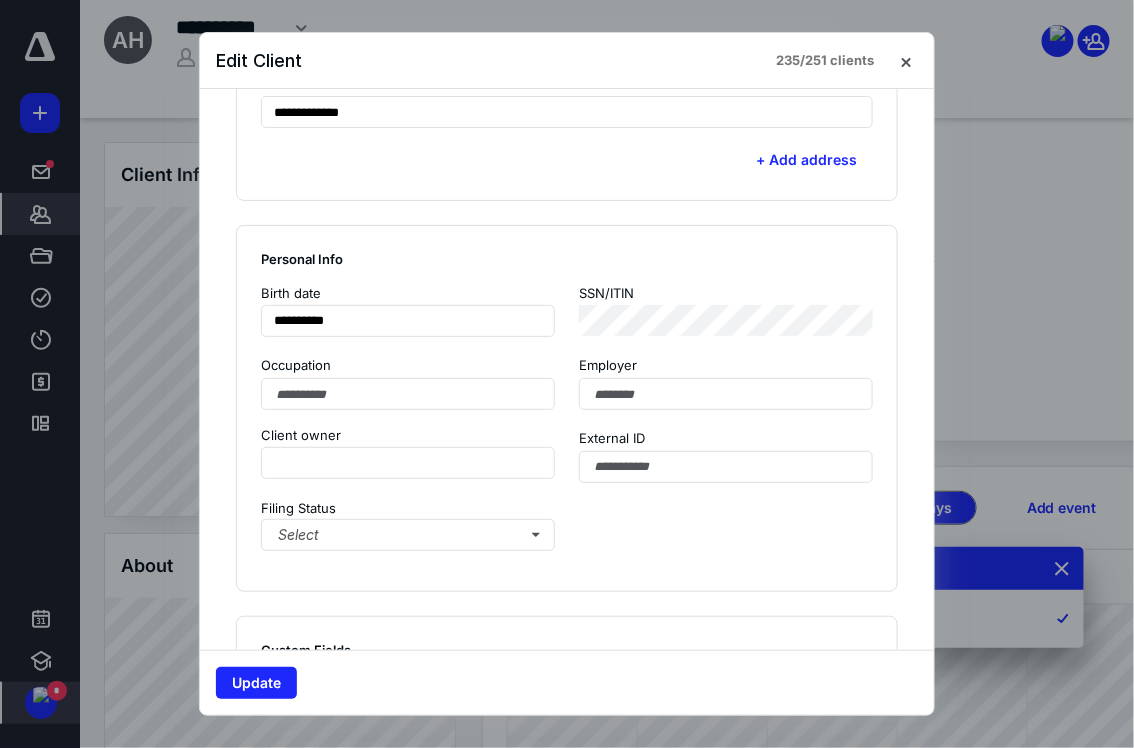 scroll, scrollTop: 890, scrollLeft: 0, axis: vertical 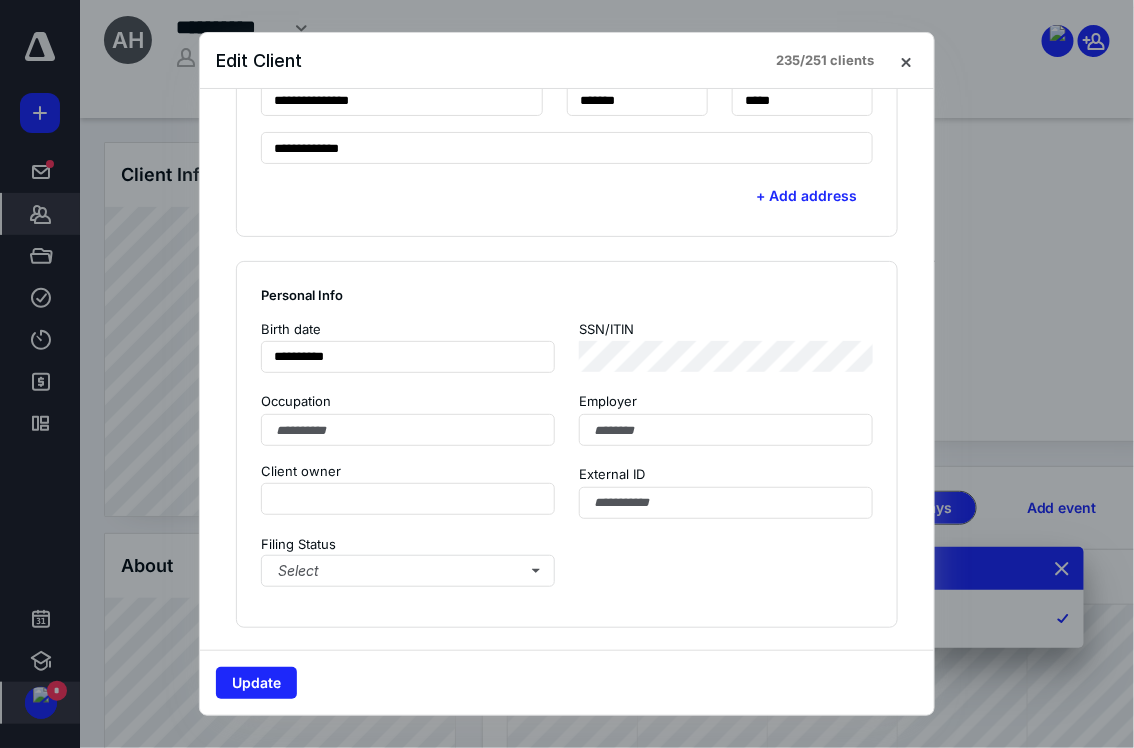 click on "**********" at bounding box center (567, 346) 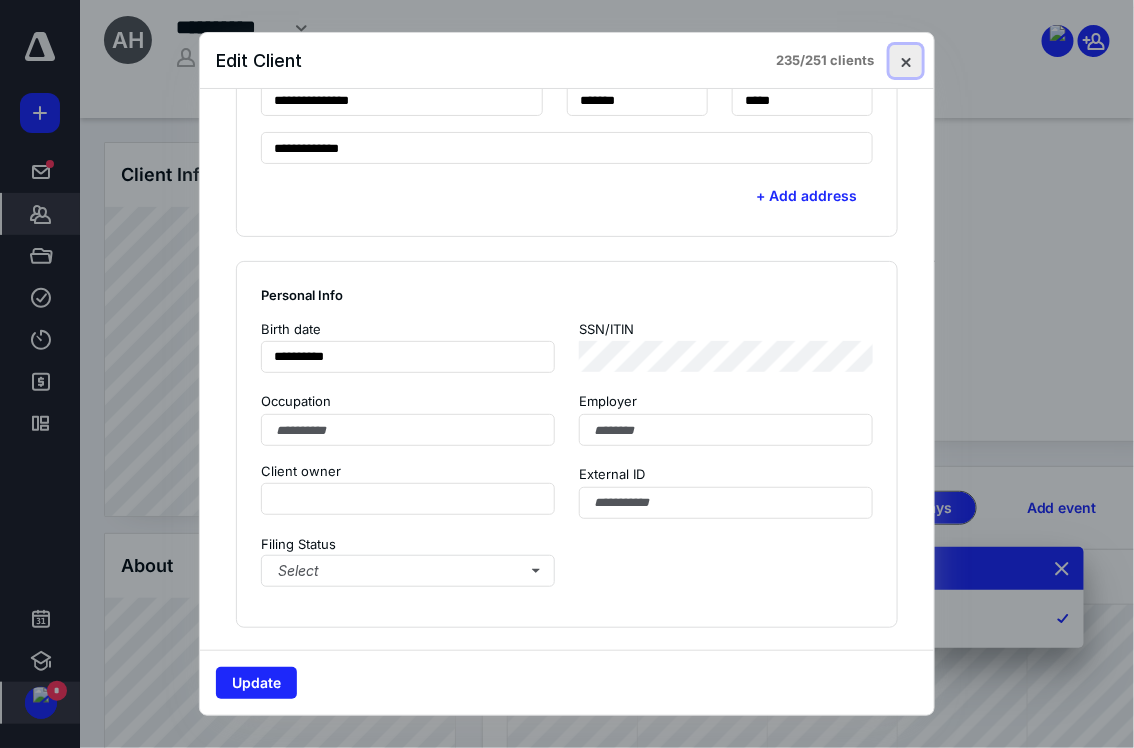 click at bounding box center [906, 61] 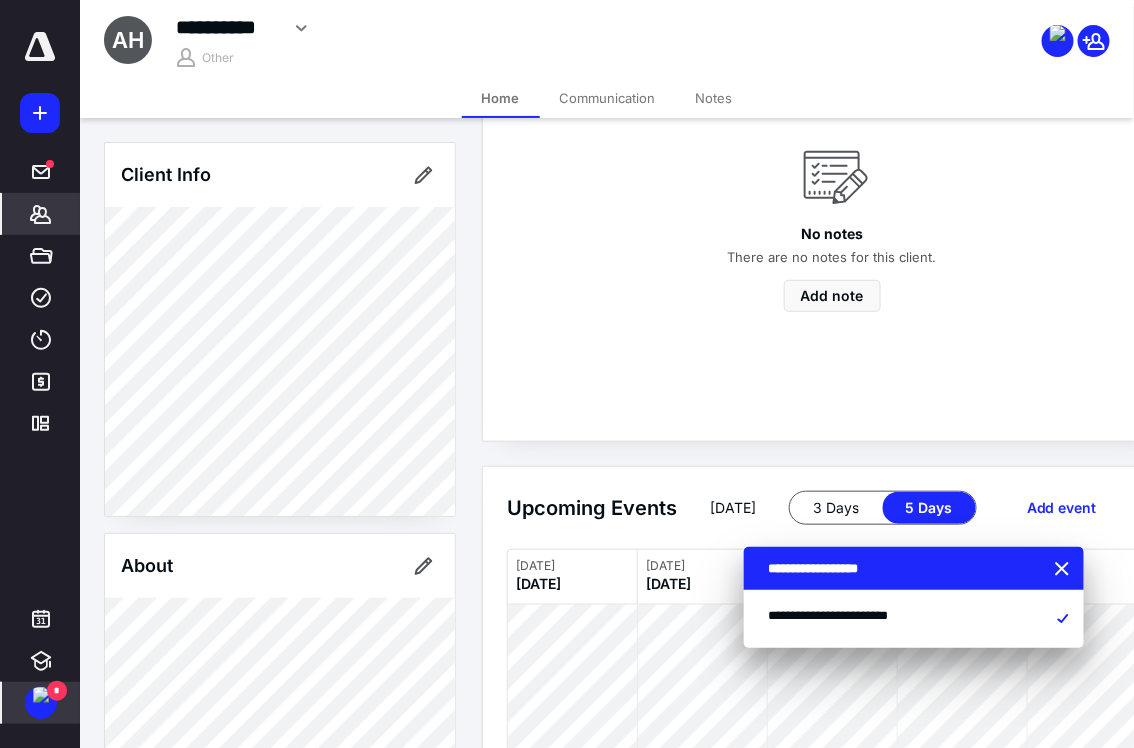 scroll, scrollTop: 460, scrollLeft: 0, axis: vertical 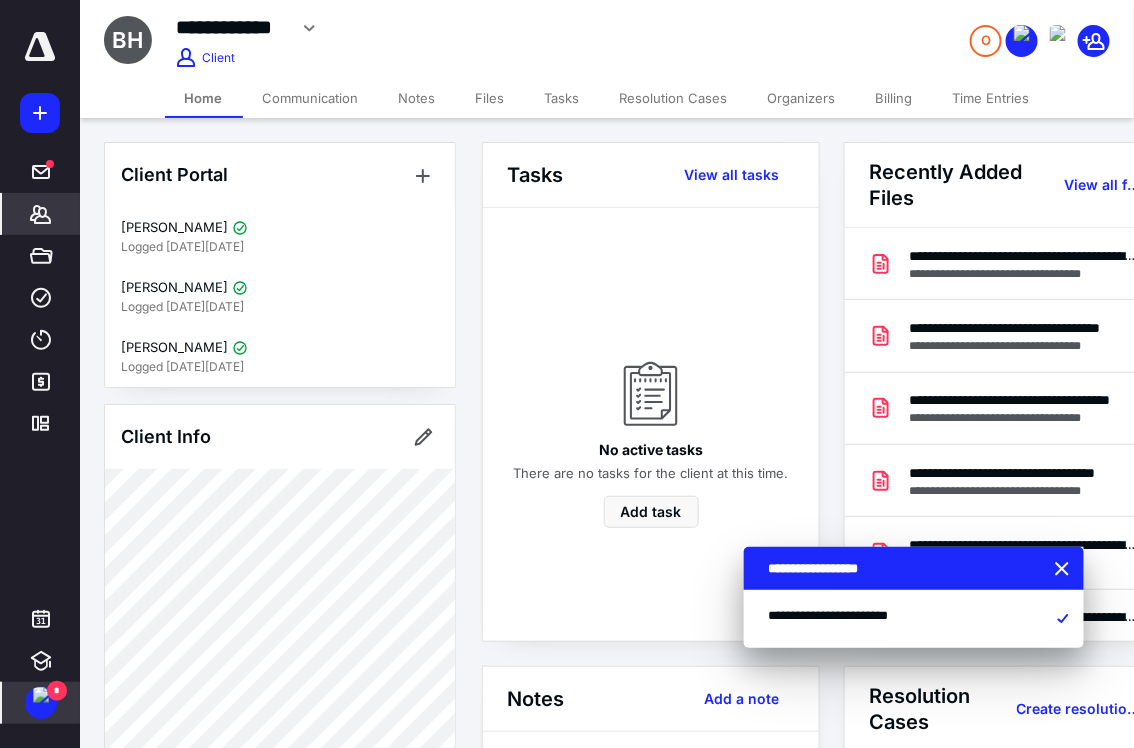 click on "Organizers" at bounding box center [802, 98] 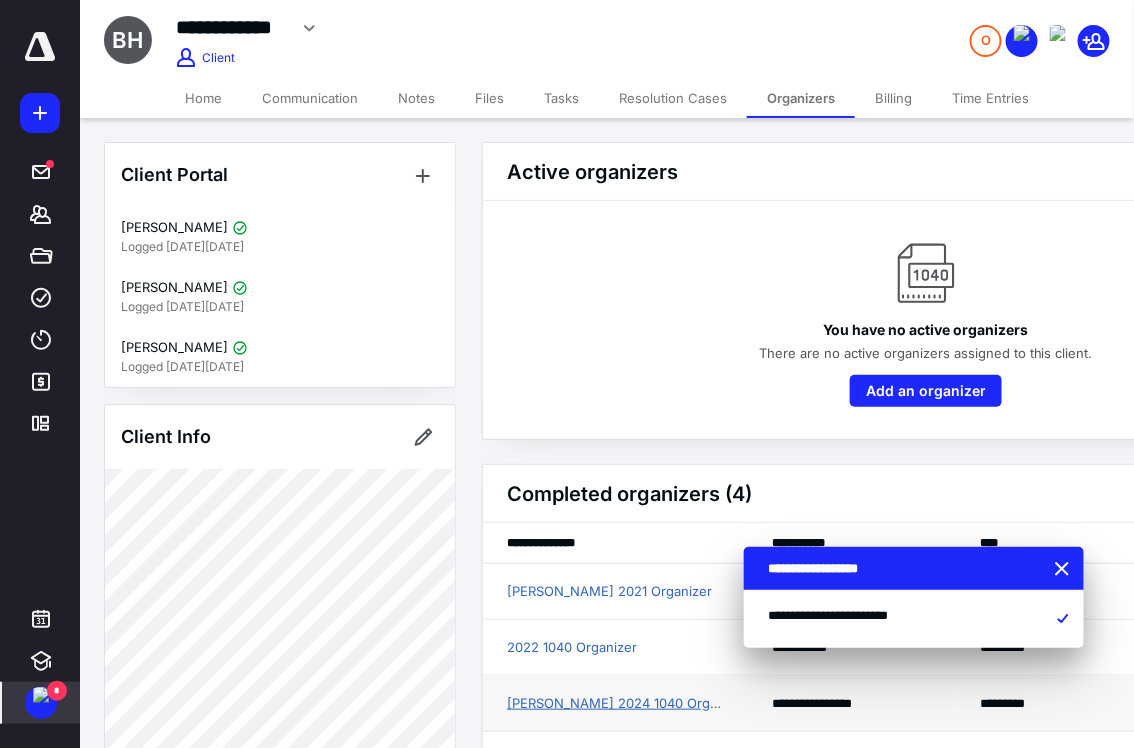 click on "[PERSON_NAME] 2024 1040 Organizer" at bounding box center [615, 704] 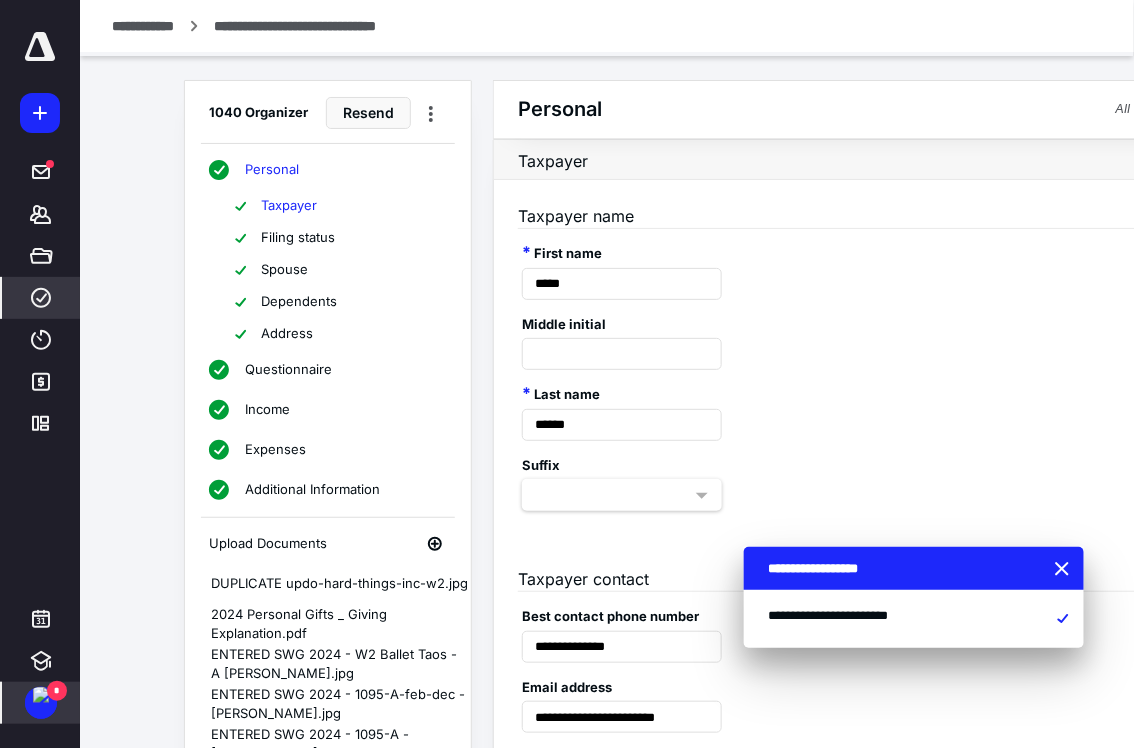 click on "Dependents" at bounding box center [299, 302] 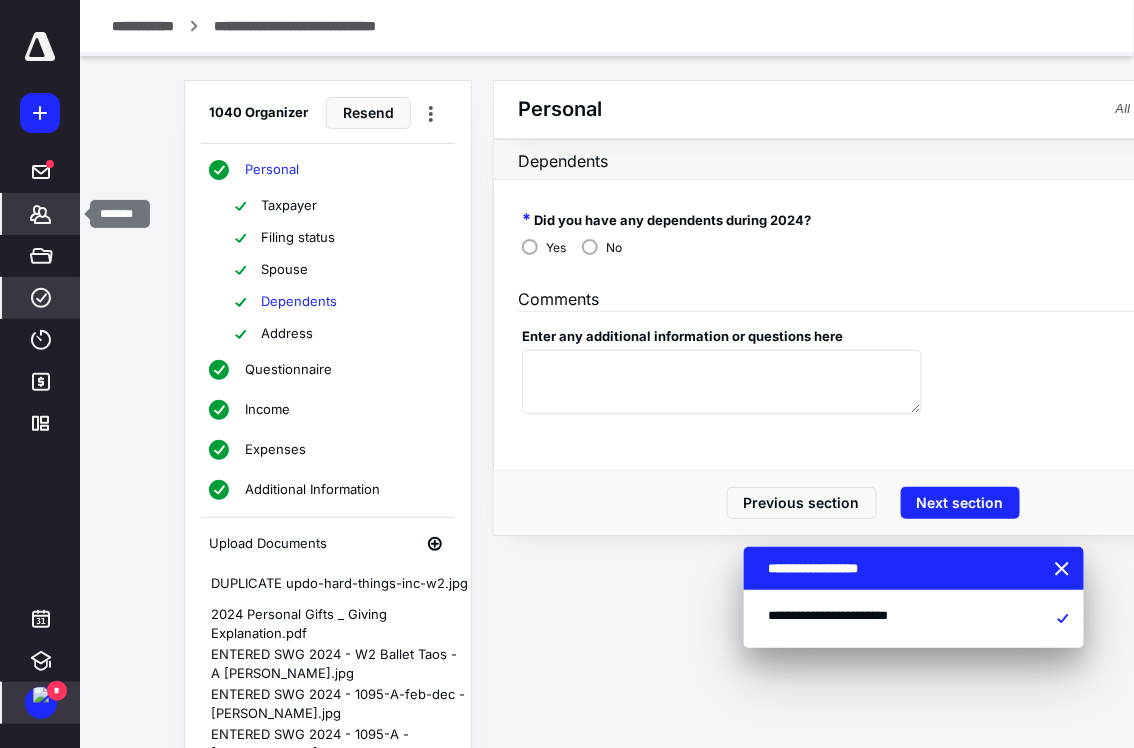 click 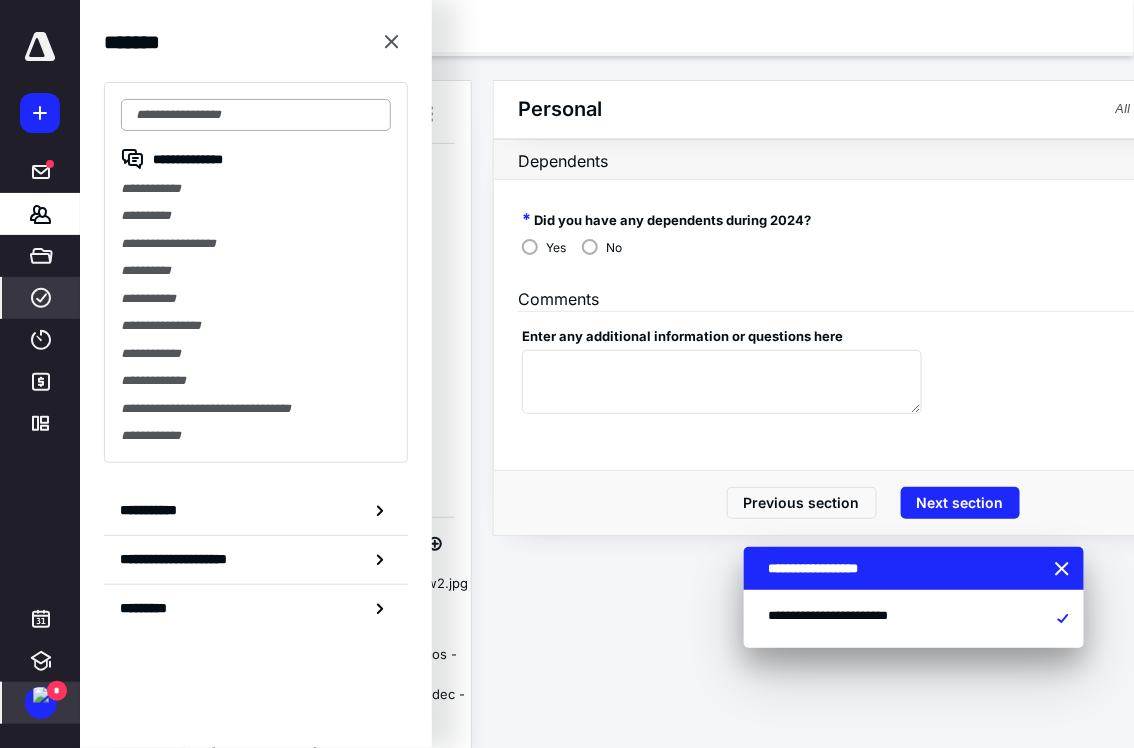 click at bounding box center [256, 115] 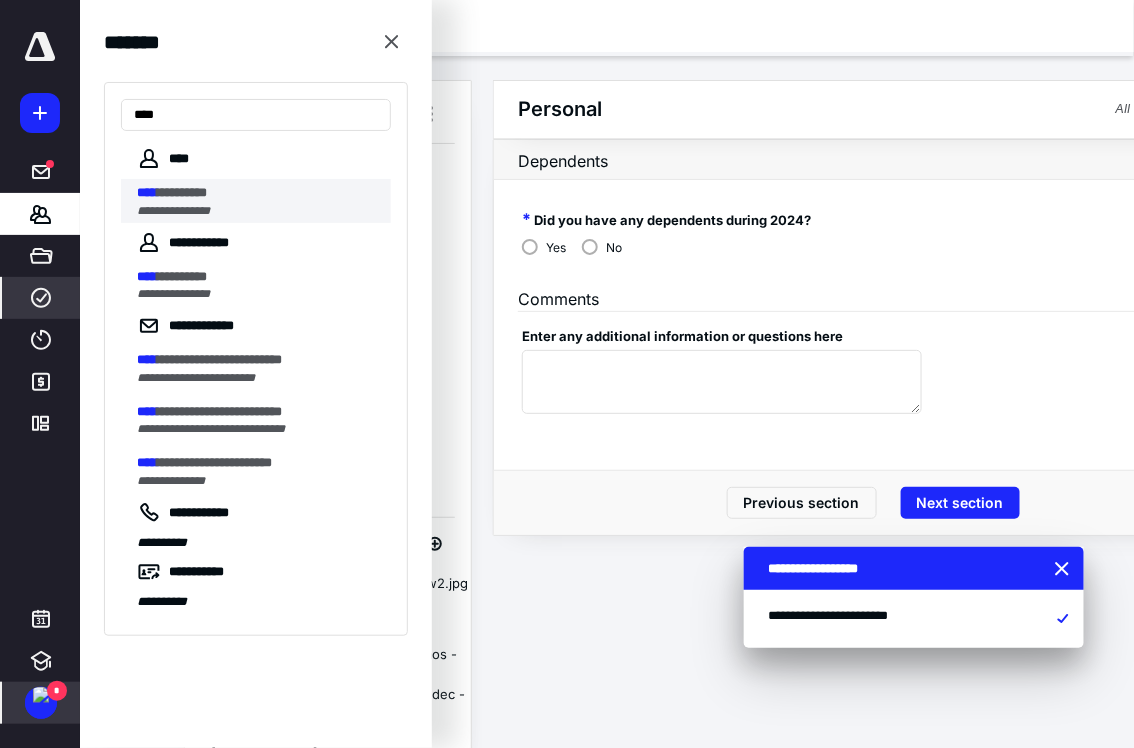 type on "****" 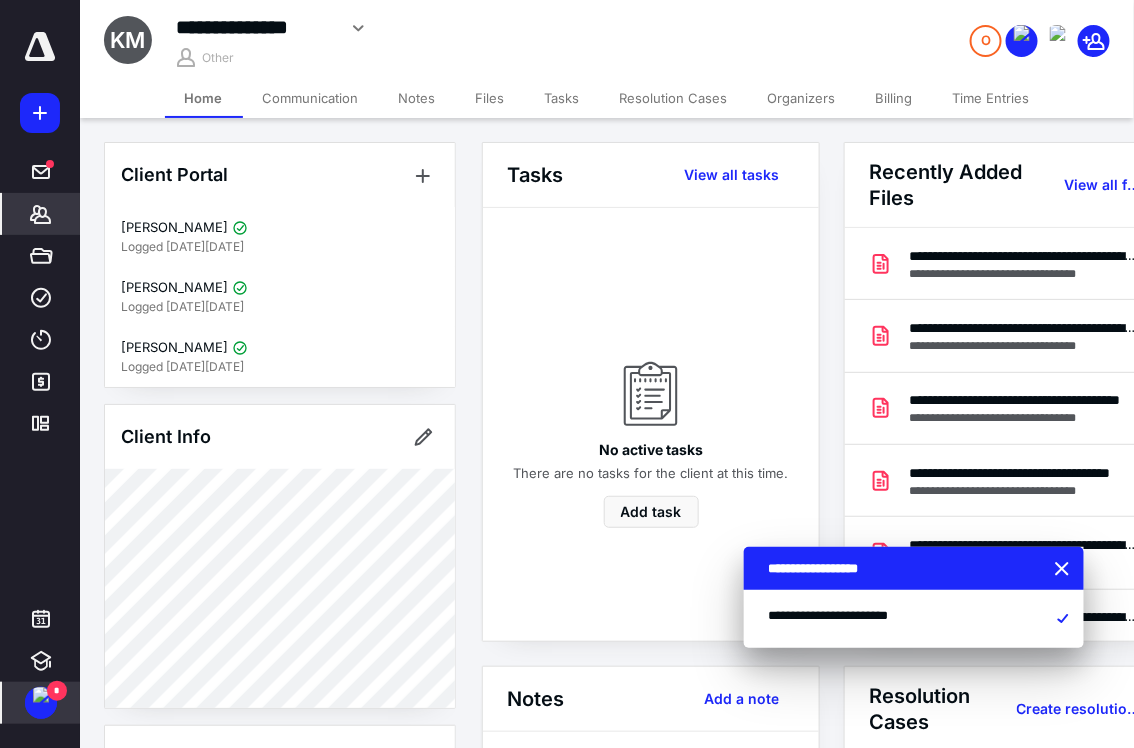 click on "Files" at bounding box center (490, 98) 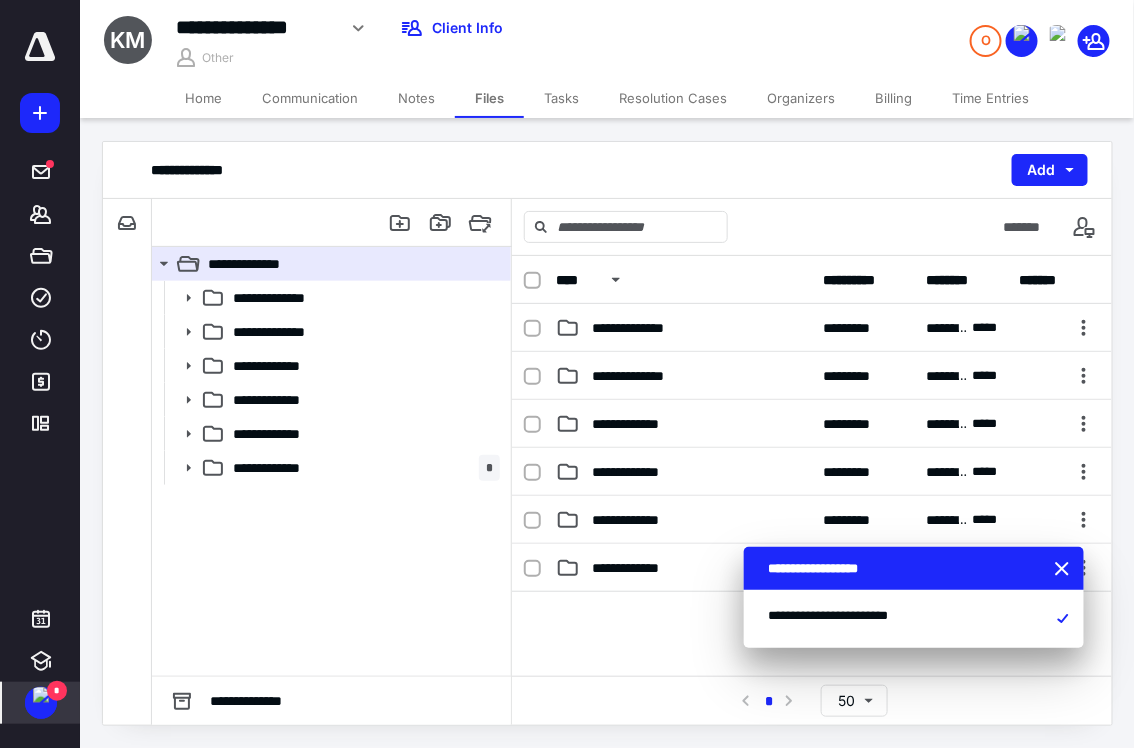 click 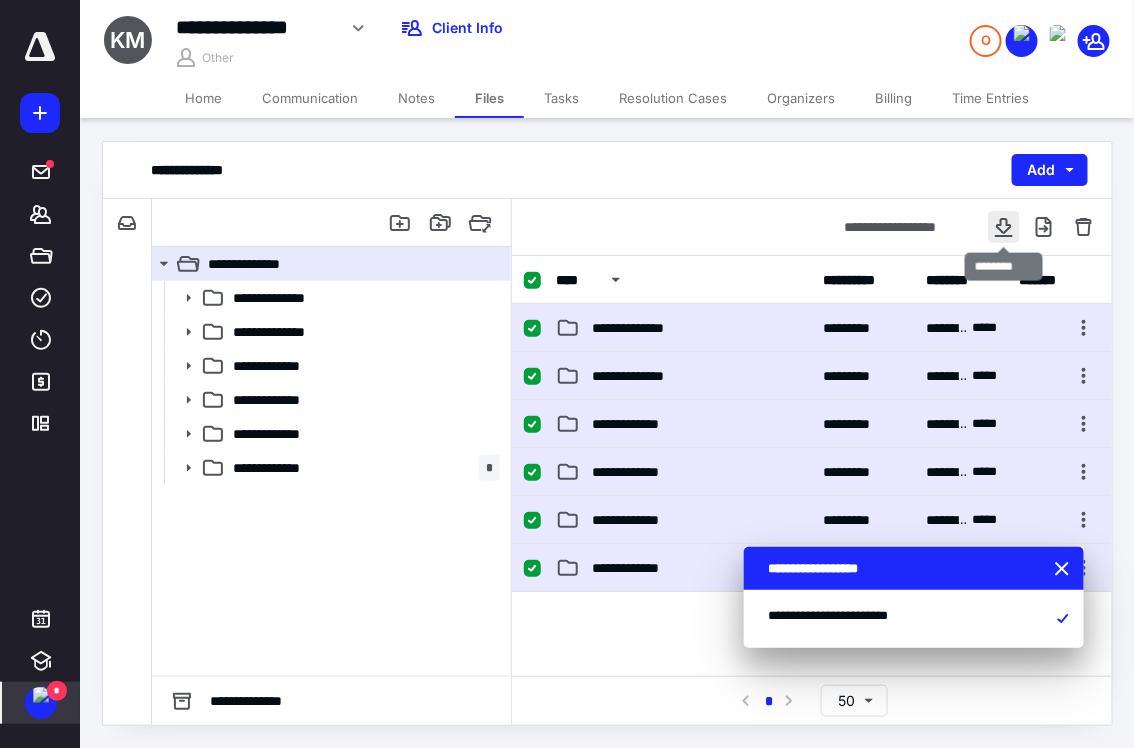 click at bounding box center (1004, 227) 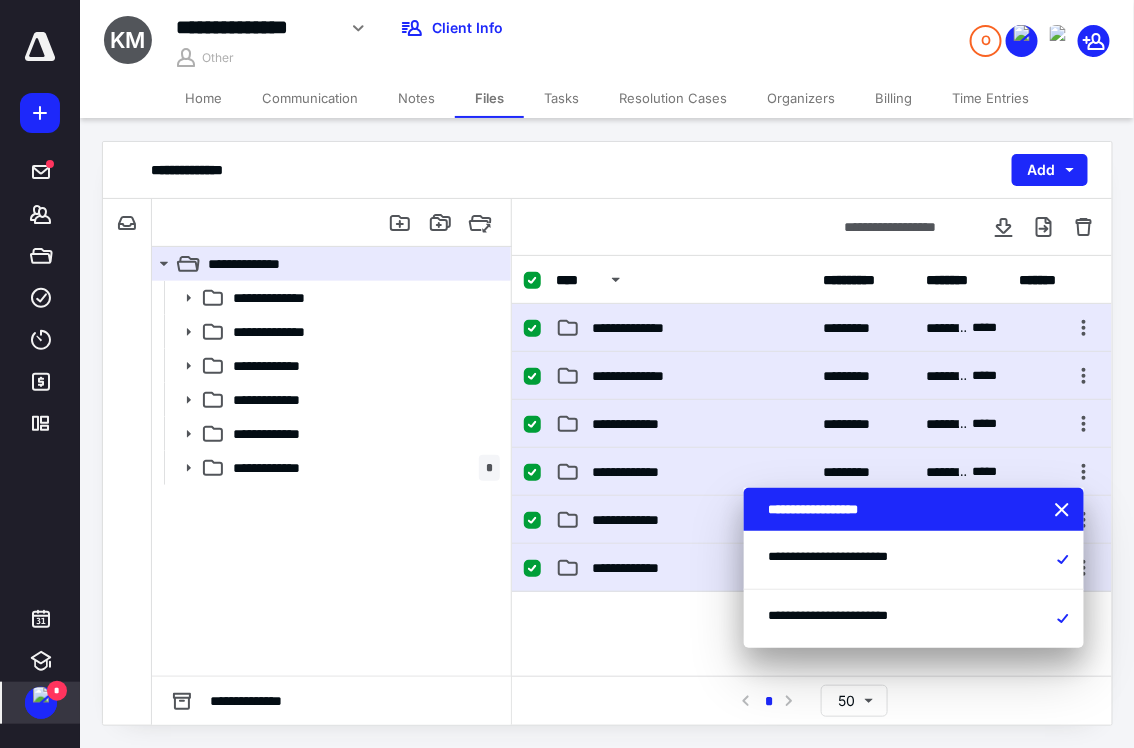 click on "Organizers" at bounding box center (801, 98) 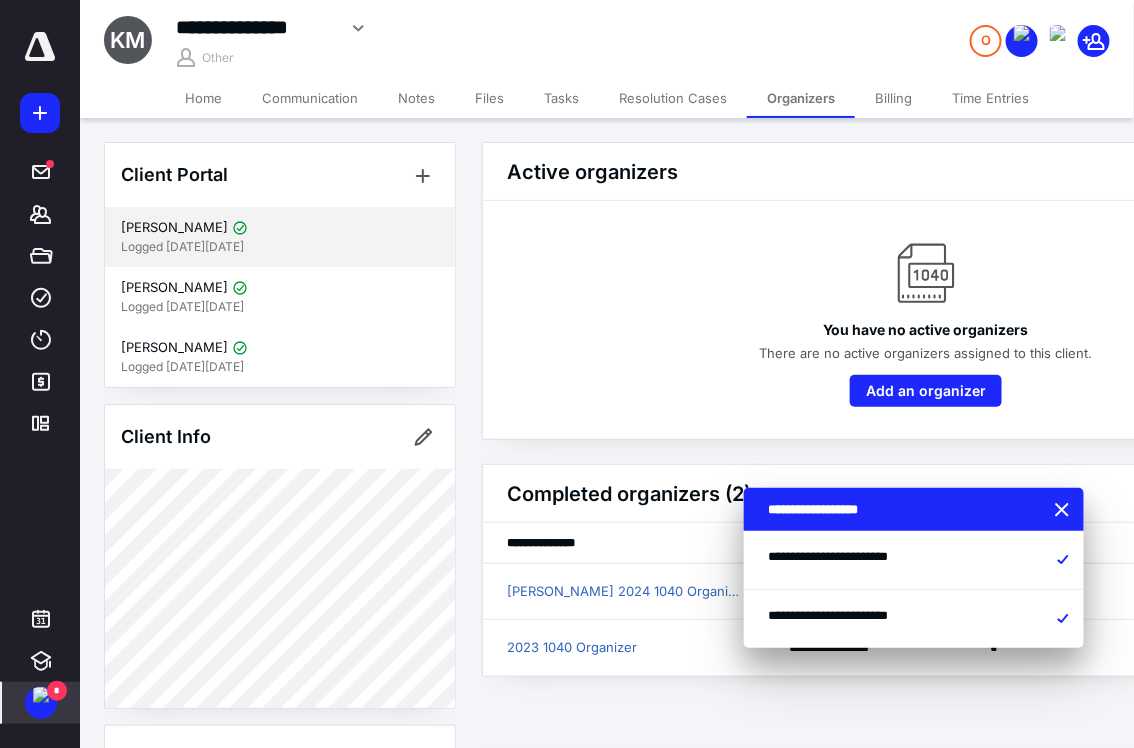 click on "[PERSON_NAME]" at bounding box center (174, 228) 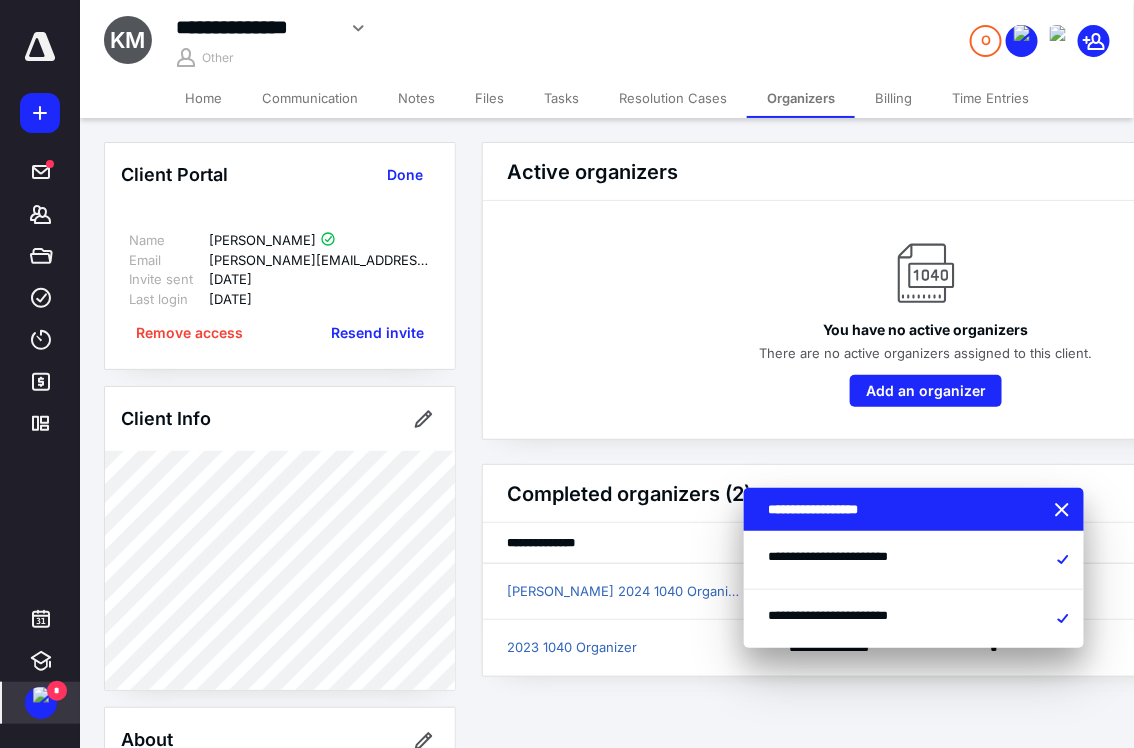 click on "Organizers" at bounding box center [801, 98] 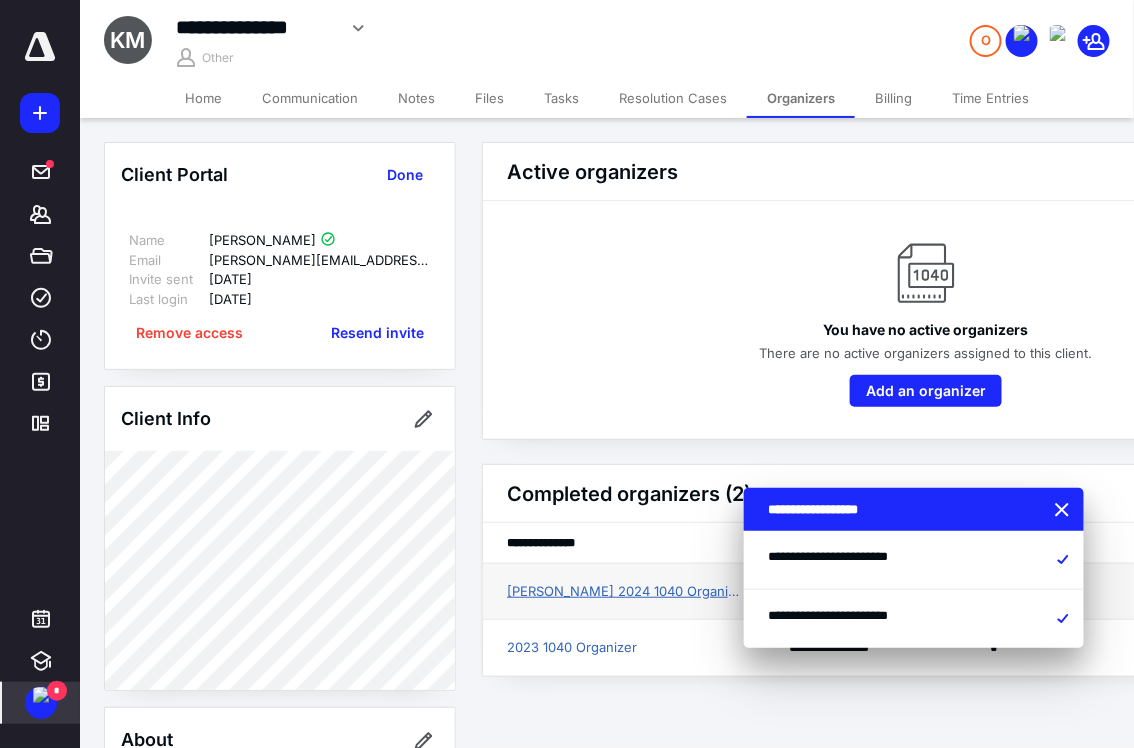 click on "[PERSON_NAME] 2024 1040 Organizer" at bounding box center [624, 592] 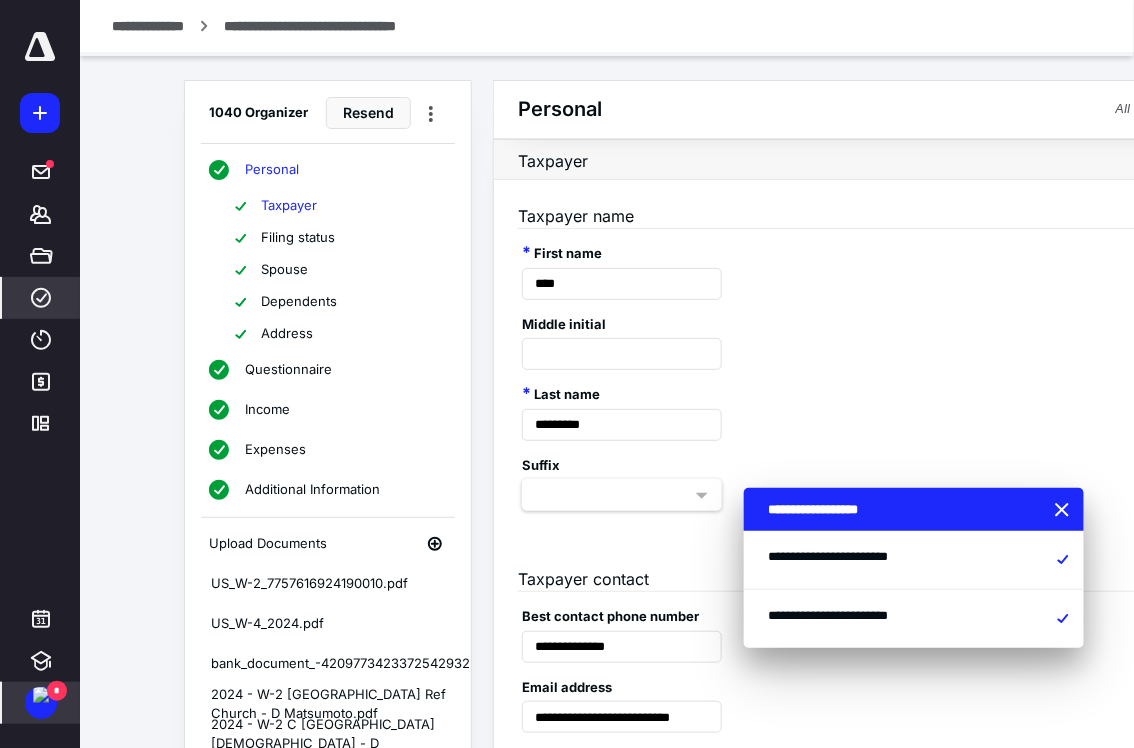click on "Spouse" at bounding box center (284, 270) 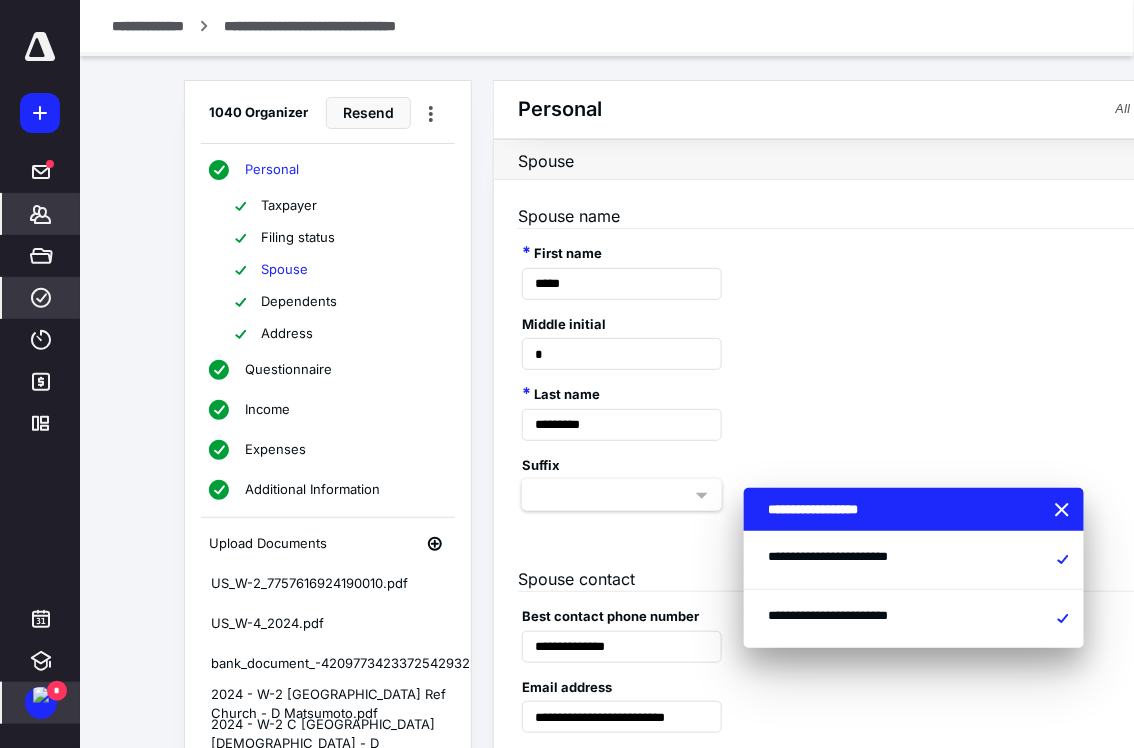 click 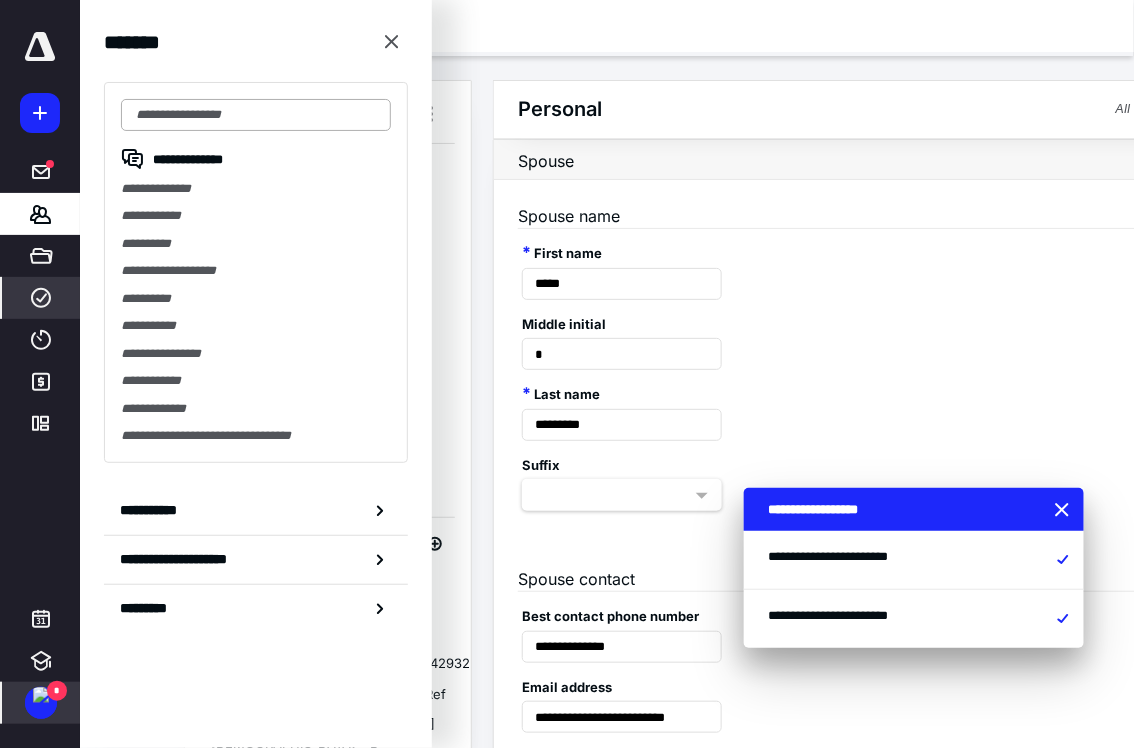 click at bounding box center [256, 115] 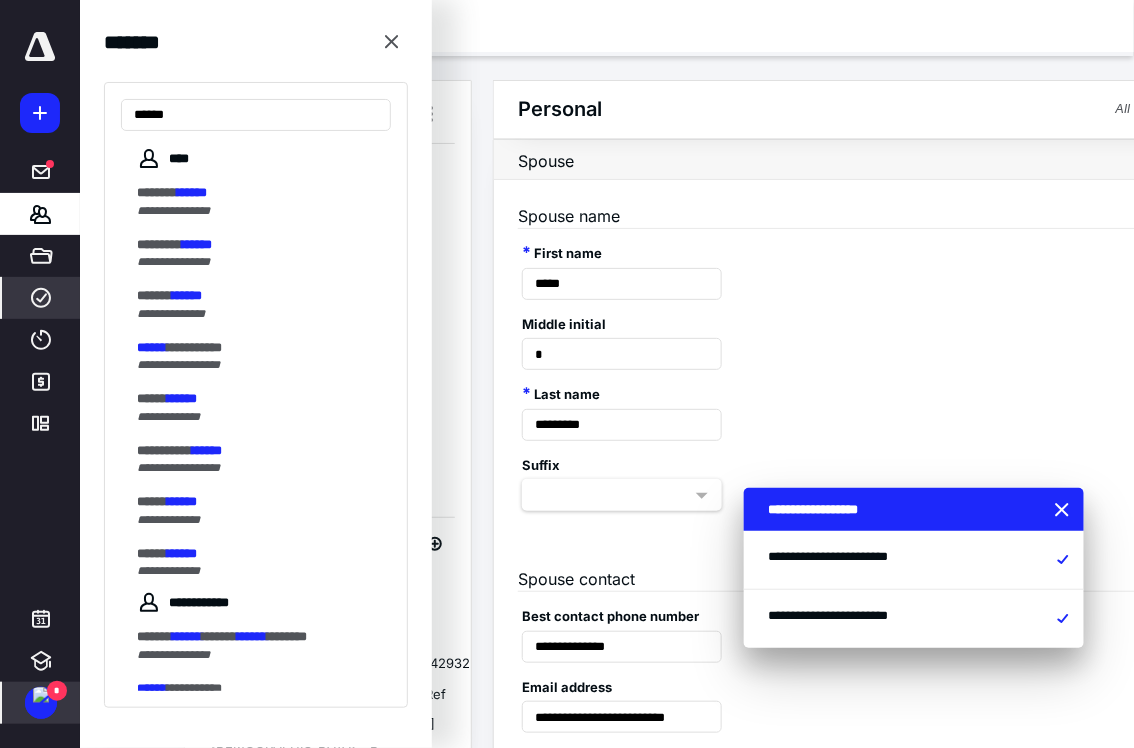 type on "******" 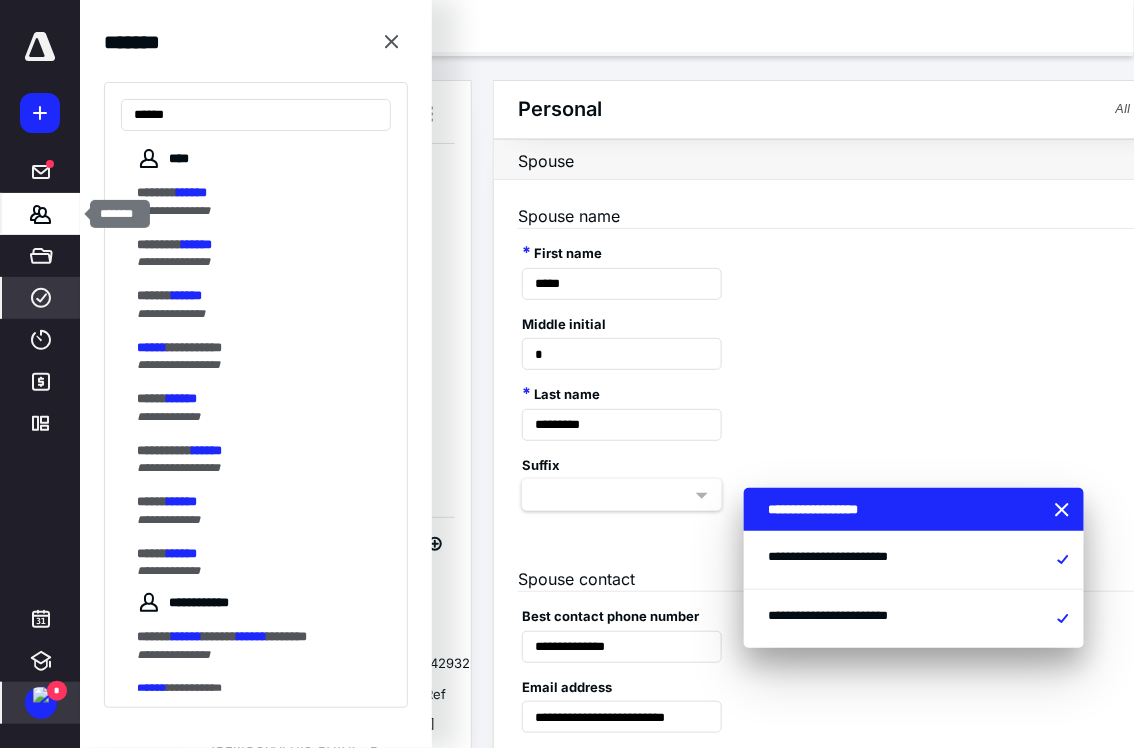 click 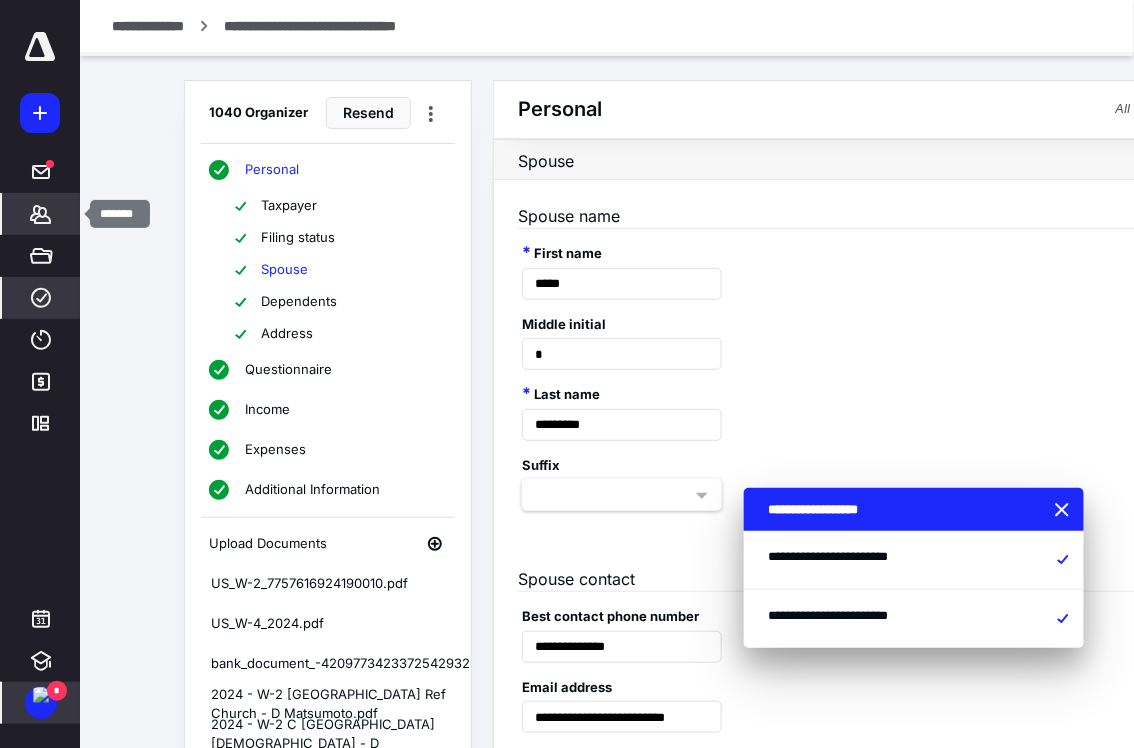 click 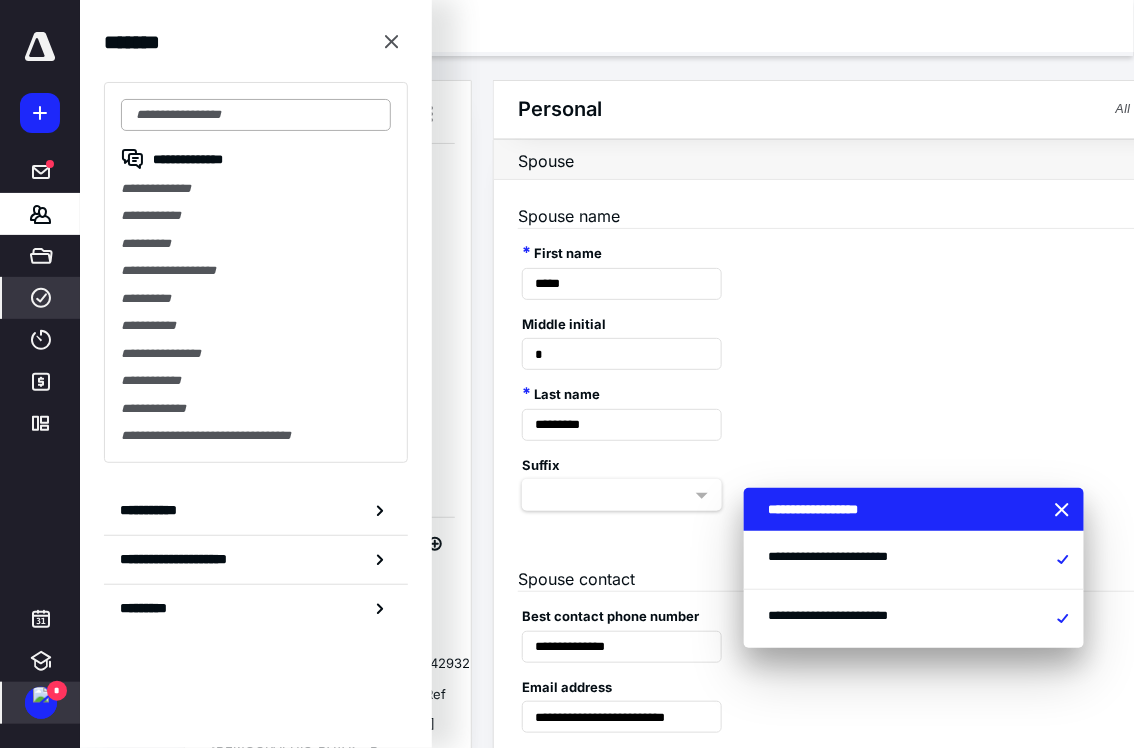 click at bounding box center [256, 115] 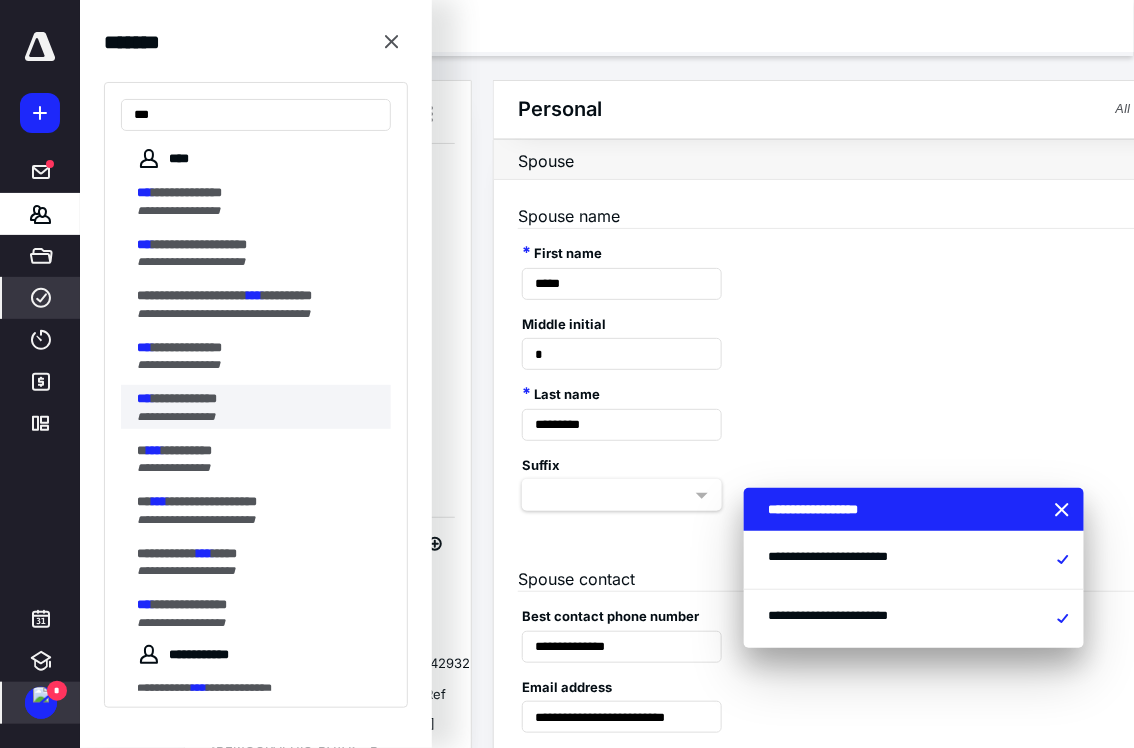 type on "***" 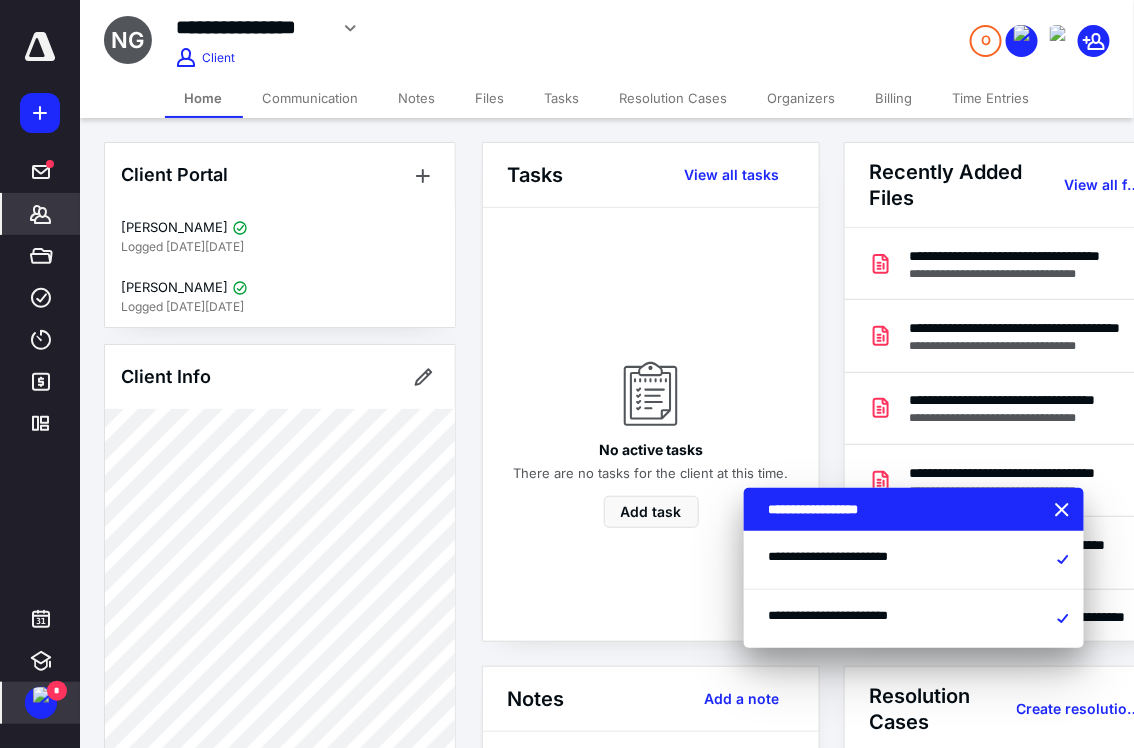 click on "Organizers" at bounding box center (802, 98) 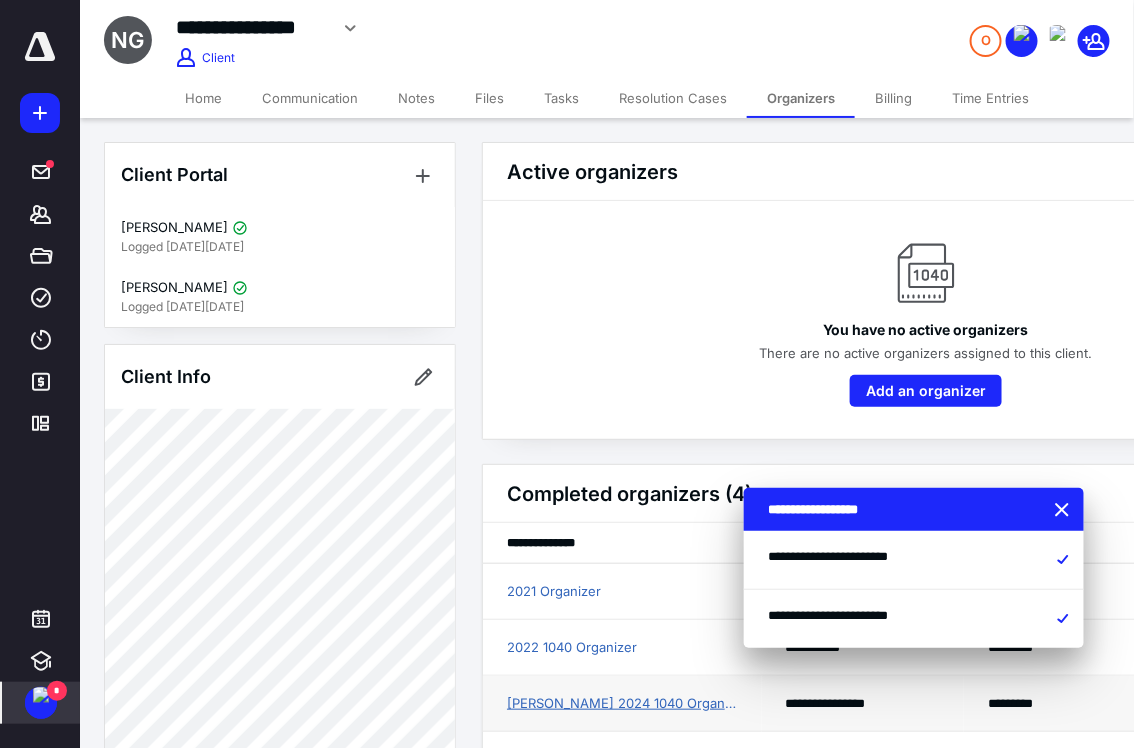 click on "[PERSON_NAME] 2024 1040 Organizer" at bounding box center [622, 704] 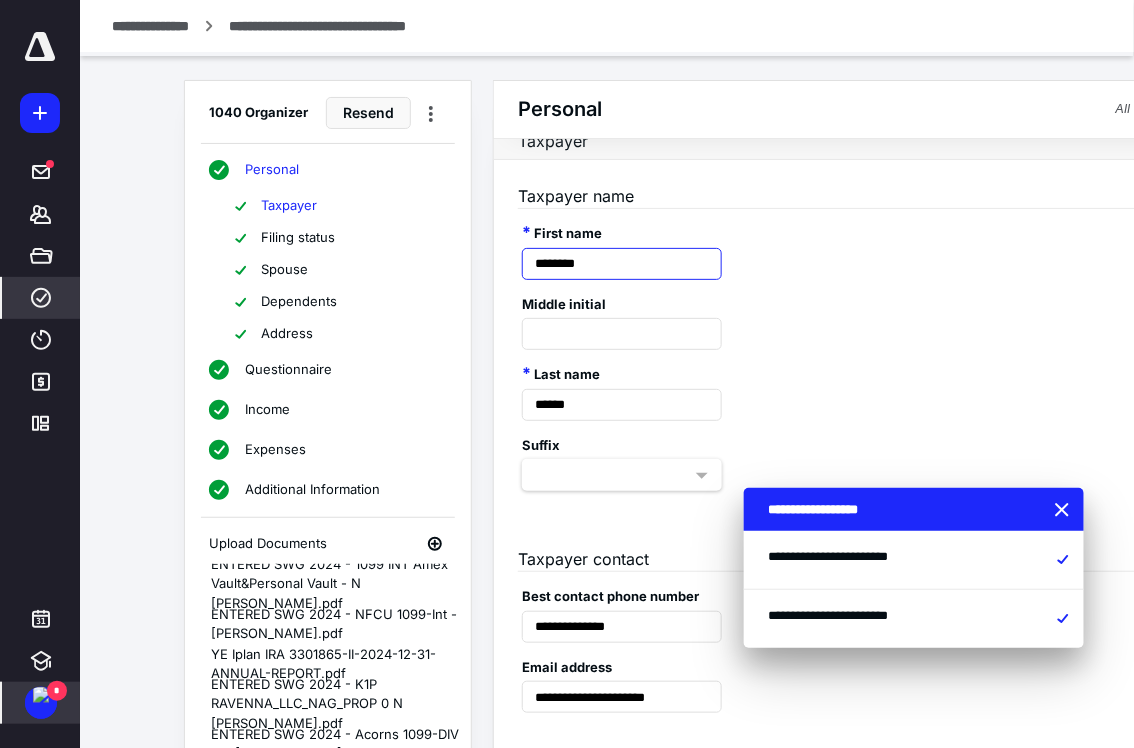 scroll, scrollTop: 0, scrollLeft: 0, axis: both 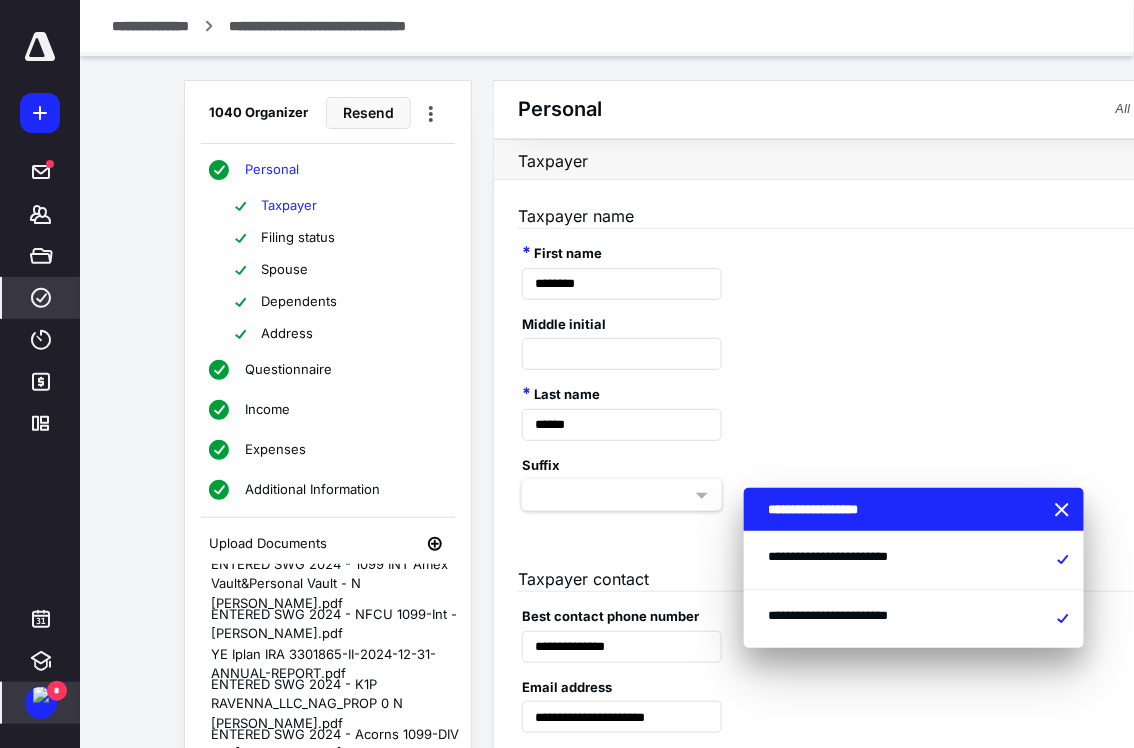 click on "Spouse" at bounding box center (284, 270) 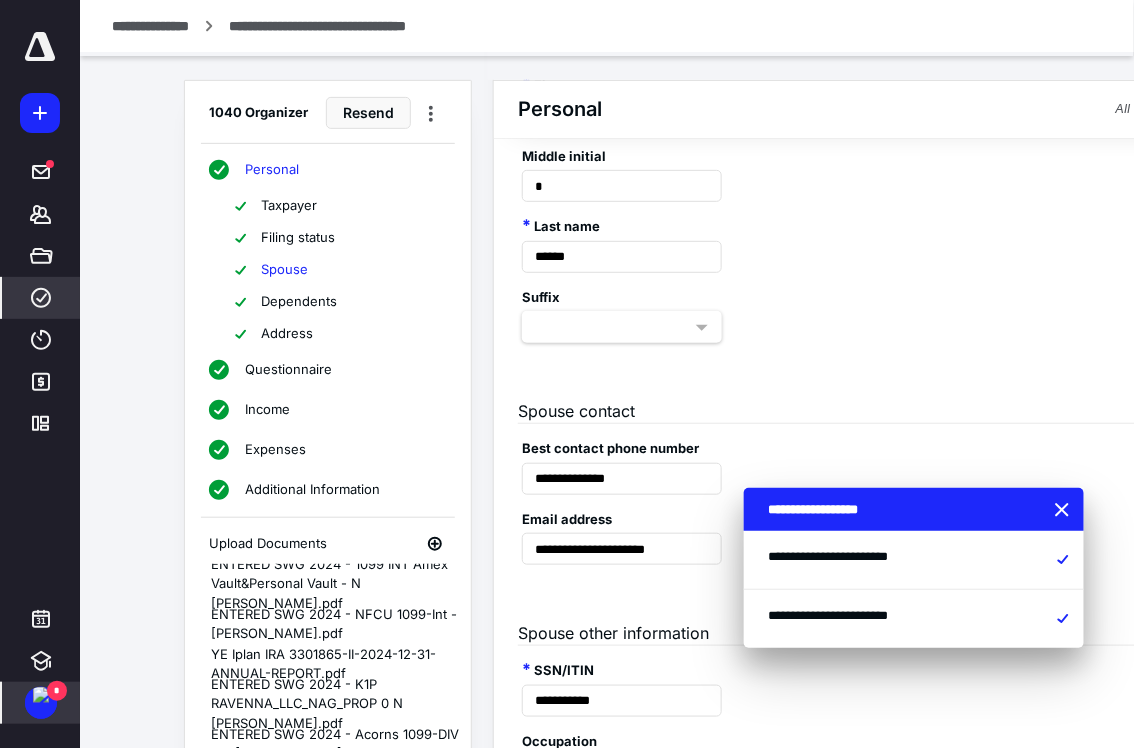 scroll, scrollTop: 237, scrollLeft: 0, axis: vertical 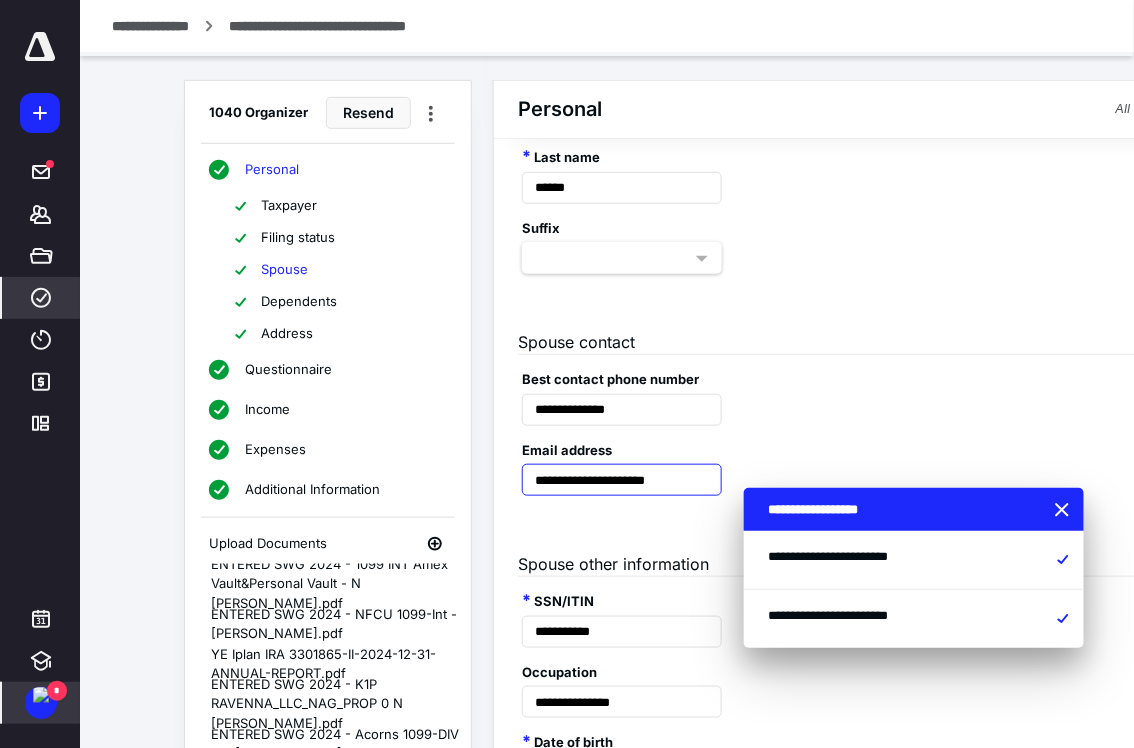 click on "**********" at bounding box center (622, 480) 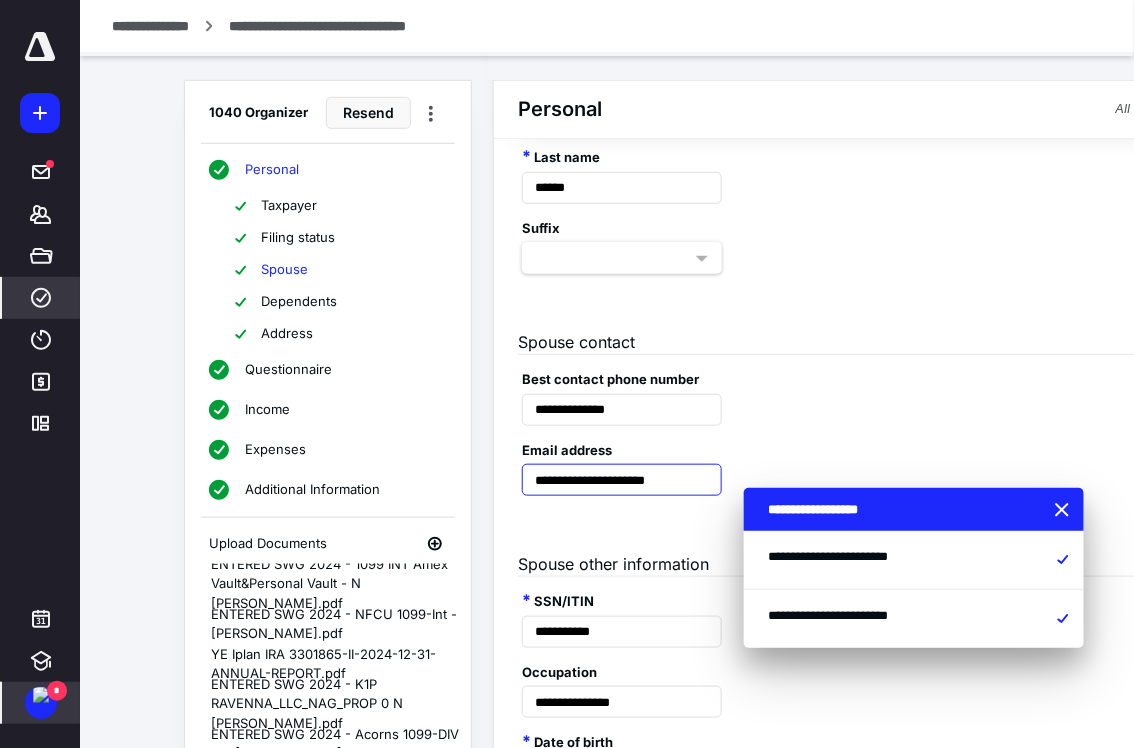 drag, startPoint x: 709, startPoint y: 477, endPoint x: 533, endPoint y: 481, distance: 176.04546 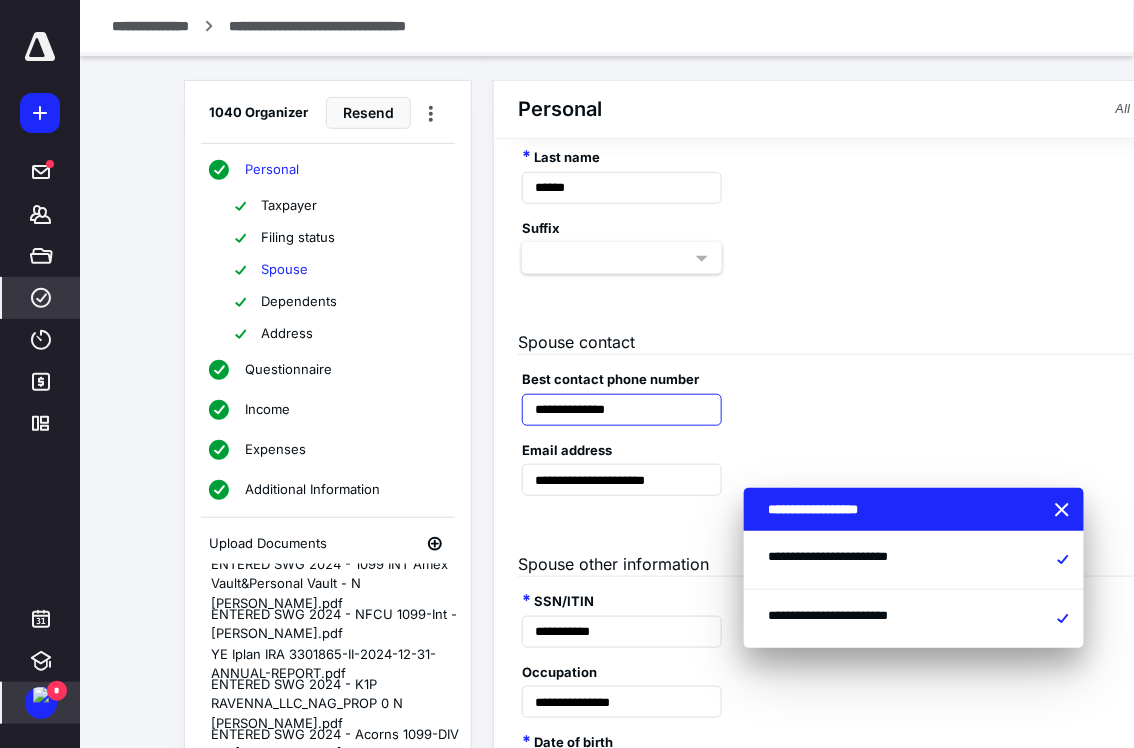 drag, startPoint x: 642, startPoint y: 410, endPoint x: 509, endPoint y: 412, distance: 133.01503 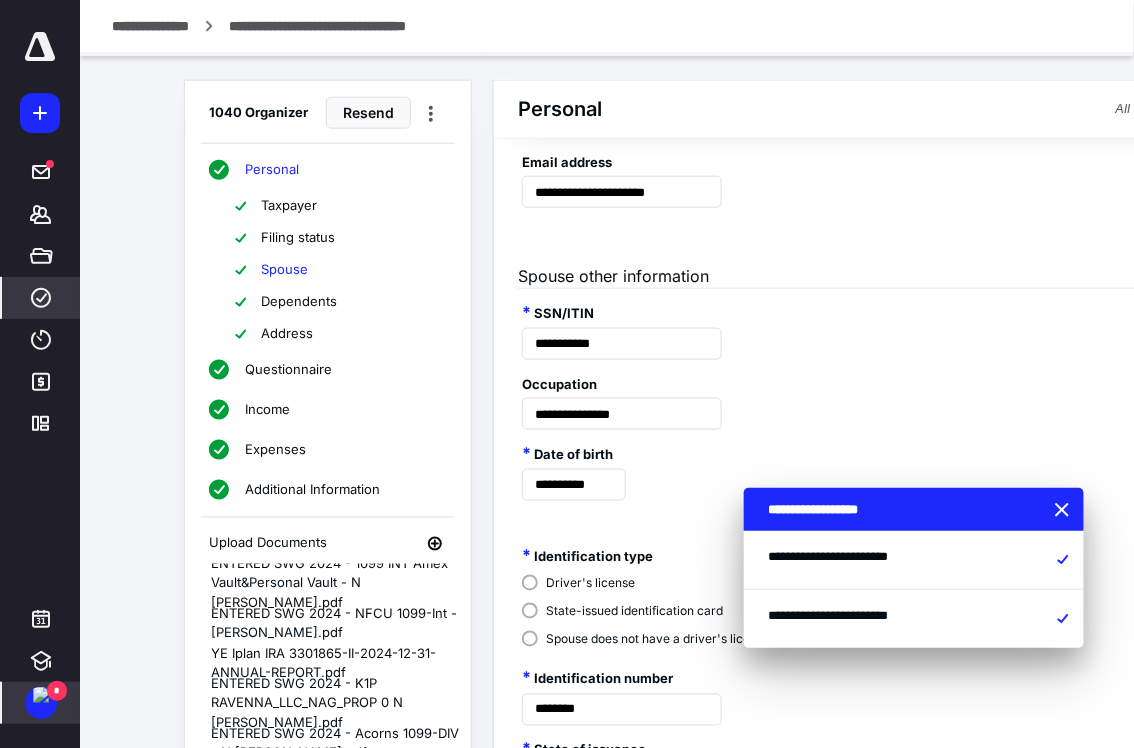 scroll, scrollTop: 529, scrollLeft: 0, axis: vertical 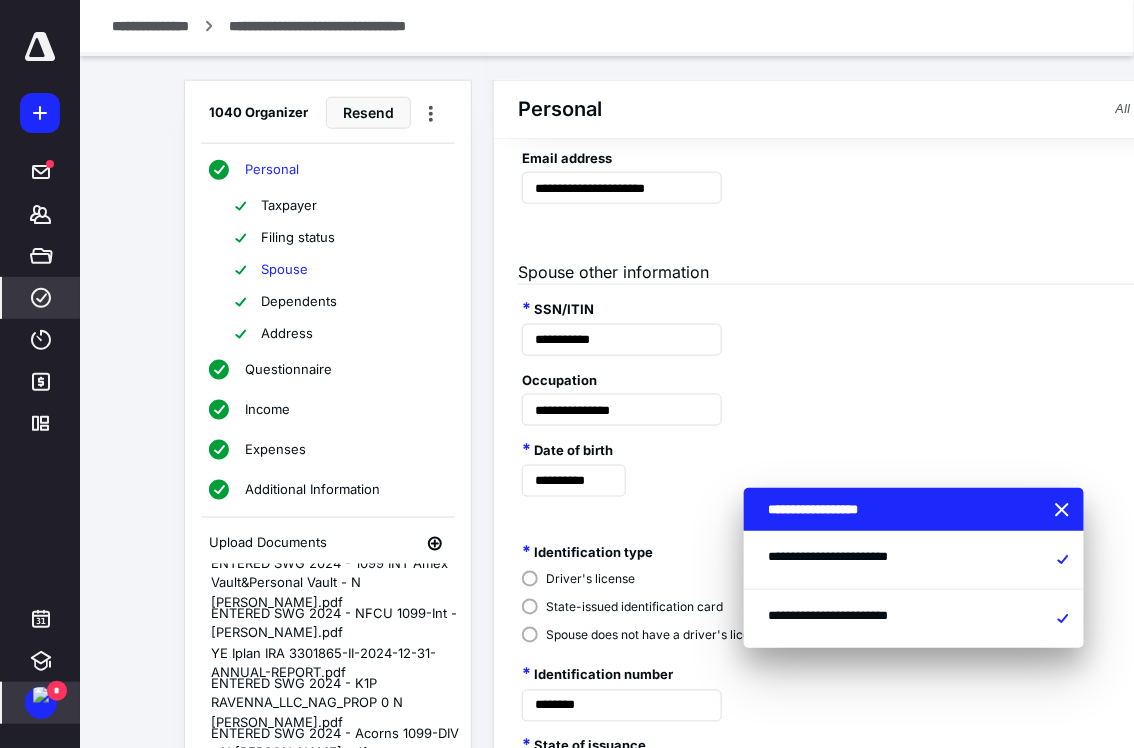 click on "Address" at bounding box center [287, 334] 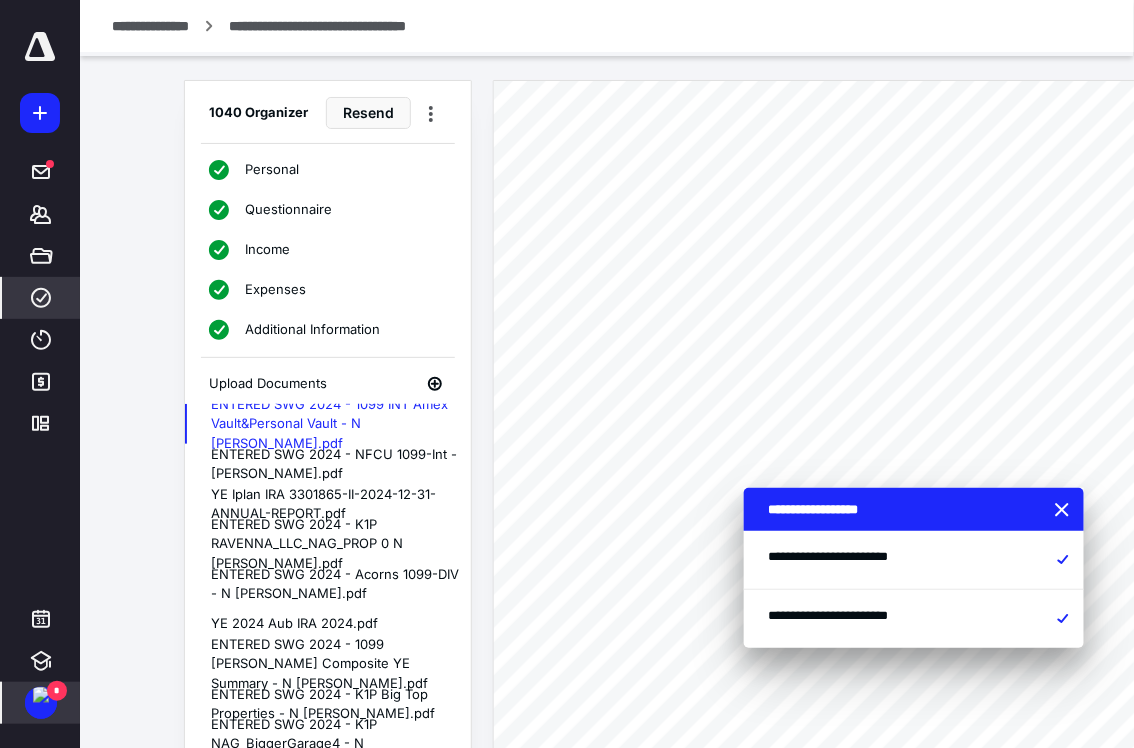 scroll, scrollTop: 0, scrollLeft: 0, axis: both 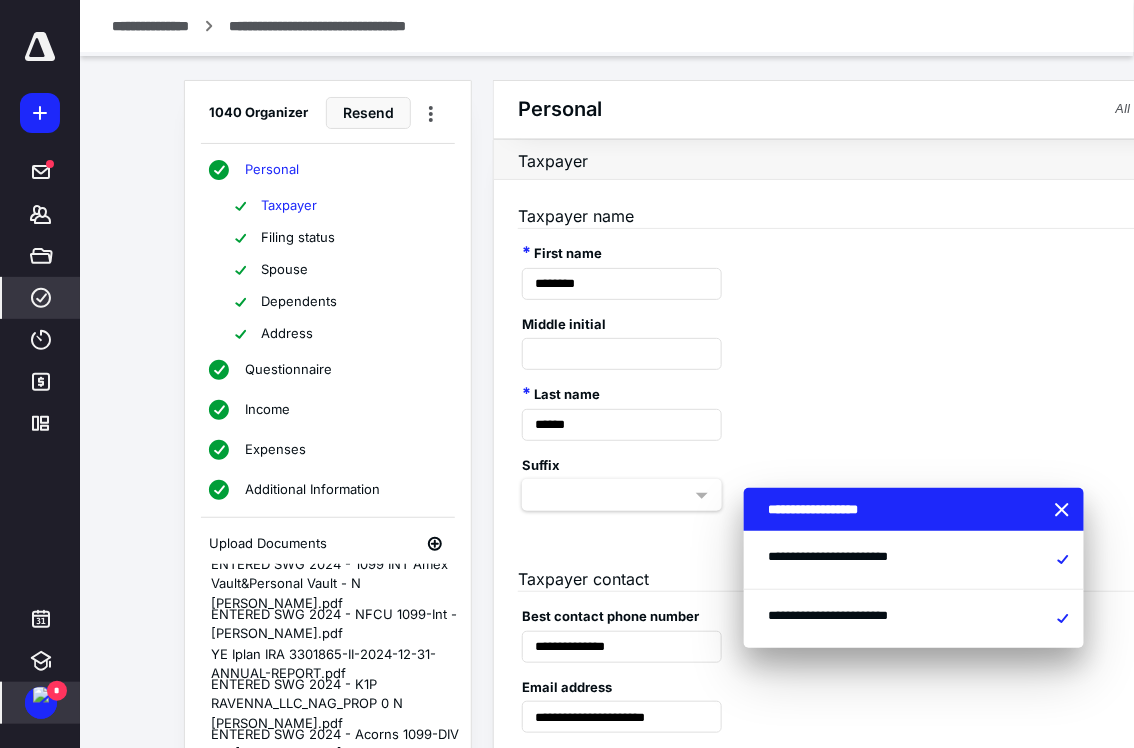 click on "Address" at bounding box center (287, 334) 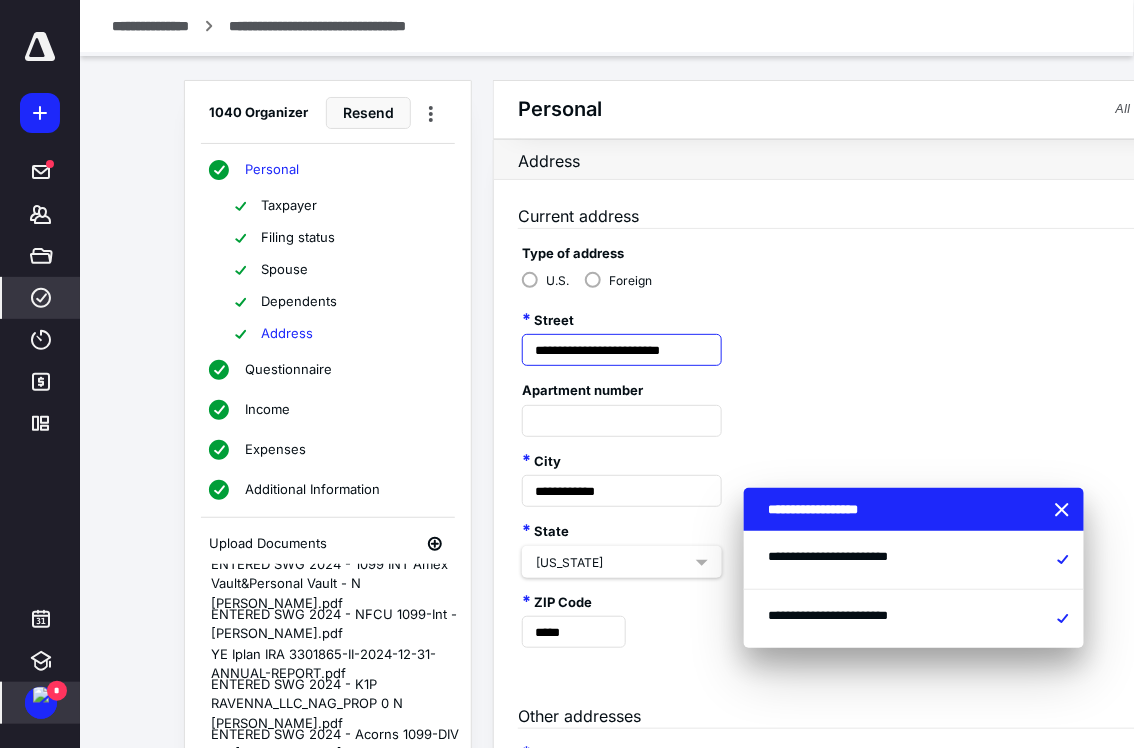 drag, startPoint x: 532, startPoint y: 352, endPoint x: 775, endPoint y: 349, distance: 243.01852 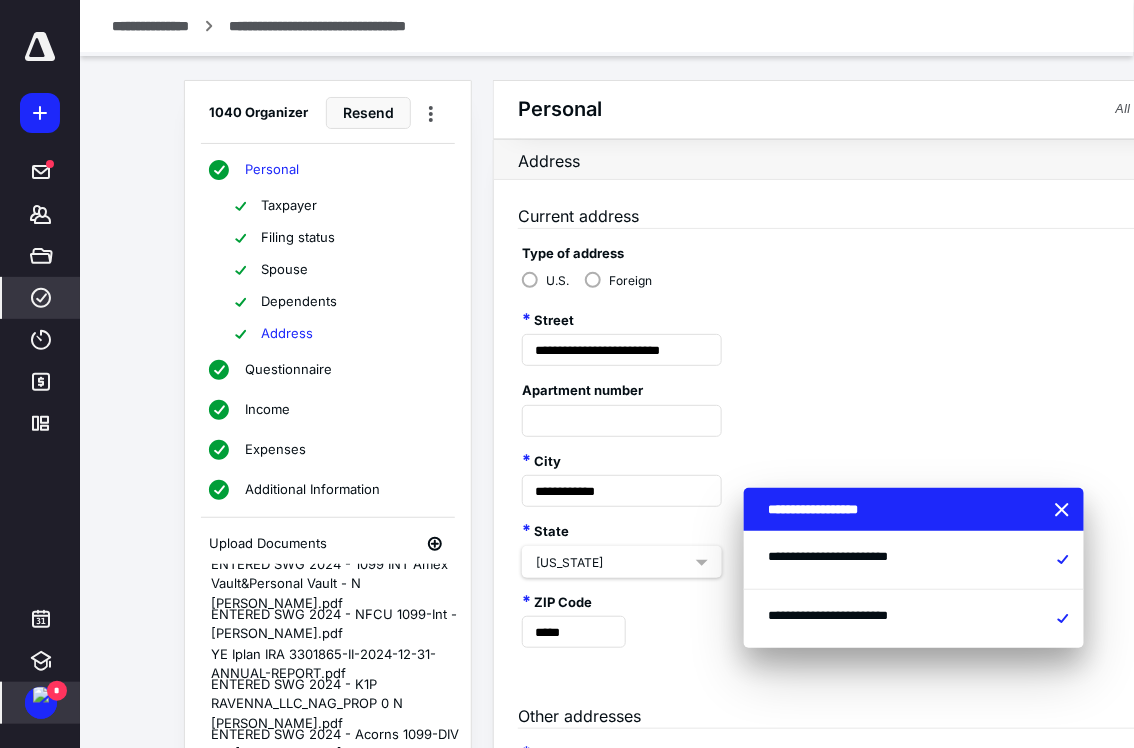 click on "Dependents" at bounding box center [299, 302] 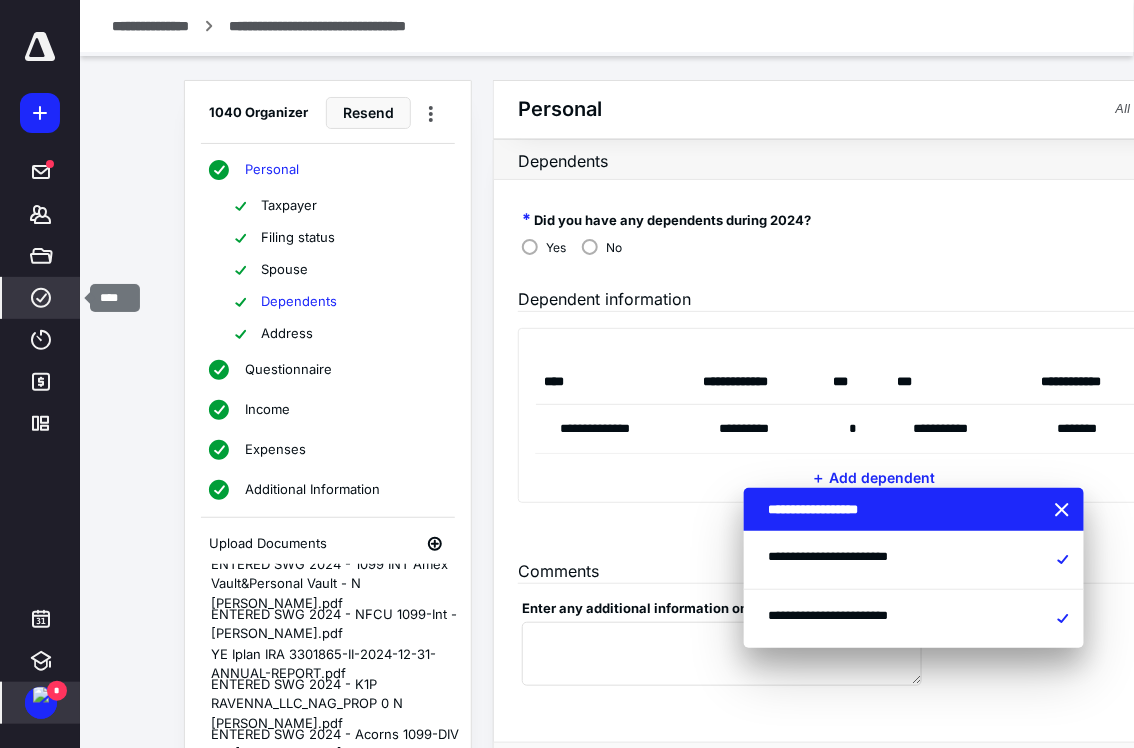 click 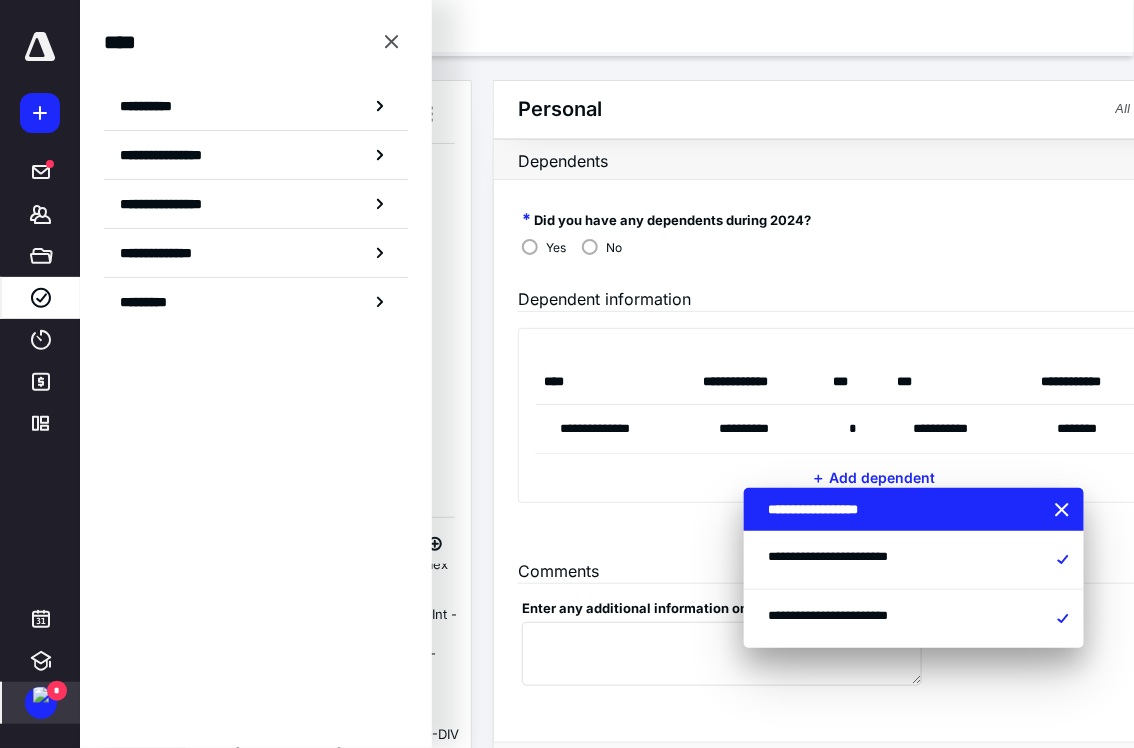 click on "**********" at bounding box center (40, 374) 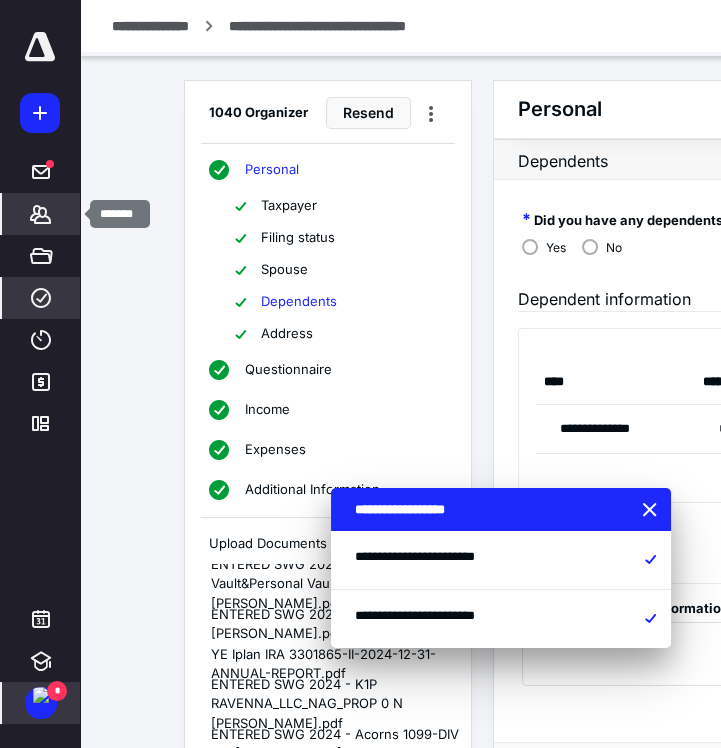 click 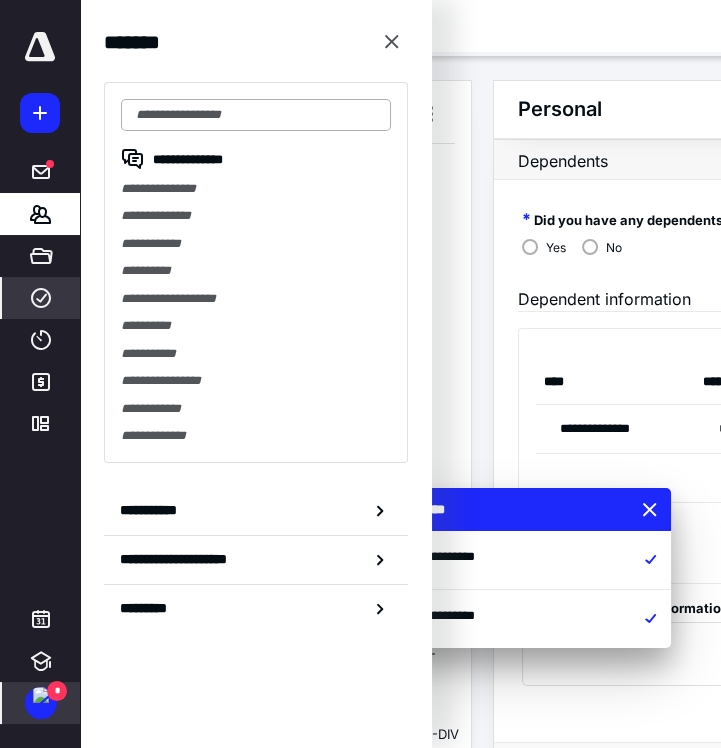 click at bounding box center [256, 115] 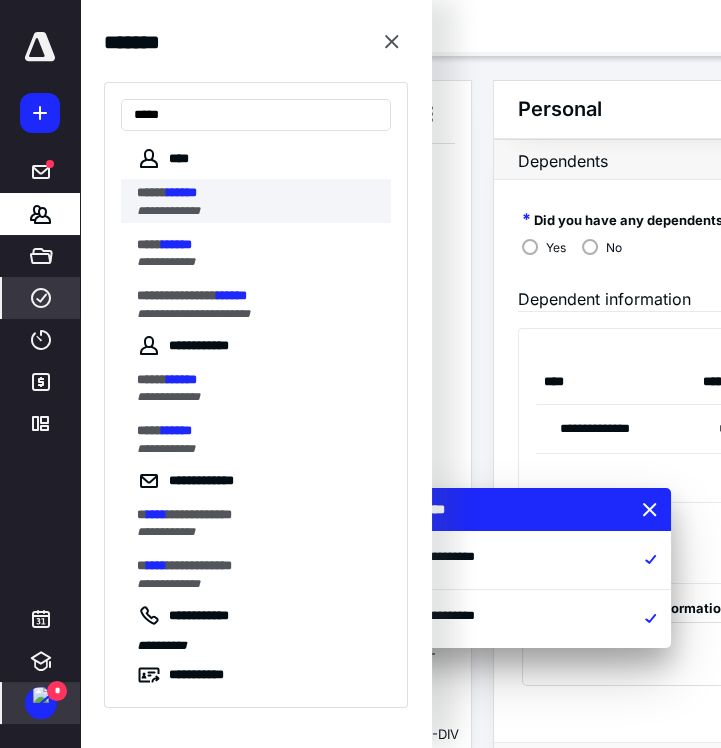 type on "*****" 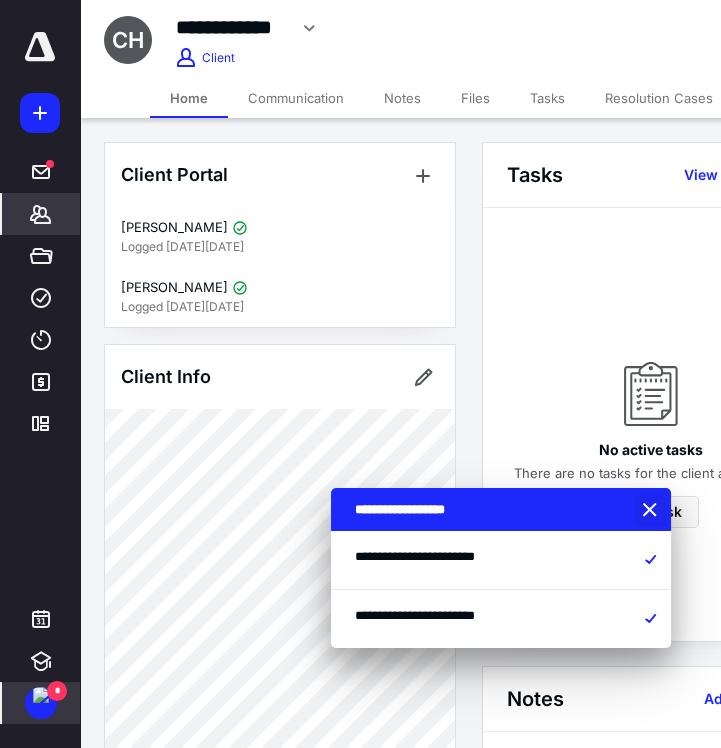 click at bounding box center (652, 511) 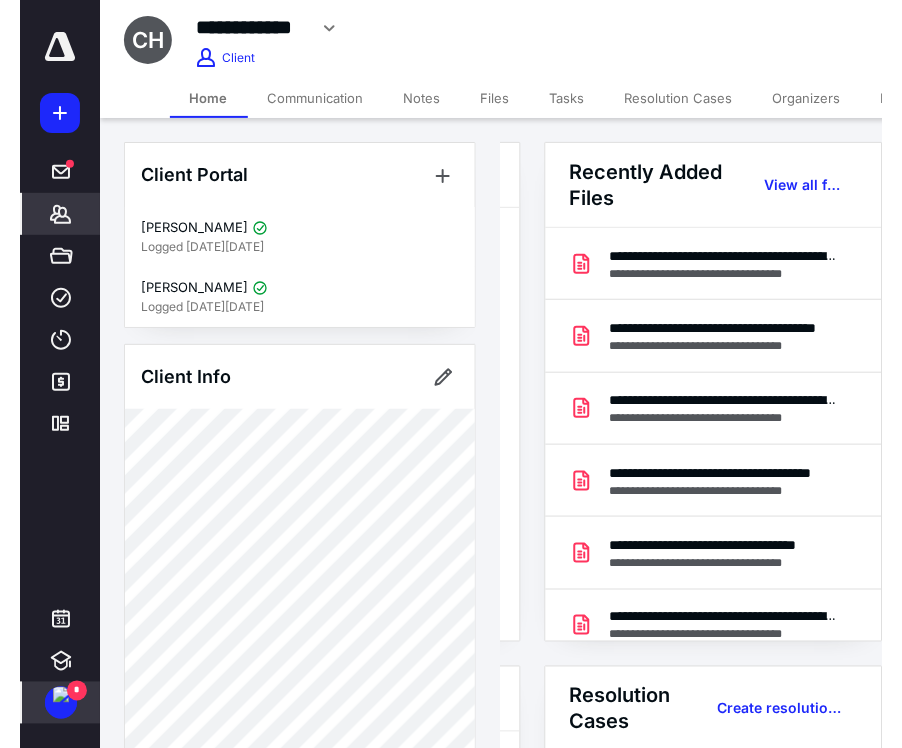 scroll, scrollTop: 0, scrollLeft: 279, axis: horizontal 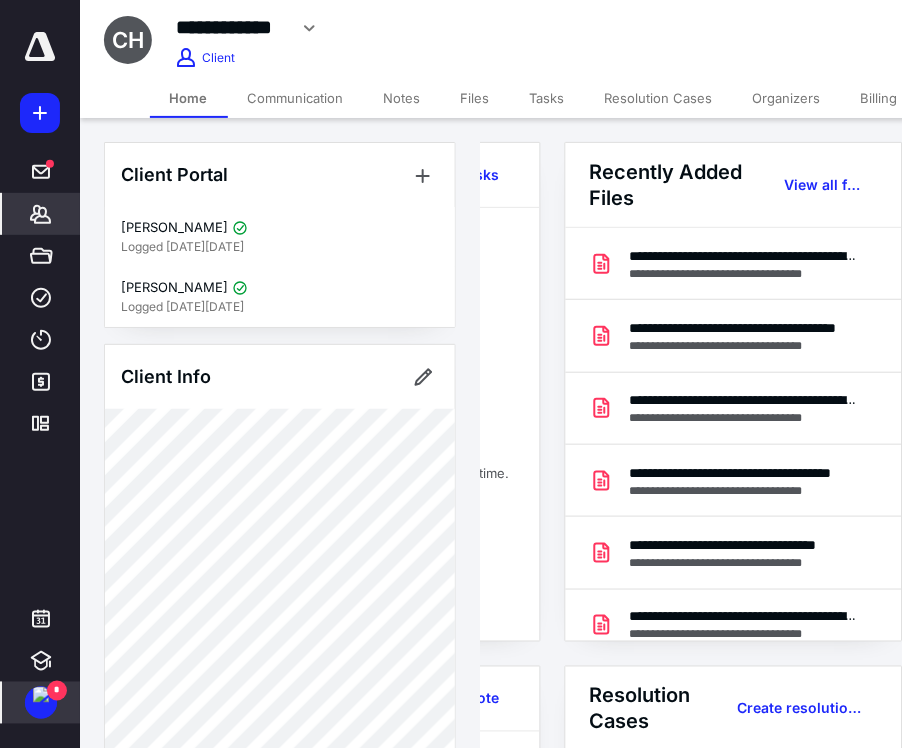 click on "Organizers" at bounding box center [787, 98] 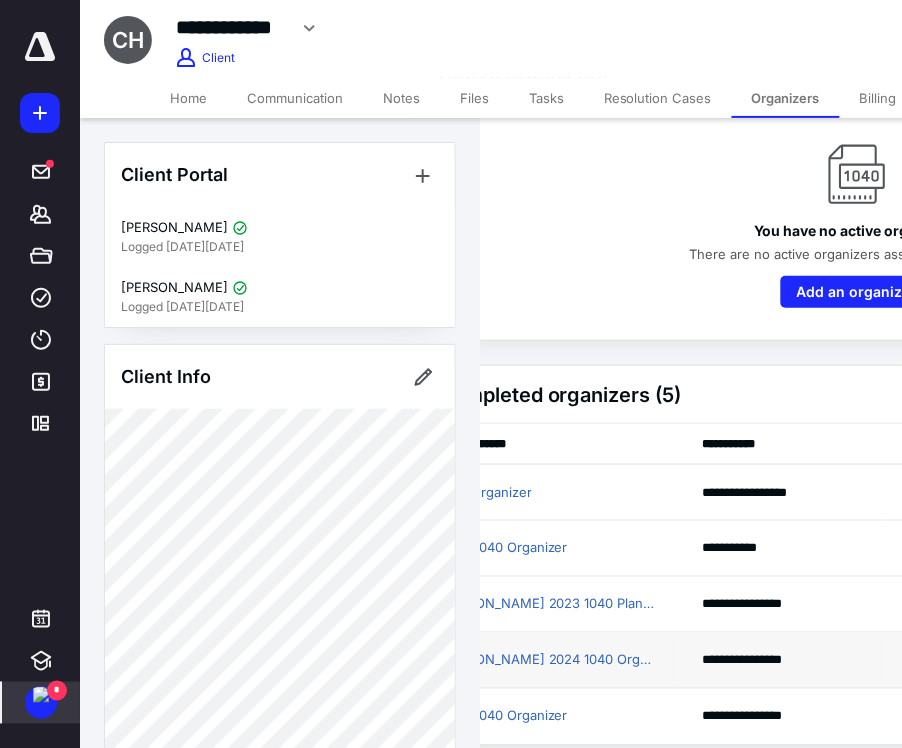 scroll, scrollTop: 99, scrollLeft: 0, axis: vertical 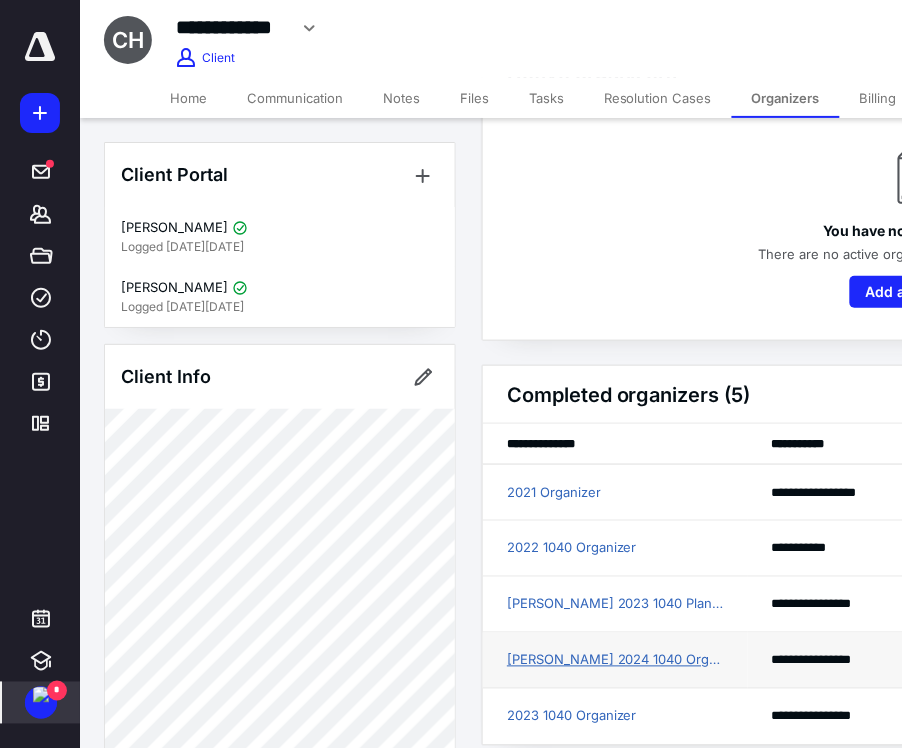 click on "[PERSON_NAME] 2024 1040 Organizer" at bounding box center (615, 661) 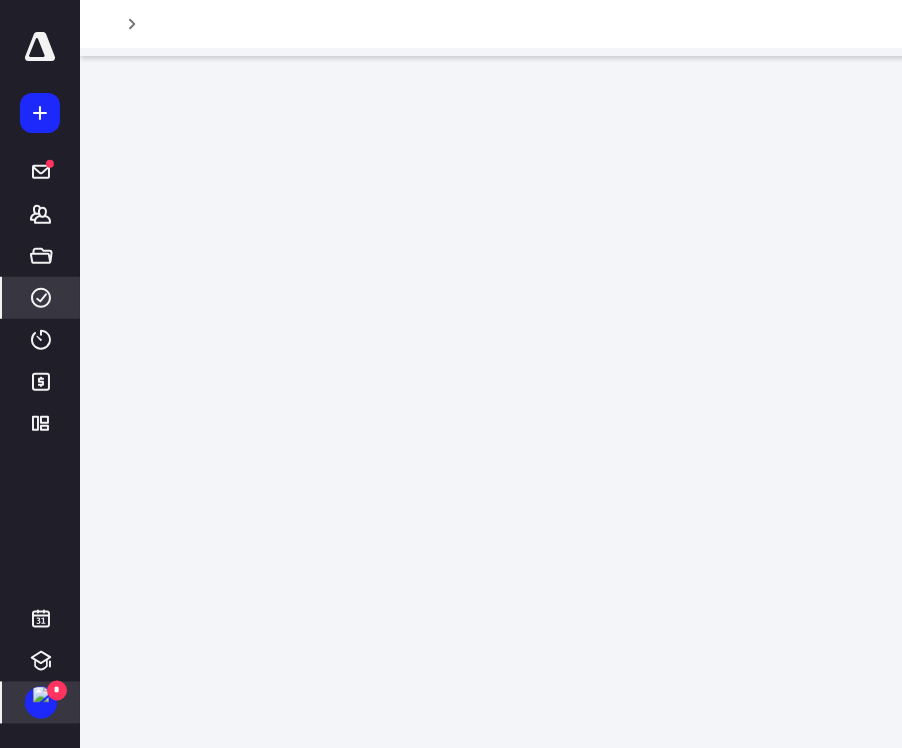 scroll, scrollTop: 0, scrollLeft: 0, axis: both 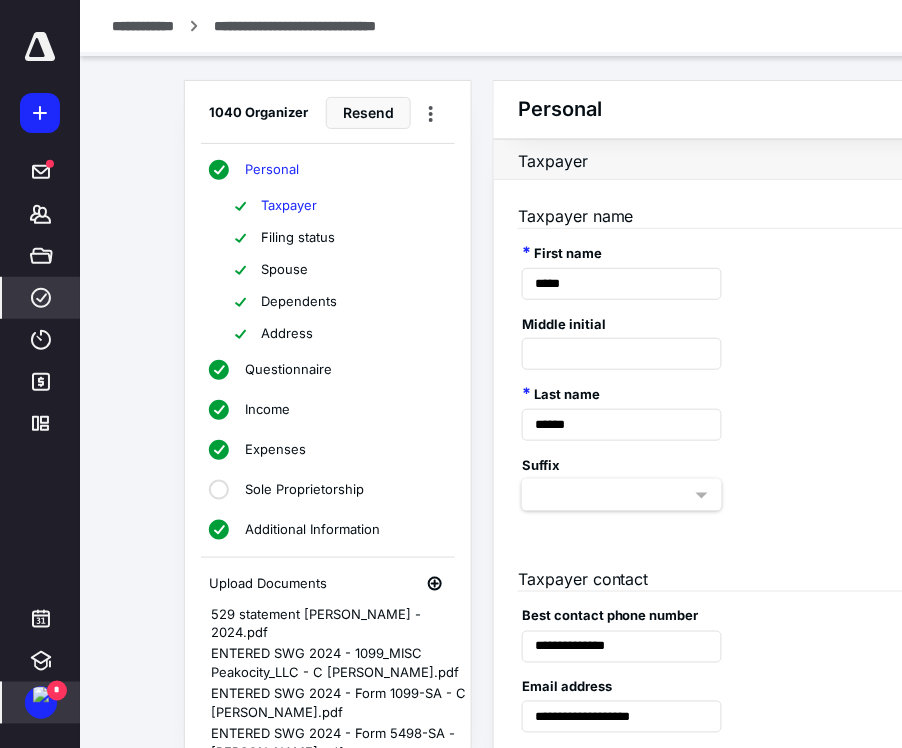 click on "Spouse" at bounding box center (284, 270) 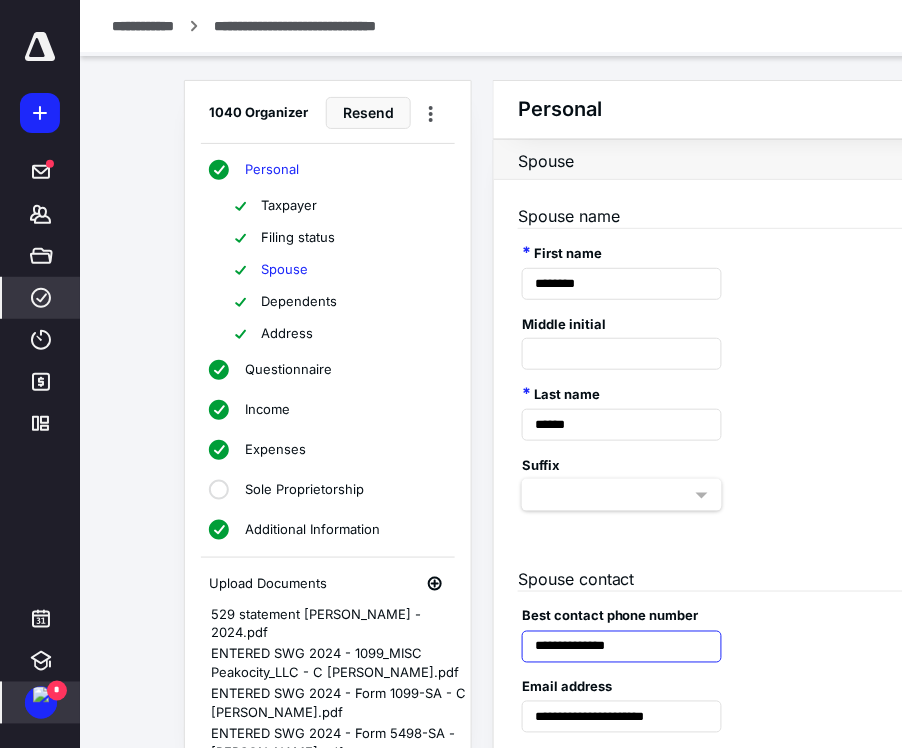 drag, startPoint x: 651, startPoint y: 639, endPoint x: 528, endPoint y: 637, distance: 123.01626 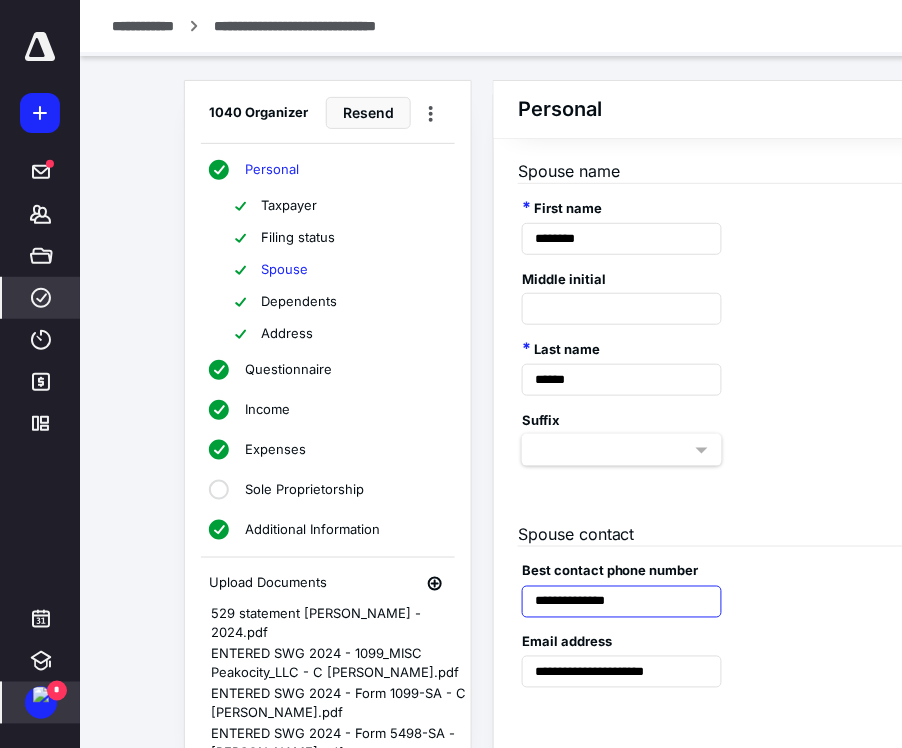 scroll, scrollTop: 124, scrollLeft: 0, axis: vertical 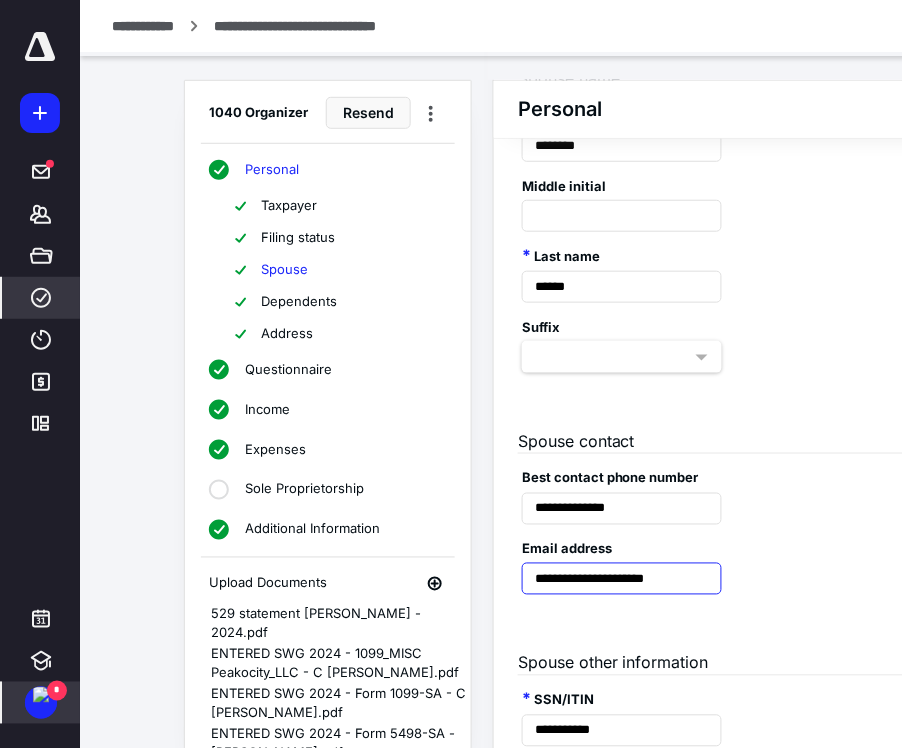 click on "**********" at bounding box center [622, 579] 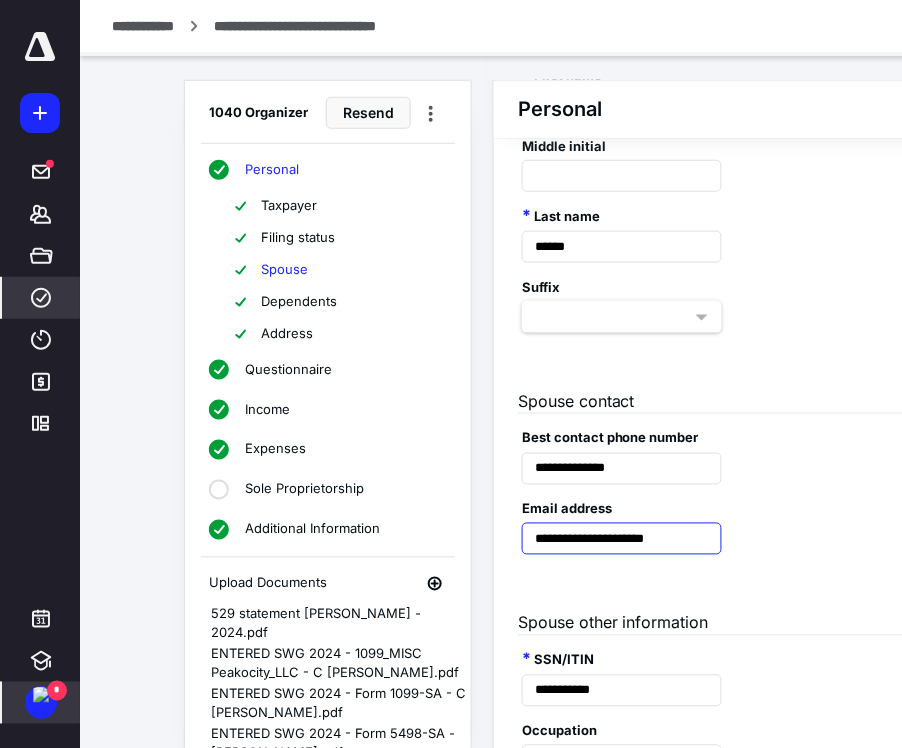 scroll, scrollTop: 194, scrollLeft: 0, axis: vertical 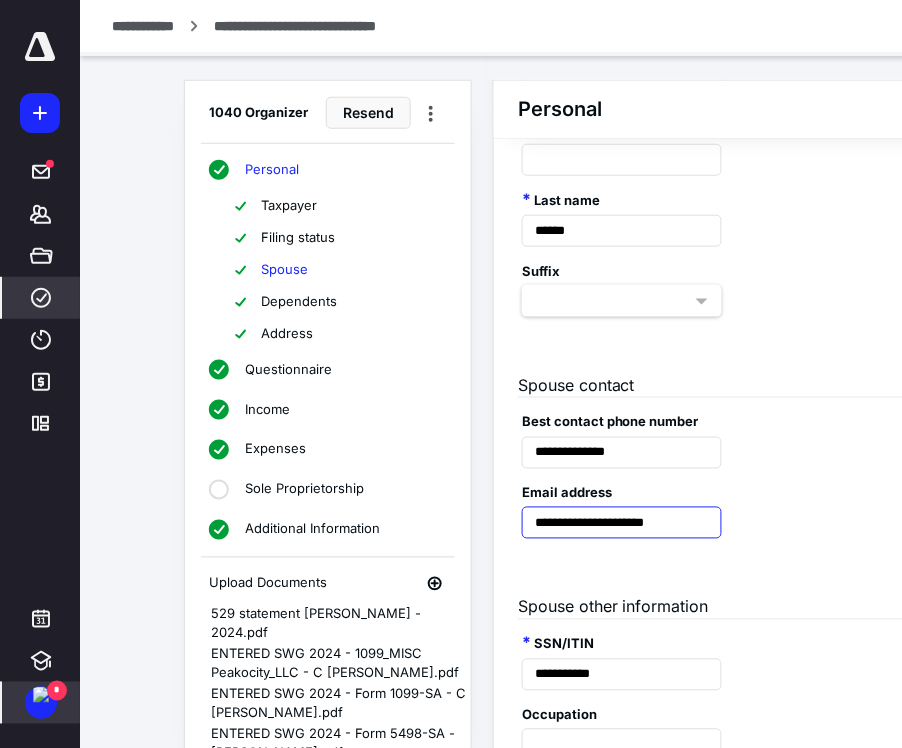 drag, startPoint x: 532, startPoint y: 520, endPoint x: 724, endPoint y: 526, distance: 192.09373 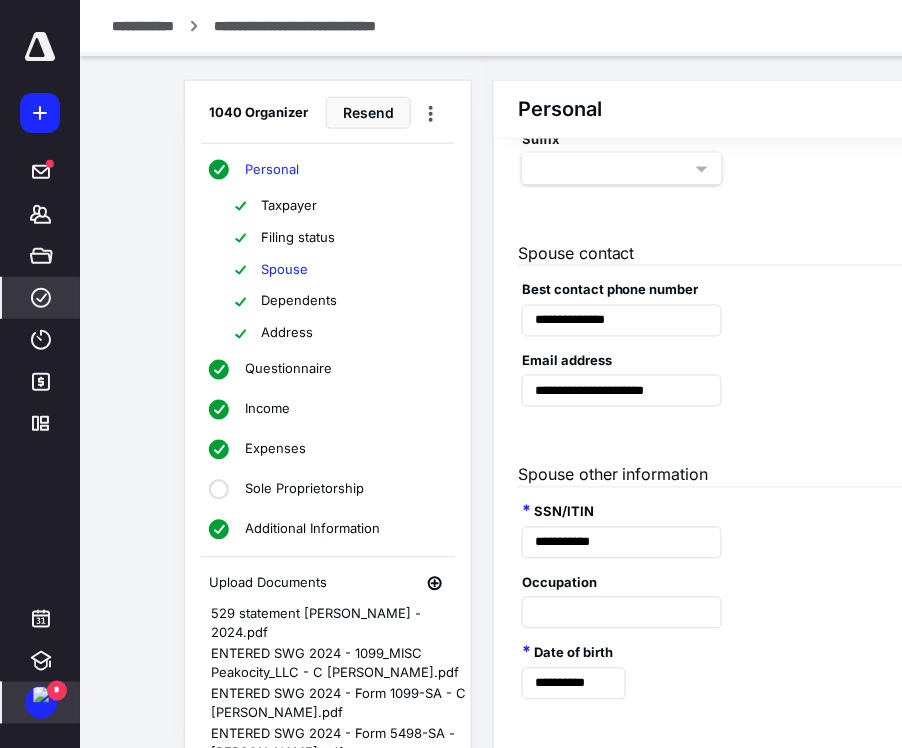 scroll, scrollTop: 348, scrollLeft: 0, axis: vertical 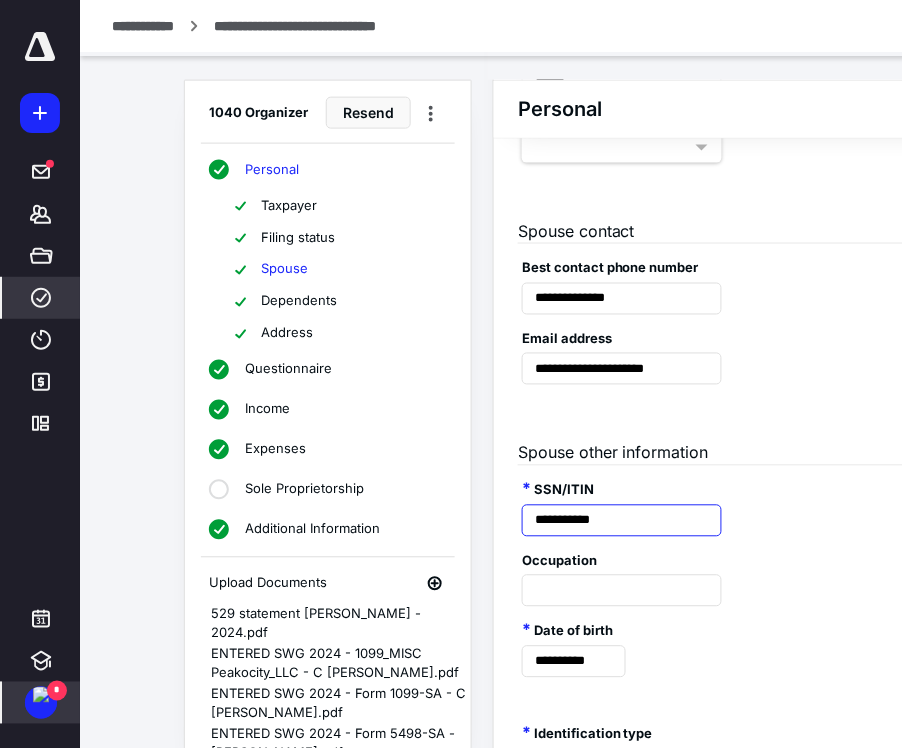 click on "**********" at bounding box center [622, 521] 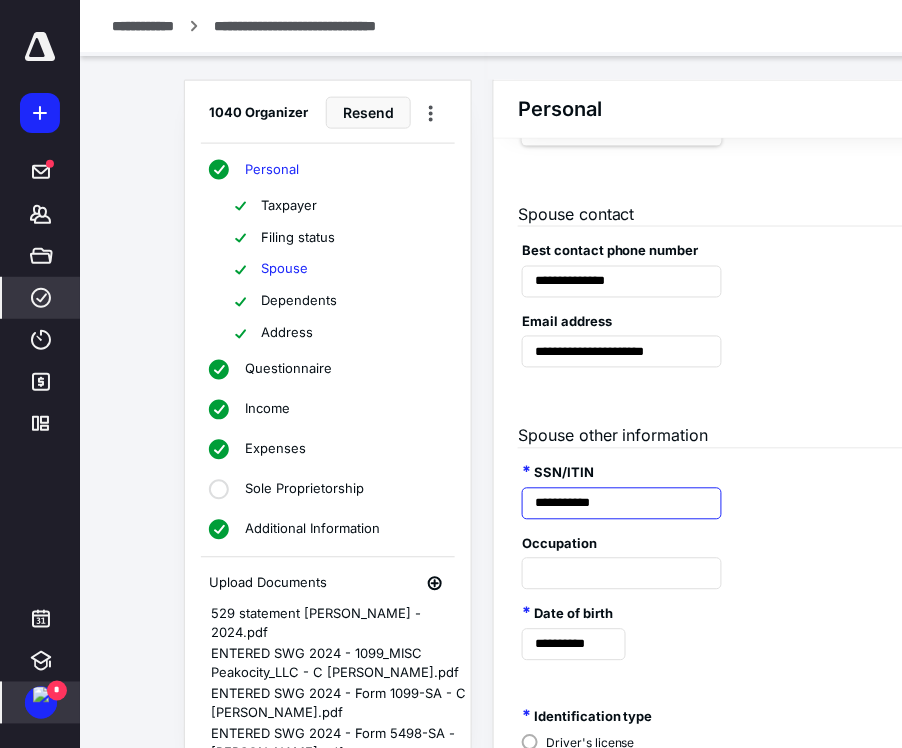scroll, scrollTop: 367, scrollLeft: 0, axis: vertical 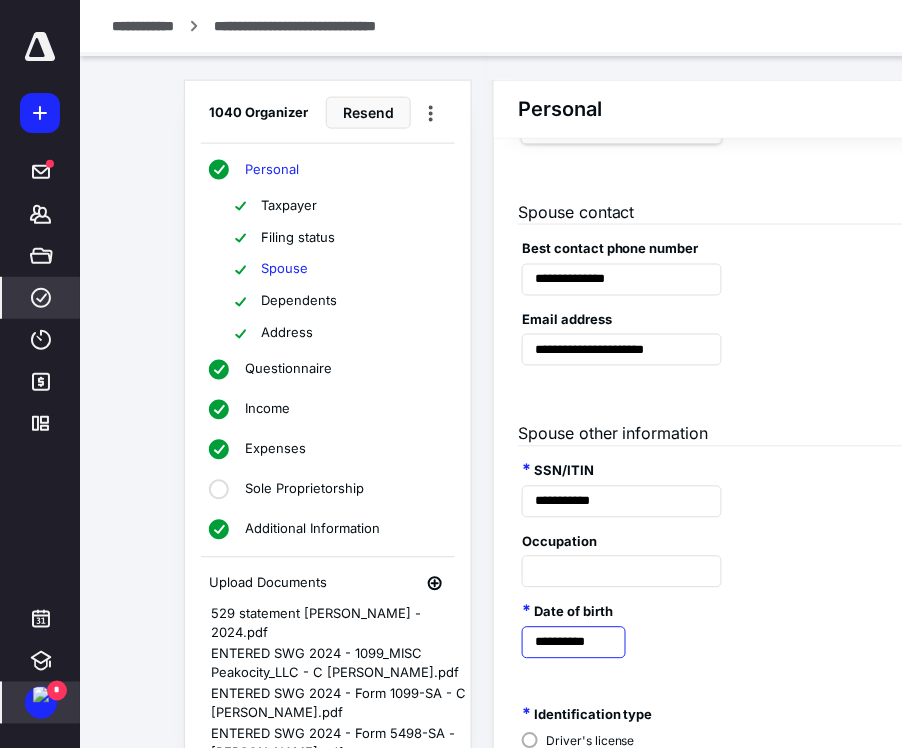 click on "**********" at bounding box center (574, 643) 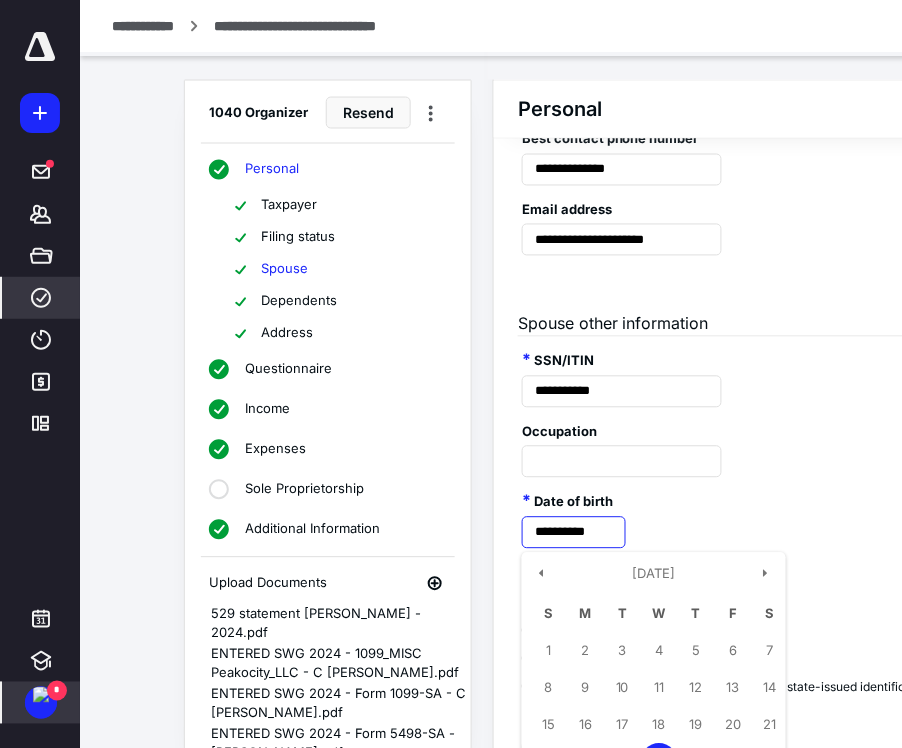scroll, scrollTop: 486, scrollLeft: 0, axis: vertical 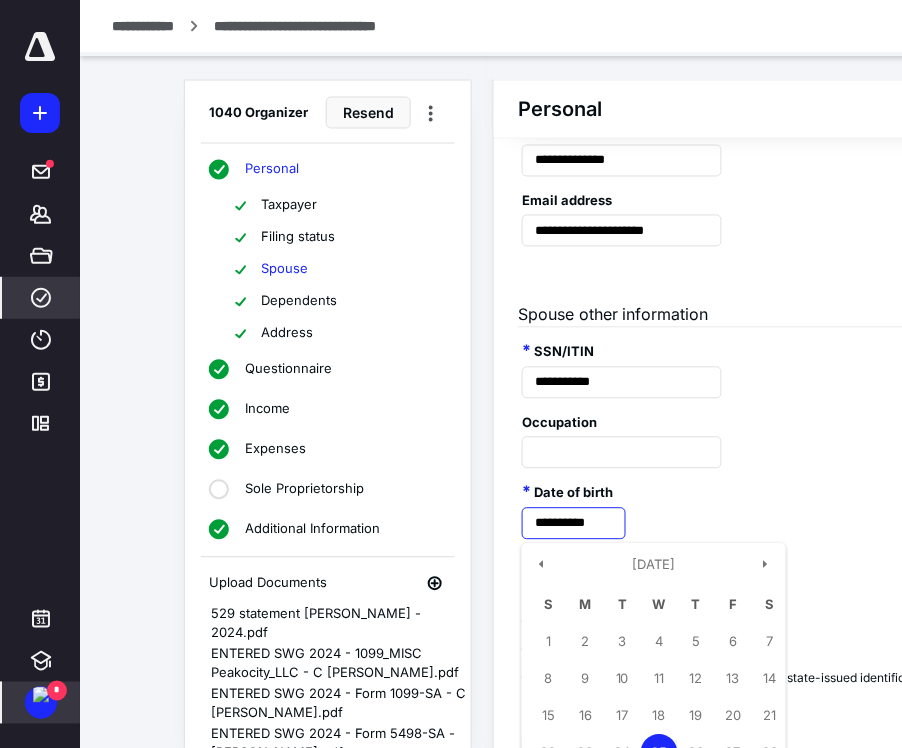 drag, startPoint x: 535, startPoint y: 520, endPoint x: 631, endPoint y: 520, distance: 96 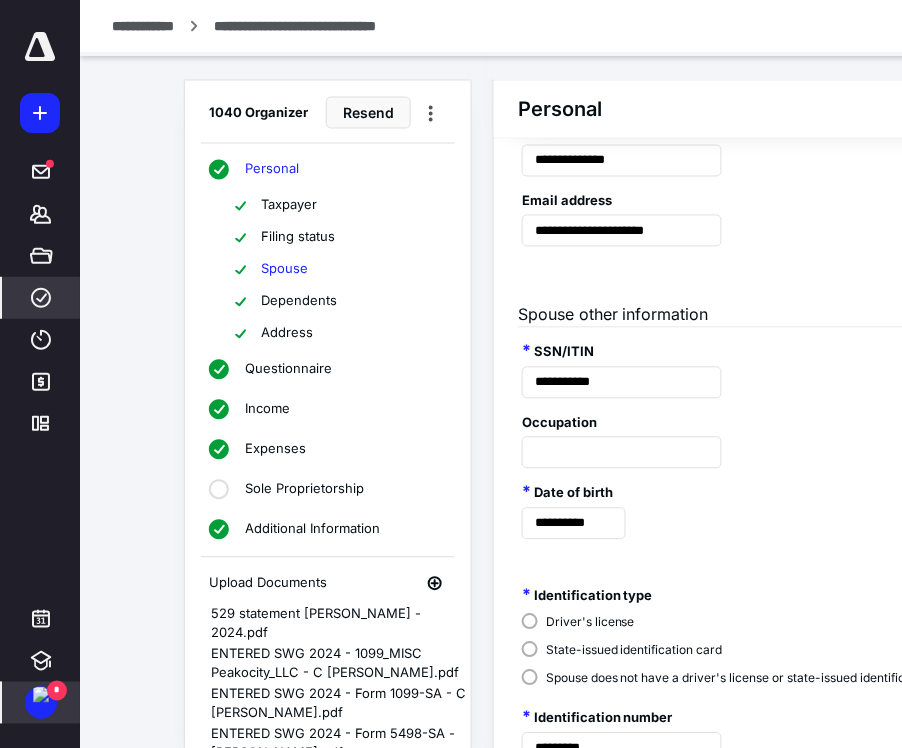 click on "Dependents" at bounding box center (299, 302) 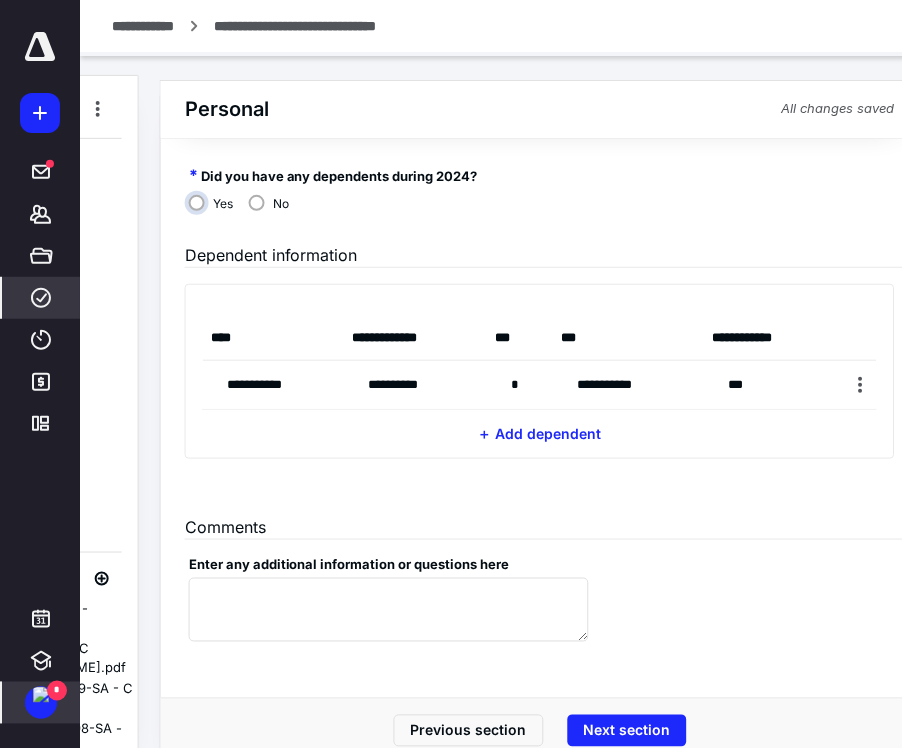 scroll, scrollTop: 44, scrollLeft: 339, axis: both 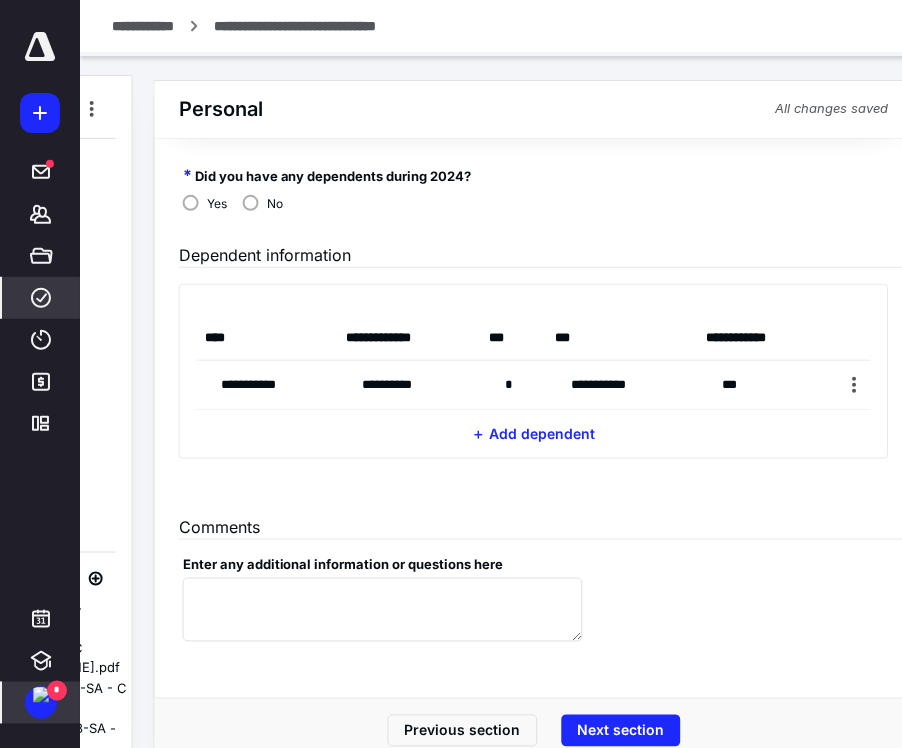 click on "**********" at bounding box center (624, 385) 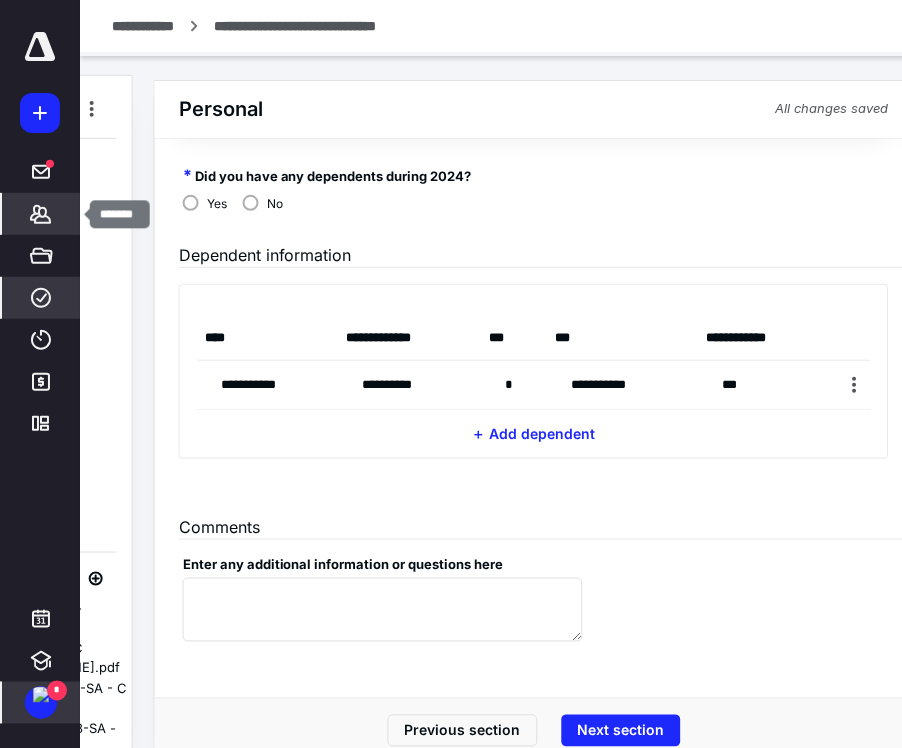 click on "*******" at bounding box center [41, 214] 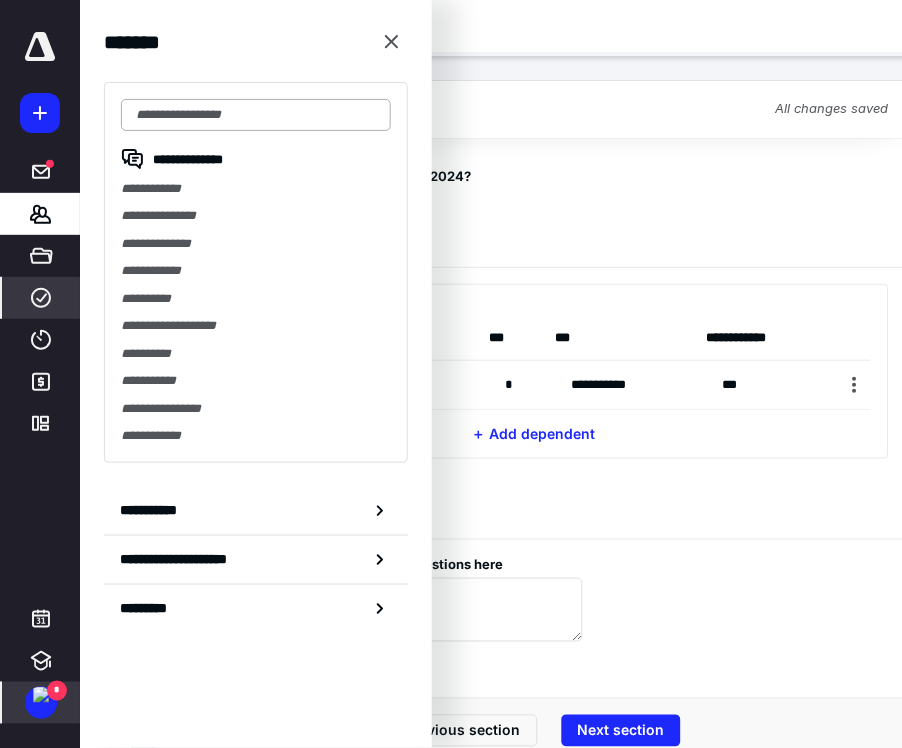 click at bounding box center (256, 115) 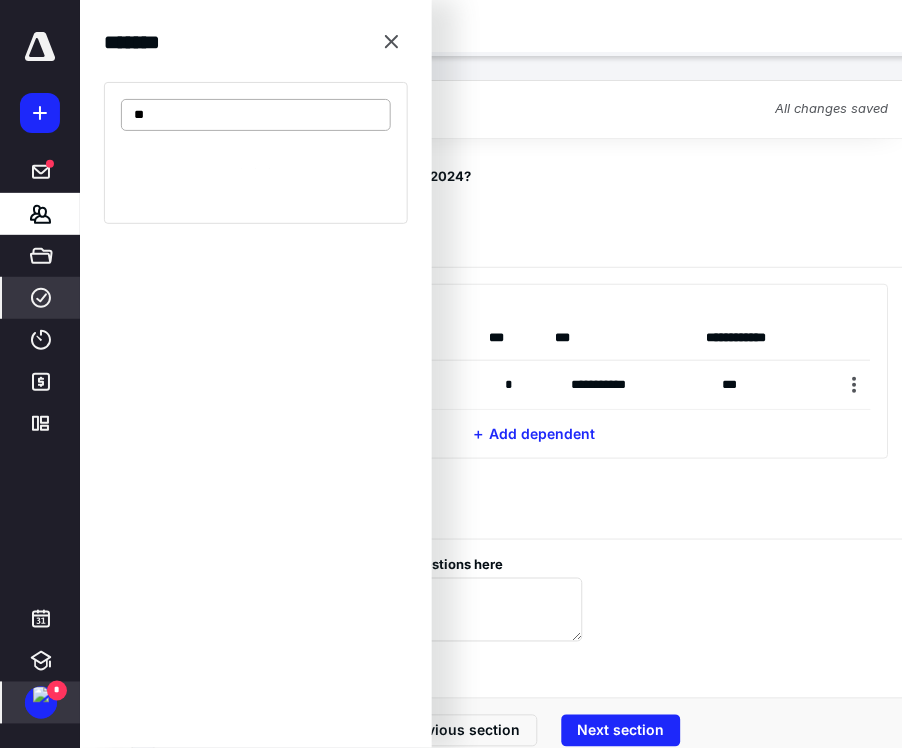 type on "*" 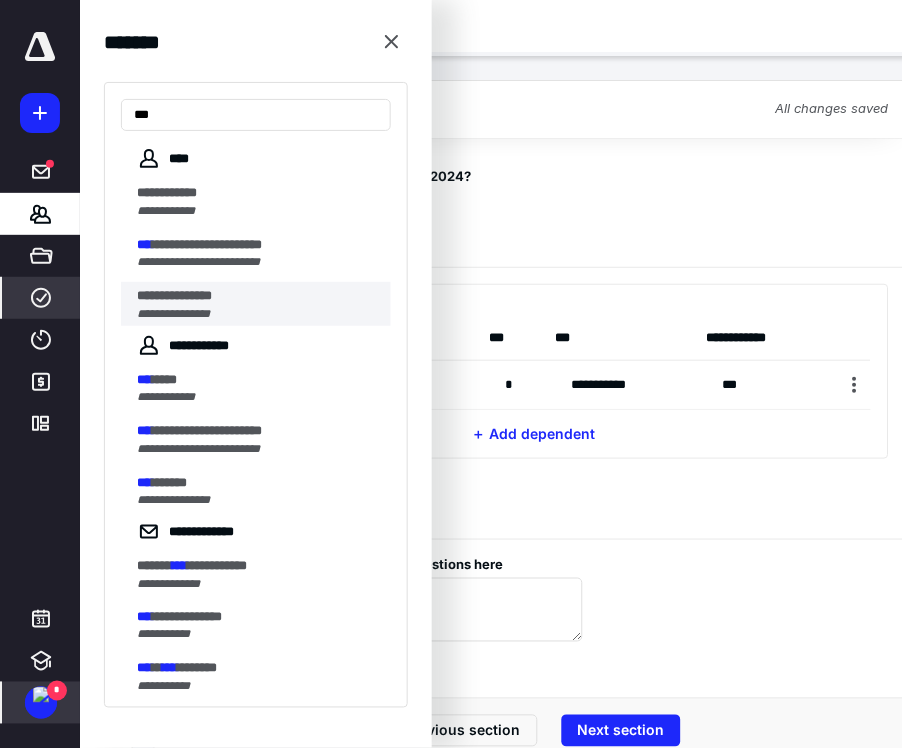 type on "***" 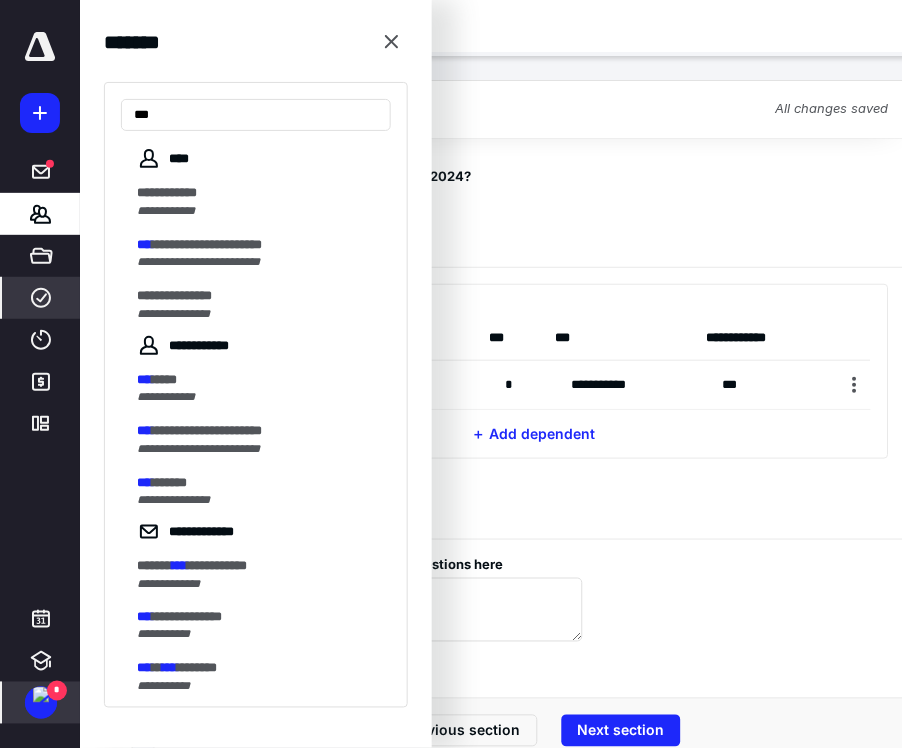 scroll, scrollTop: 0, scrollLeft: 0, axis: both 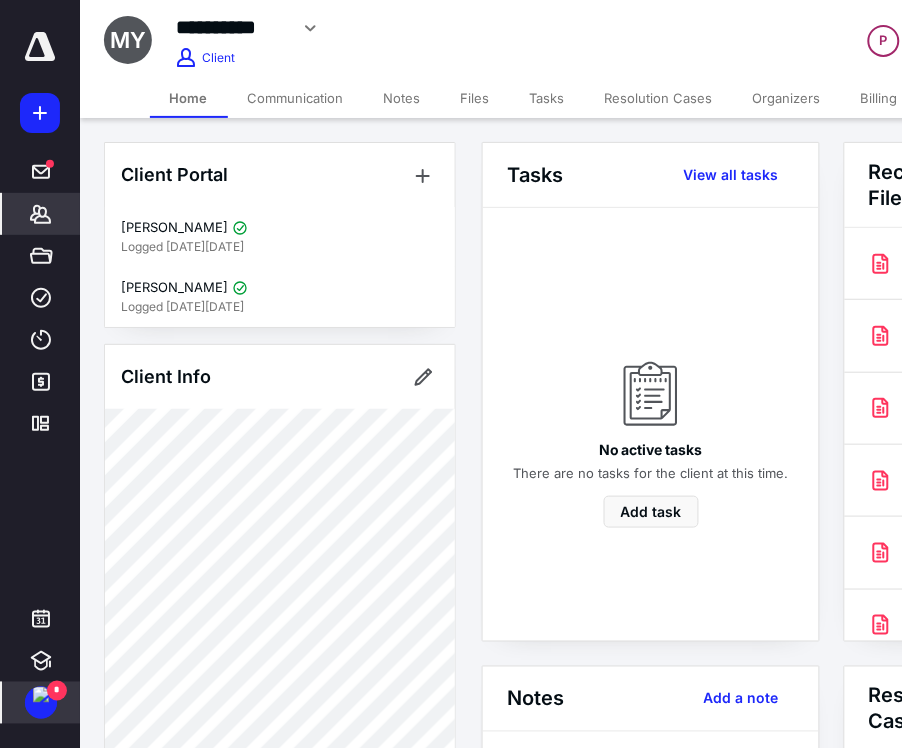 click on "Organizers" at bounding box center [787, 98] 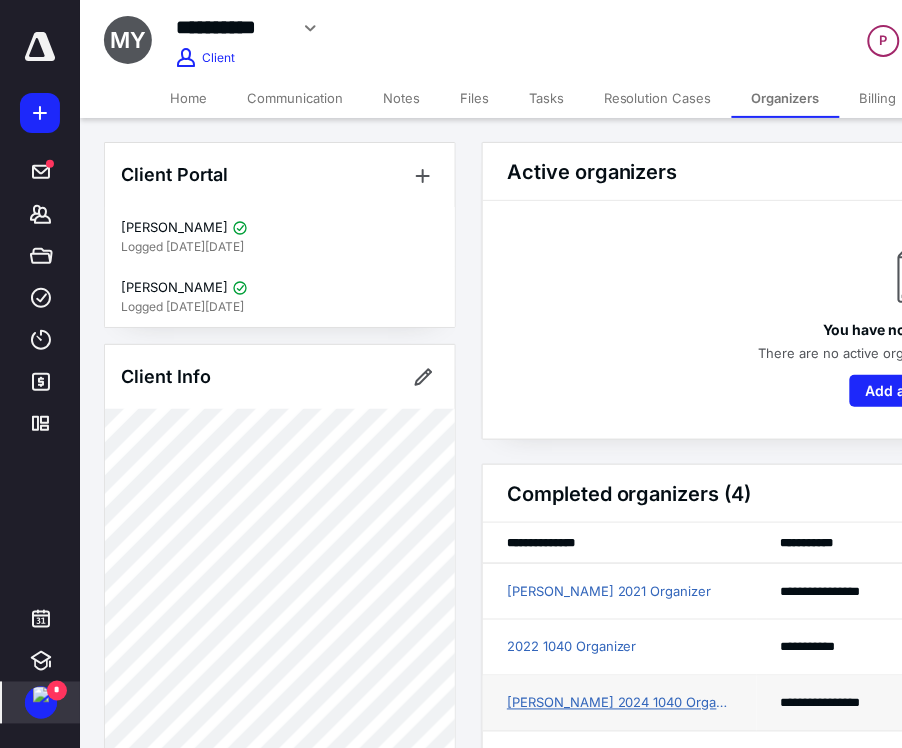 click on "[PERSON_NAME] 2024 1040 Organizer" at bounding box center [620, 704] 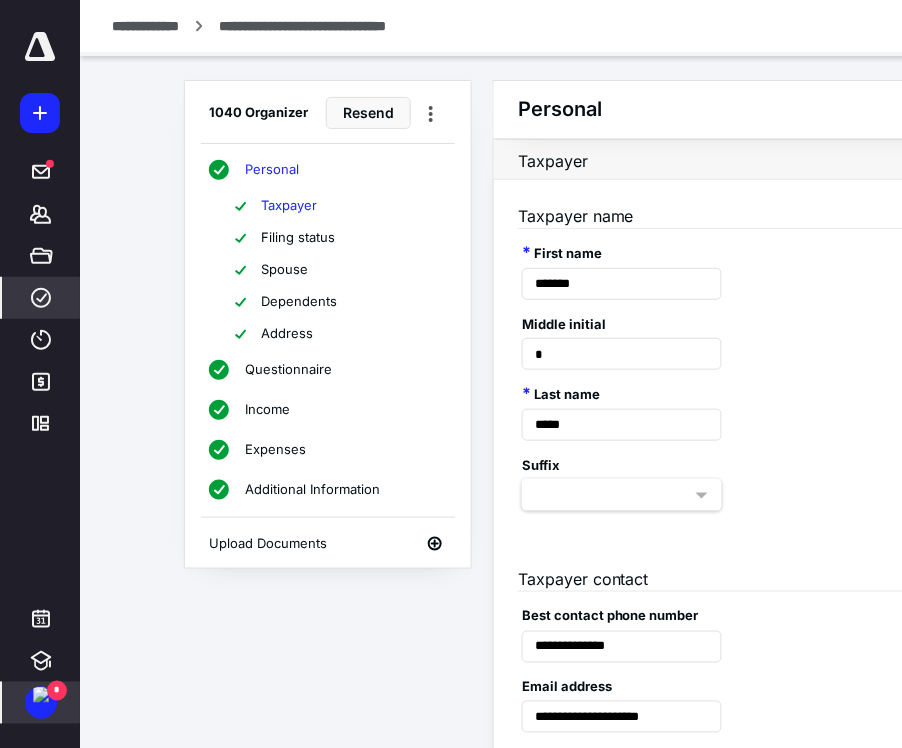 click on "Spouse" at bounding box center [284, 270] 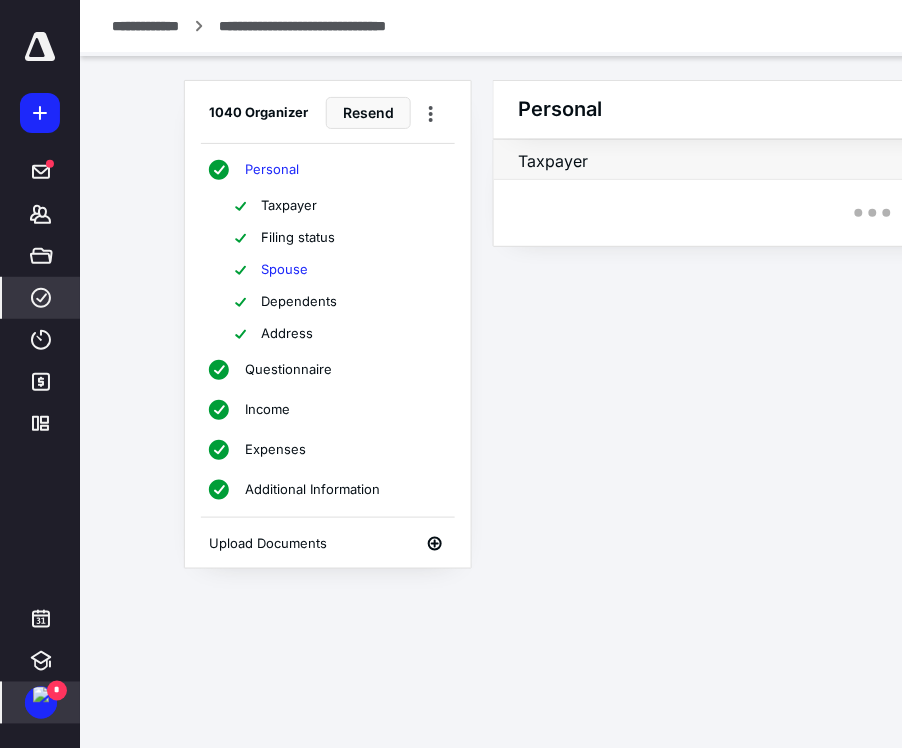 click on "Spouse" at bounding box center [284, 270] 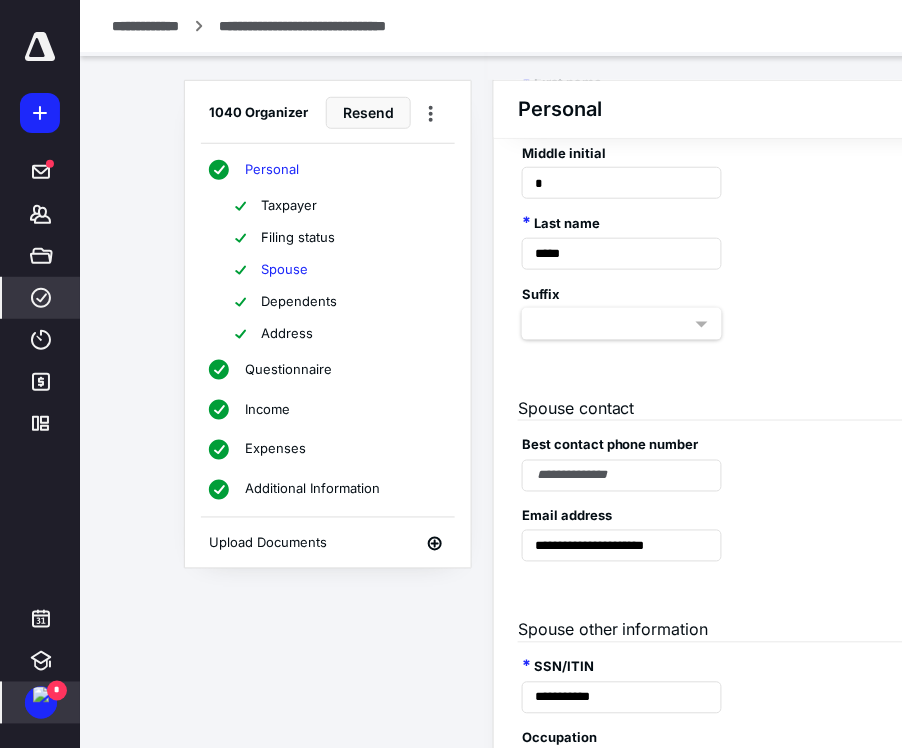 scroll, scrollTop: 201, scrollLeft: 0, axis: vertical 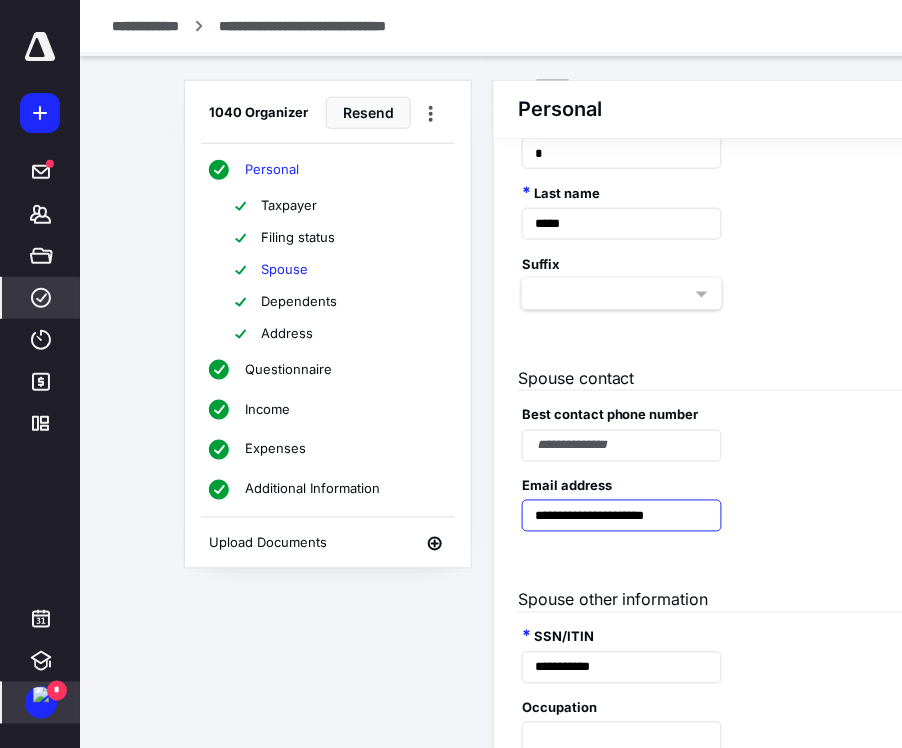 click on "**********" at bounding box center [622, 516] 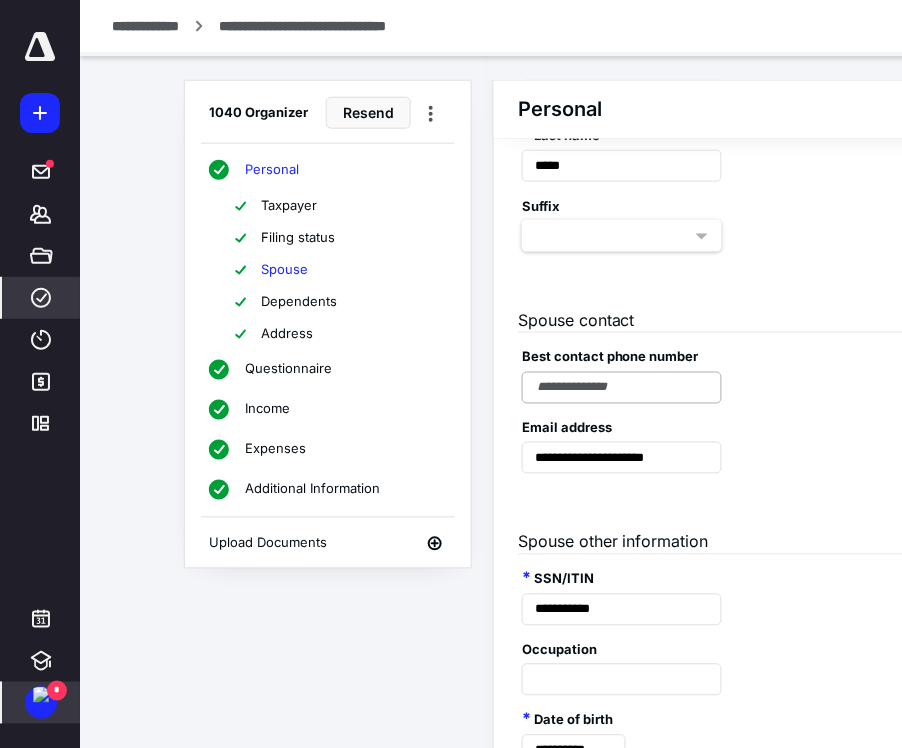 scroll, scrollTop: 260, scrollLeft: 0, axis: vertical 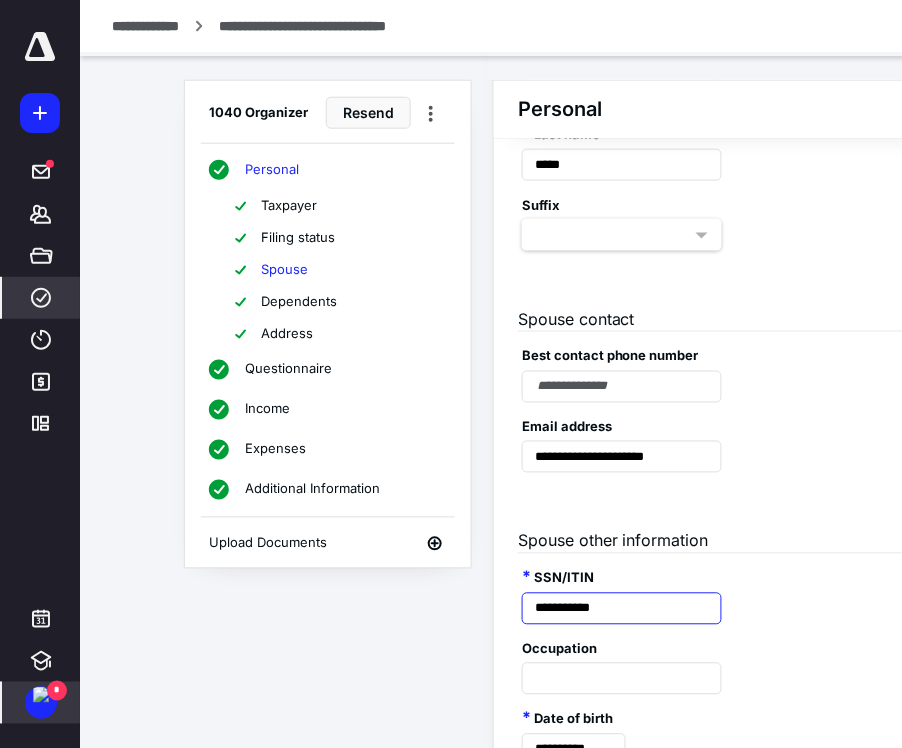 drag, startPoint x: 641, startPoint y: 610, endPoint x: 512, endPoint y: 610, distance: 129 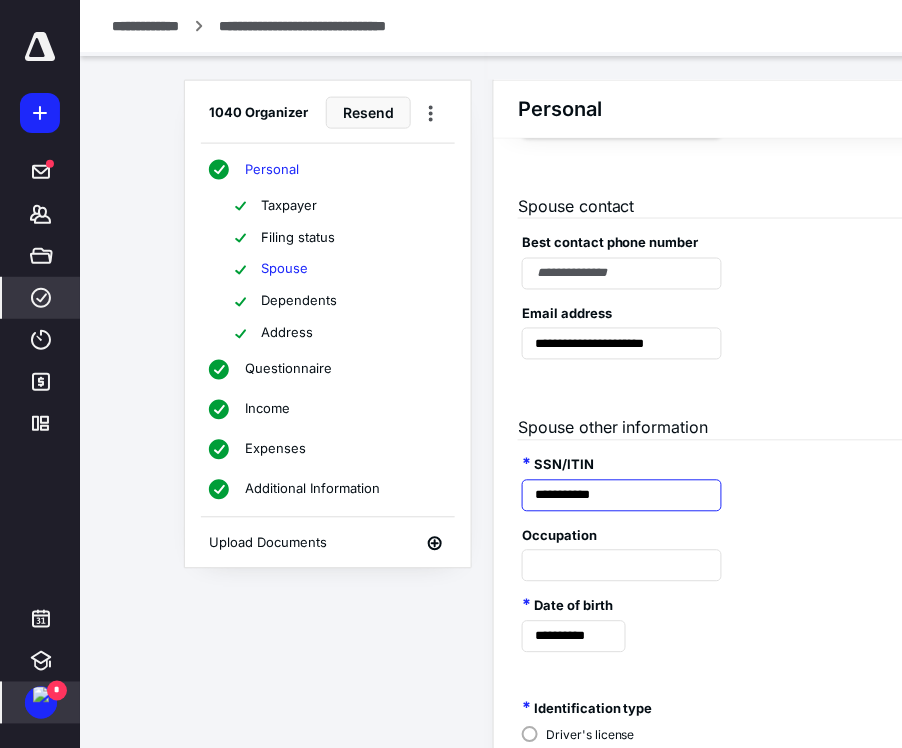 scroll, scrollTop: 380, scrollLeft: 0, axis: vertical 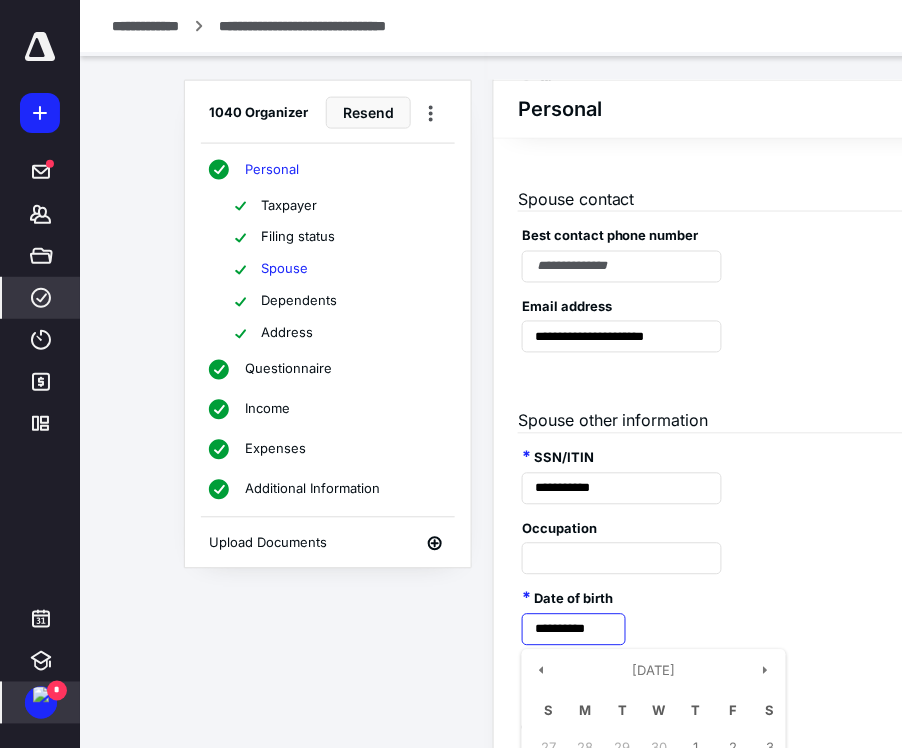 drag, startPoint x: 611, startPoint y: 625, endPoint x: 499, endPoint y: 626, distance: 112.00446 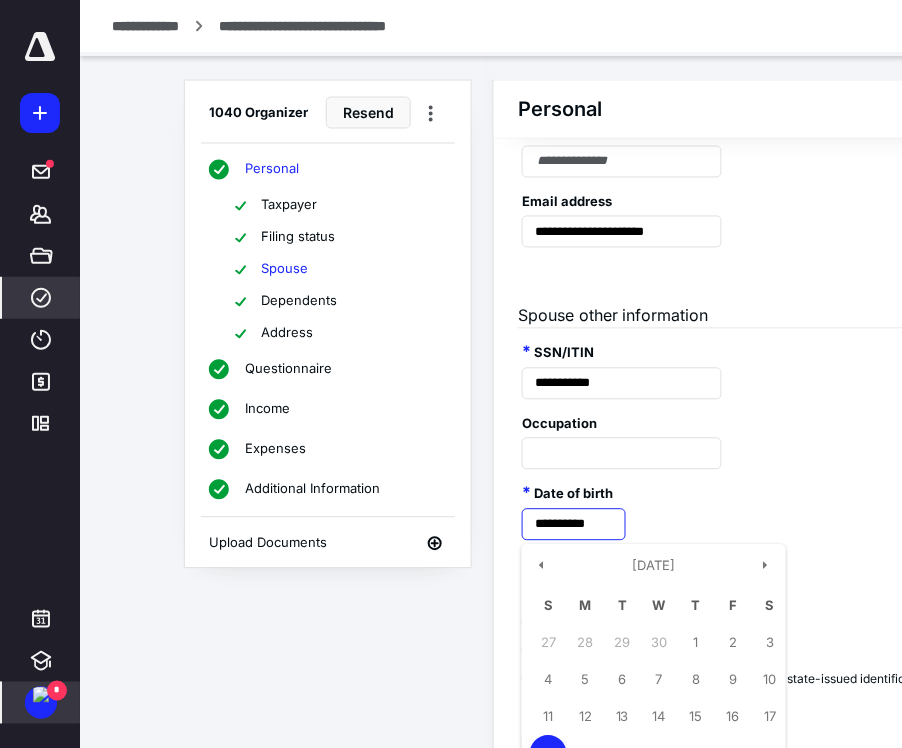scroll, scrollTop: 486, scrollLeft: 0, axis: vertical 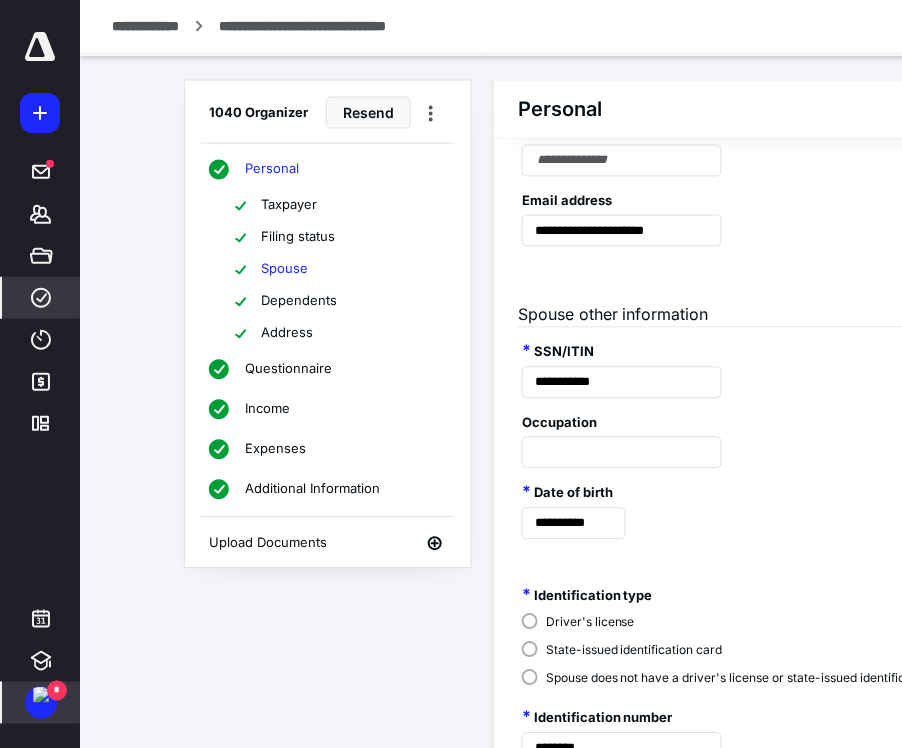 click on "Dependents" at bounding box center [299, 302] 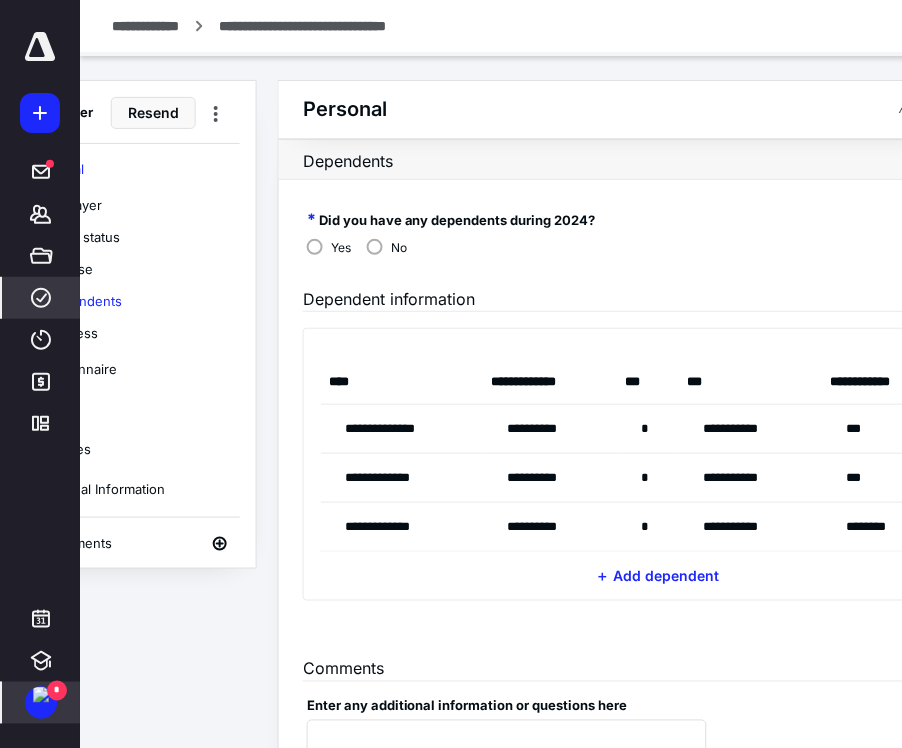 scroll, scrollTop: 0, scrollLeft: 217, axis: horizontal 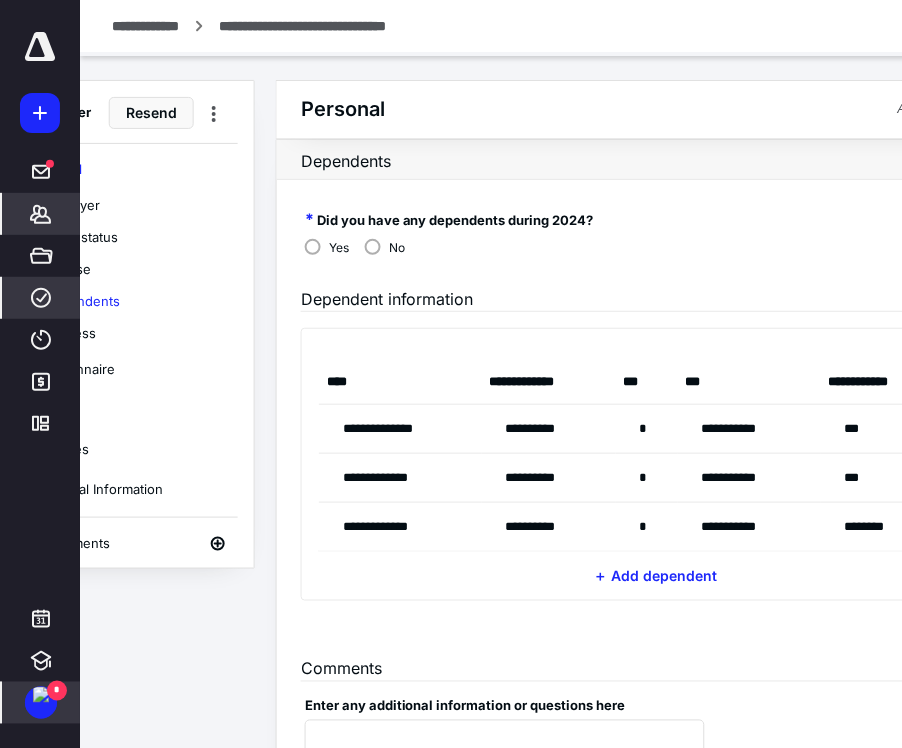 click 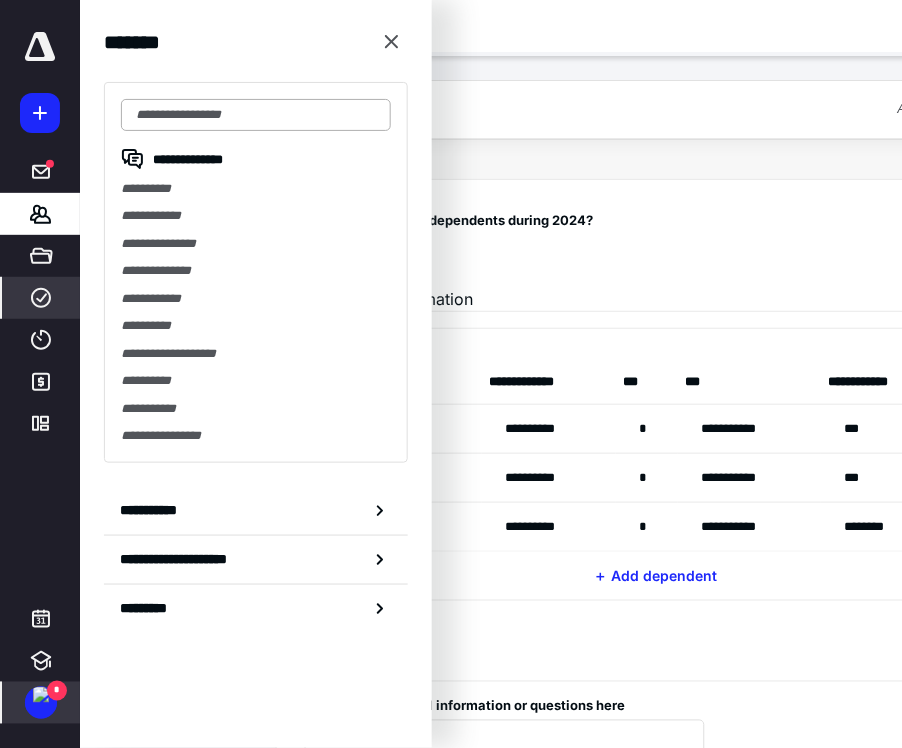 click at bounding box center [256, 115] 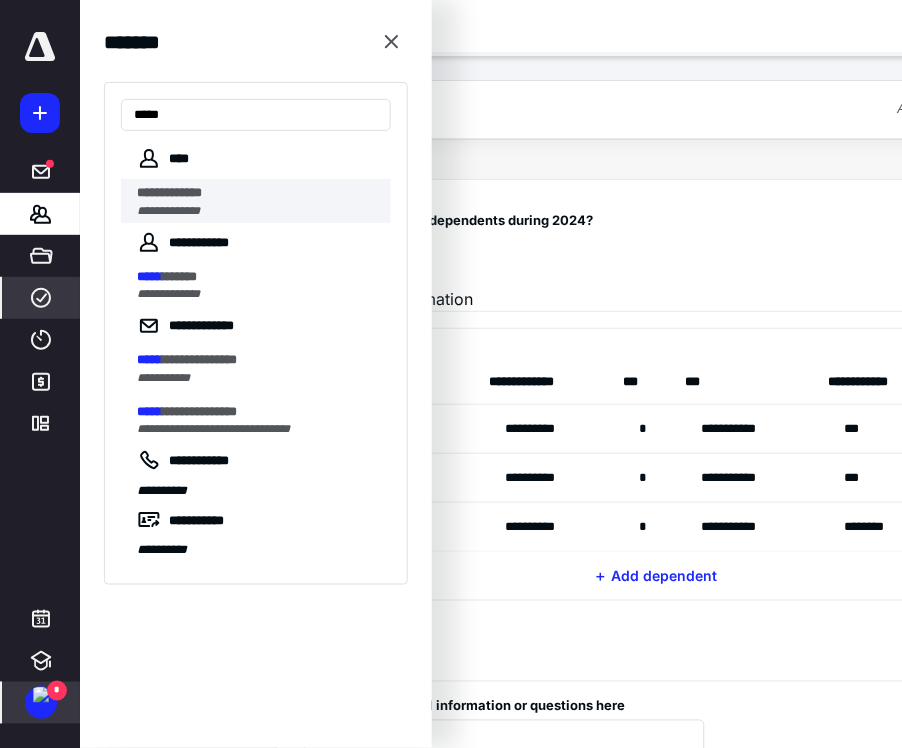 type on "*****" 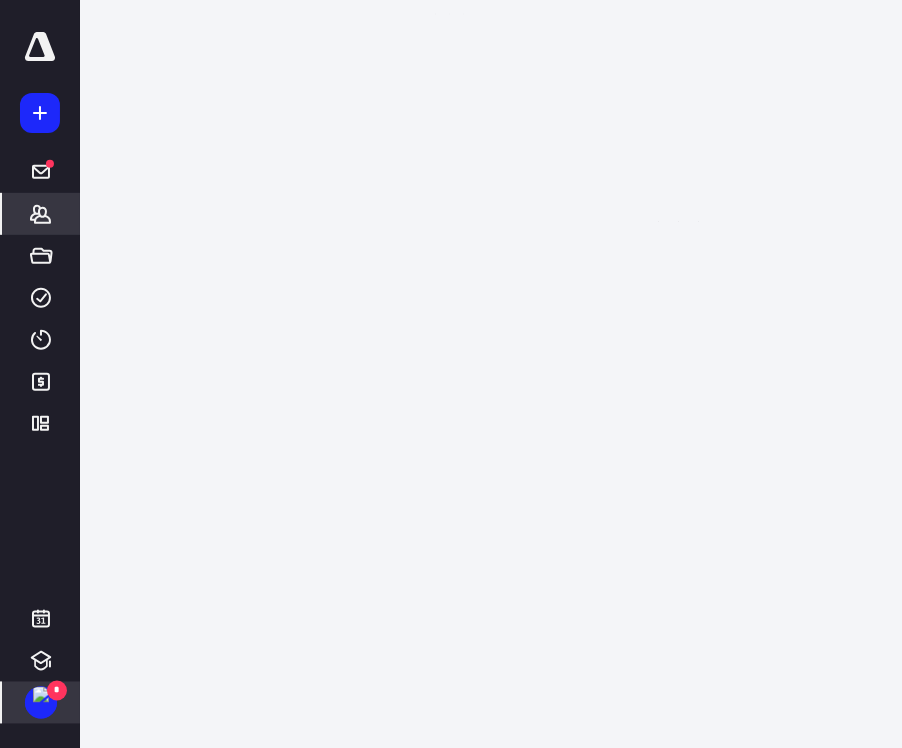 scroll, scrollTop: 0, scrollLeft: 0, axis: both 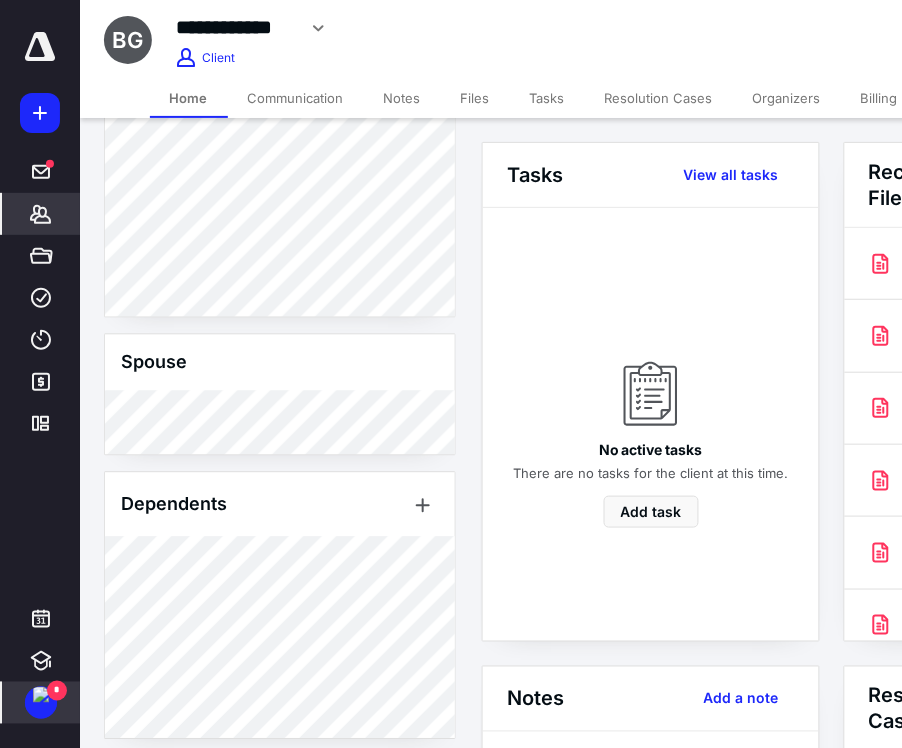 click on "Organizers" at bounding box center (787, 98) 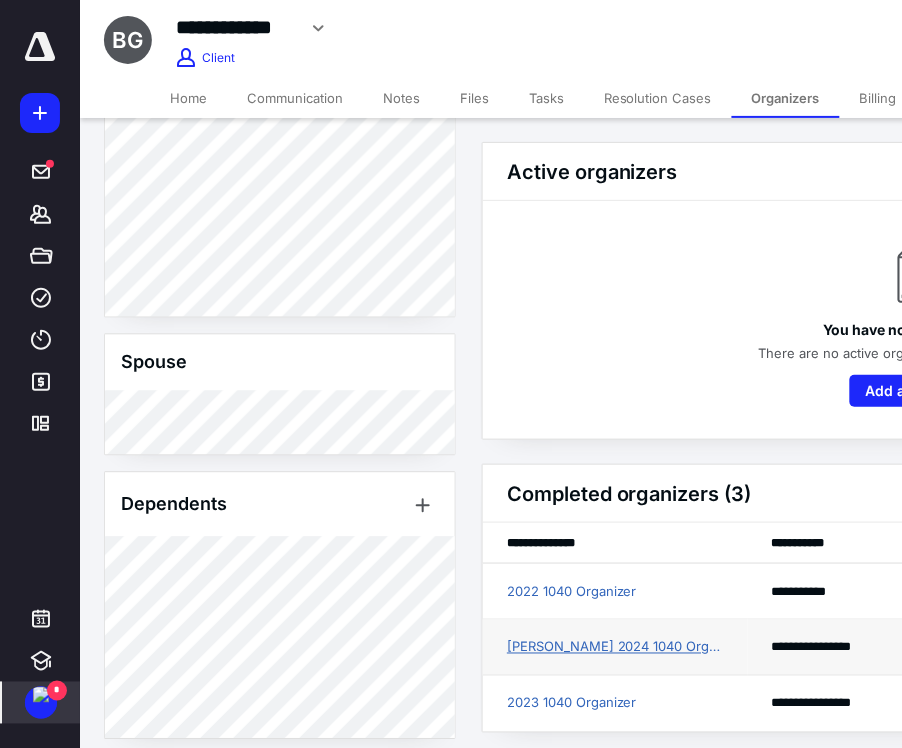 click on "[PERSON_NAME] 2024 1040 Organizer" at bounding box center [615, 648] 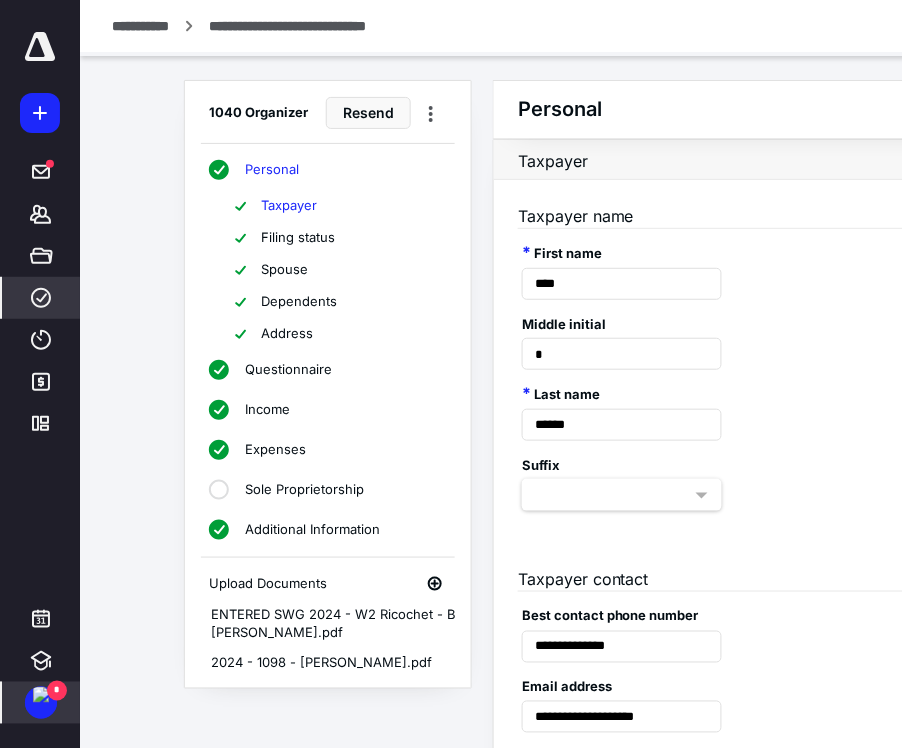 click on "Spouse" at bounding box center [338, 270] 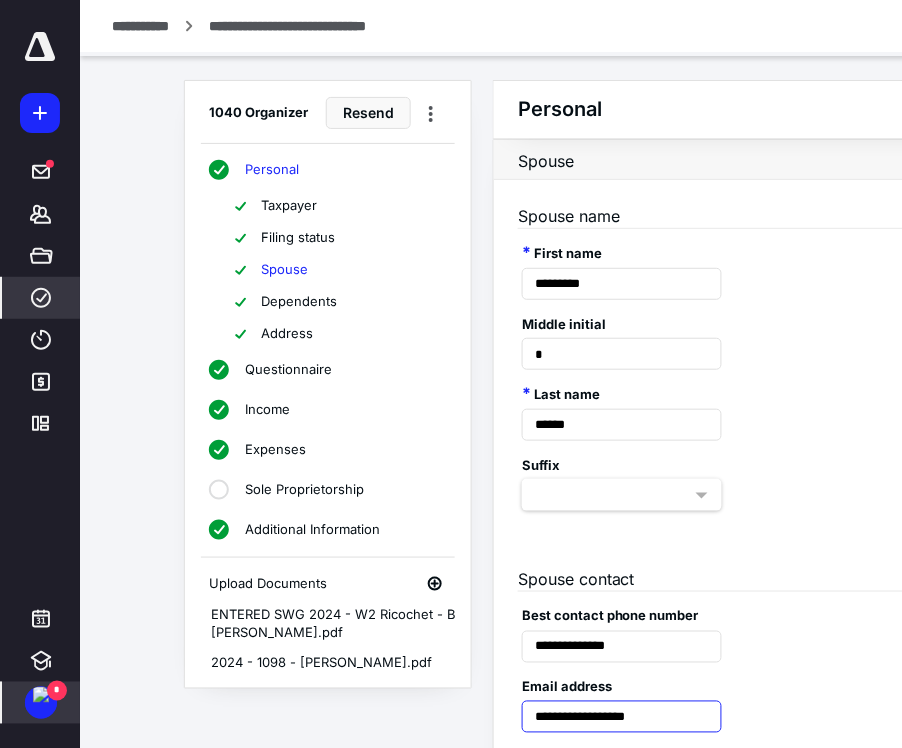 drag, startPoint x: 684, startPoint y: 717, endPoint x: 521, endPoint y: 719, distance: 163.01227 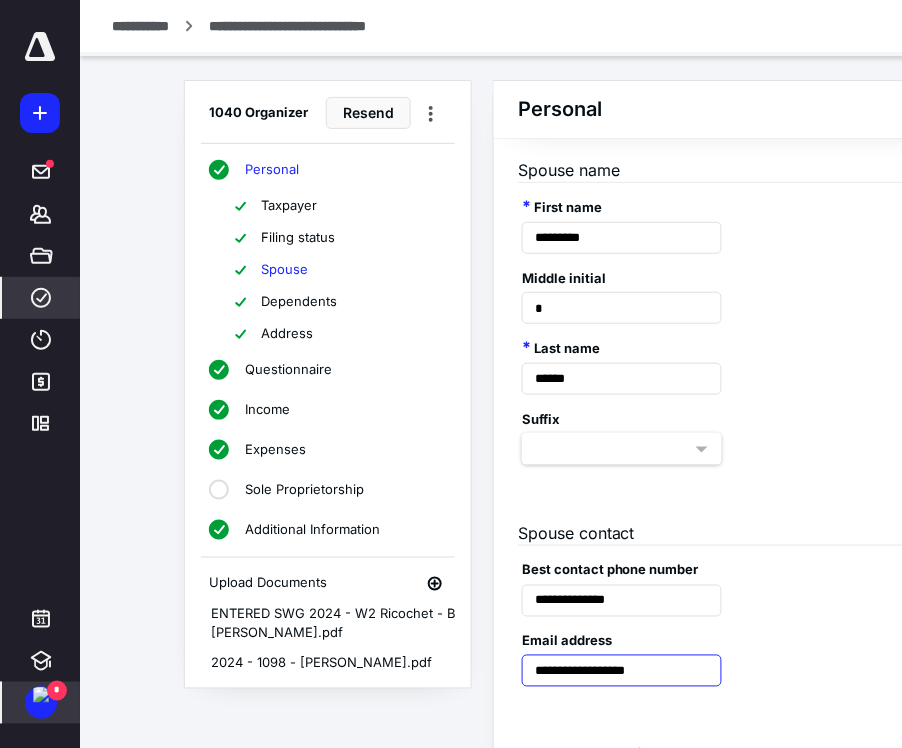 scroll, scrollTop: 194, scrollLeft: 0, axis: vertical 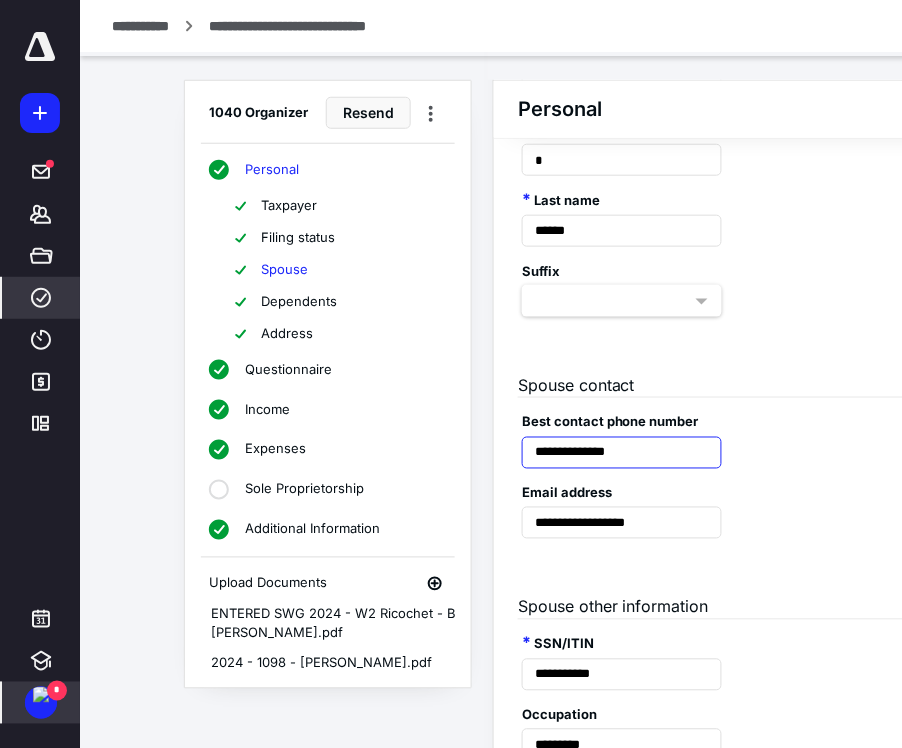 drag, startPoint x: 652, startPoint y: 453, endPoint x: 520, endPoint y: 455, distance: 132.01515 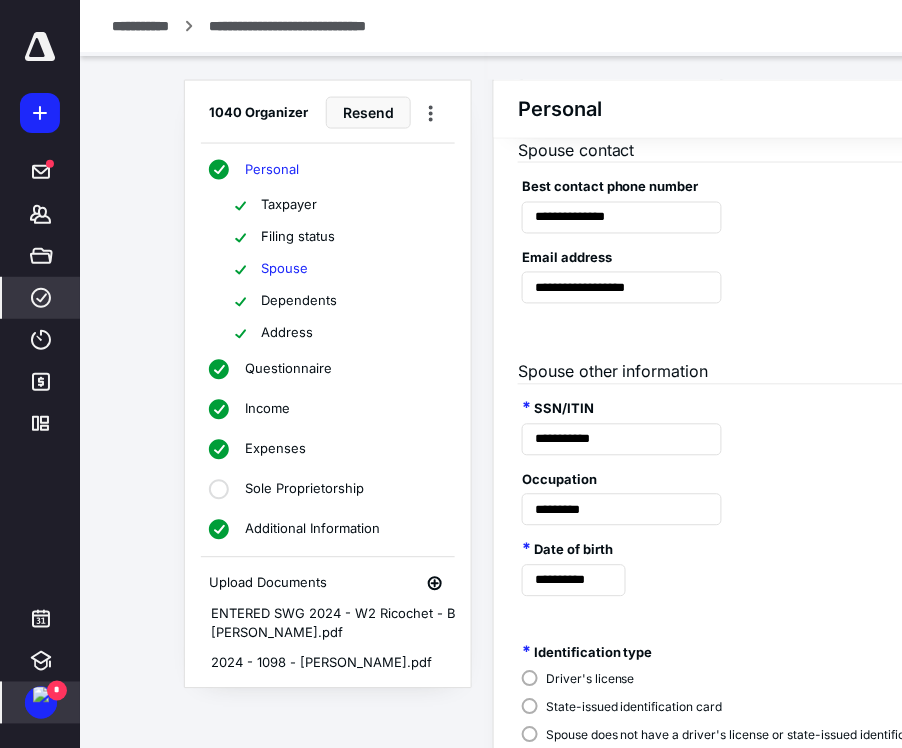 scroll, scrollTop: 430, scrollLeft: 0, axis: vertical 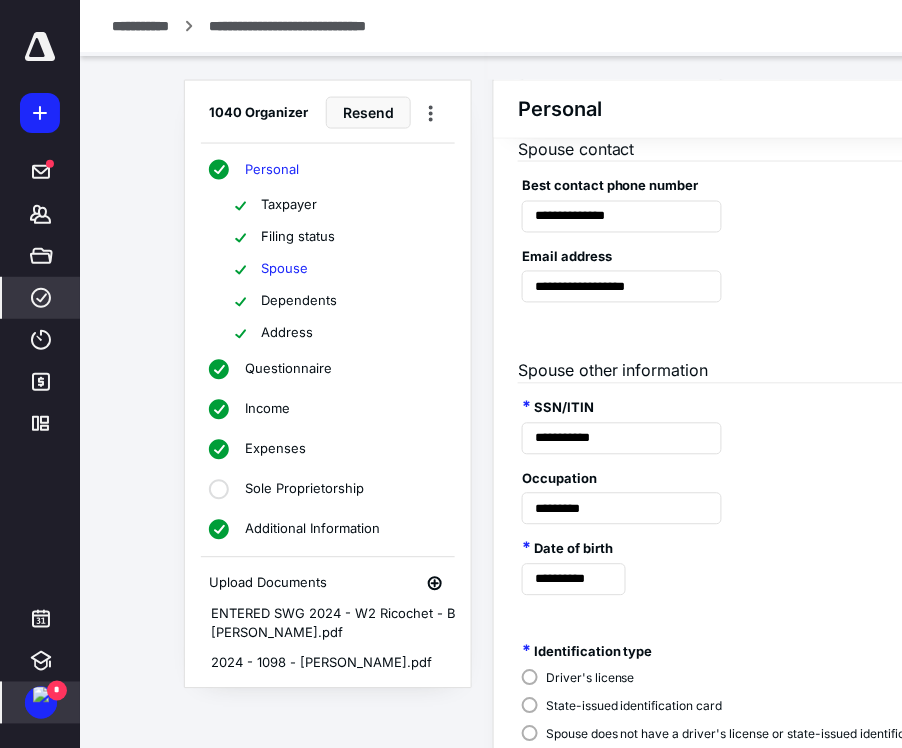 click on "Address" at bounding box center [287, 334] 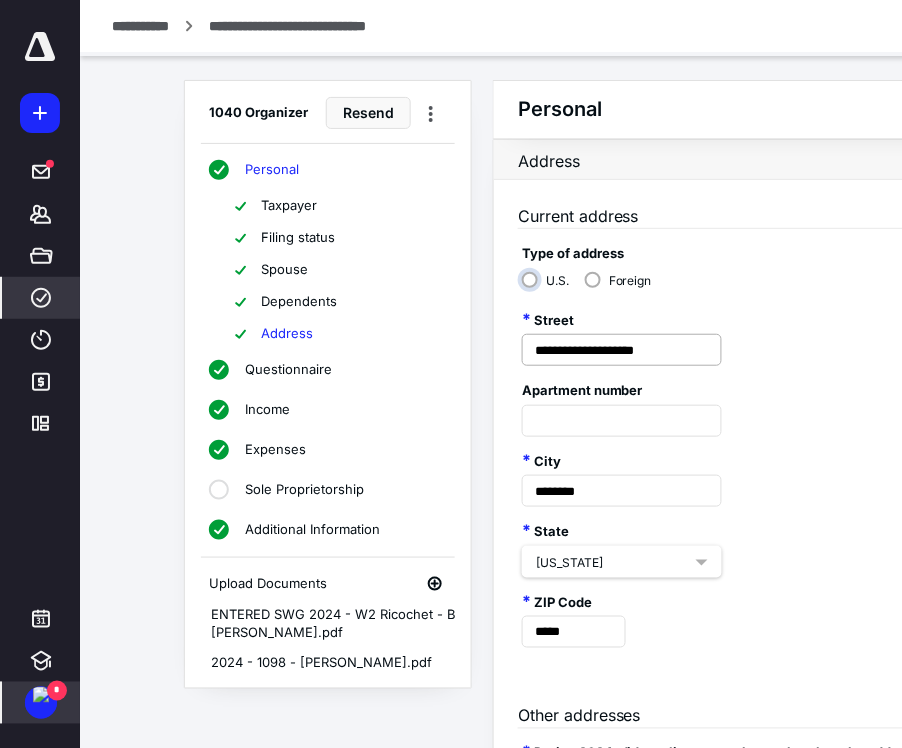 click on "**********" at bounding box center [622, 350] 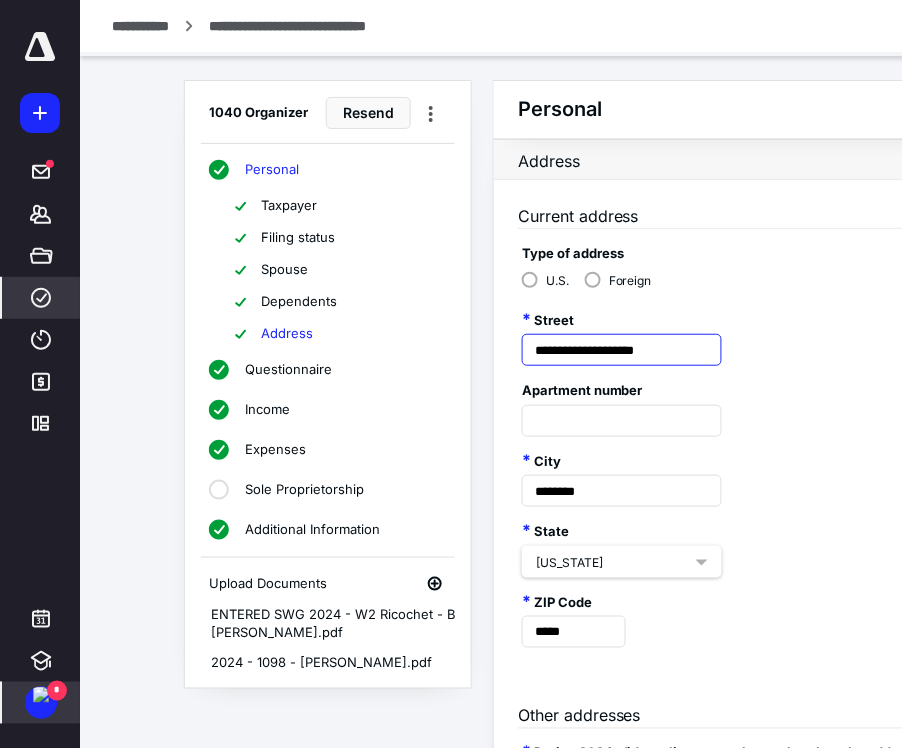 drag, startPoint x: 528, startPoint y: 349, endPoint x: 671, endPoint y: 359, distance: 143.34923 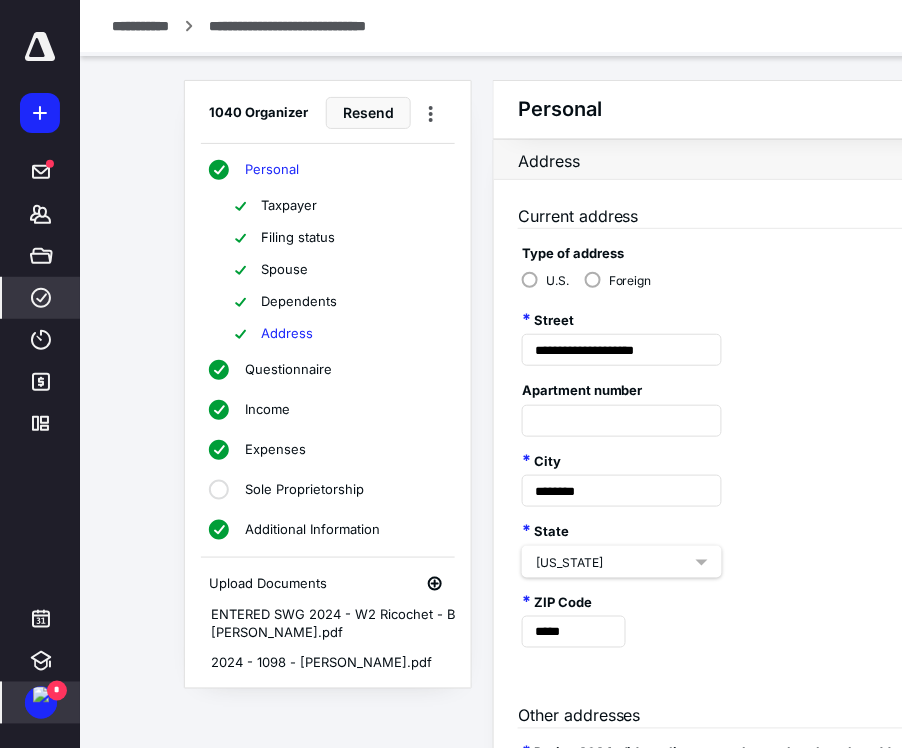 click on "Spouse" at bounding box center (284, 270) 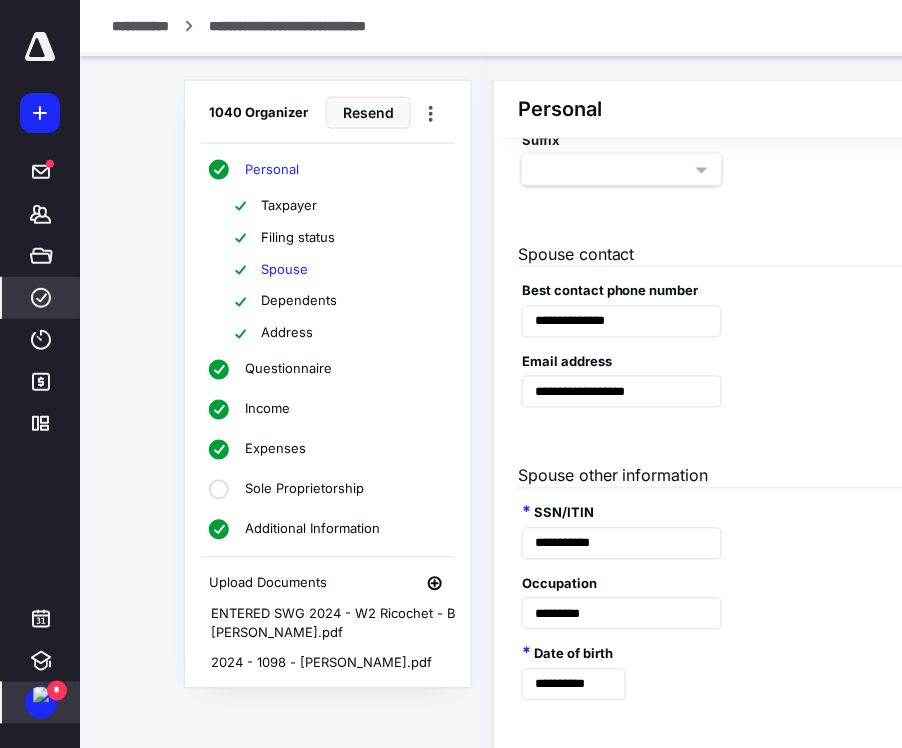 scroll, scrollTop: 327, scrollLeft: 0, axis: vertical 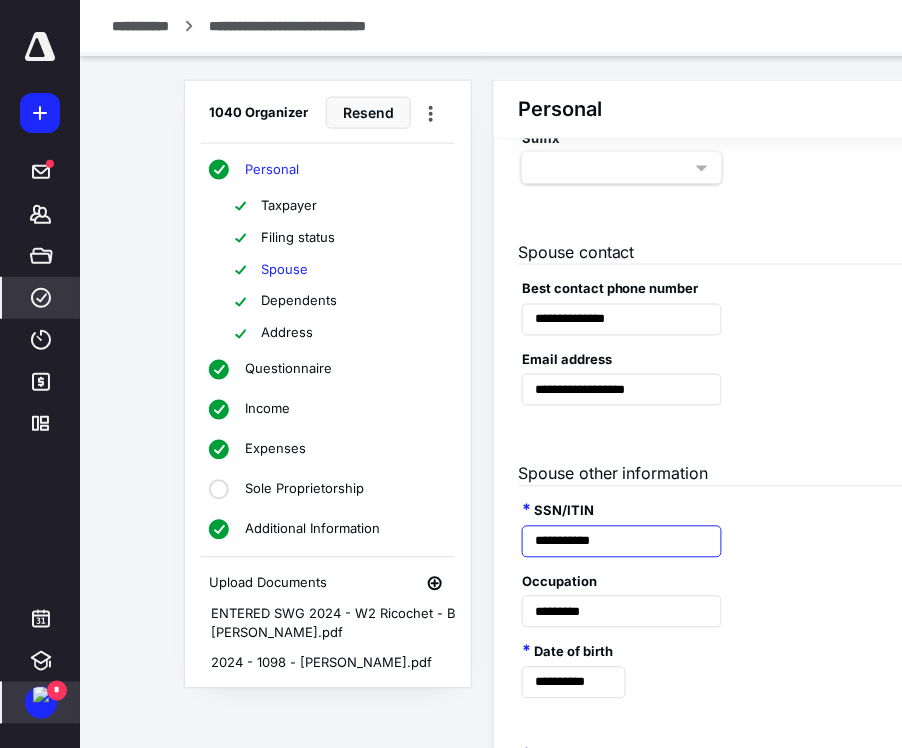 drag, startPoint x: 638, startPoint y: 541, endPoint x: 508, endPoint y: 537, distance: 130.06152 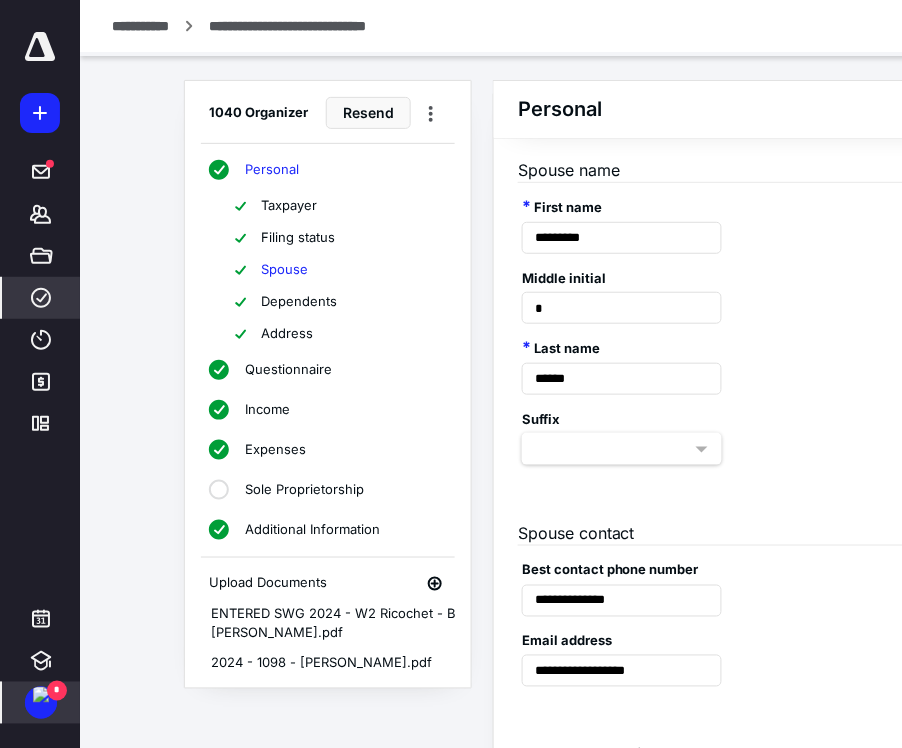 scroll, scrollTop: 0, scrollLeft: 0, axis: both 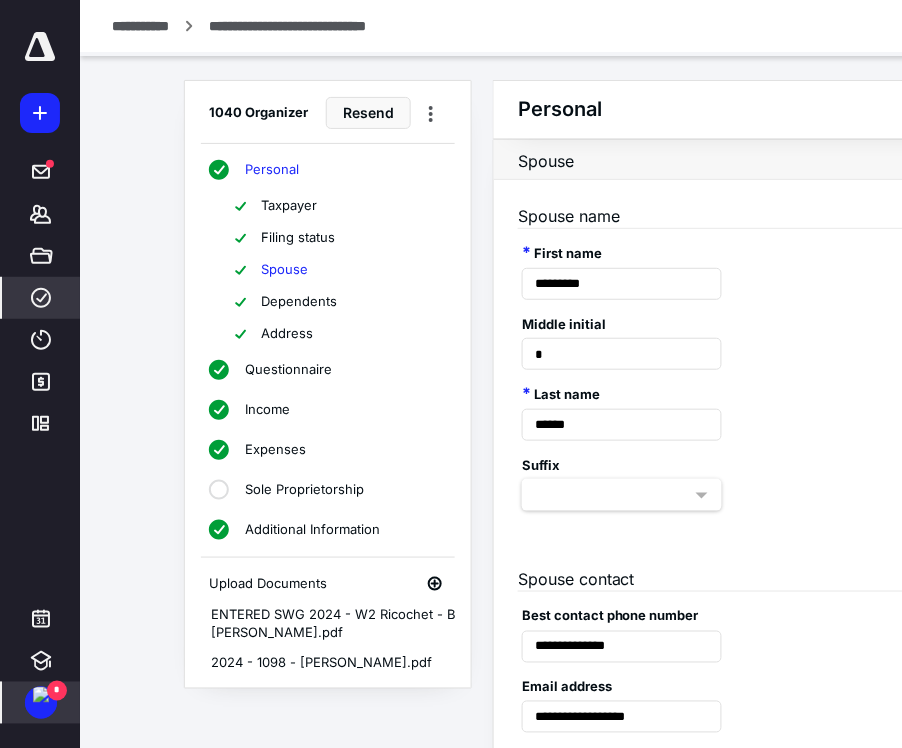 click on "Dependents" at bounding box center [299, 302] 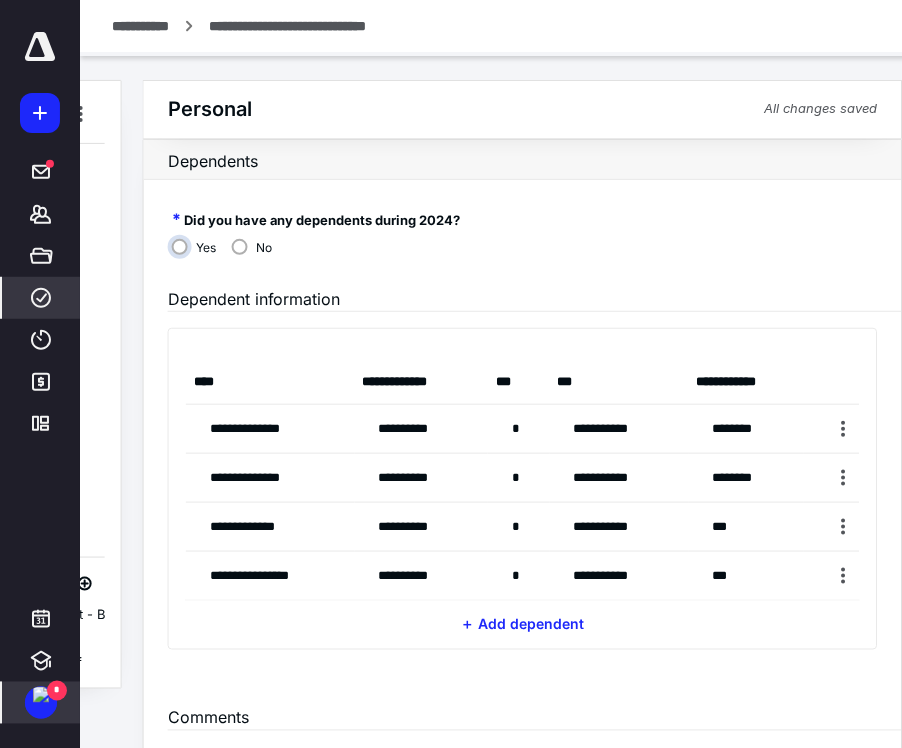 scroll, scrollTop: 0, scrollLeft: 355, axis: horizontal 